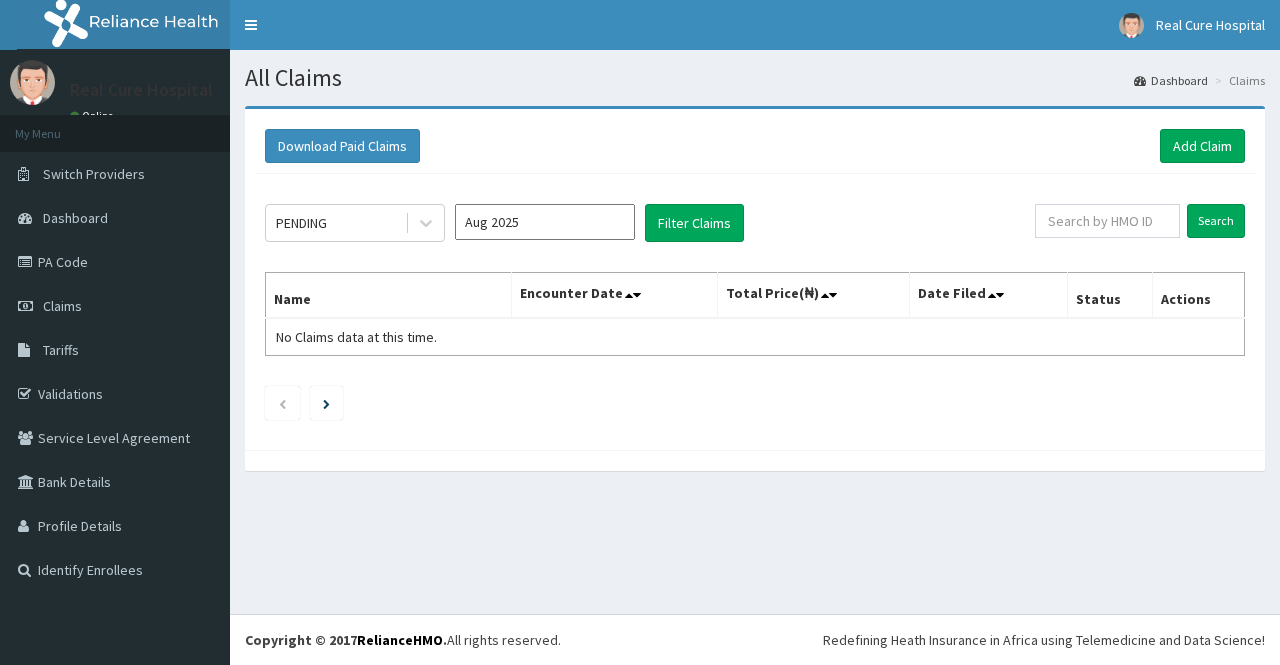 scroll, scrollTop: 0, scrollLeft: 0, axis: both 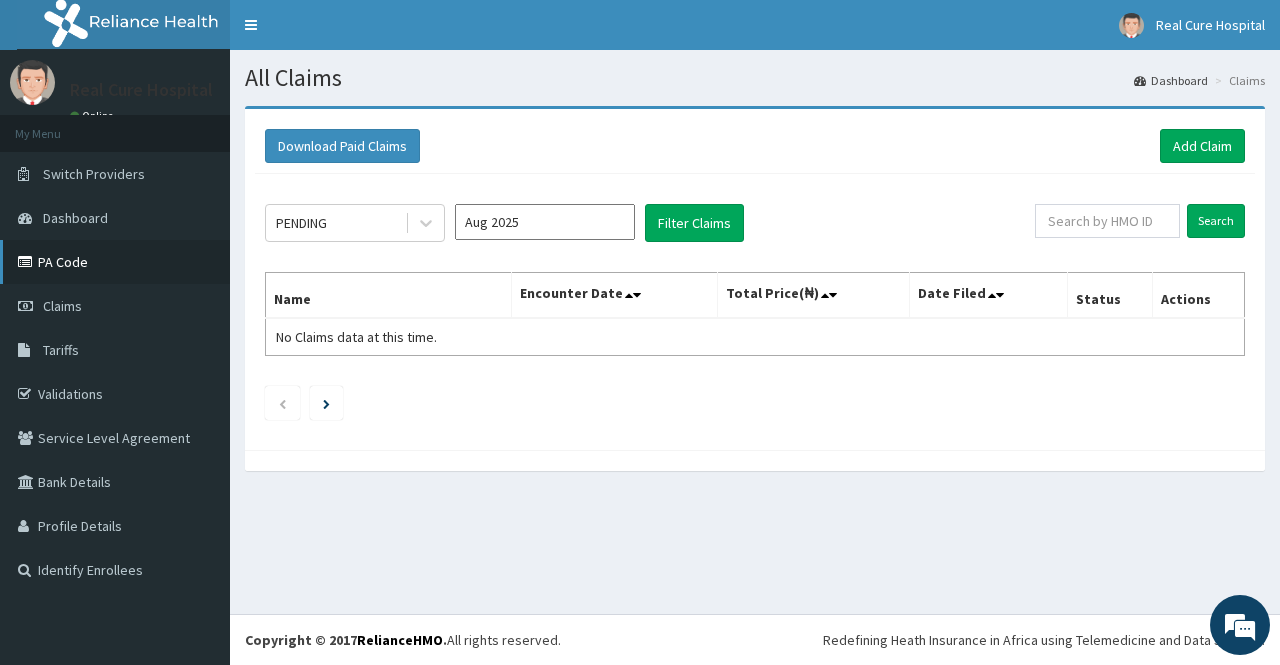 click on "PA Code" at bounding box center (115, 262) 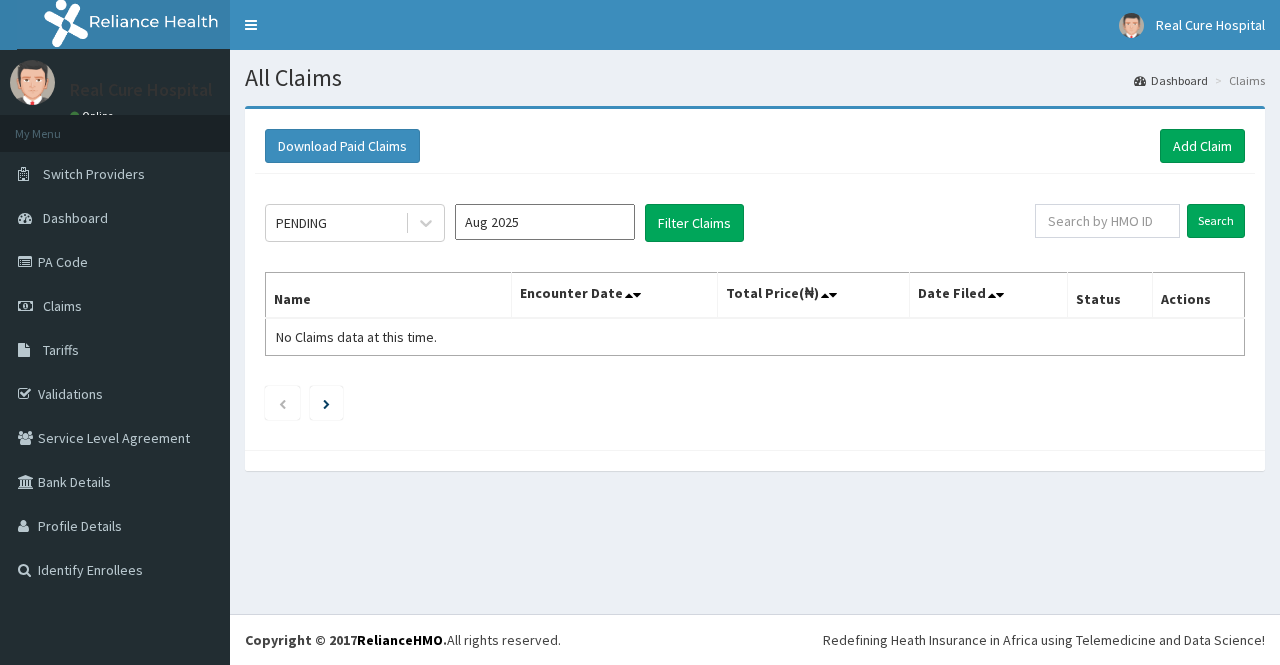 scroll, scrollTop: 0, scrollLeft: 0, axis: both 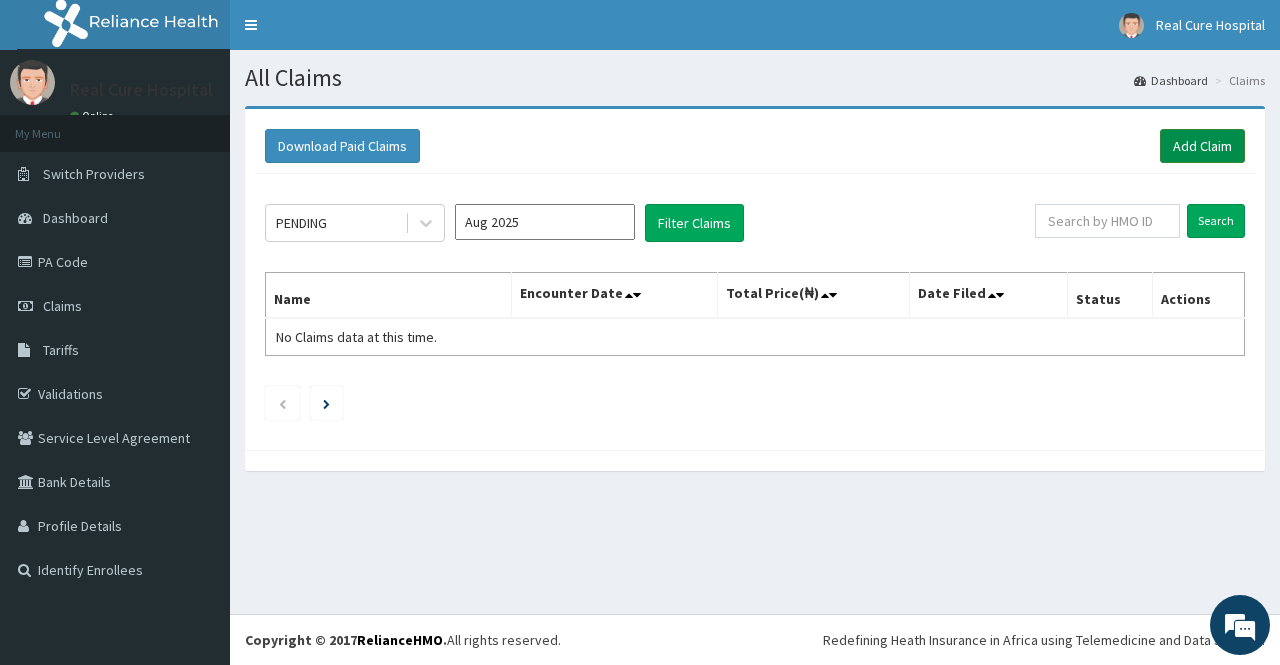 click on "Add Claim" at bounding box center (1202, 146) 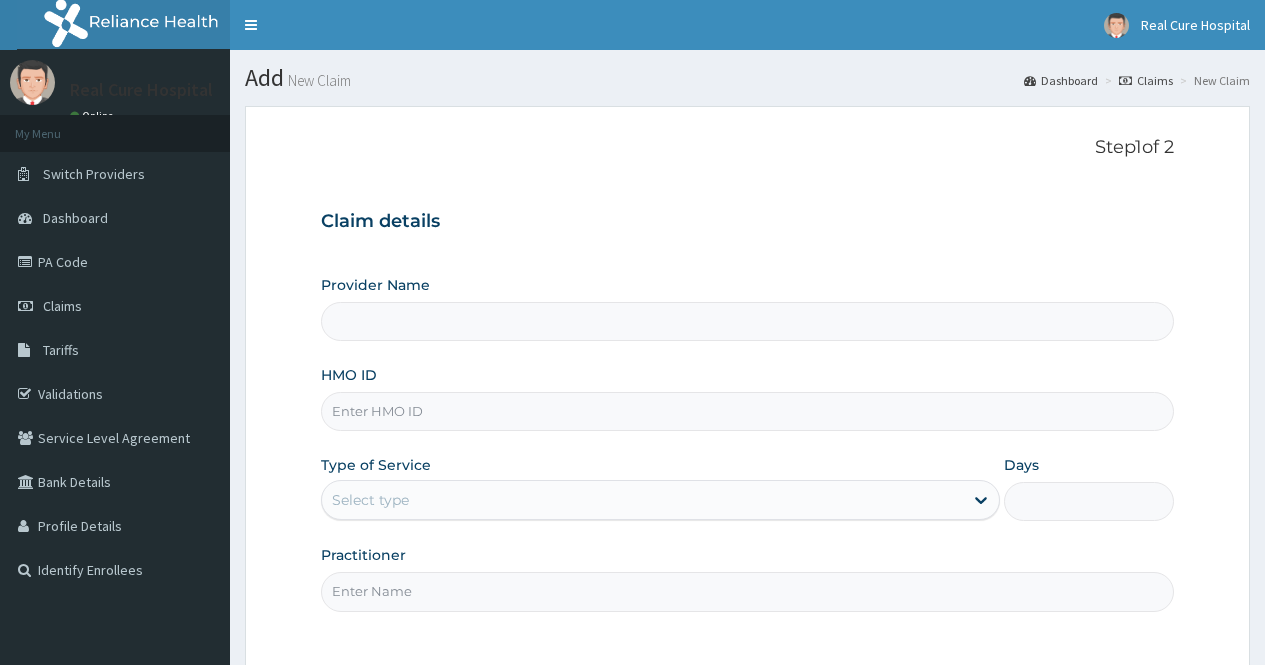 scroll, scrollTop: 0, scrollLeft: 0, axis: both 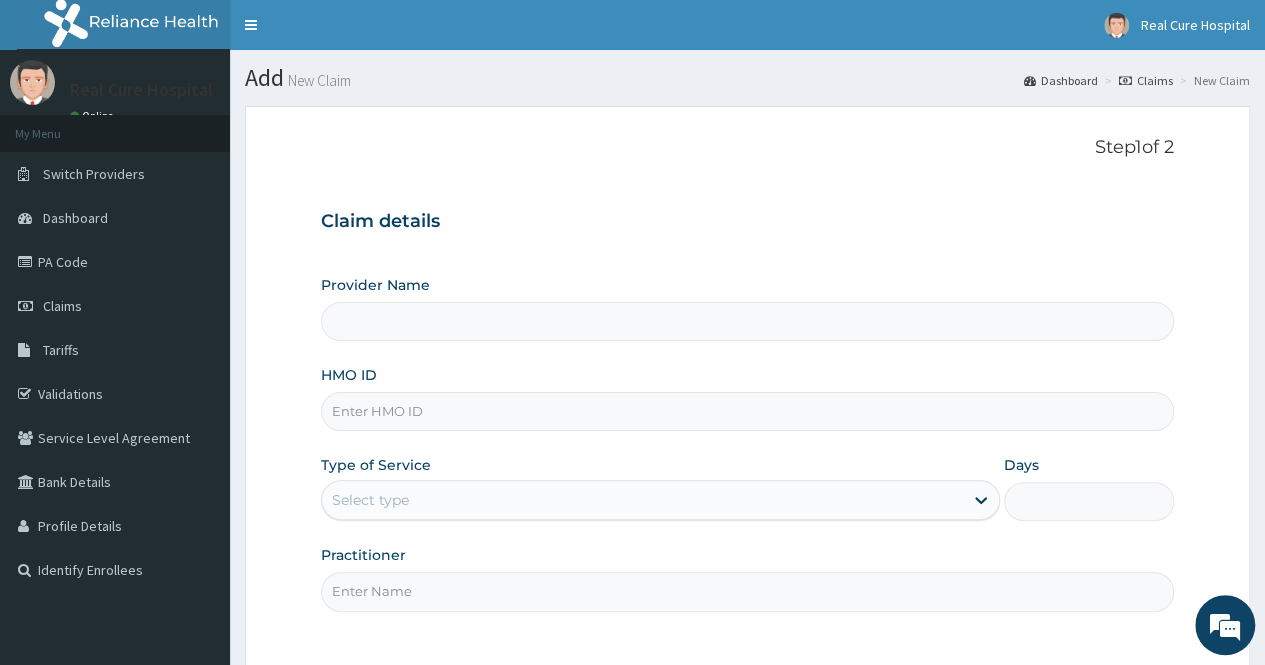 click on "HMO ID" at bounding box center [747, 411] 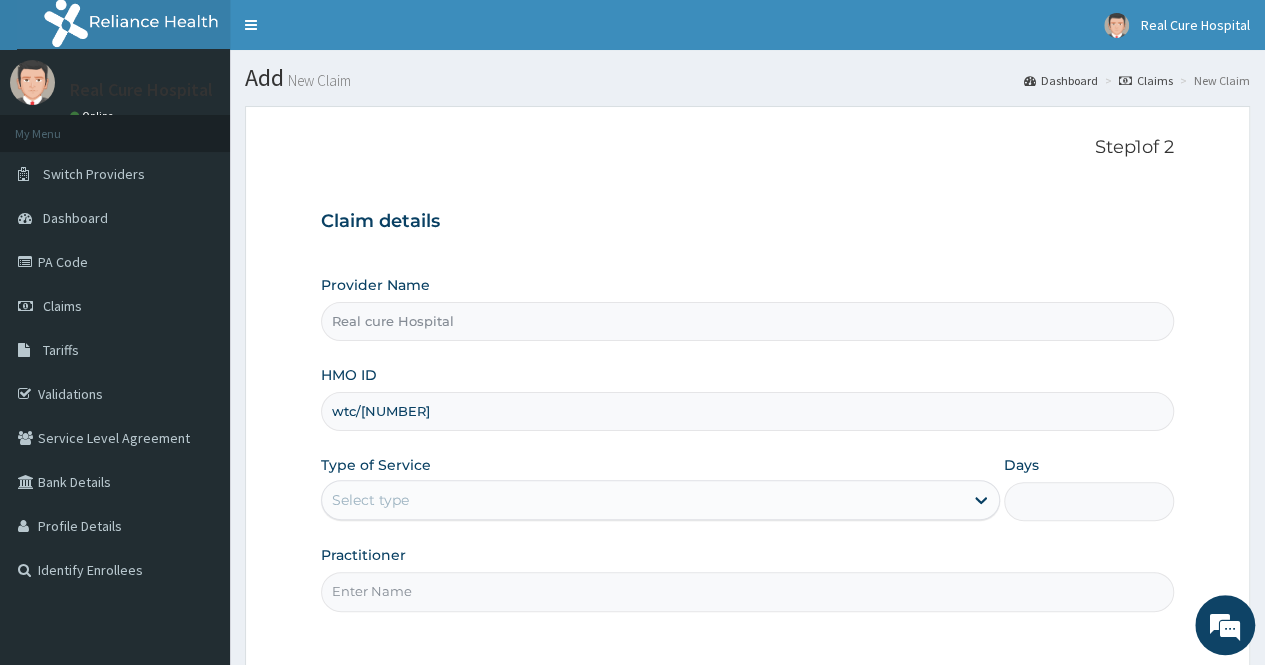 scroll, scrollTop: 0, scrollLeft: 0, axis: both 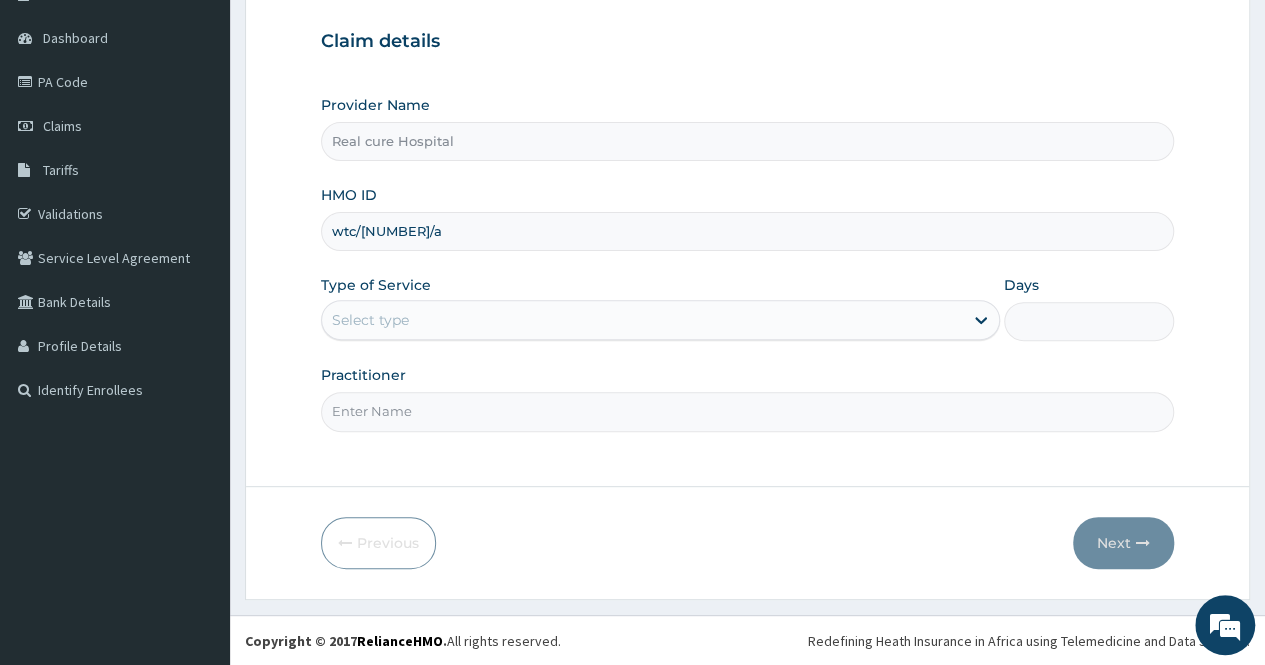 type on "wtc/[NUMBER]/a" 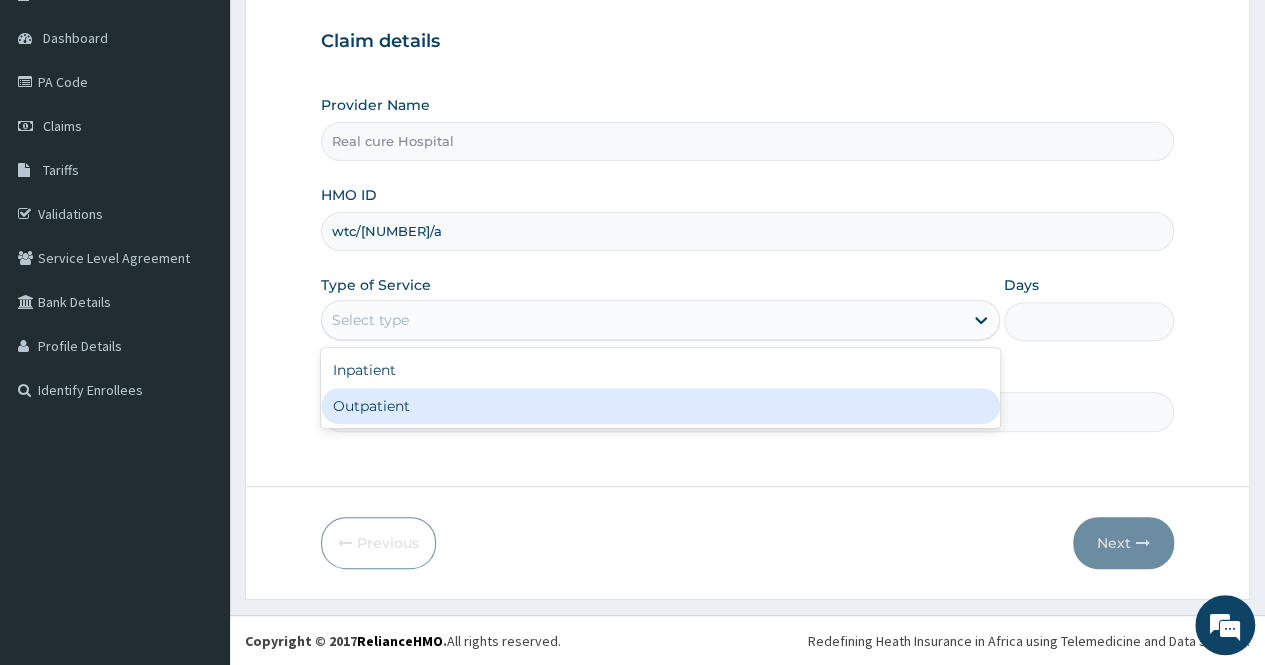click on "Outpatient" at bounding box center (660, 406) 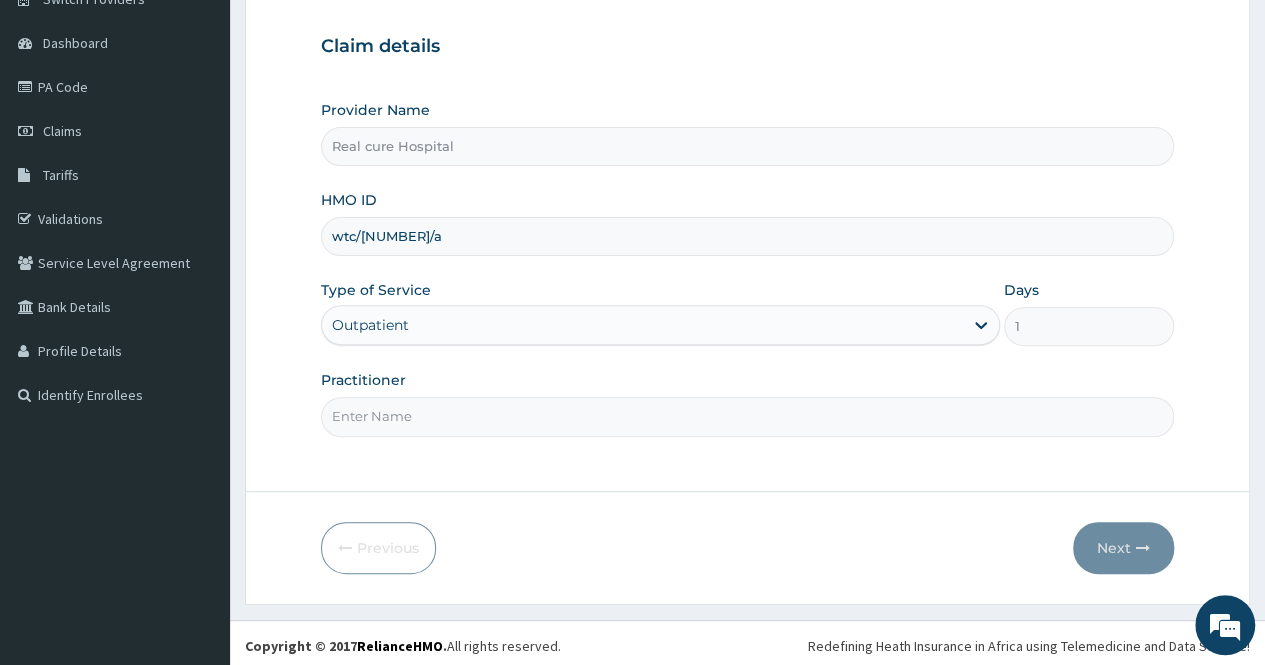 scroll, scrollTop: 180, scrollLeft: 0, axis: vertical 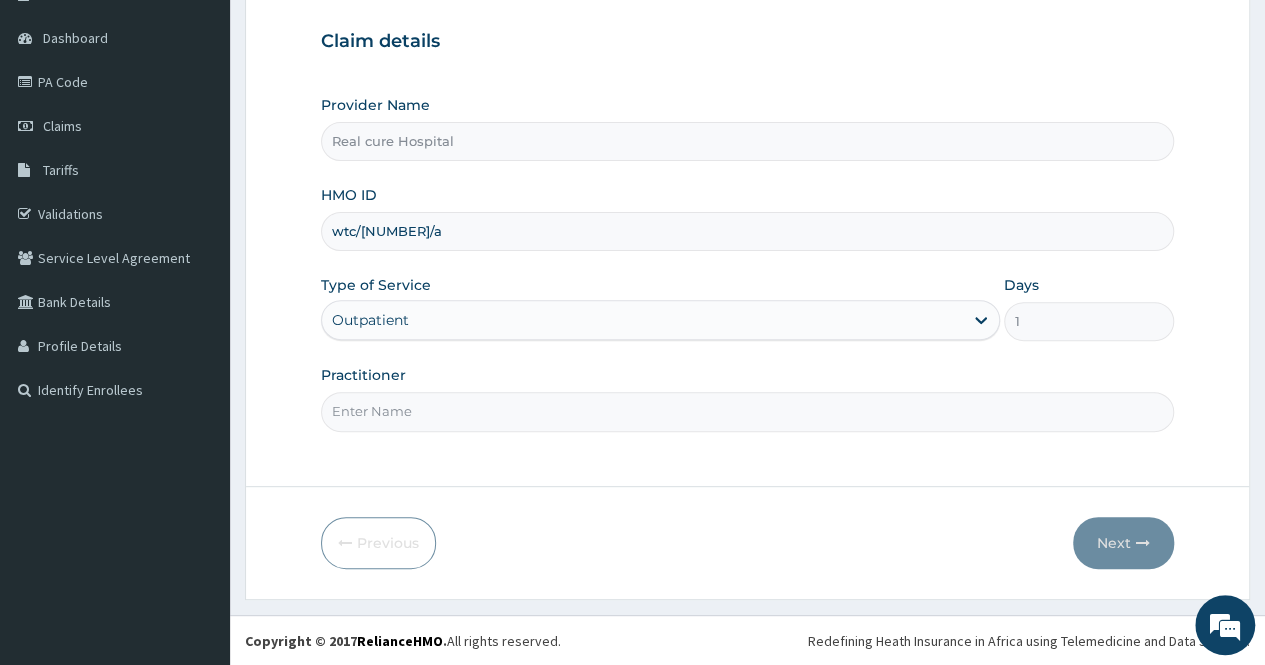 click on "Practitioner" at bounding box center (747, 411) 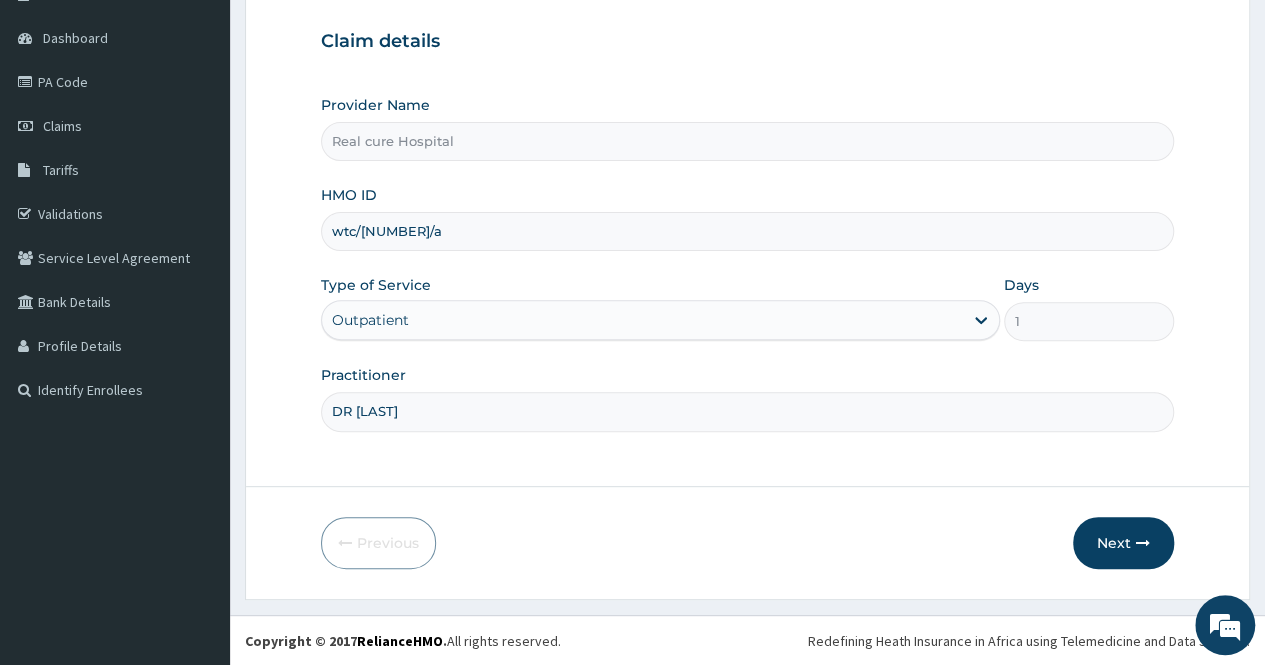 click on "DR OPWOYE" at bounding box center (747, 411) 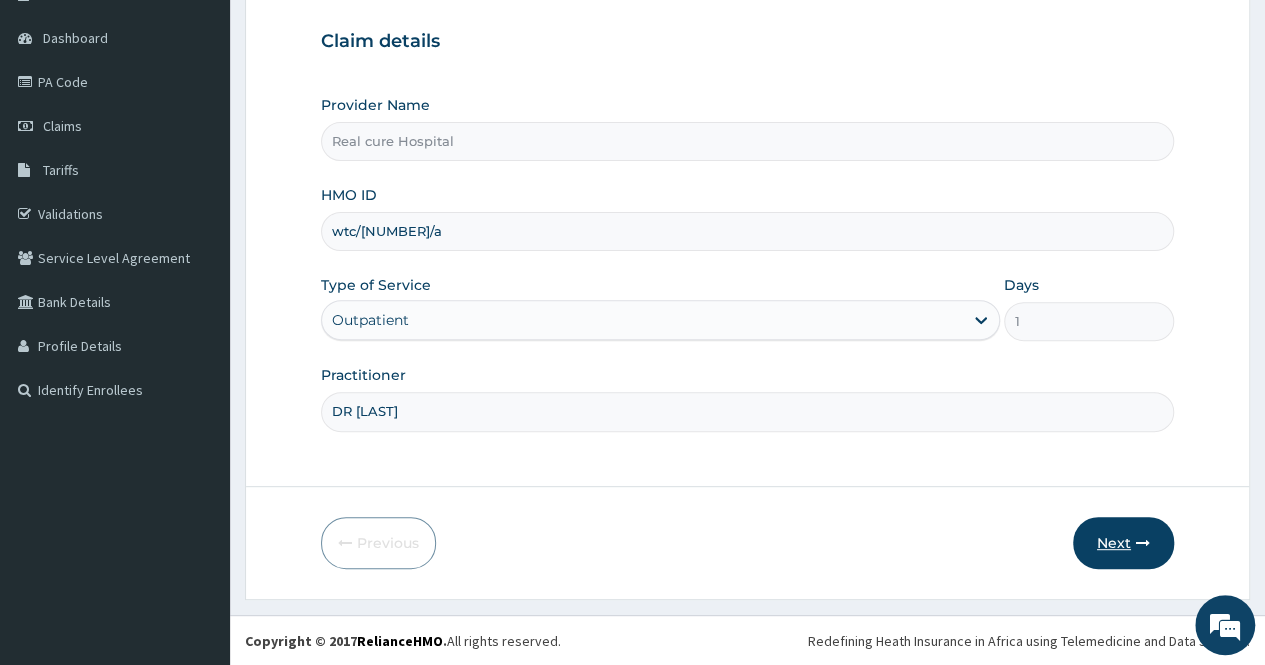 type on "DR OPAWOYE" 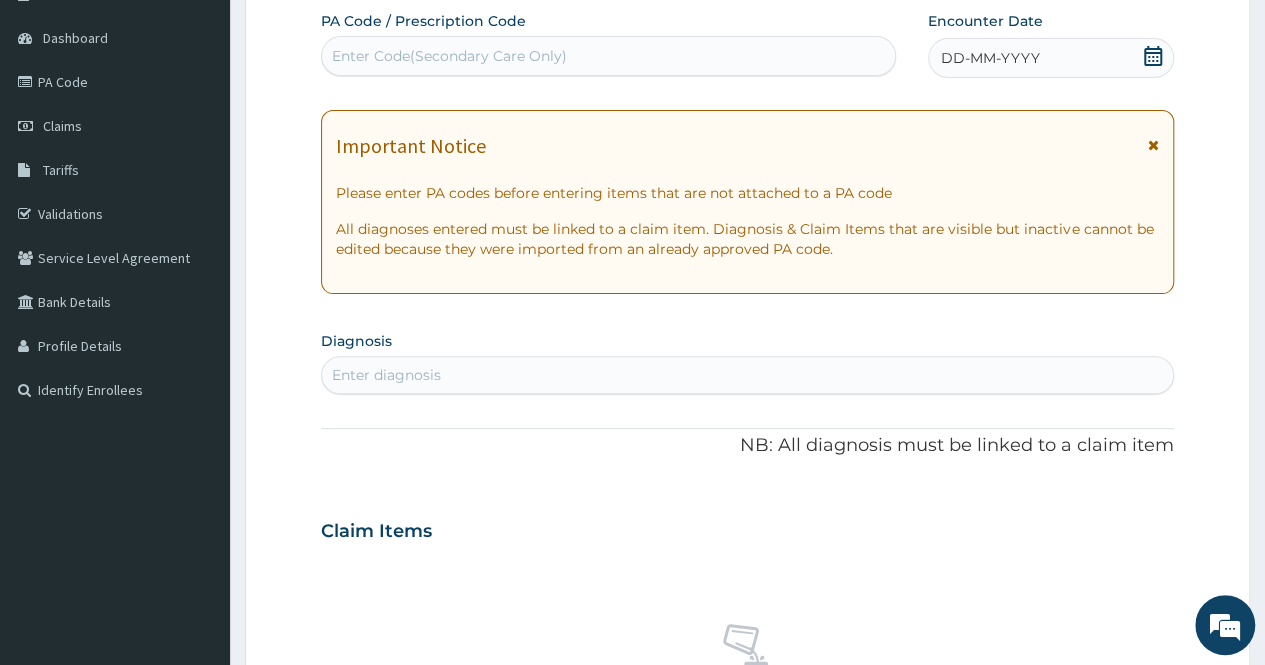 click 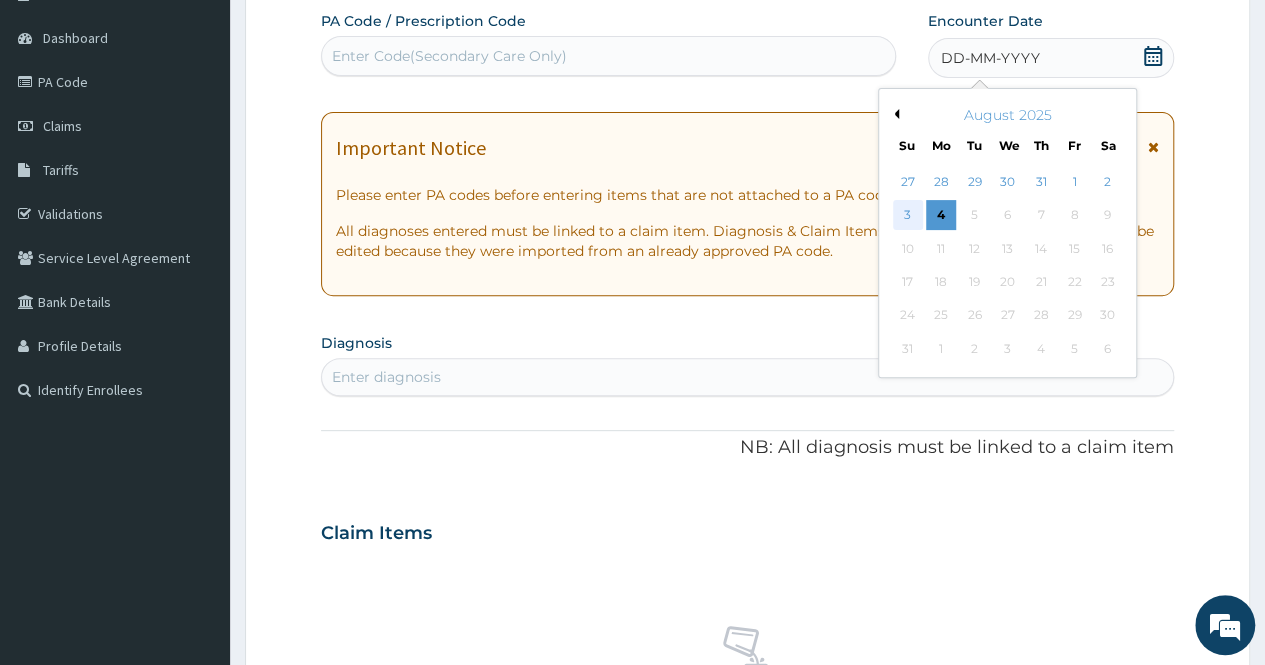 click on "3" at bounding box center [907, 216] 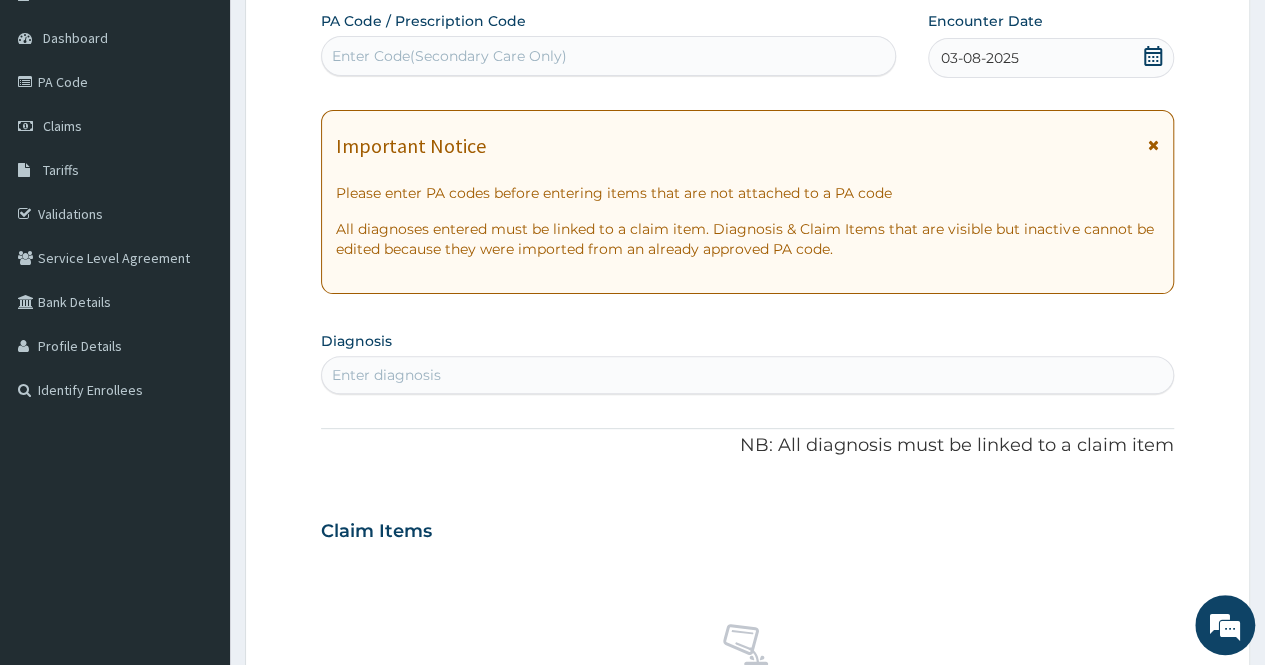 click on "Enter diagnosis" at bounding box center [386, 375] 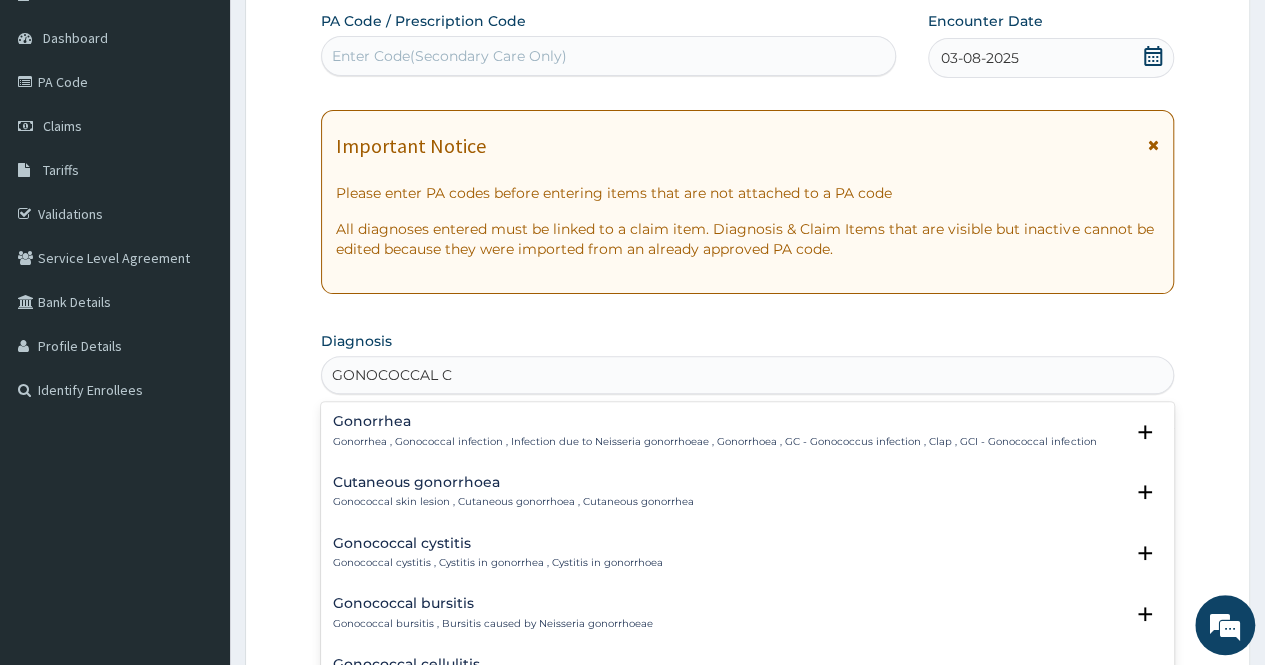 type on "GONOCOCCAL CO" 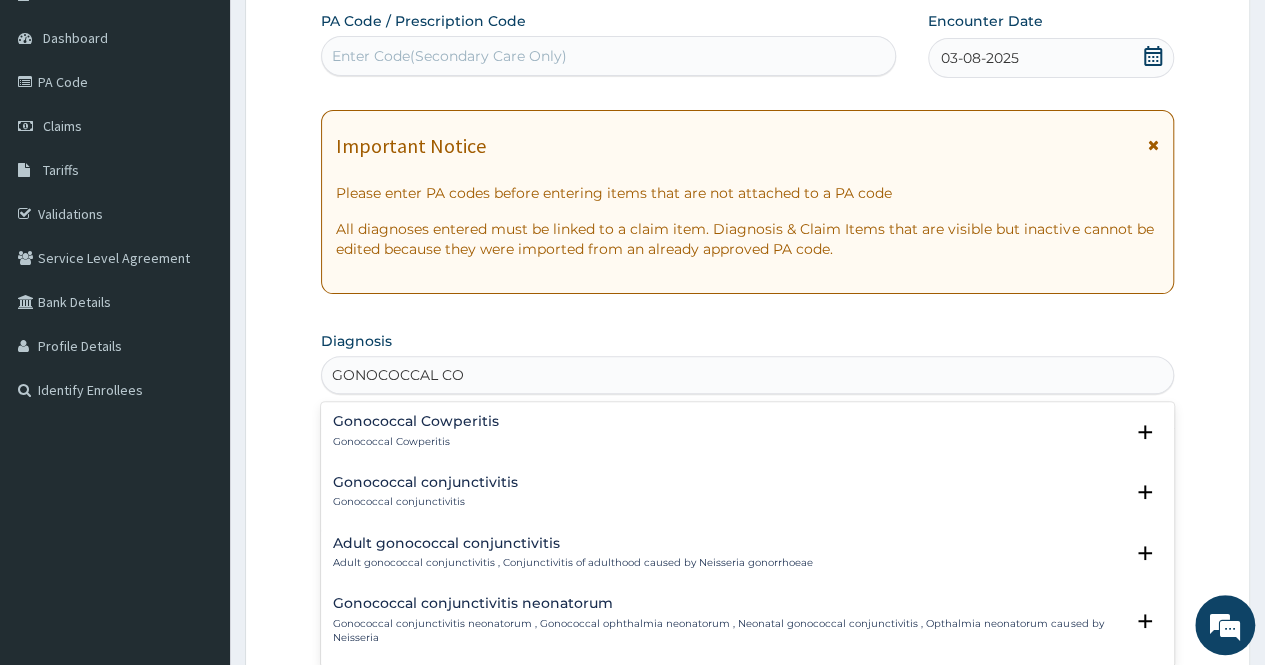 click on "Gonococcal conjunctivitis" at bounding box center (425, 482) 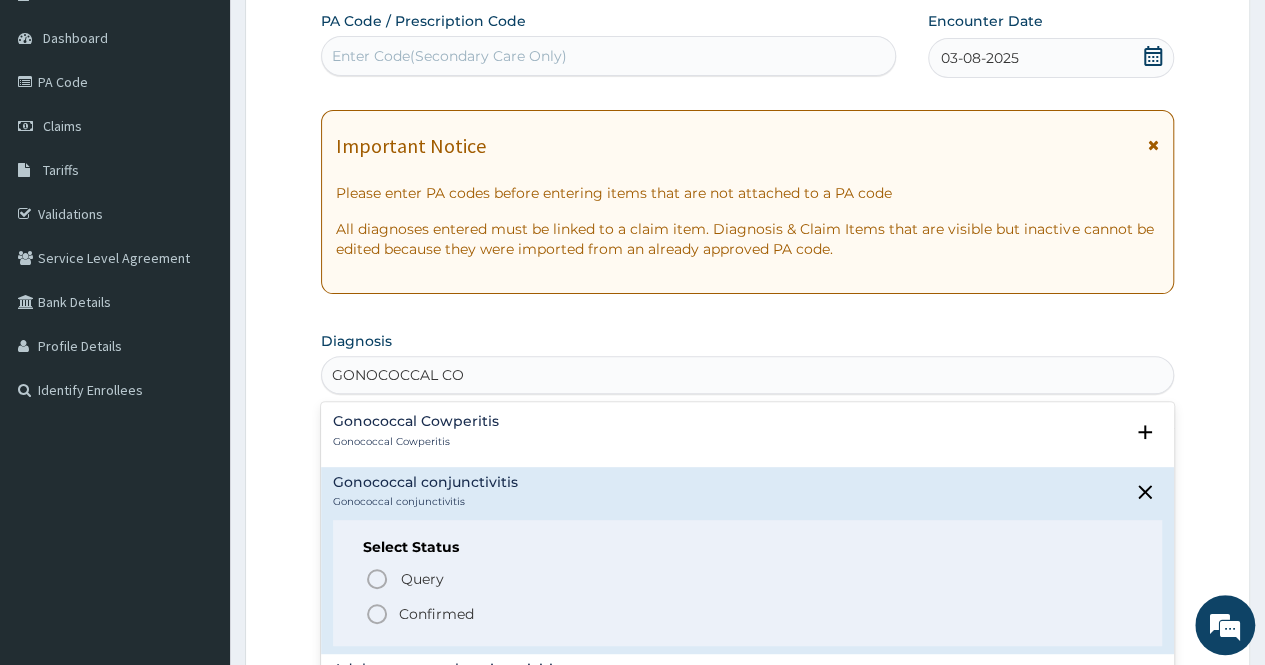 click 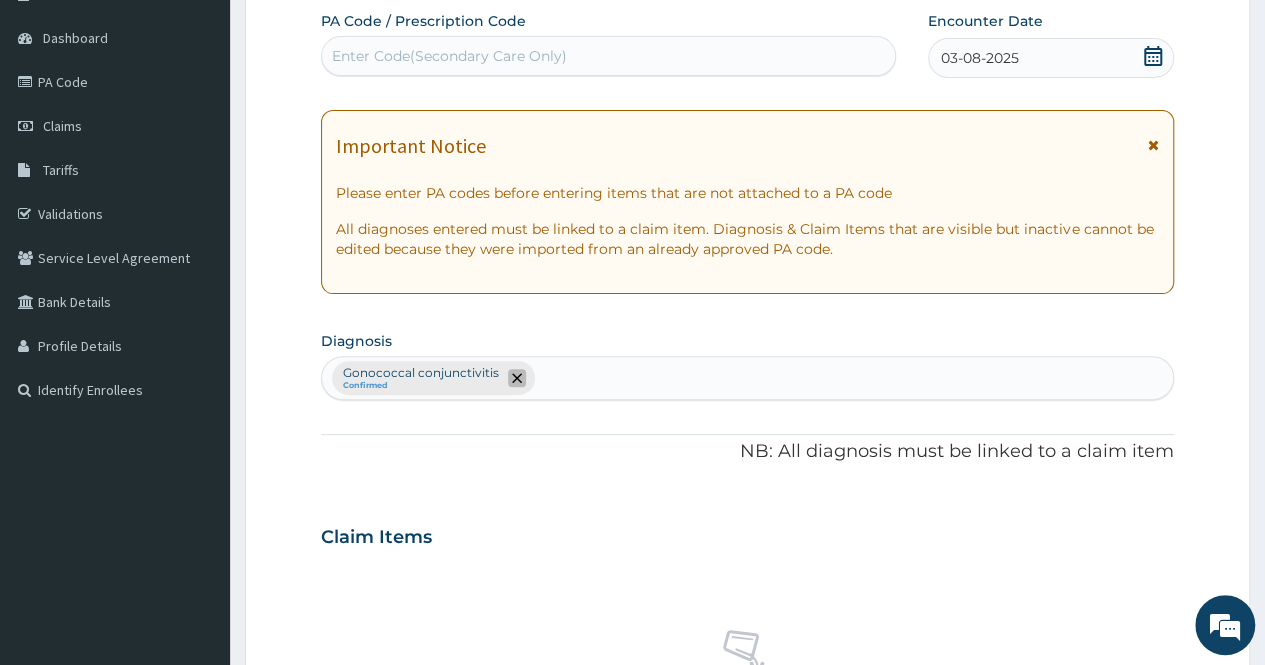 click 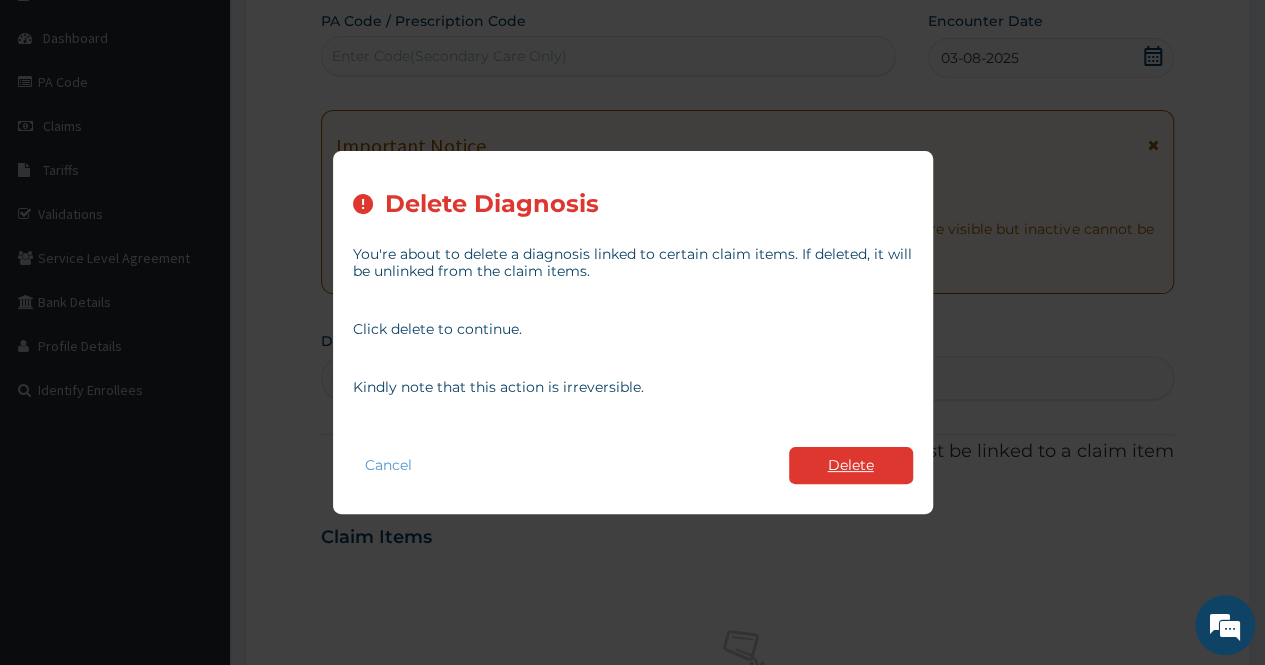 click on "Delete" at bounding box center [851, 465] 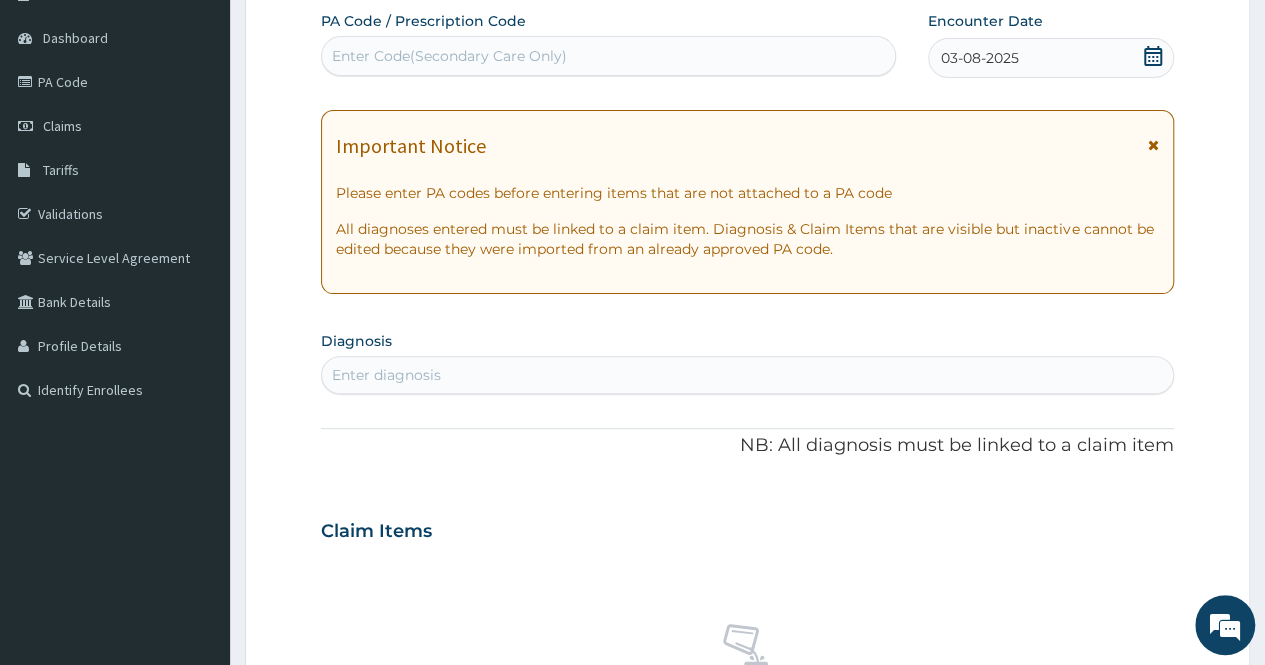 click on "Enter diagnosis" at bounding box center [747, 375] 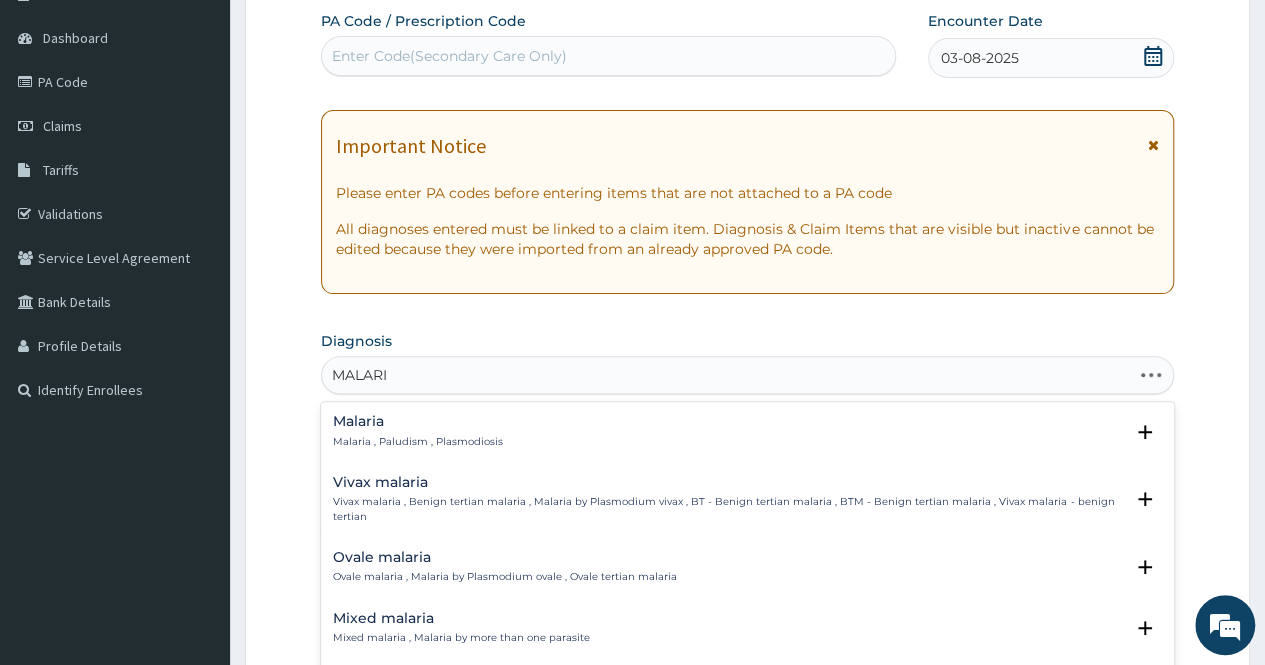 type on "MALARIA" 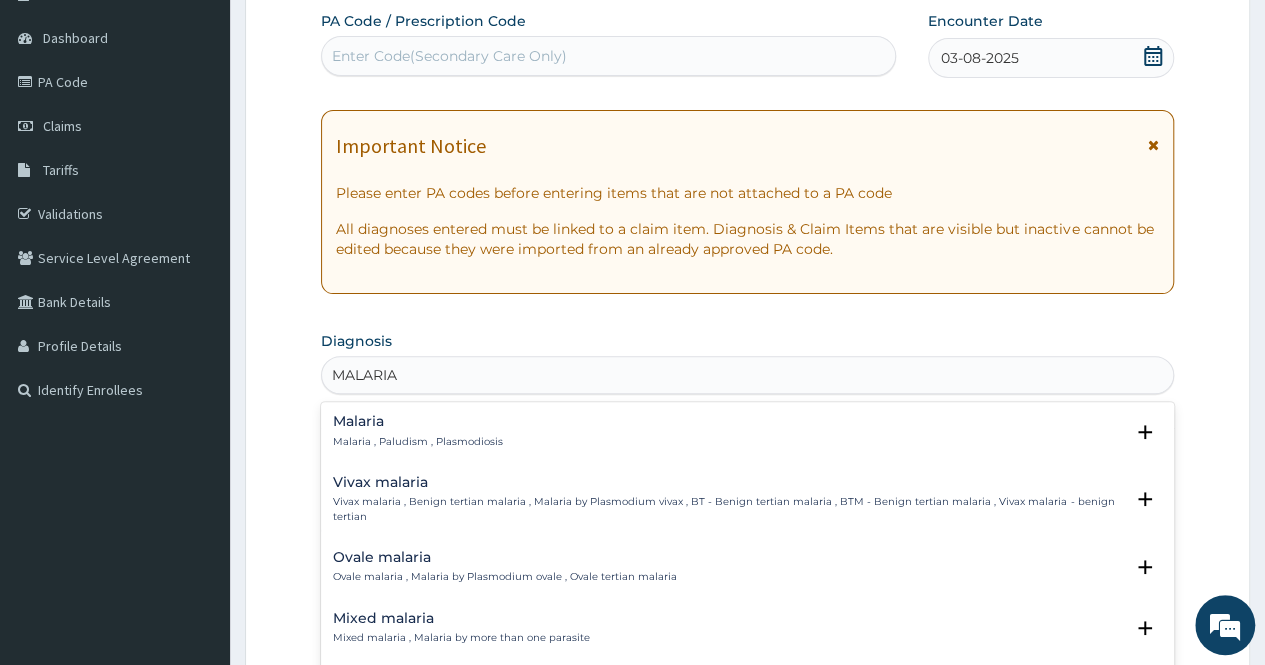 click on "Malaria" at bounding box center (418, 421) 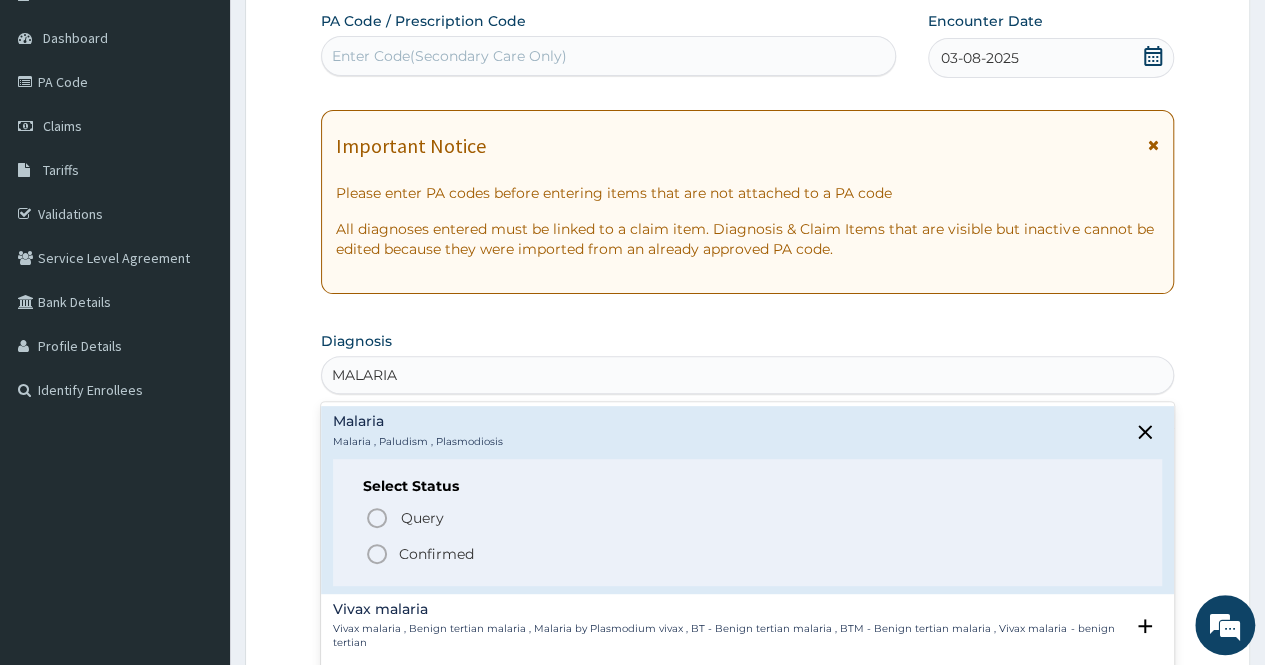 click 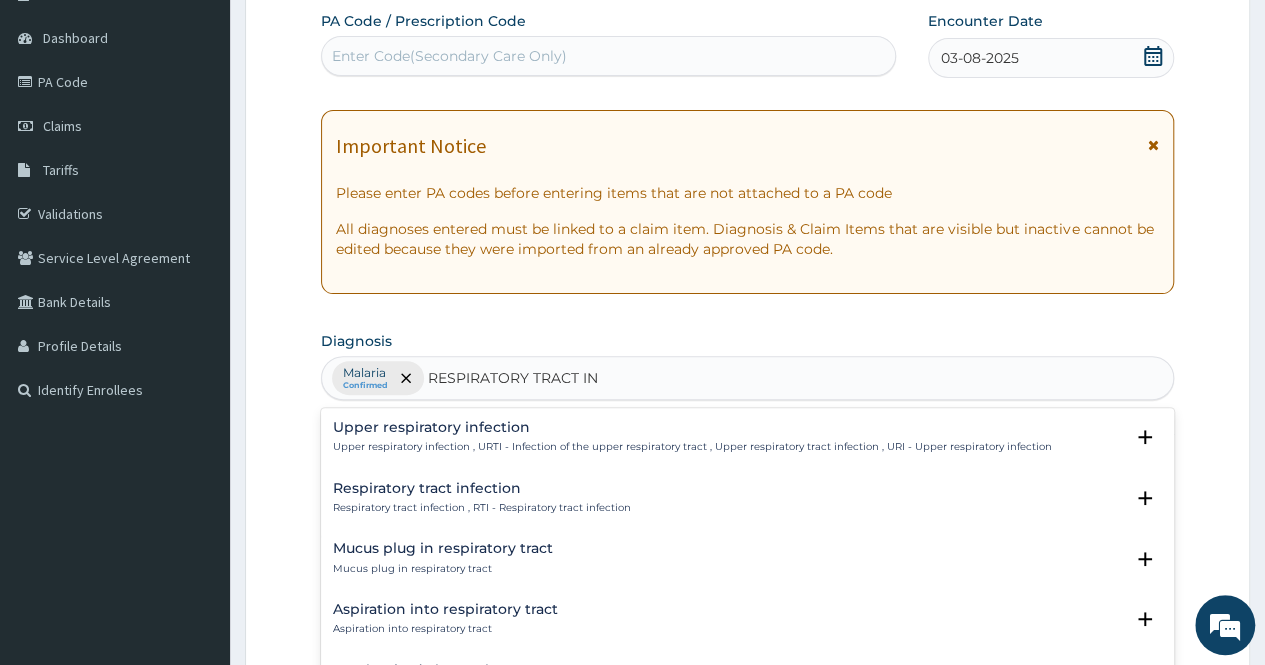 type on "RESPIRATORY TRACT INF" 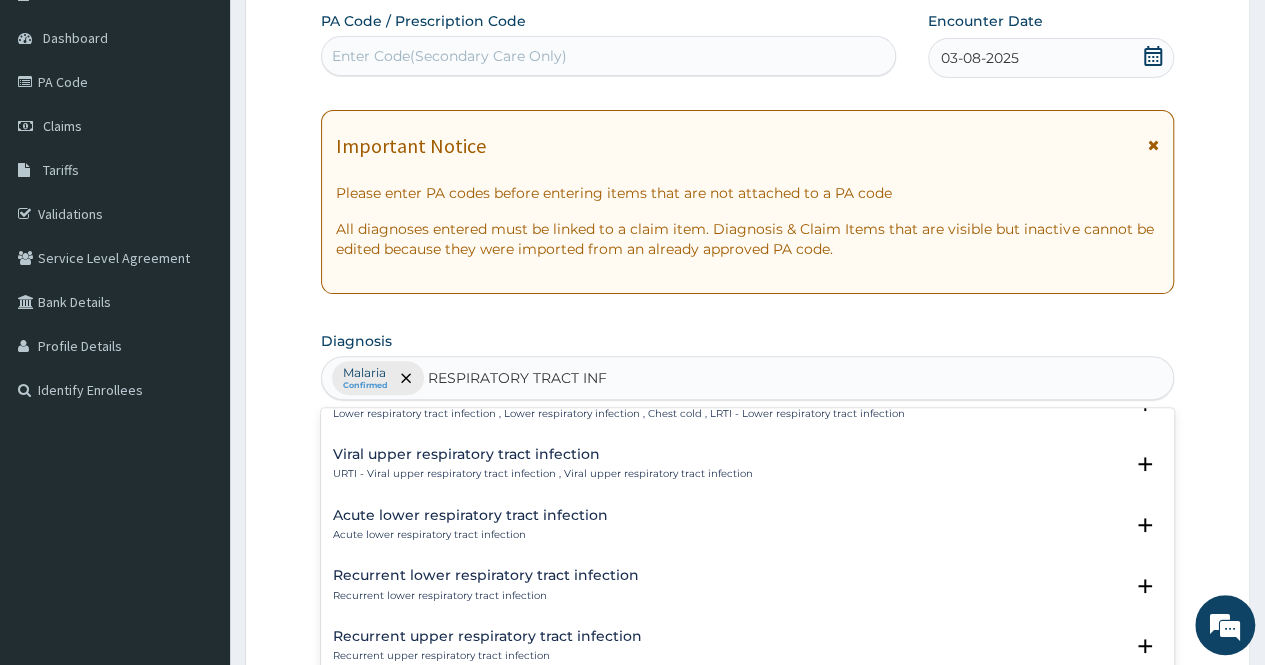scroll, scrollTop: 300, scrollLeft: 0, axis: vertical 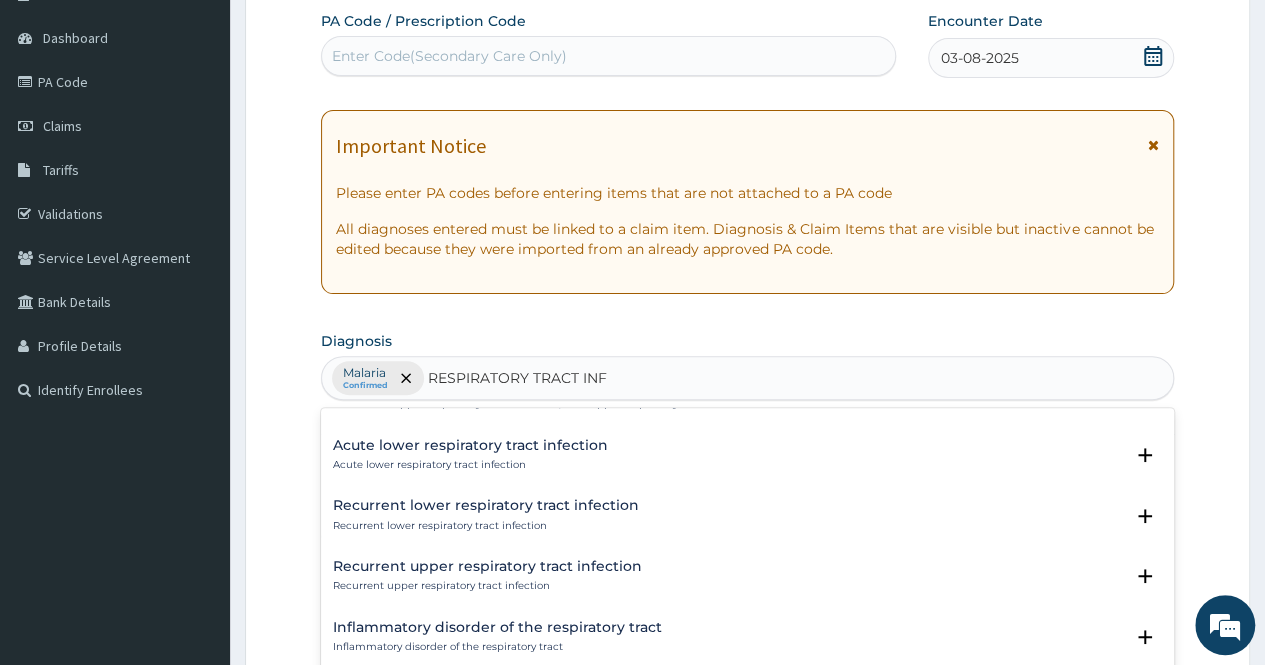 click on "Acute lower respiratory tract infection" at bounding box center (470, 445) 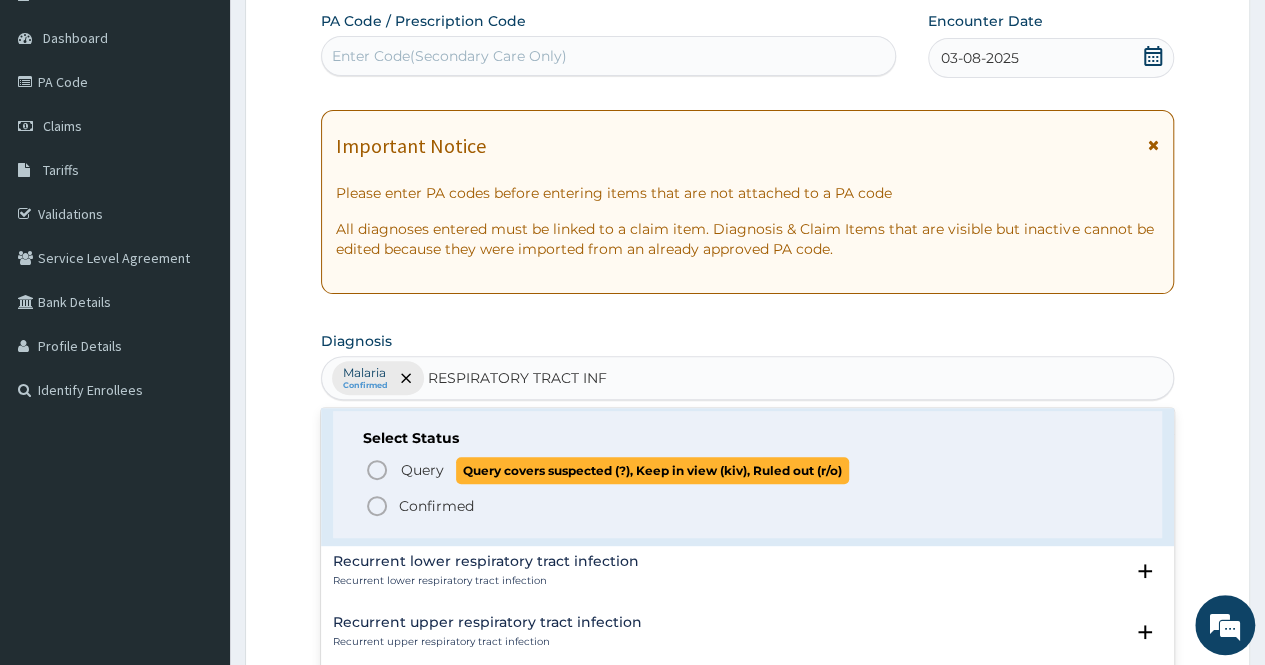 scroll, scrollTop: 400, scrollLeft: 0, axis: vertical 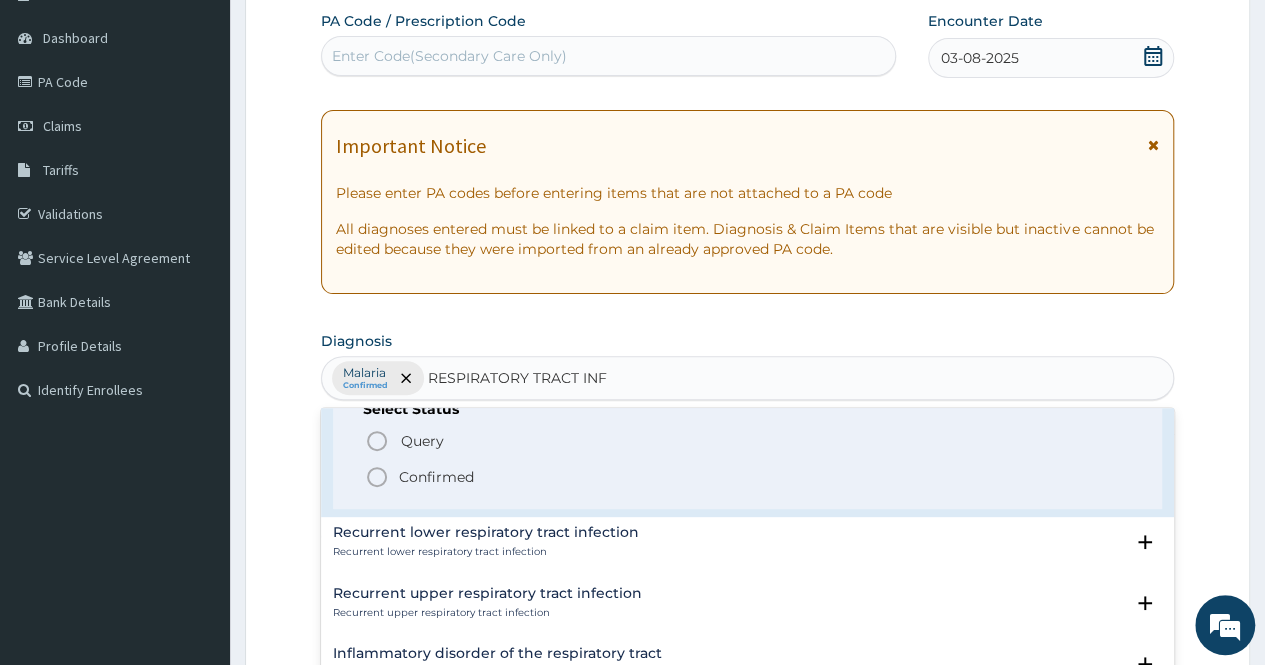 click 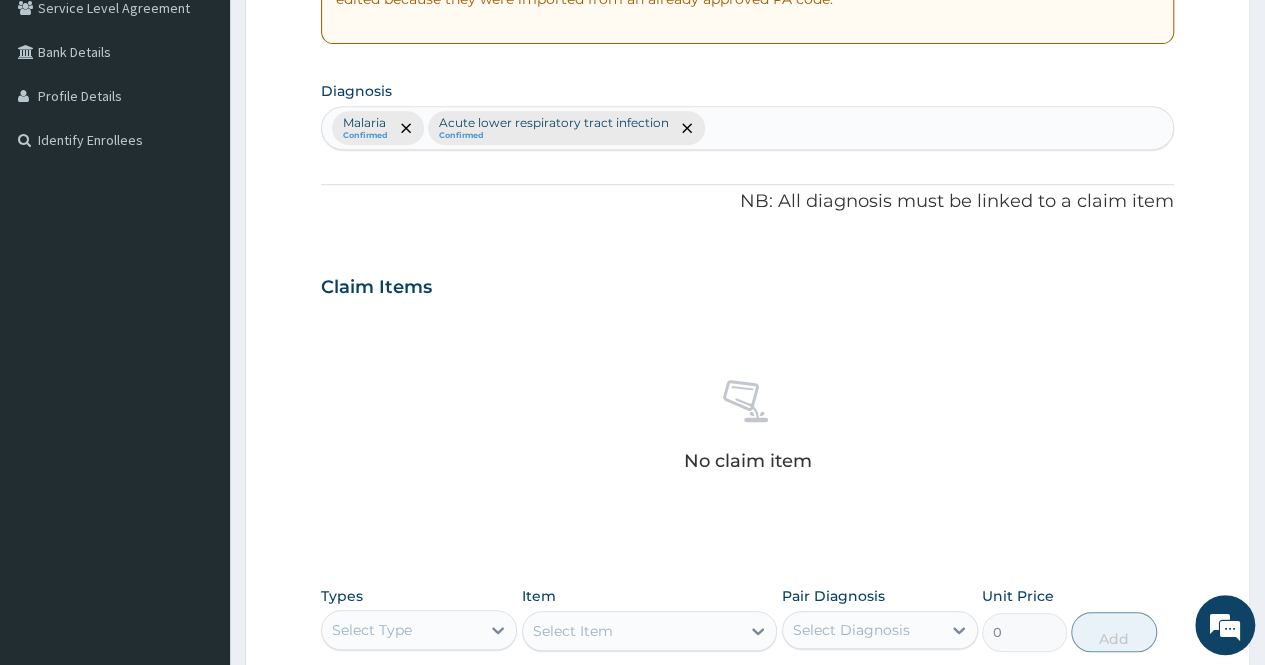 scroll, scrollTop: 580, scrollLeft: 0, axis: vertical 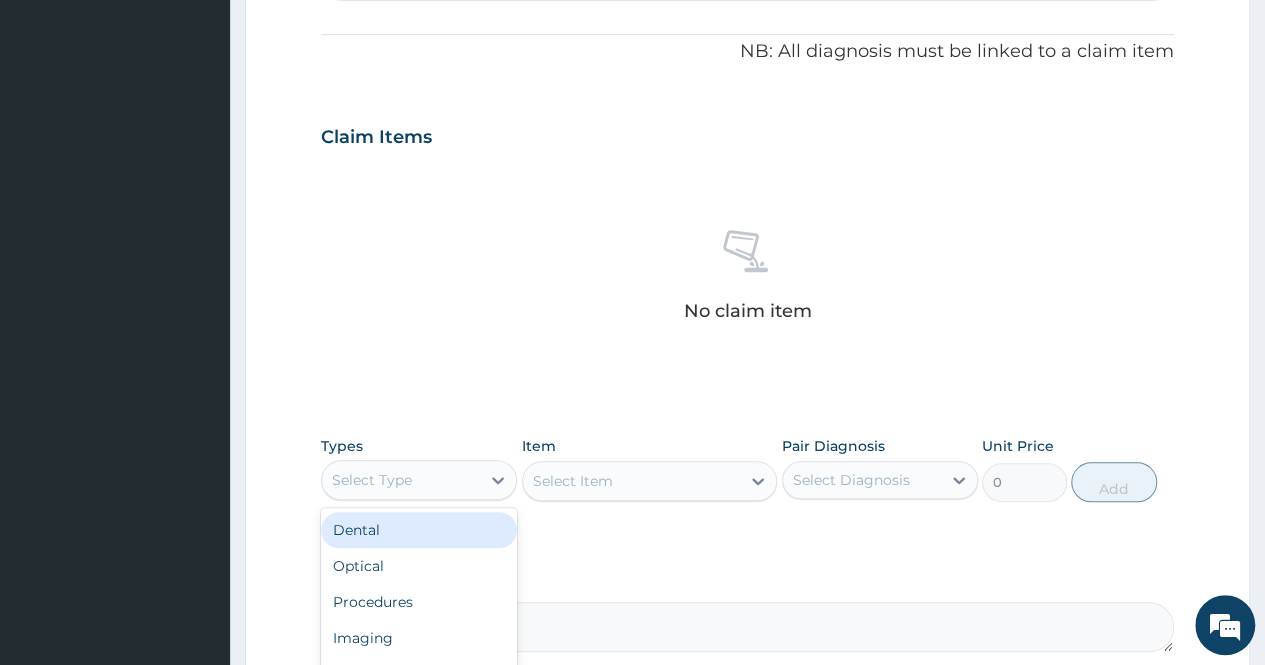 click on "Select Type" at bounding box center [401, 480] 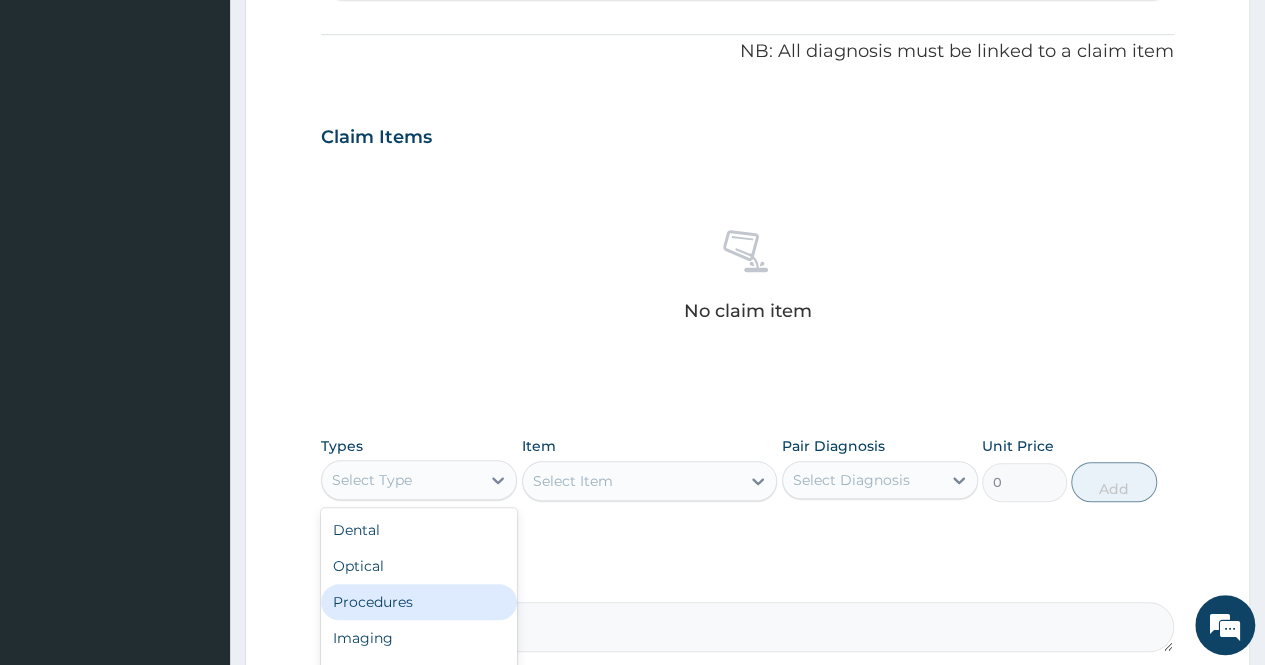 click on "Procedures" at bounding box center [419, 602] 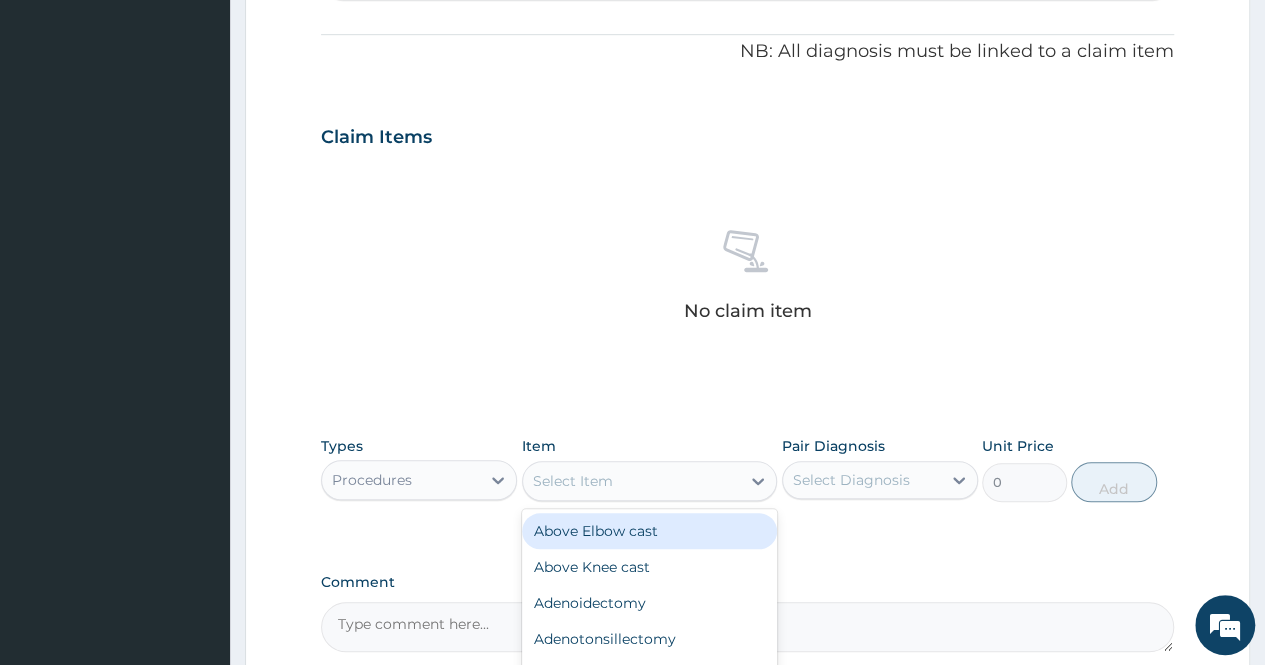 click on "Select Item" at bounding box center (632, 481) 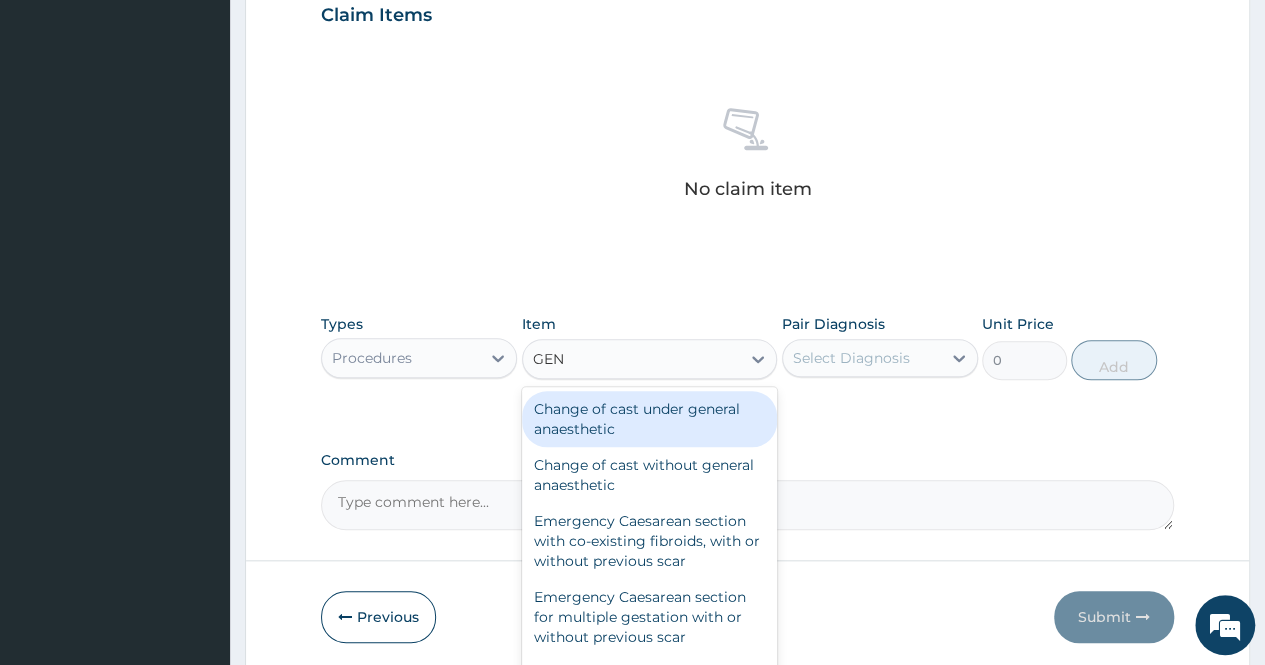 scroll, scrollTop: 773, scrollLeft: 0, axis: vertical 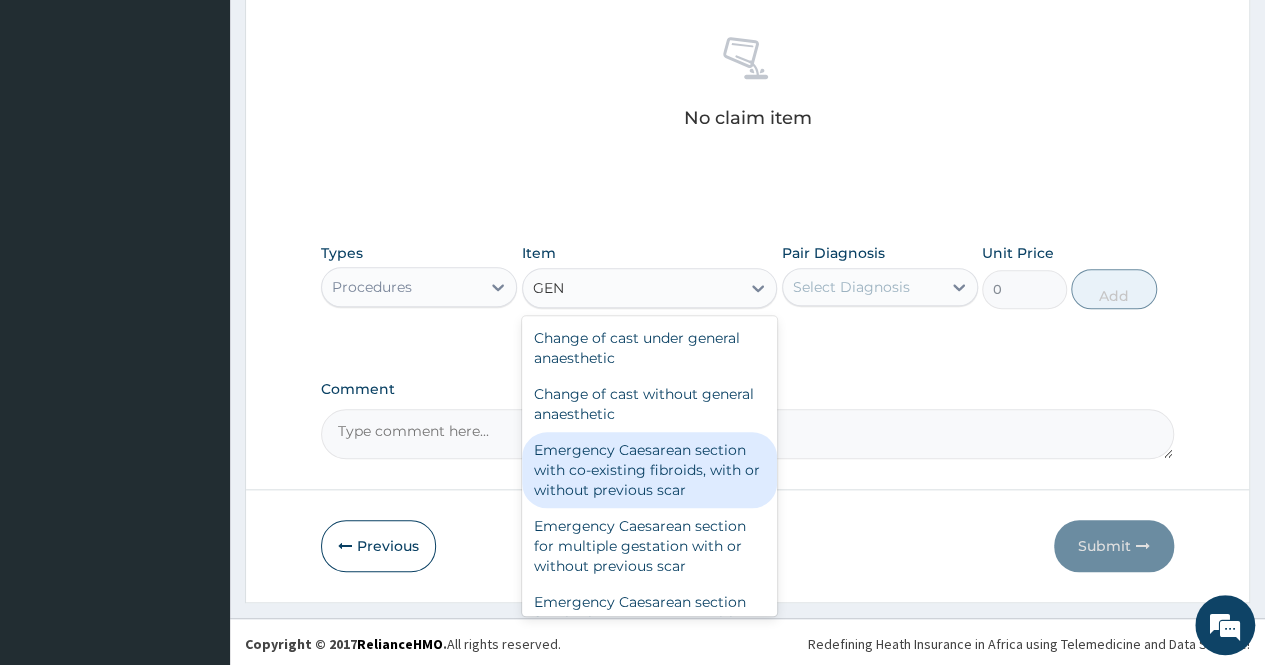 type on "GENE" 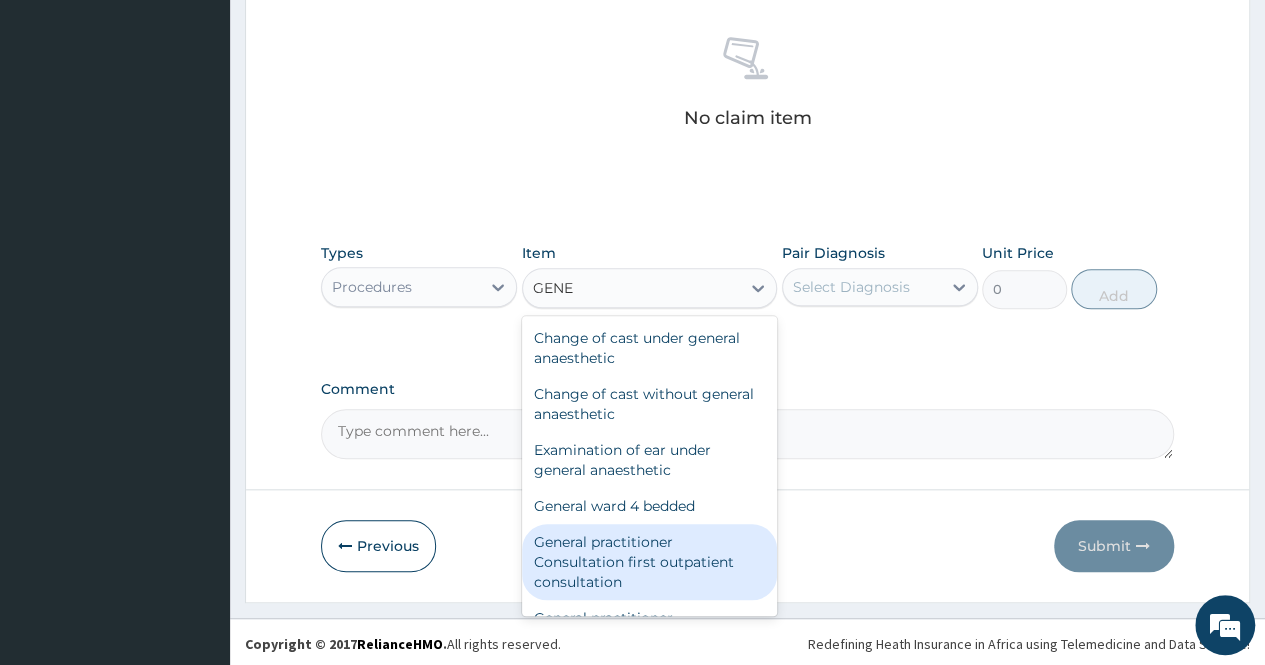 click on "General practitioner Consultation first outpatient consultation" at bounding box center [650, 562] 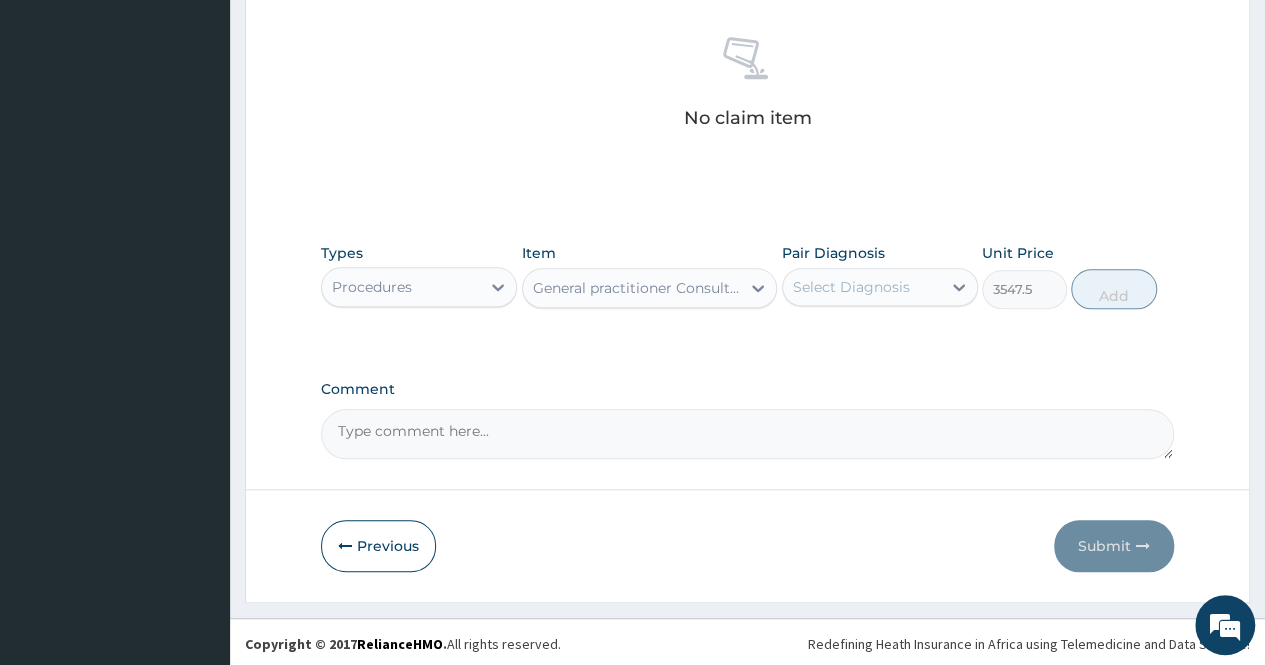 click on "Select Diagnosis" at bounding box center (851, 287) 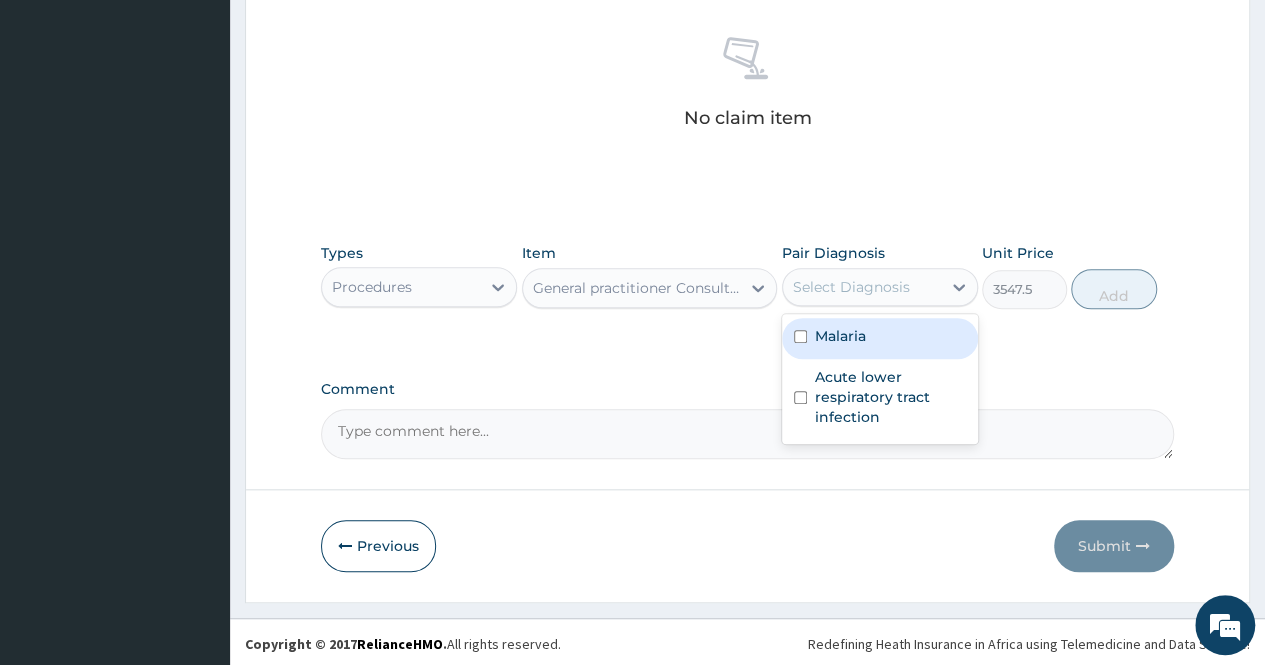 click on "Malaria" at bounding box center [880, 338] 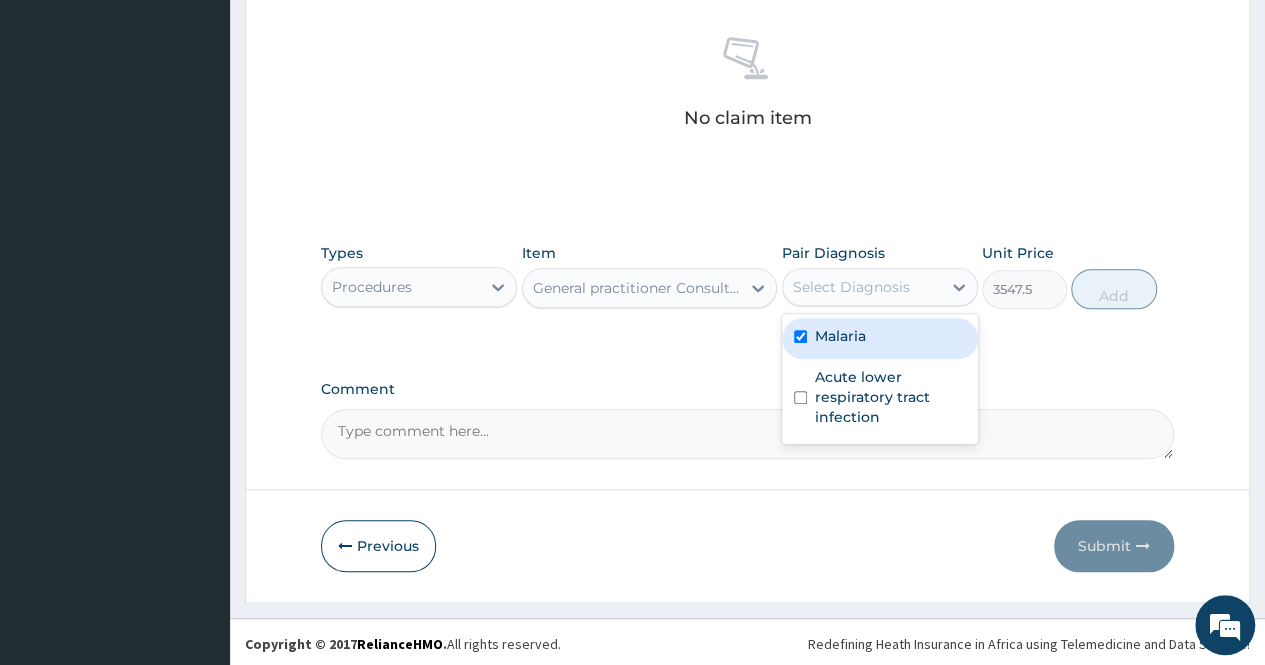 checkbox on "true" 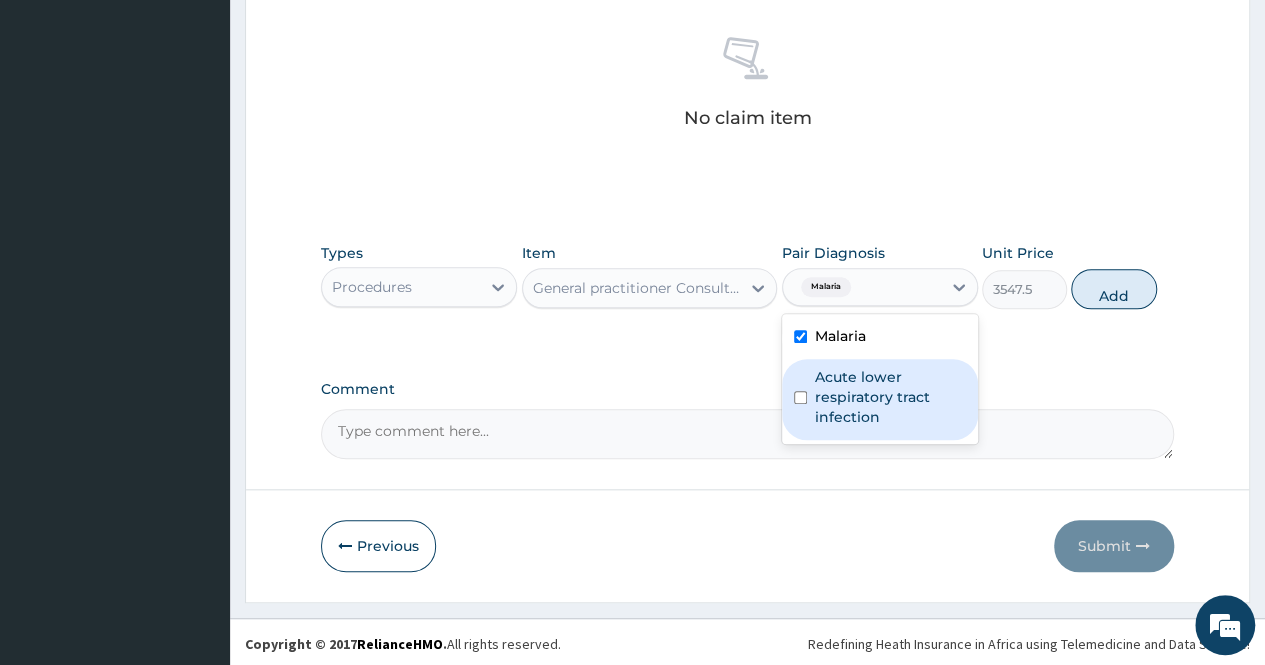click on "Acute lower respiratory tract infection" at bounding box center (890, 397) 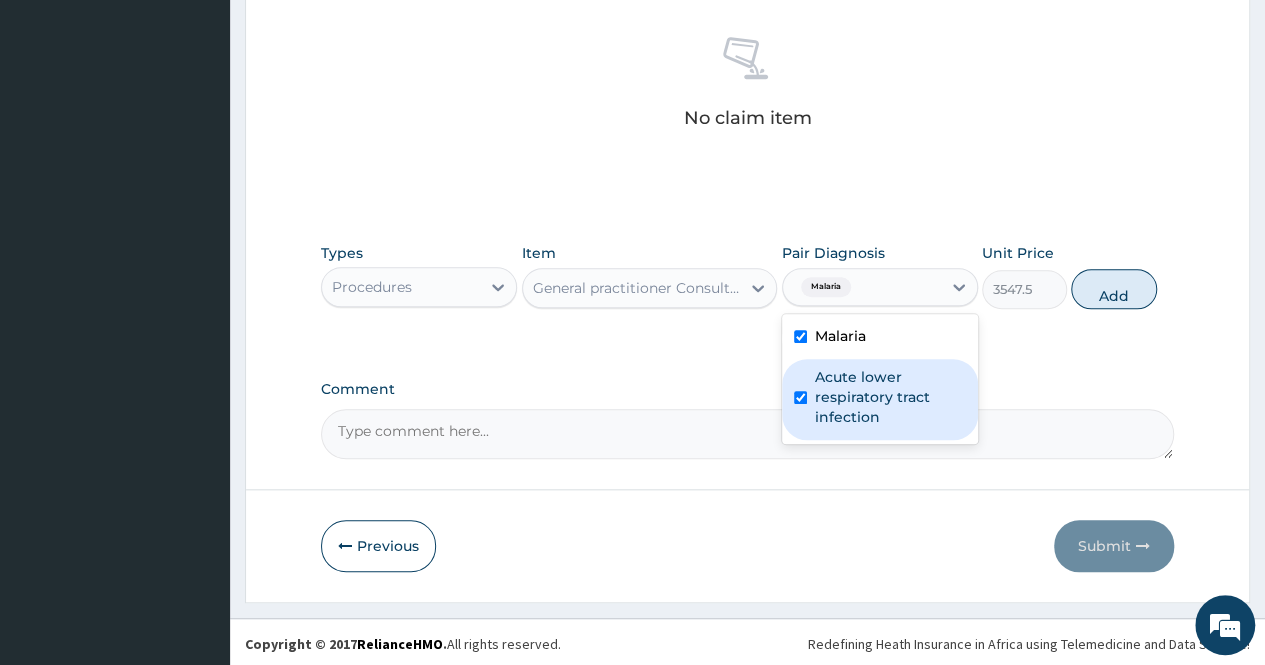 checkbox on "true" 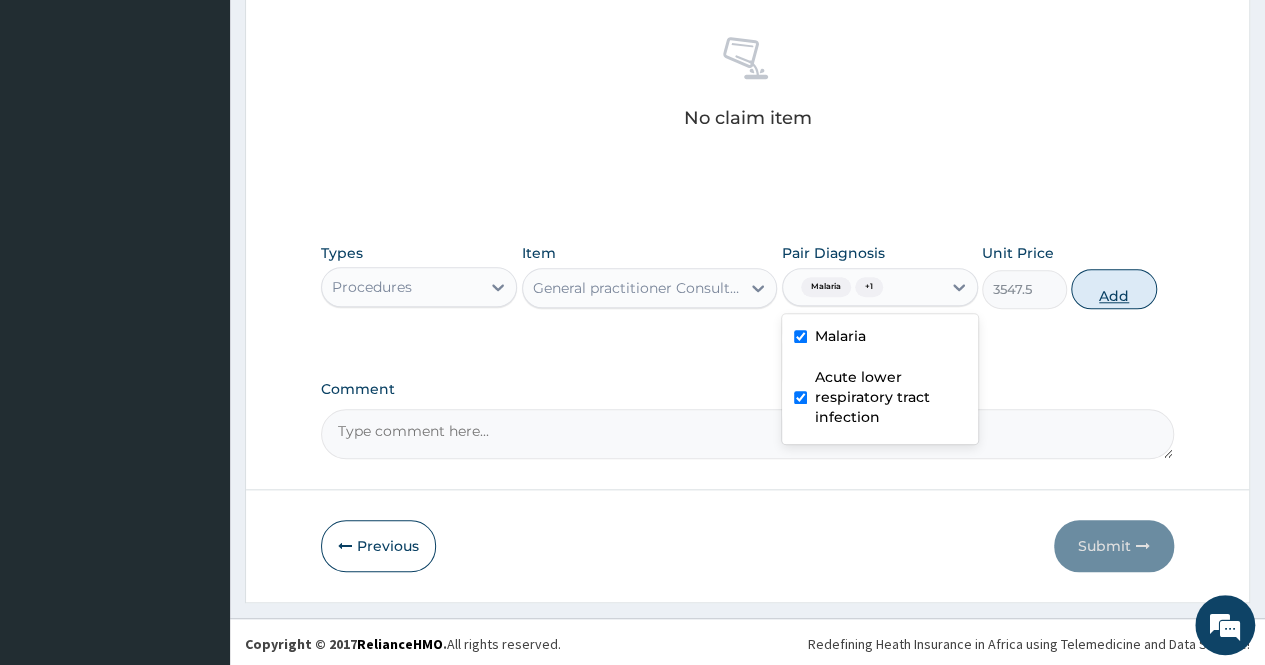 click on "Add" at bounding box center (1113, 289) 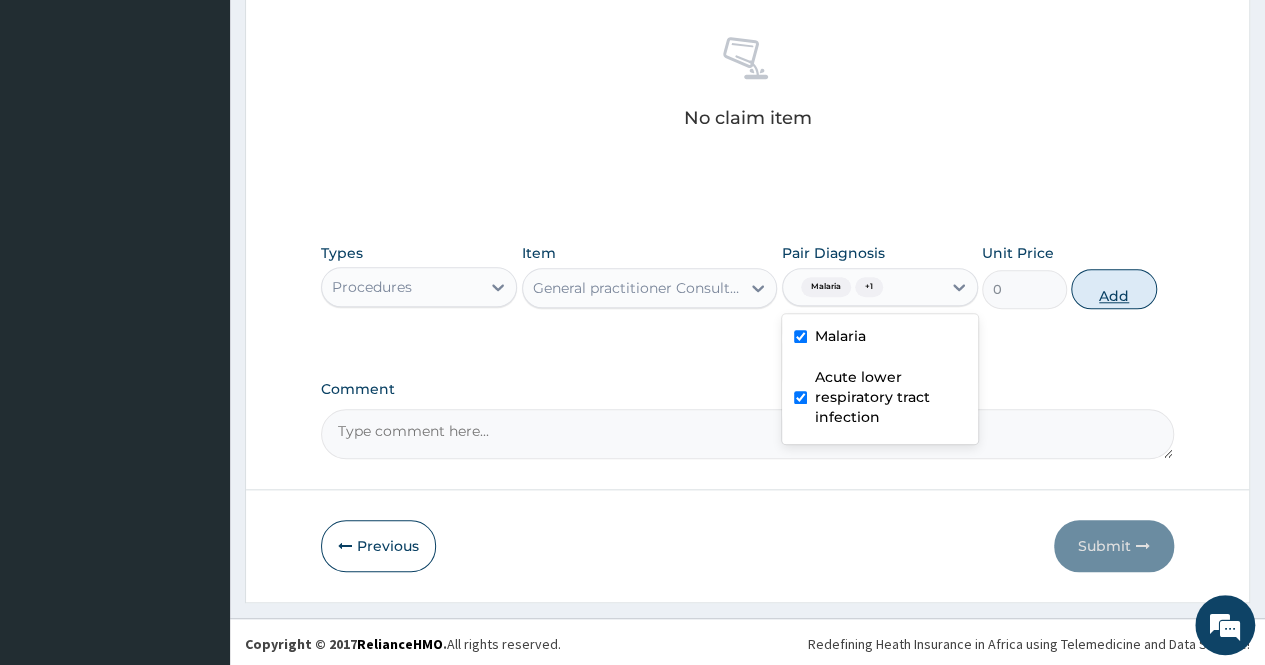 scroll, scrollTop: 704, scrollLeft: 0, axis: vertical 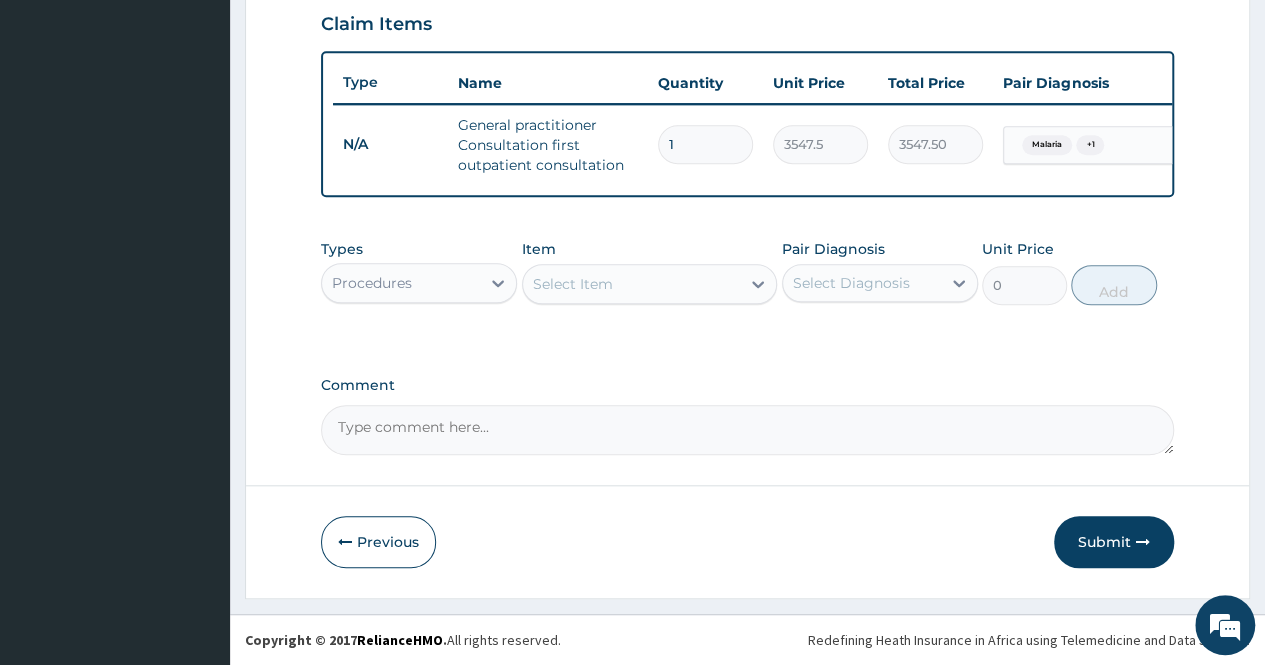 click on "Procedures" at bounding box center (372, 283) 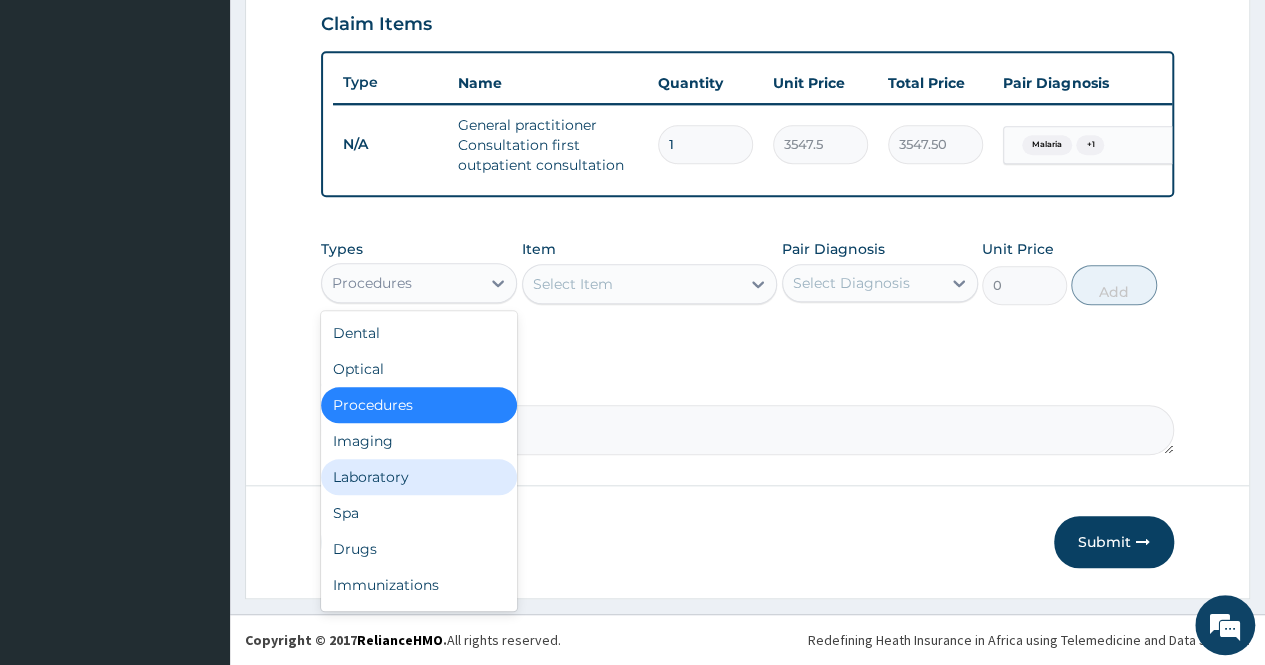 click on "Laboratory" at bounding box center [419, 477] 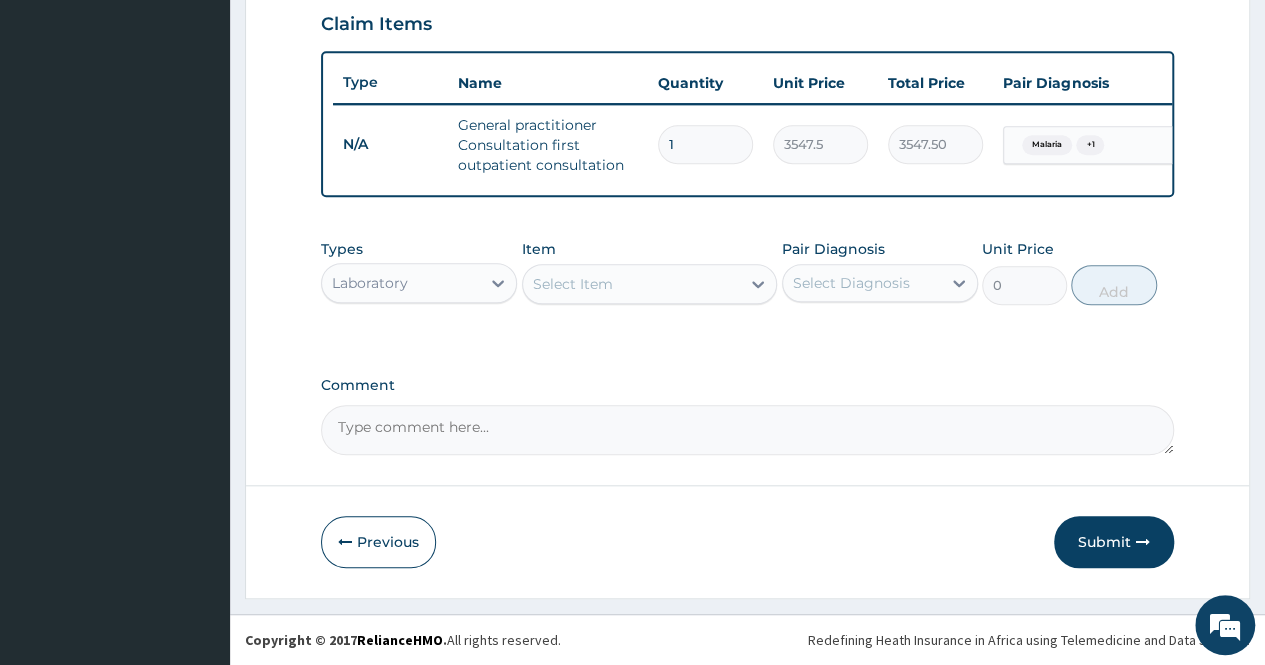 click on "Select Item" at bounding box center [632, 284] 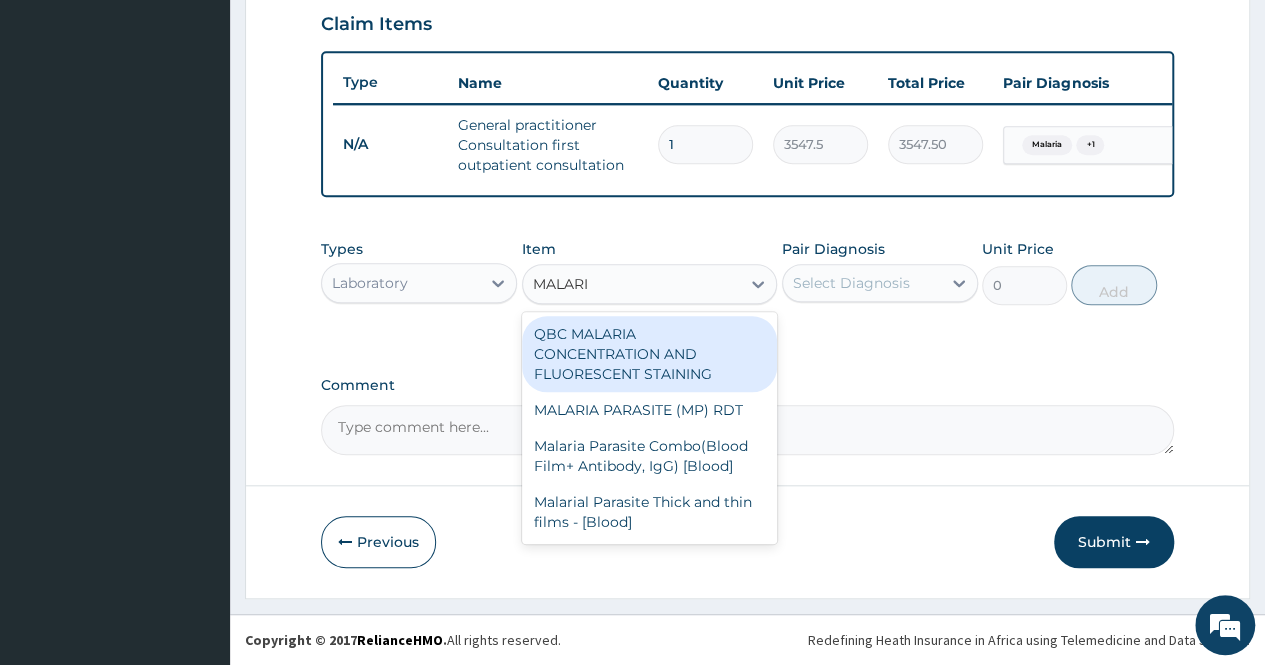 type on "MALARIA" 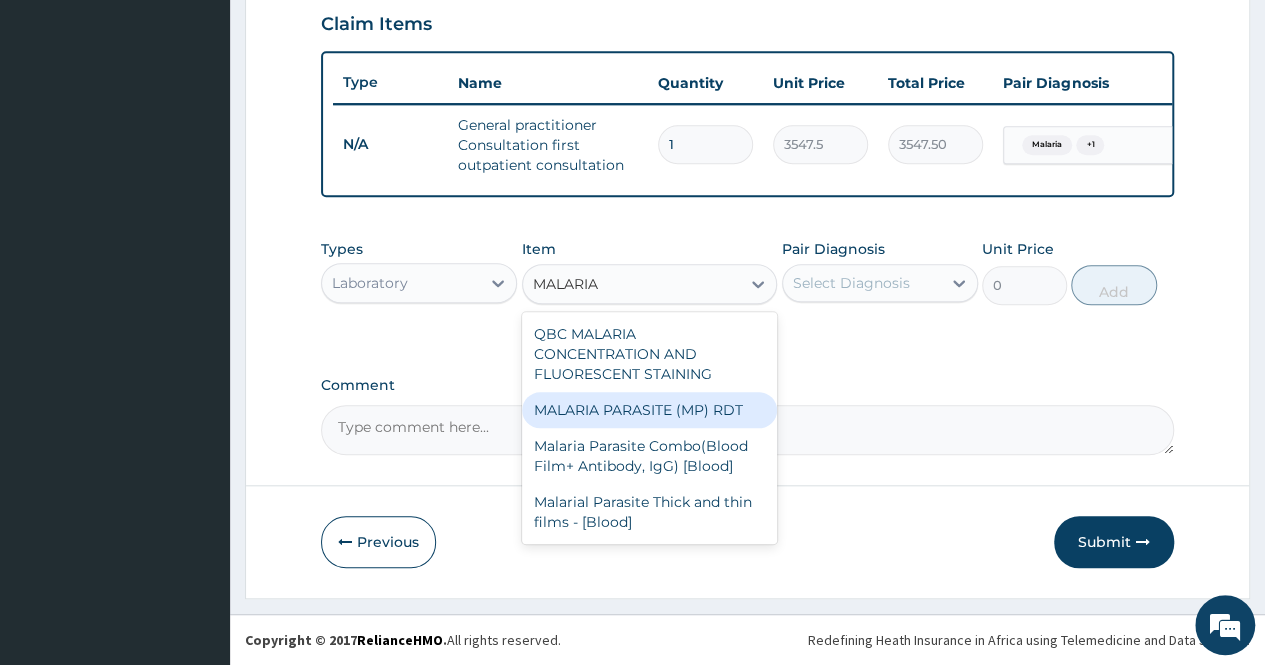 drag, startPoint x: 634, startPoint y: 405, endPoint x: 660, endPoint y: 392, distance: 29.068884 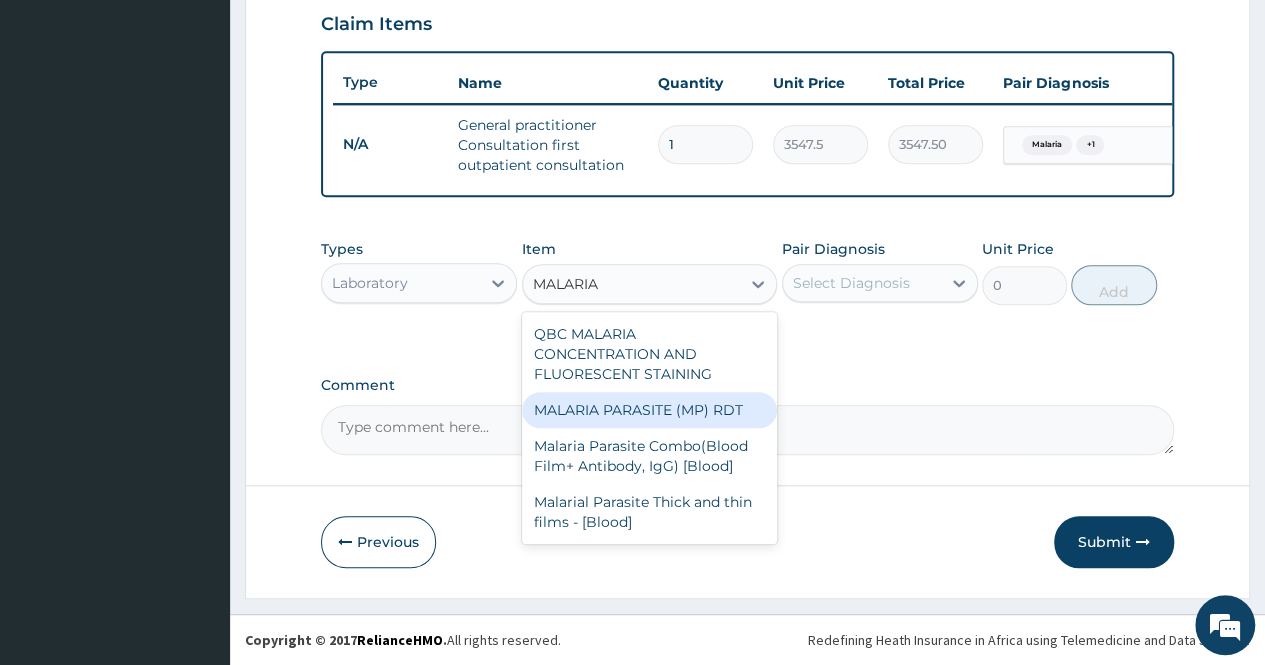 click on "MALARIA PARASITE (MP) RDT" at bounding box center [650, 410] 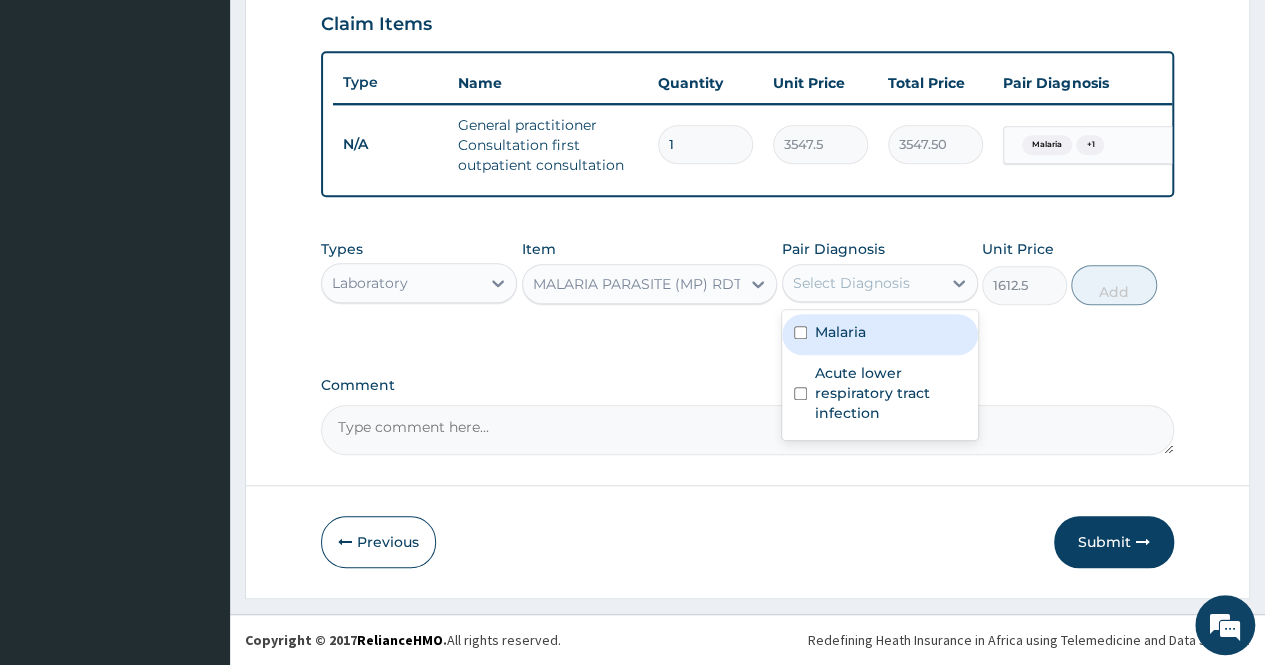 click on "Select Diagnosis" at bounding box center (851, 283) 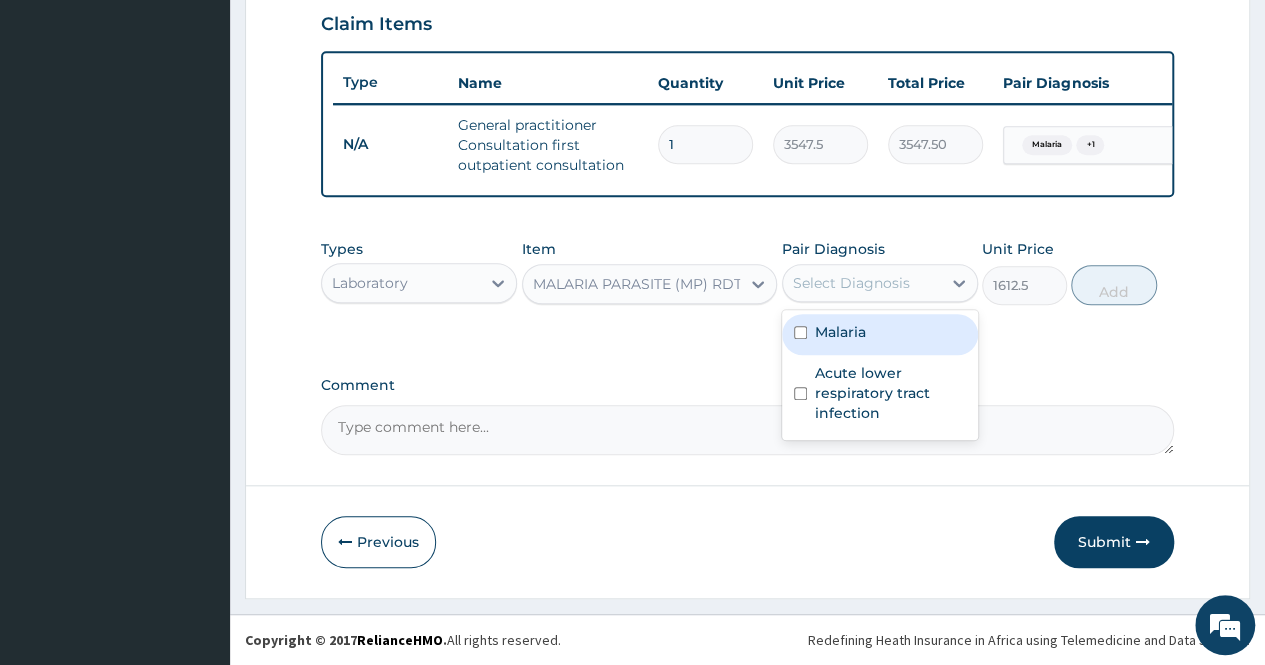 click on "Malaria" at bounding box center [880, 334] 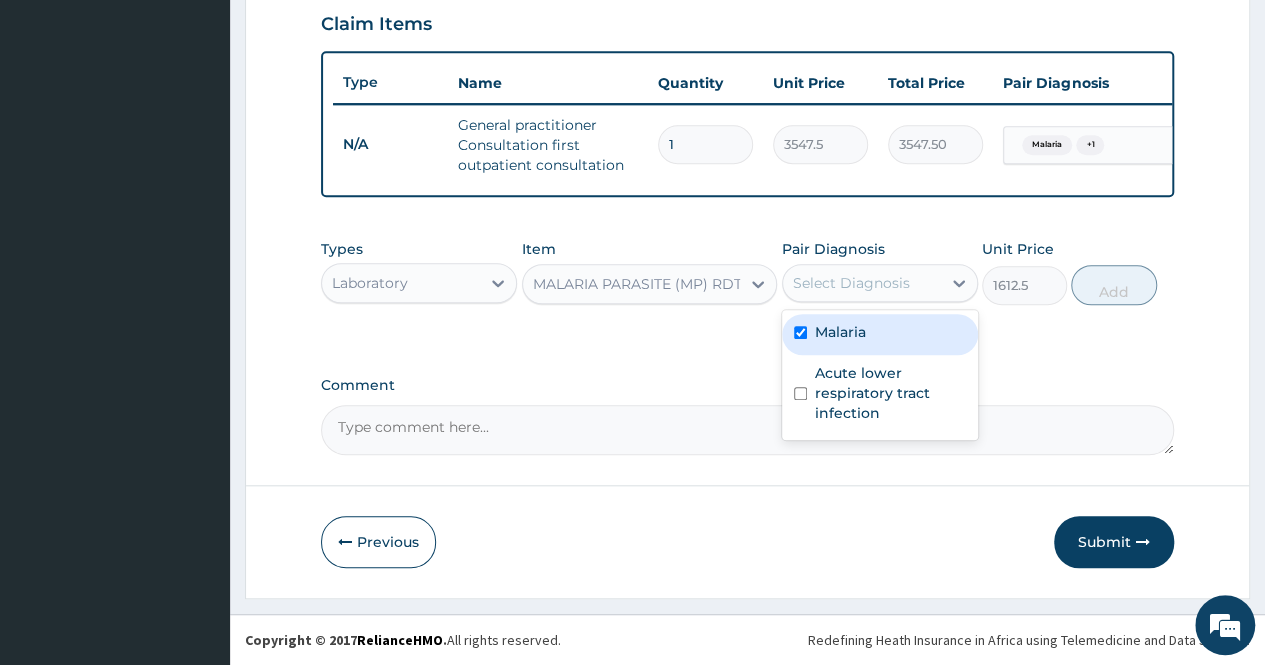 checkbox on "true" 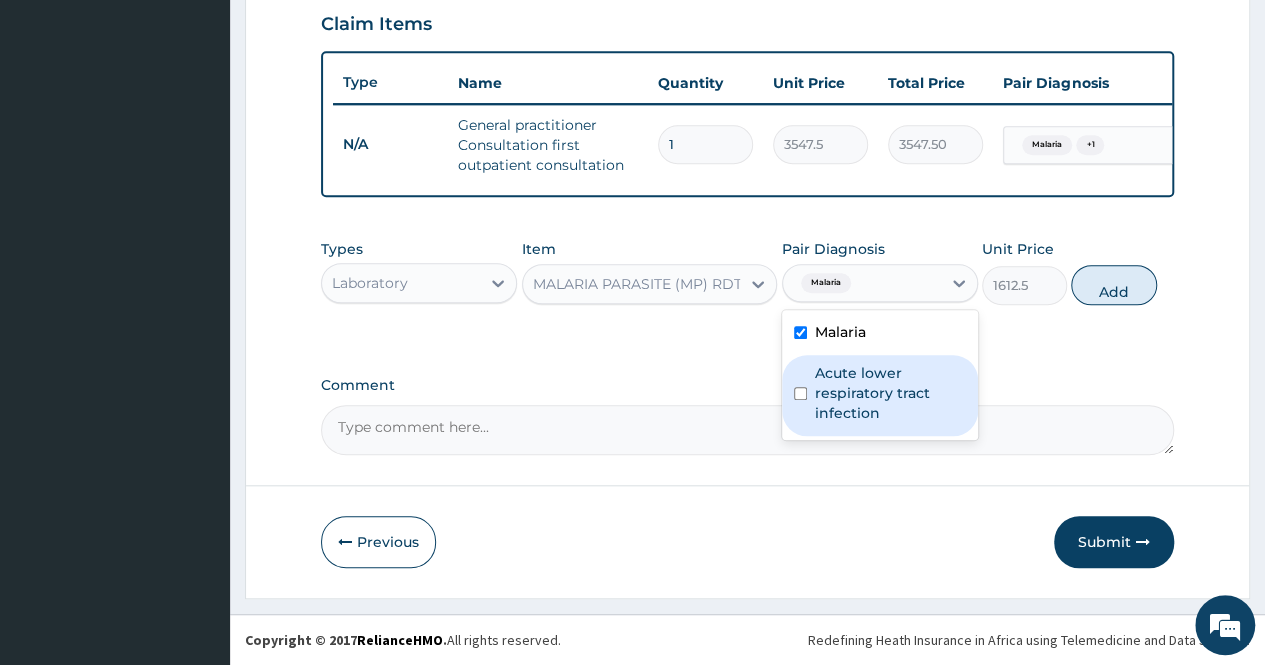 click on "Acute lower respiratory tract infection" at bounding box center [890, 393] 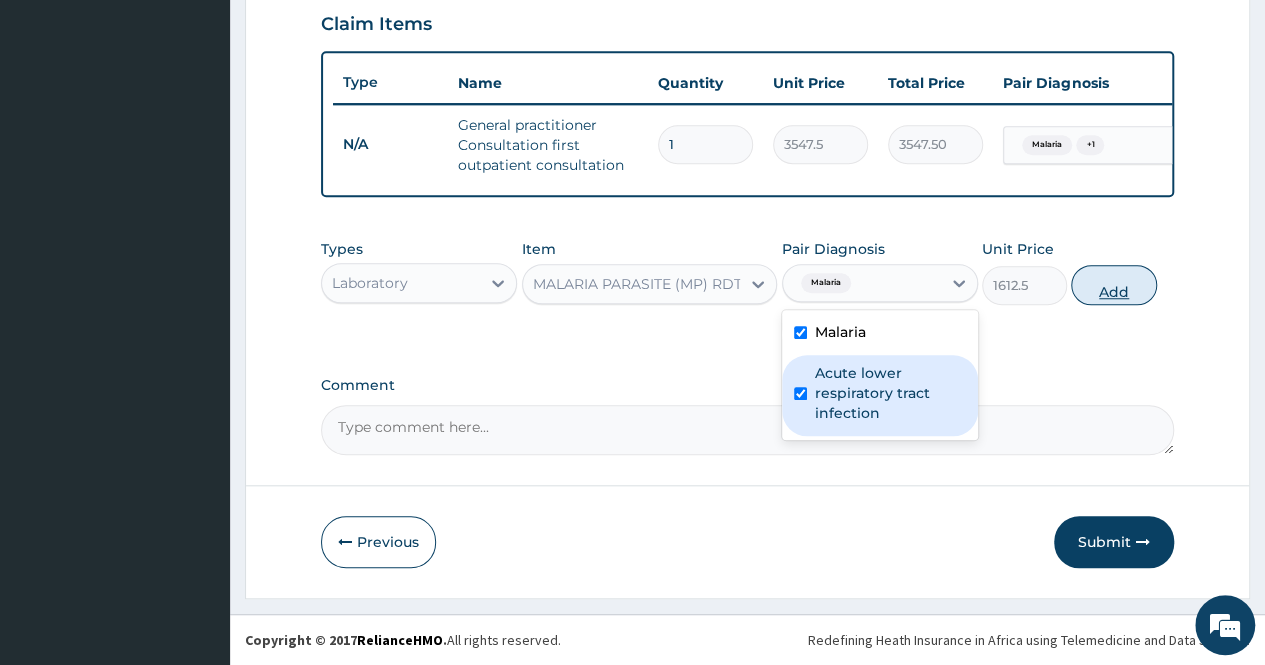 checkbox on "true" 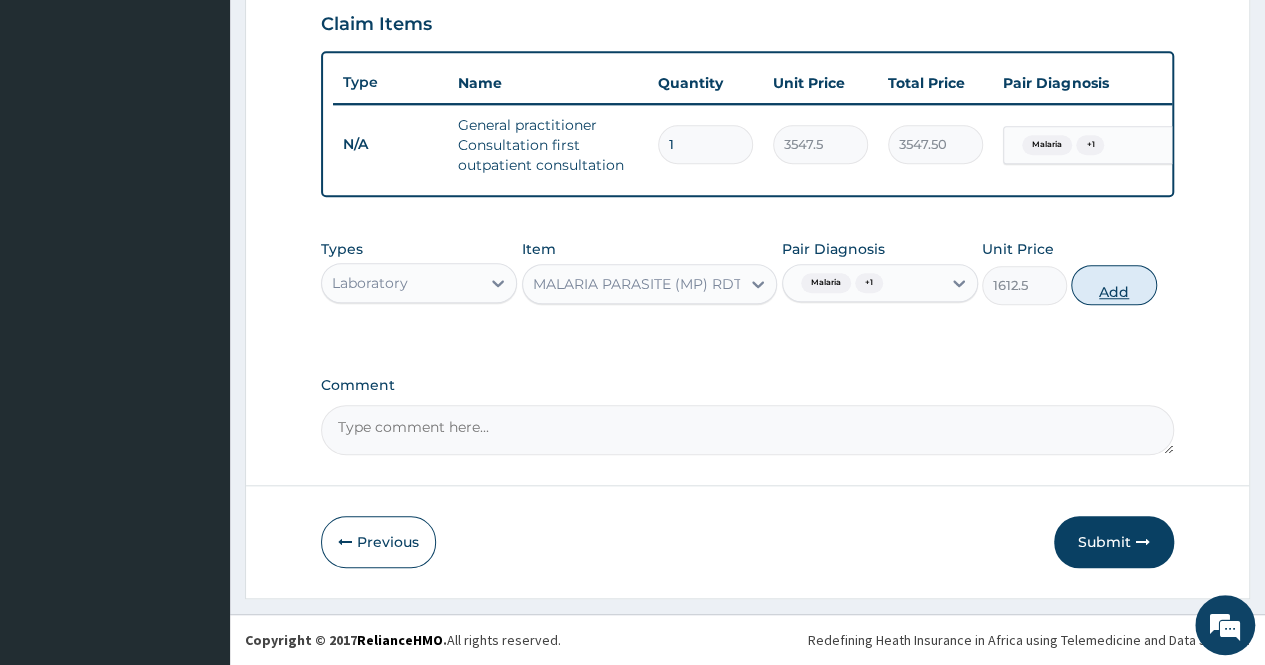 click on "Add" at bounding box center [1113, 285] 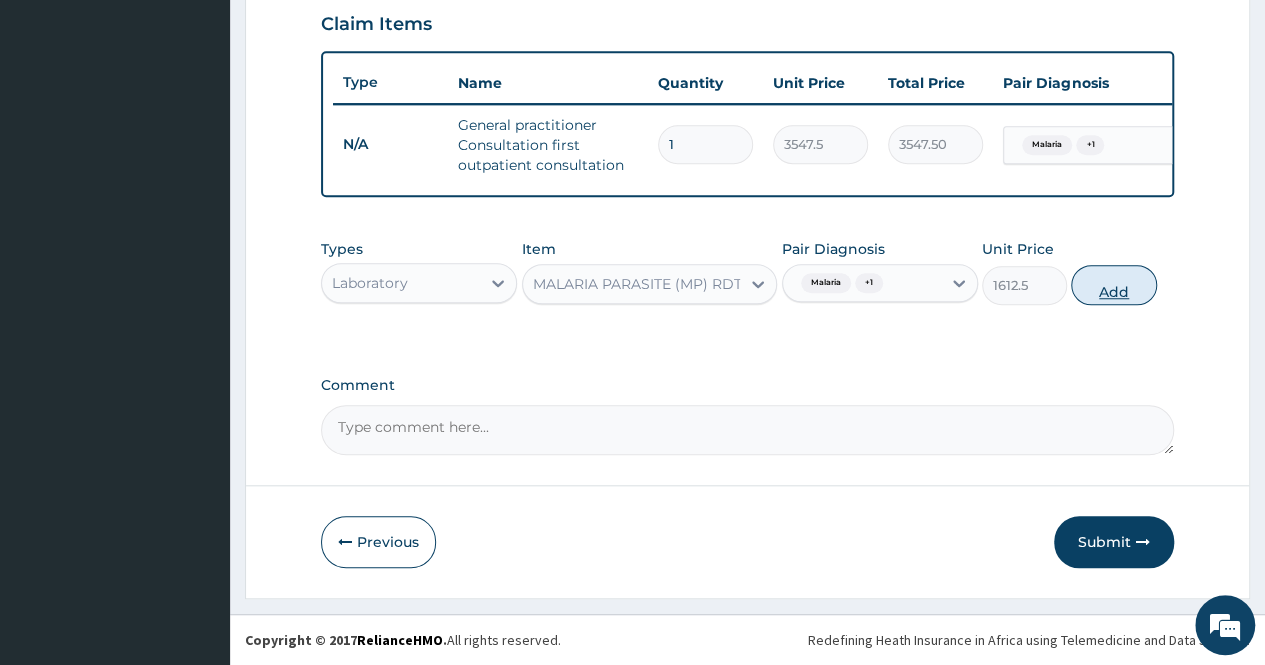 type on "0" 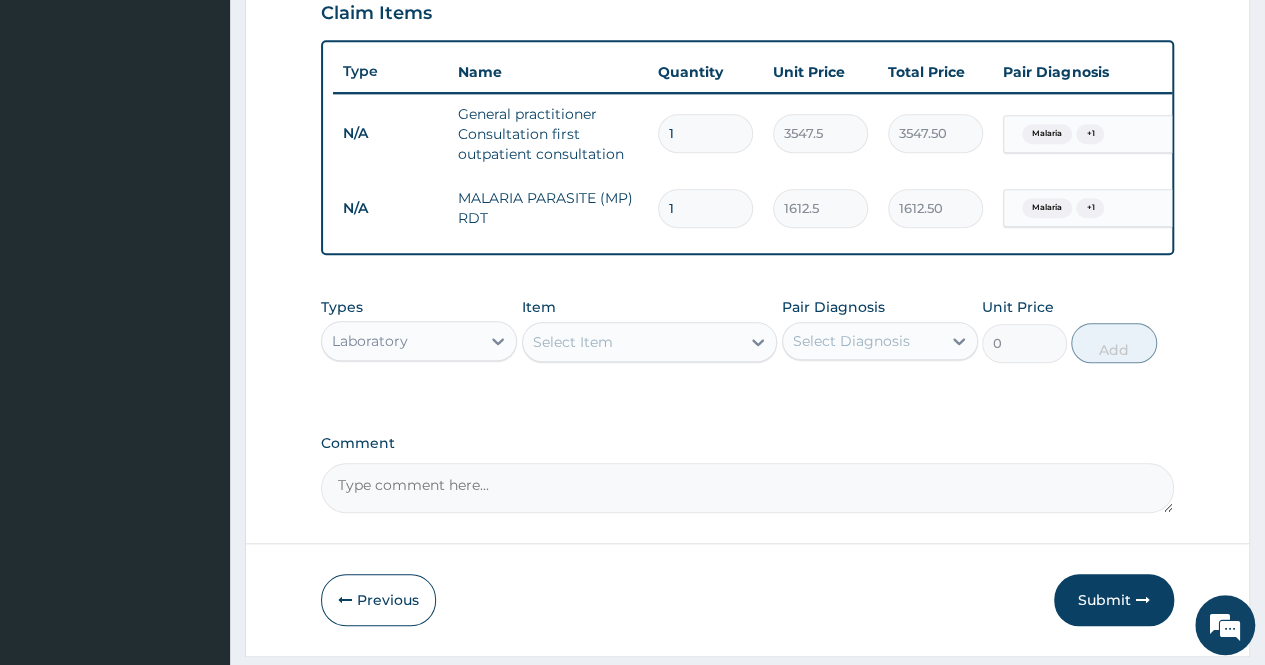 click on "Laboratory" at bounding box center [370, 341] 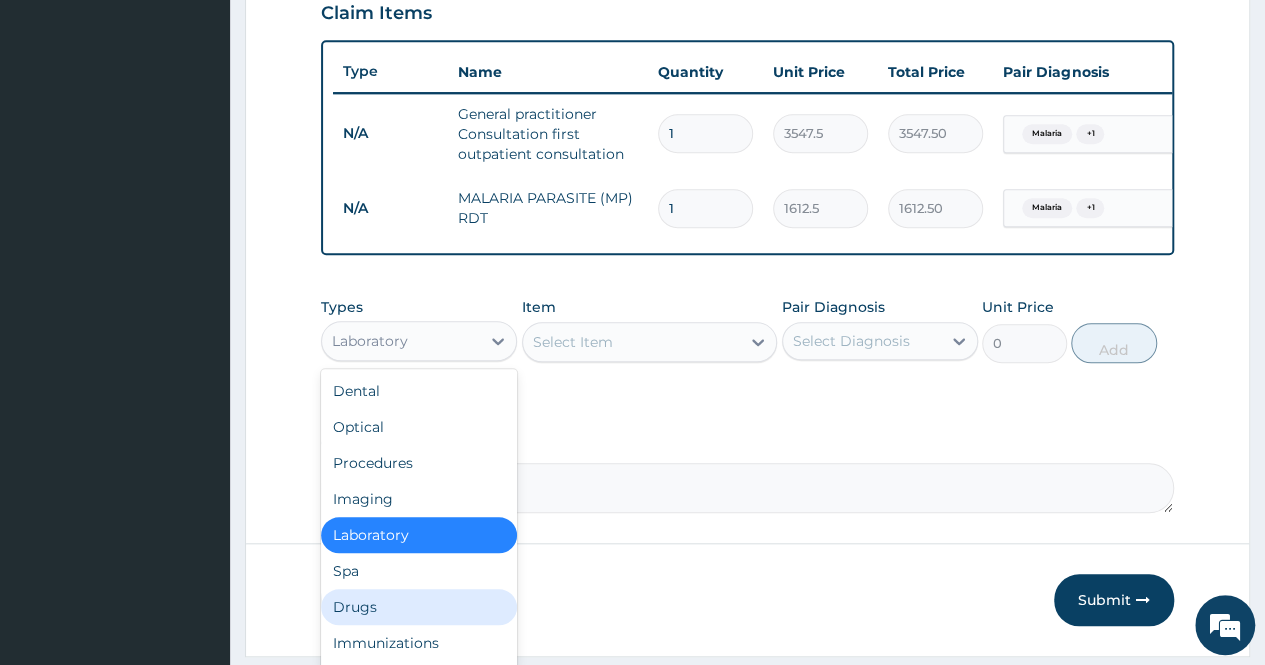drag, startPoint x: 366, startPoint y: 616, endPoint x: 380, endPoint y: 581, distance: 37.696156 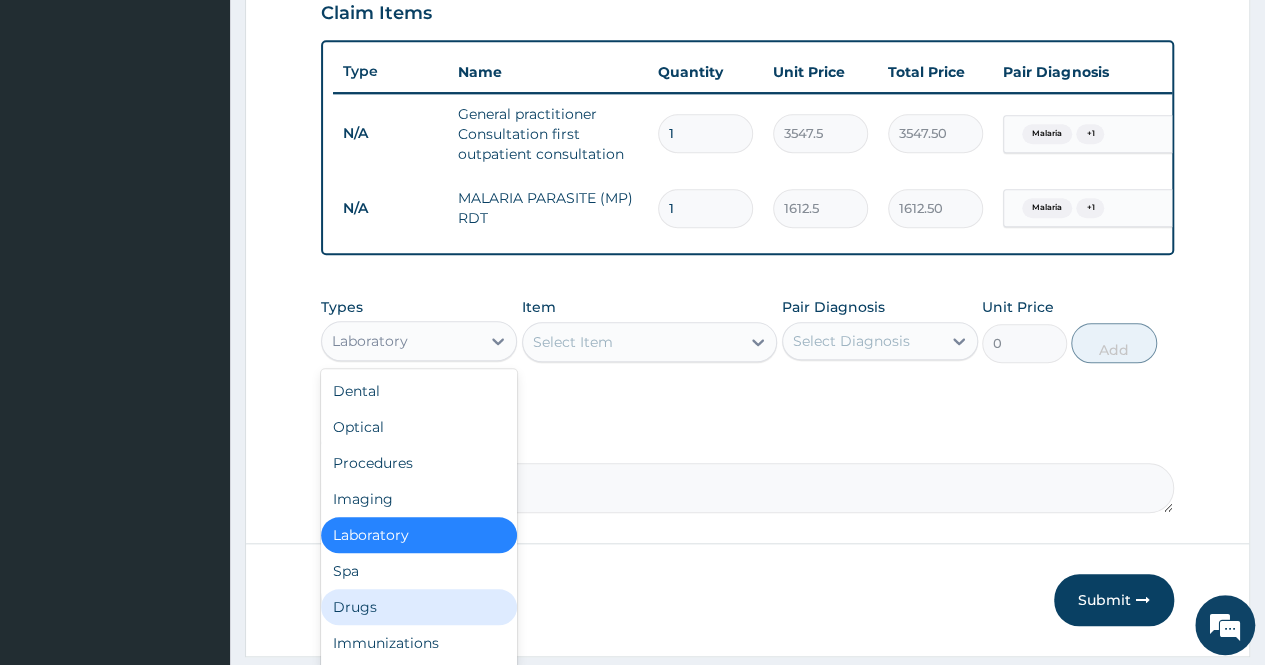 click on "Drugs" at bounding box center [419, 607] 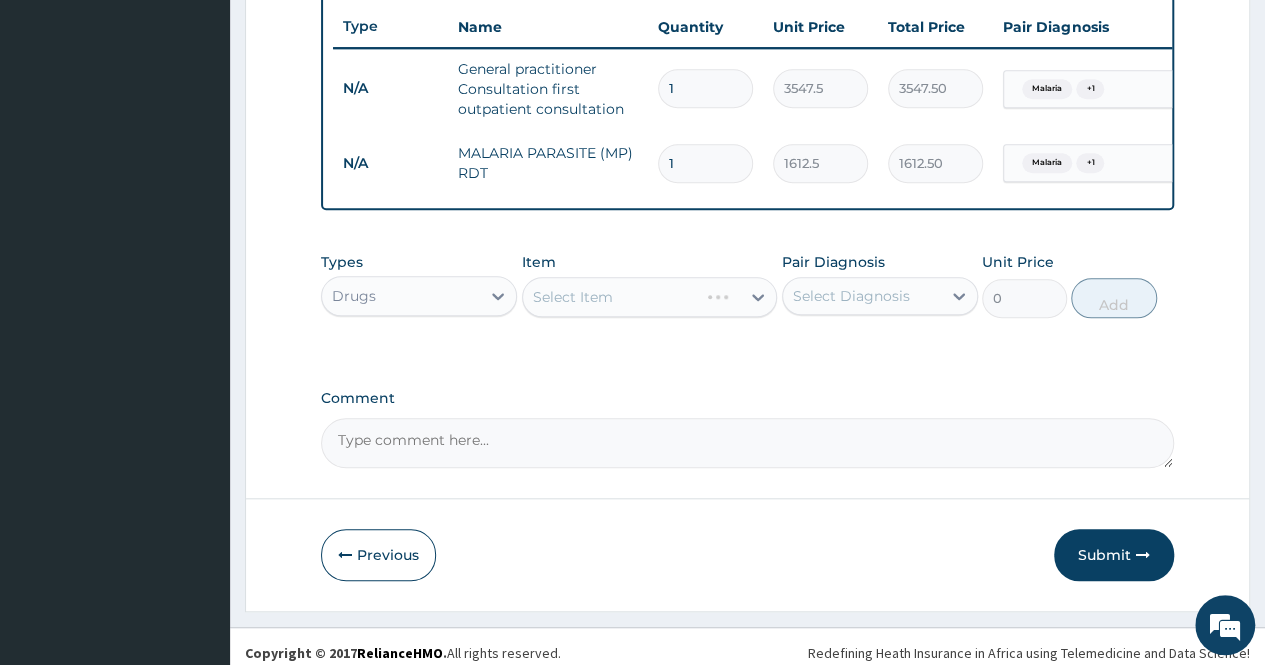 scroll, scrollTop: 774, scrollLeft: 0, axis: vertical 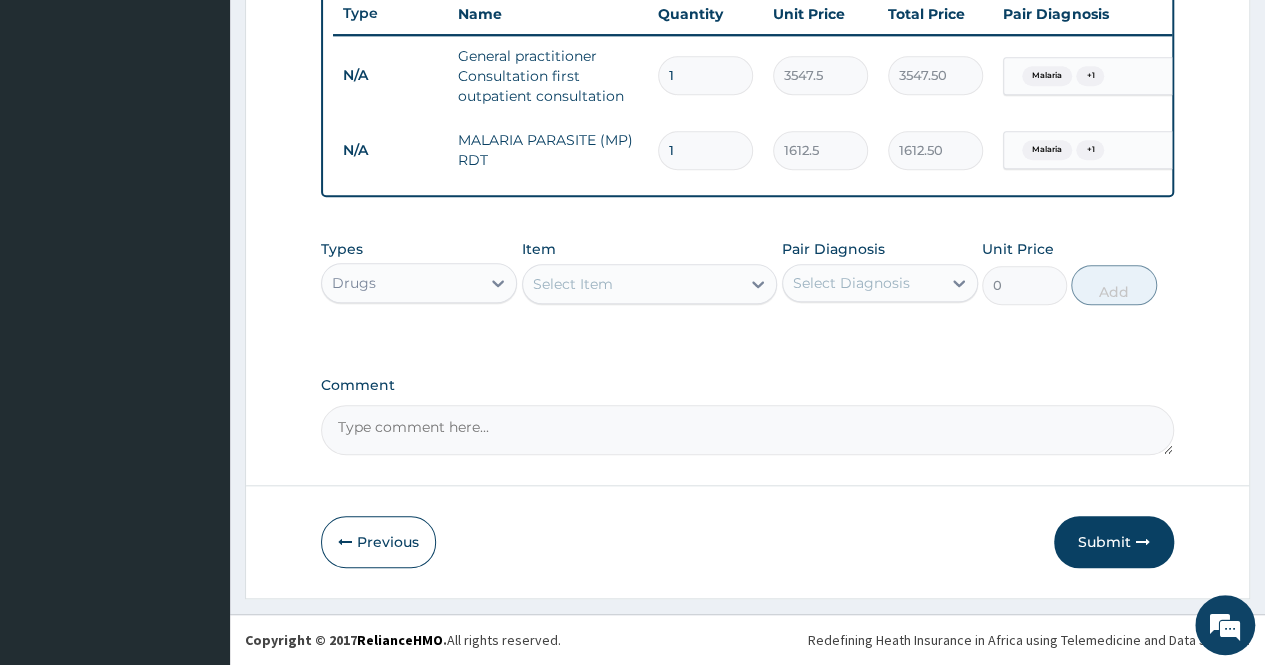 click on "Select Item" at bounding box center (632, 284) 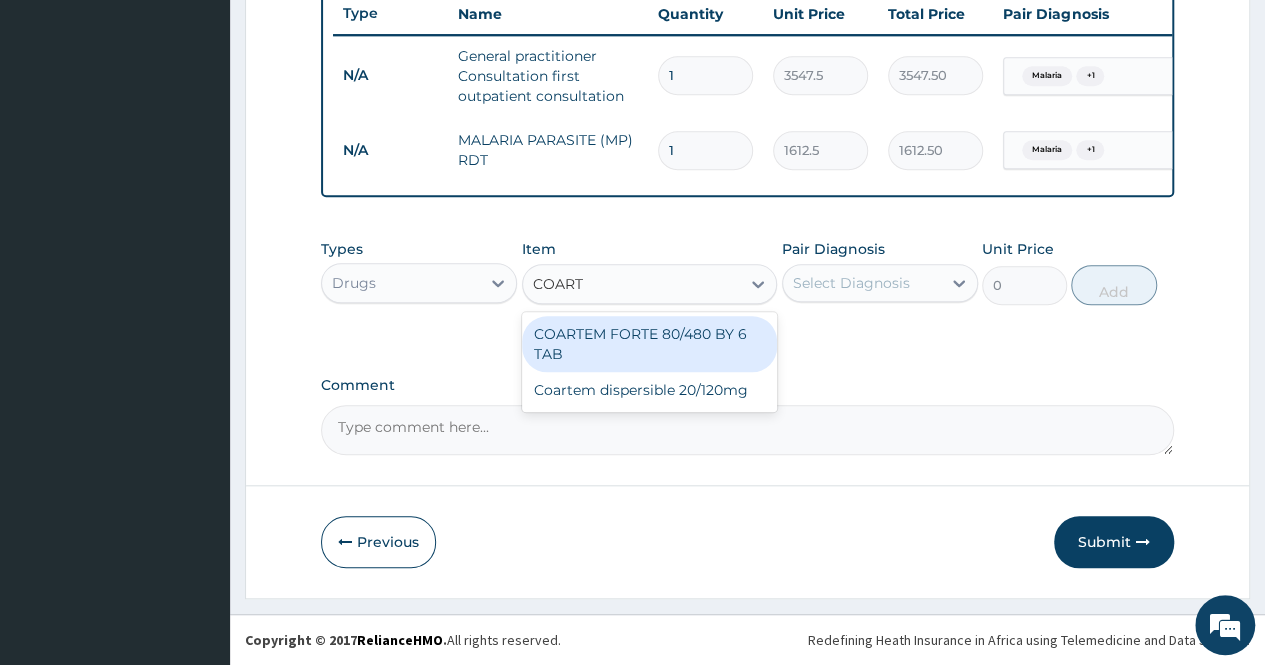 type on "COARTE" 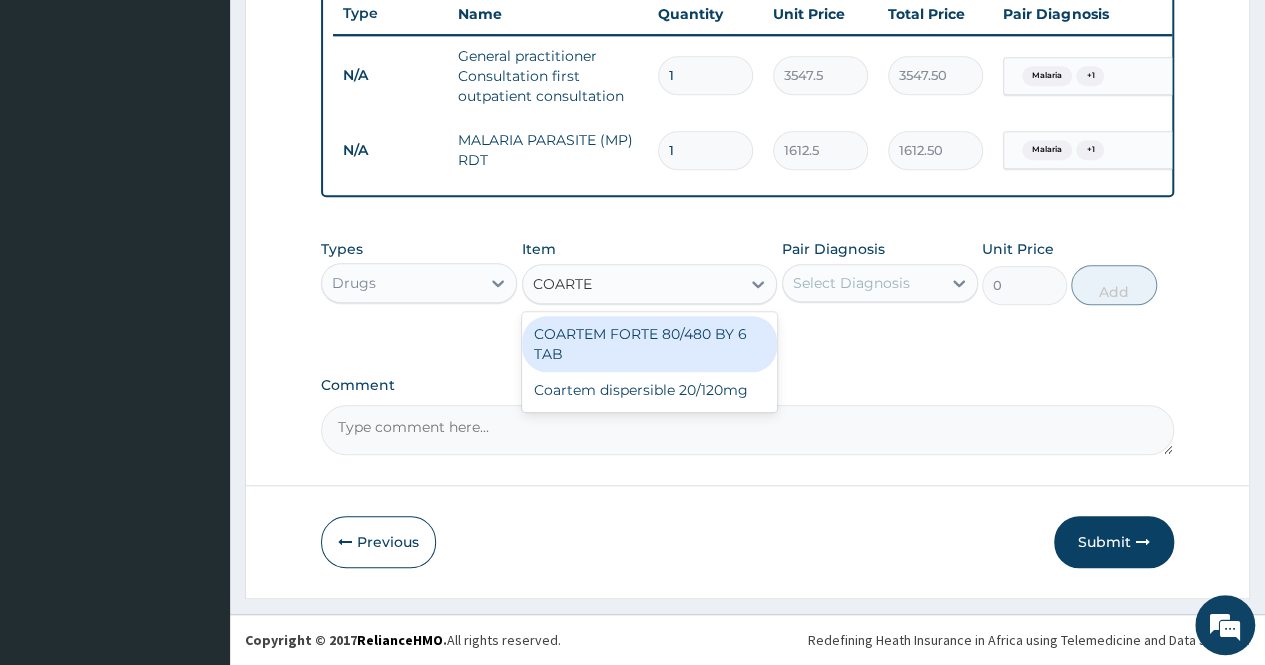 click on "COARTEM FORTE 80/480 BY 6 TAB" at bounding box center (650, 344) 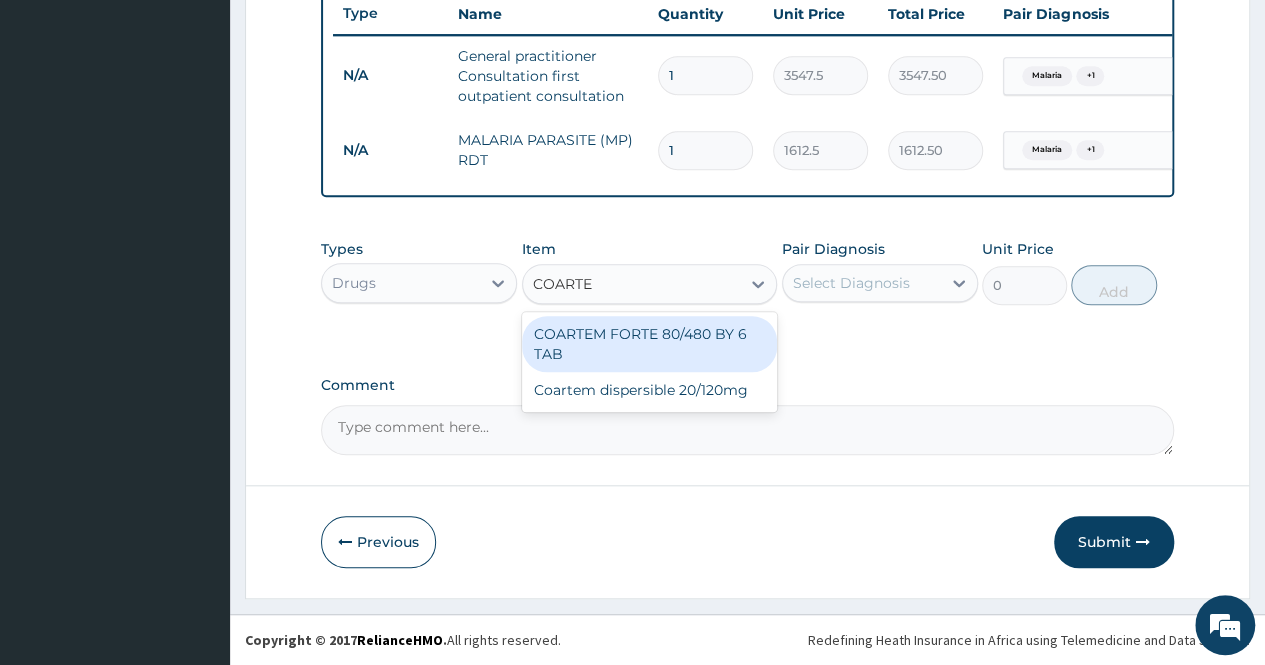 type 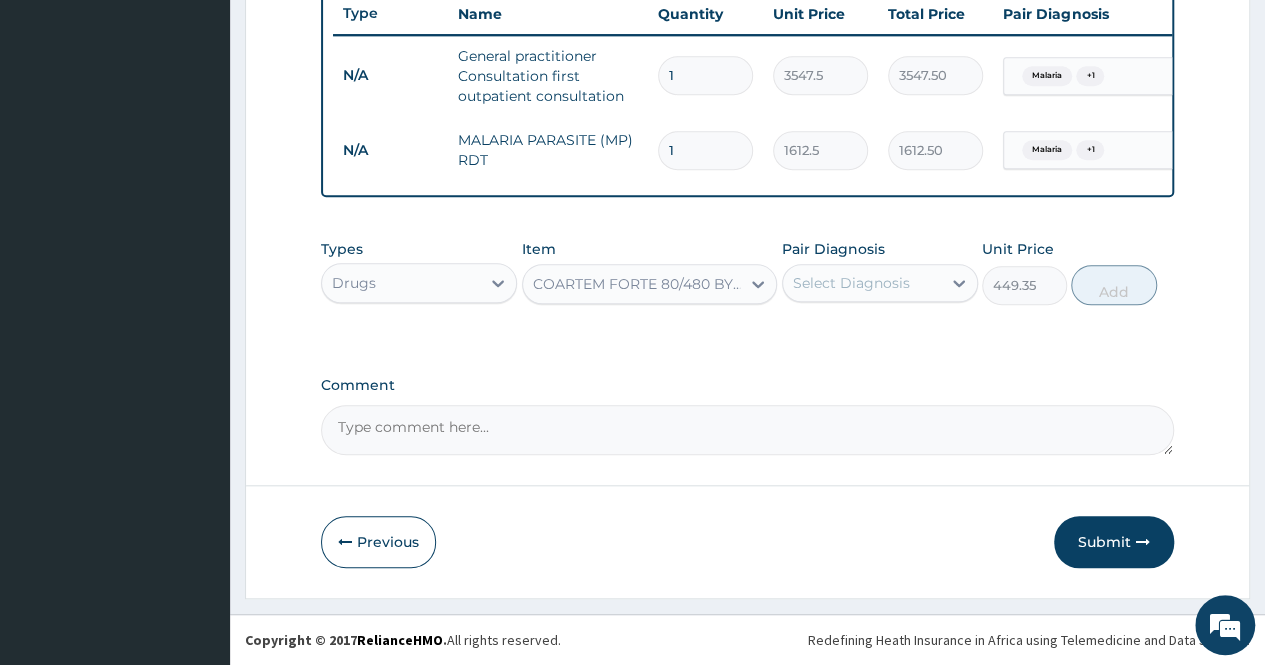 click on "Select Diagnosis" at bounding box center [851, 283] 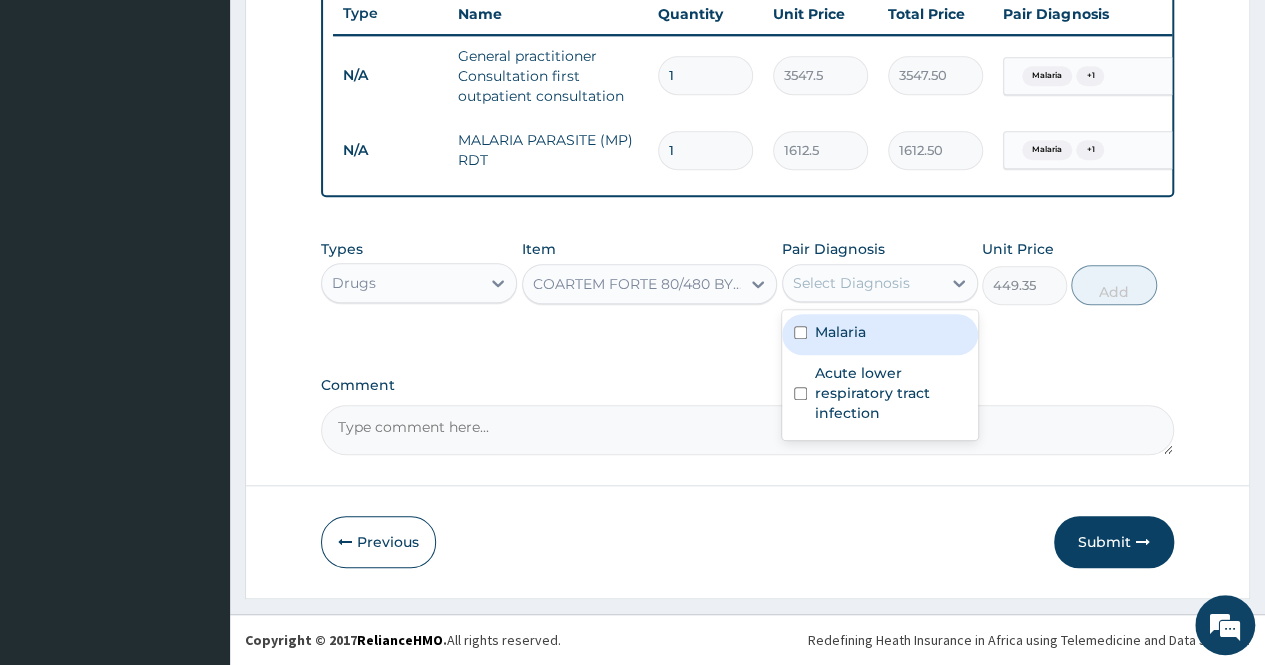 click on "Malaria" at bounding box center (880, 334) 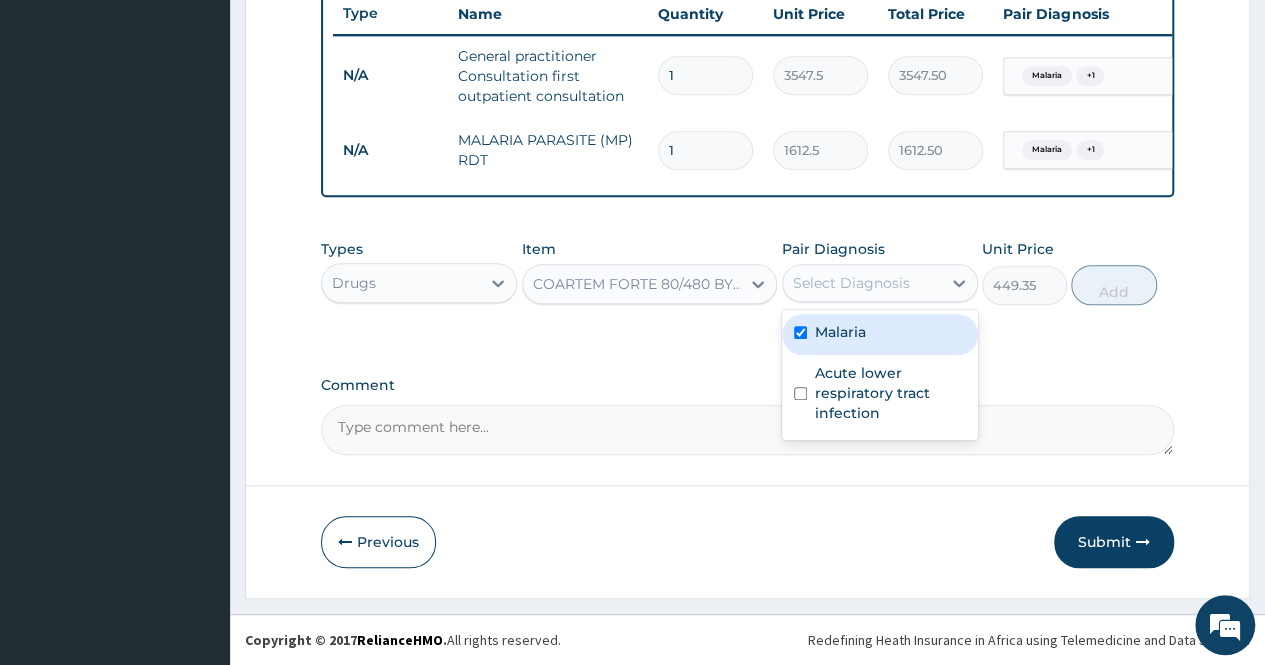 checkbox on "true" 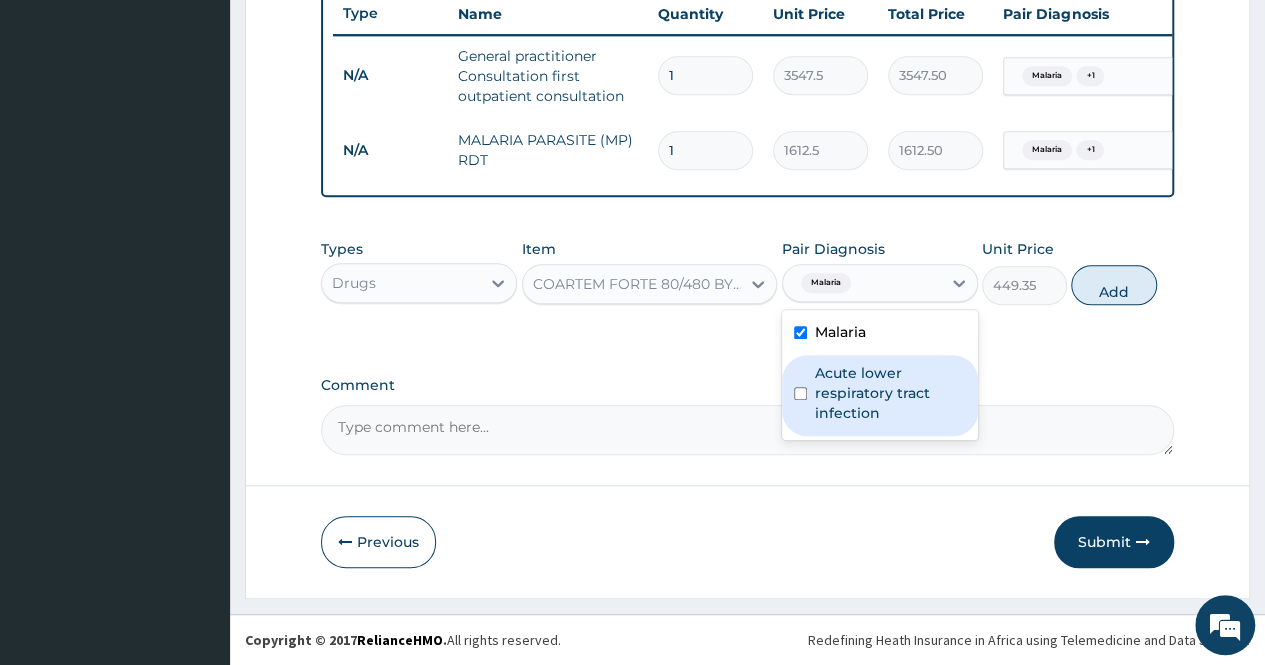 drag, startPoint x: 878, startPoint y: 389, endPoint x: 974, endPoint y: 339, distance: 108.24047 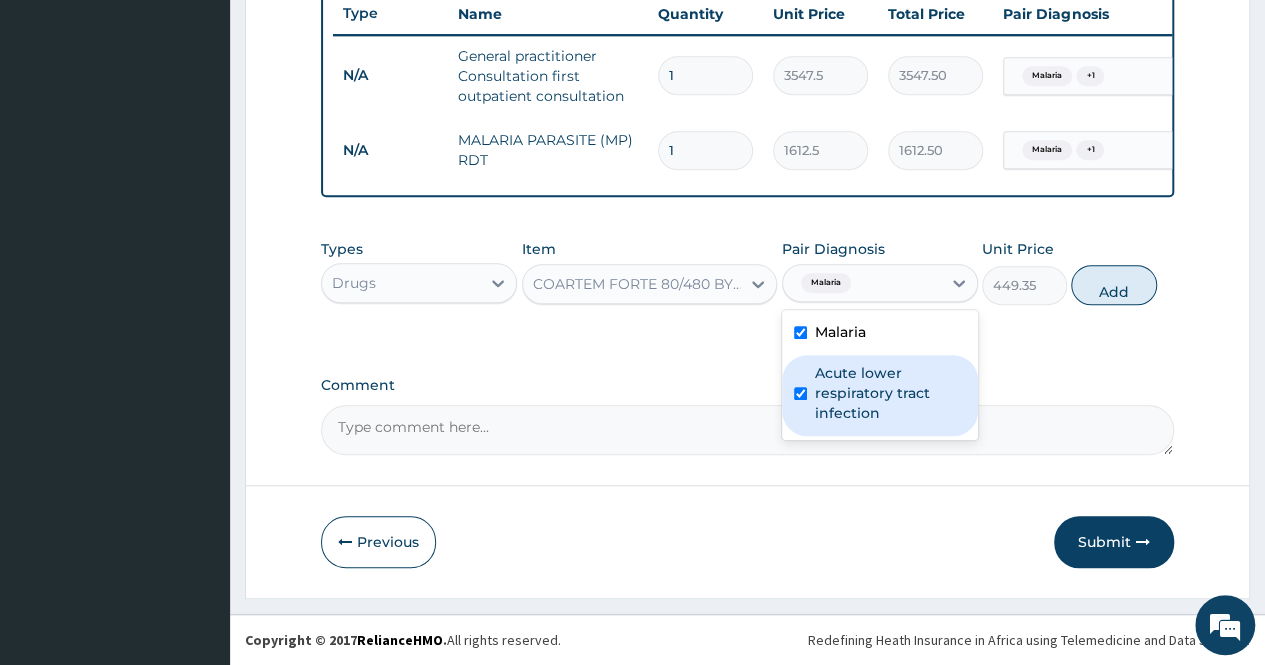 checkbox on "true" 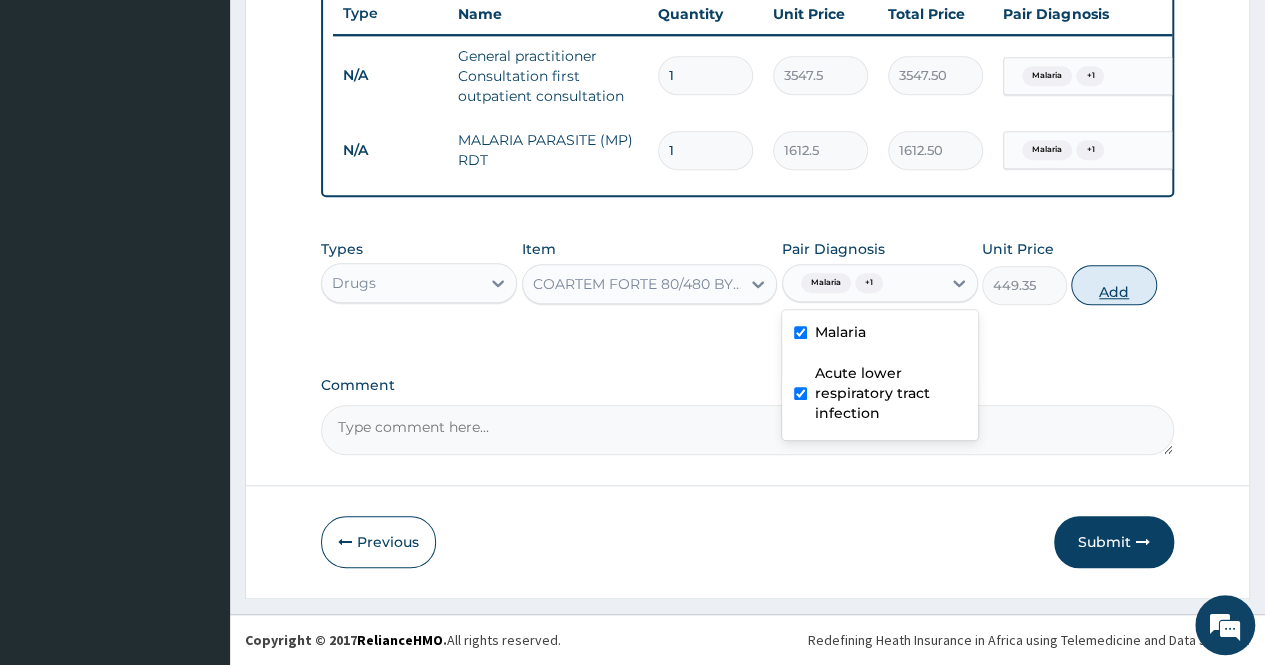 click on "Add" at bounding box center (1113, 285) 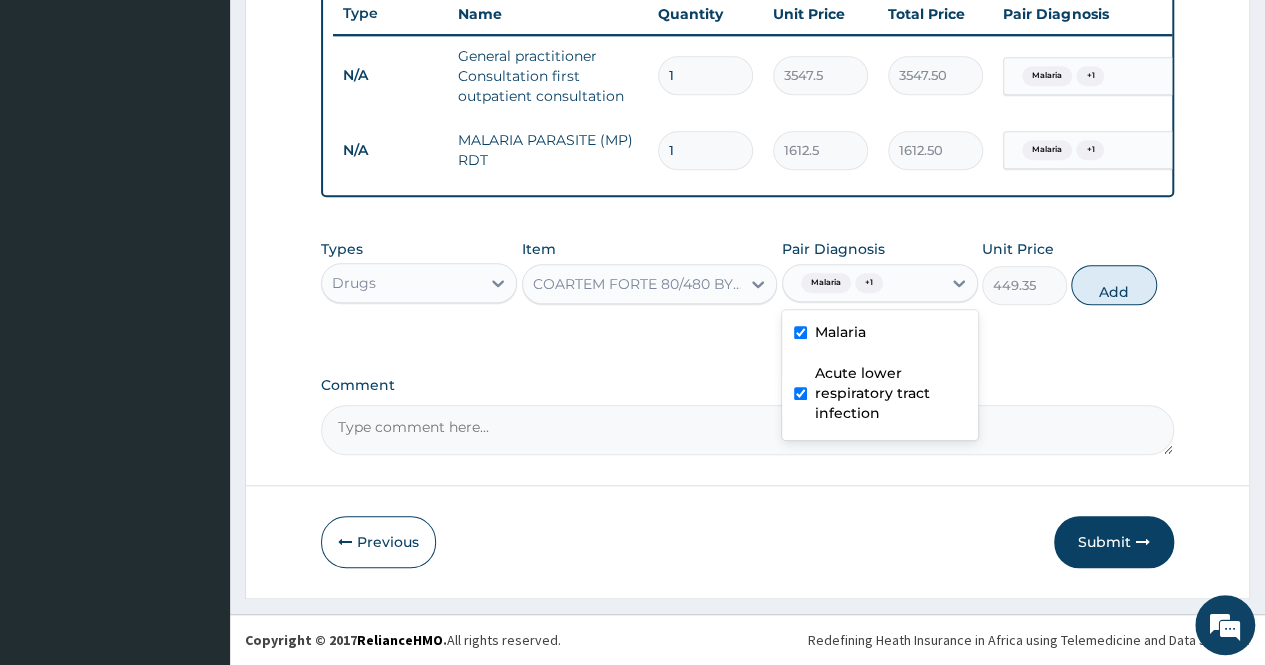 type on "0" 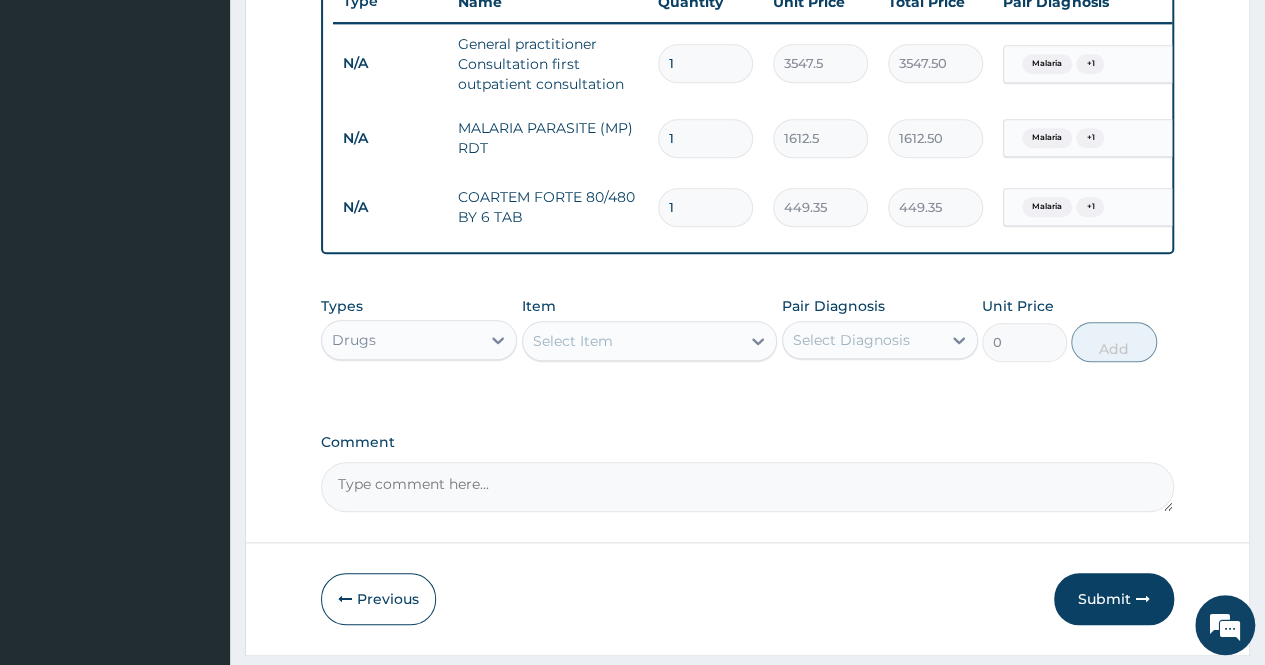 type 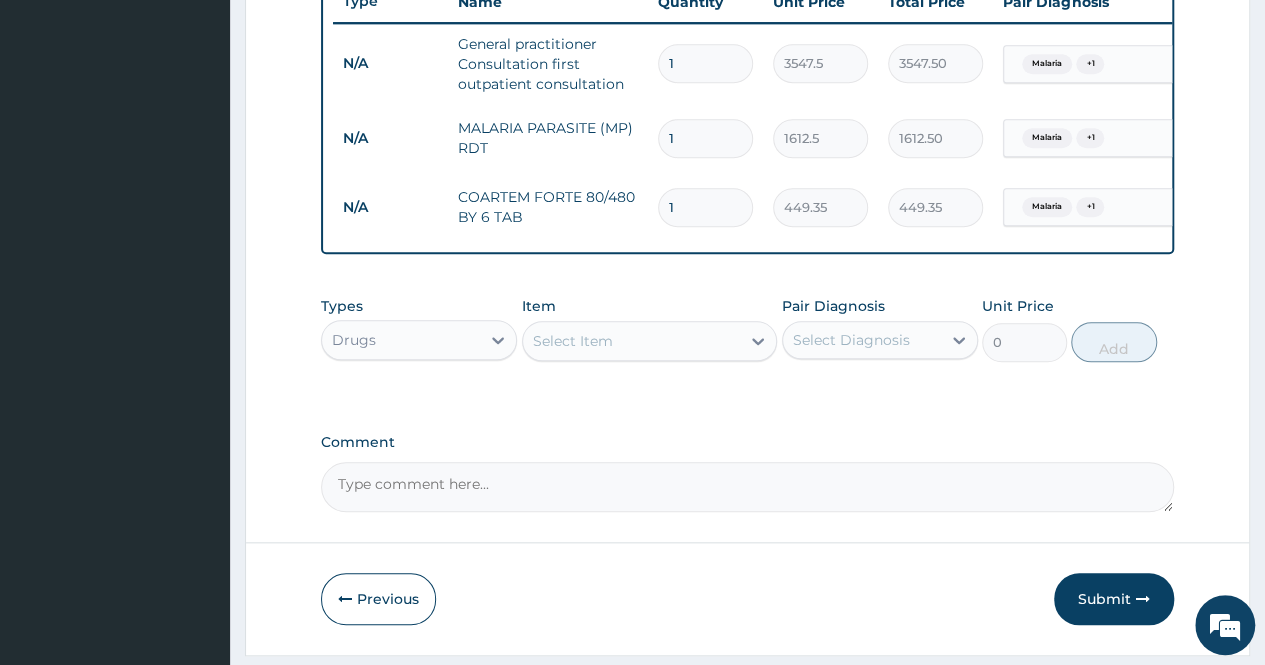 type on "0.00" 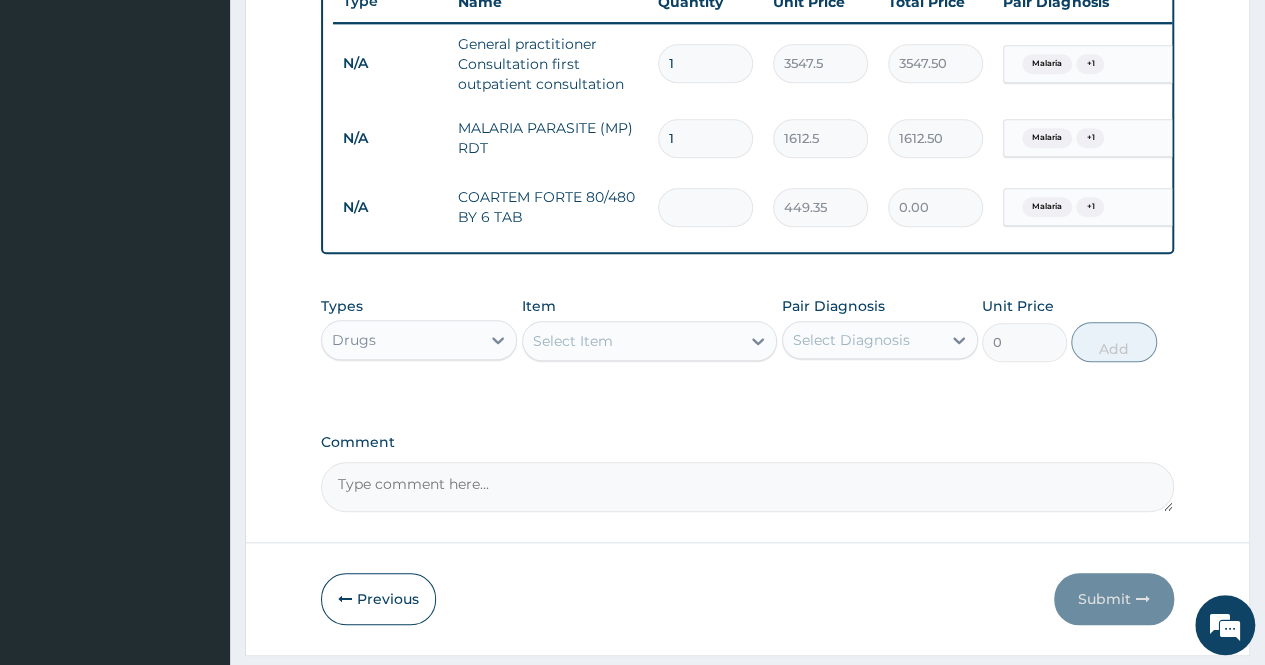 type on "6" 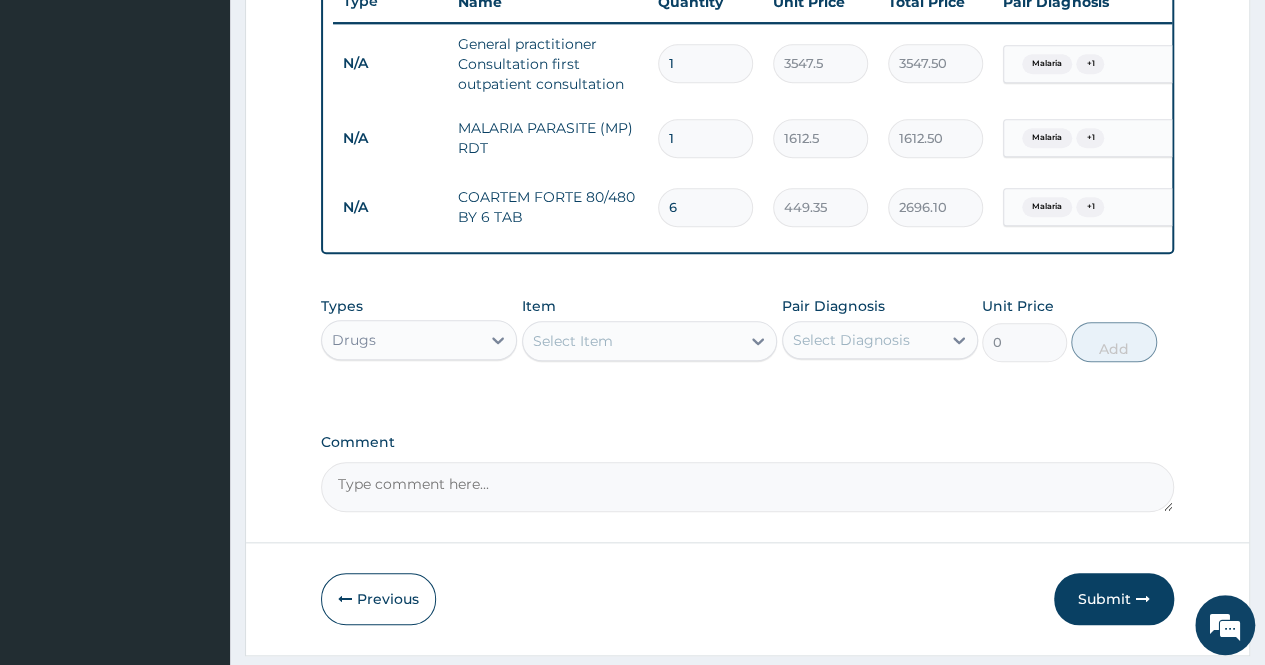 type on "6" 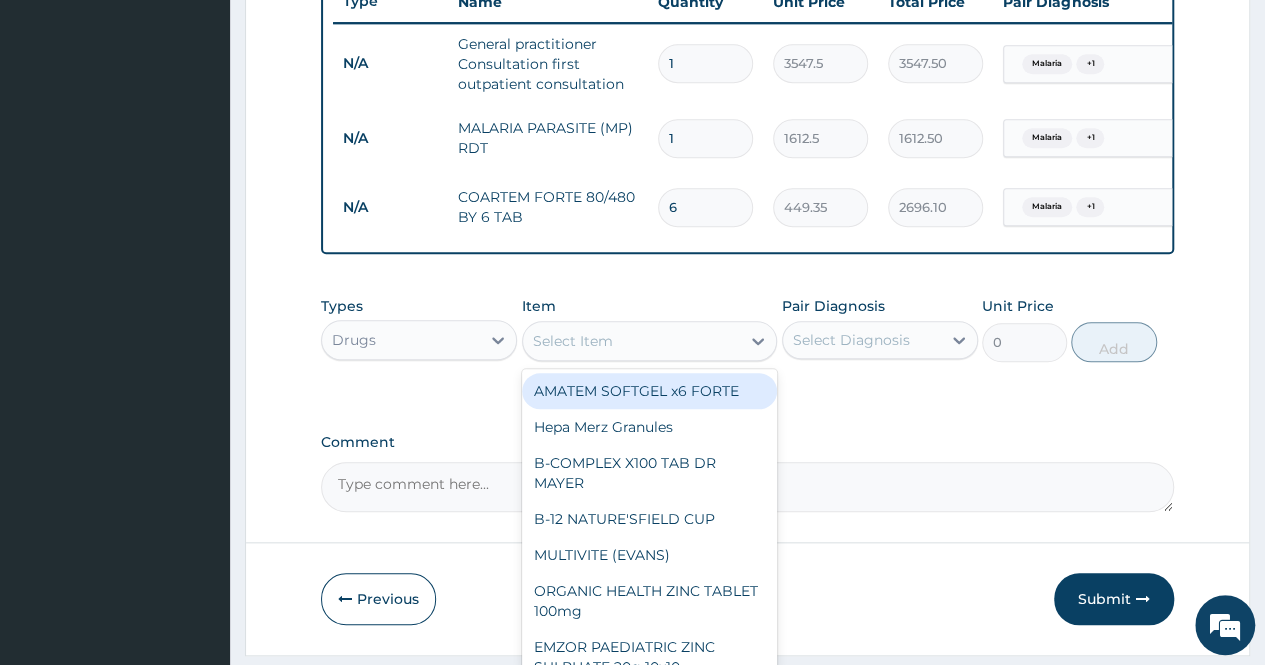 click on "Select Item" at bounding box center (573, 341) 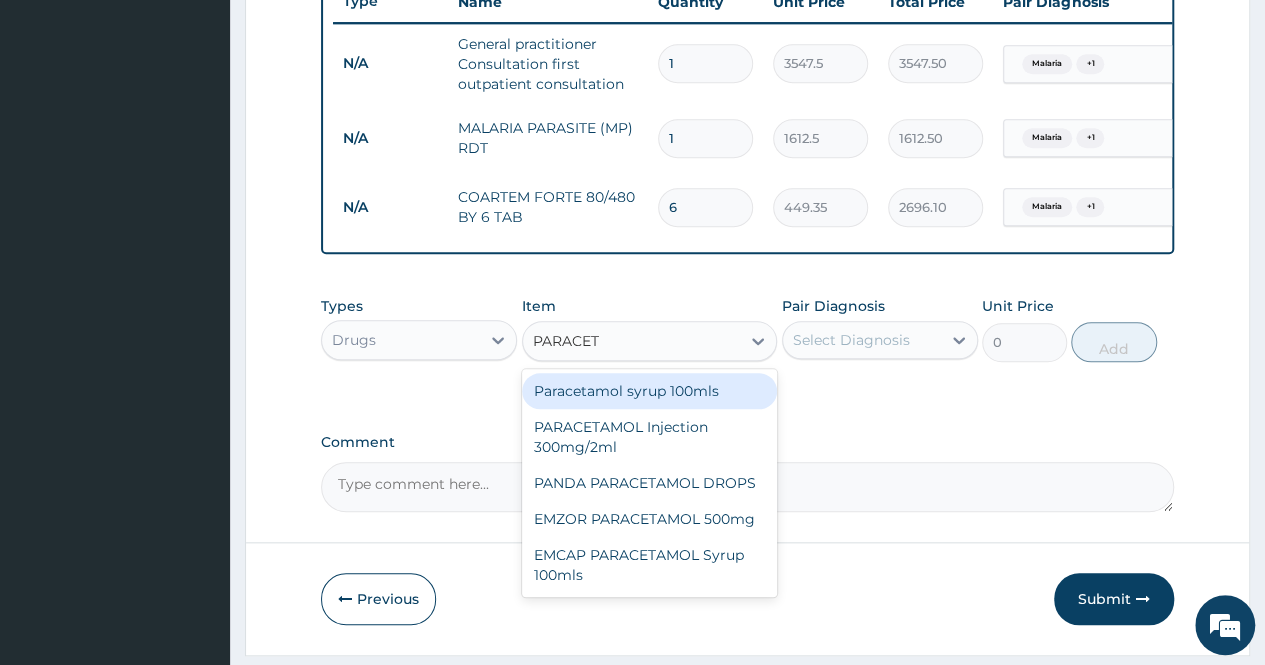 type on "PARACETA" 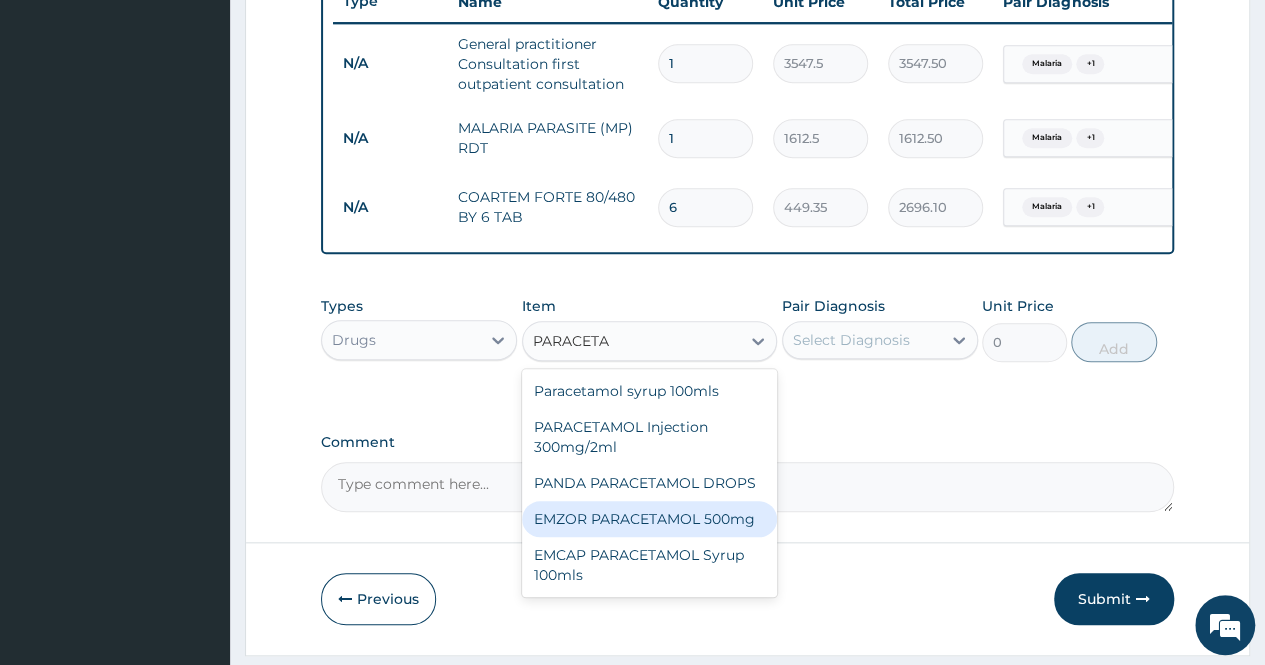 click on "EMZOR PARACETAMOL 500mg" at bounding box center (650, 519) 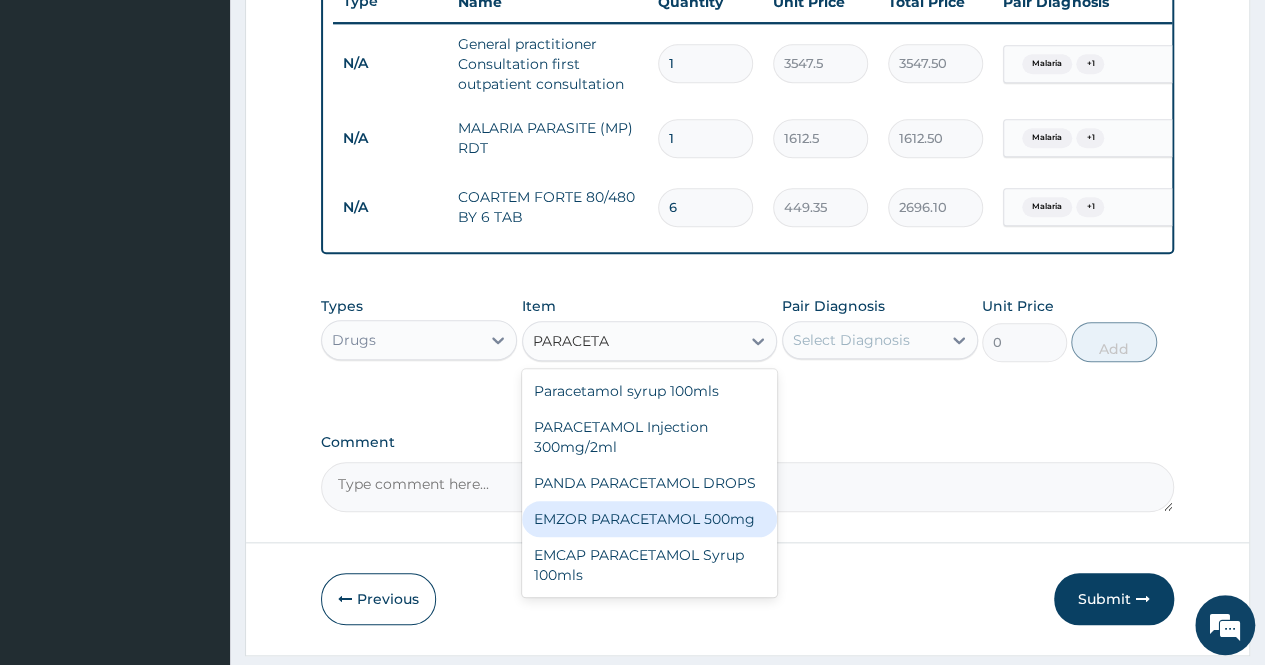 type 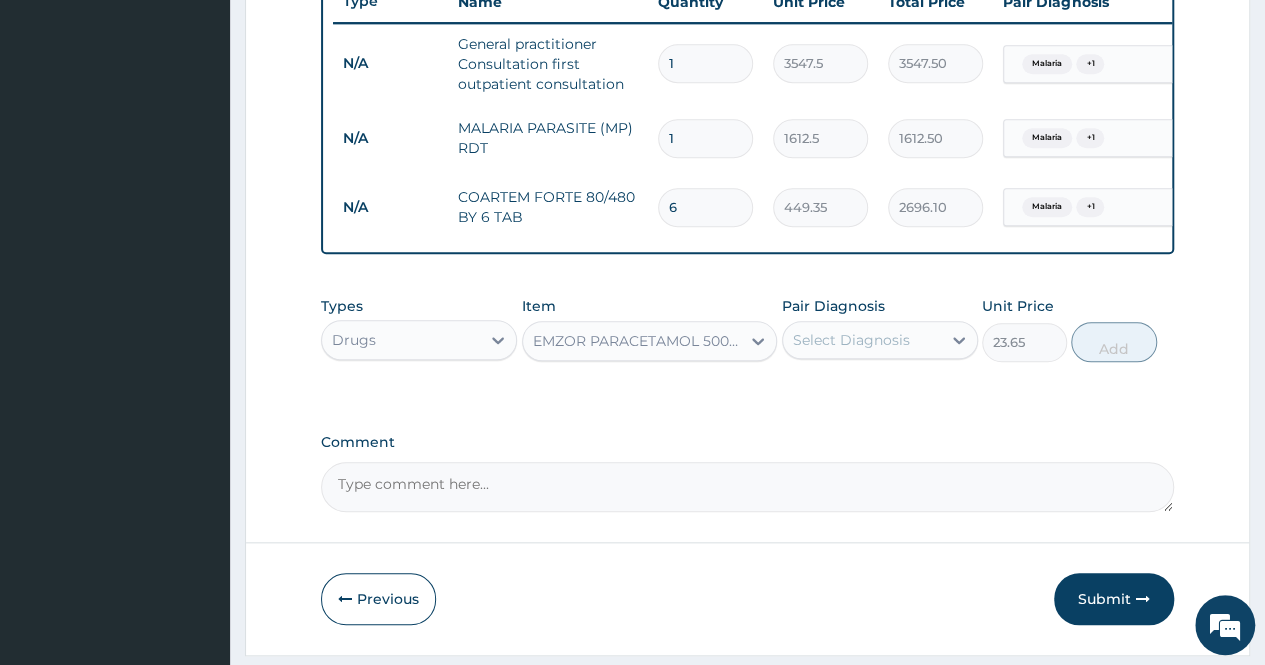 click on "Select Diagnosis" at bounding box center (851, 340) 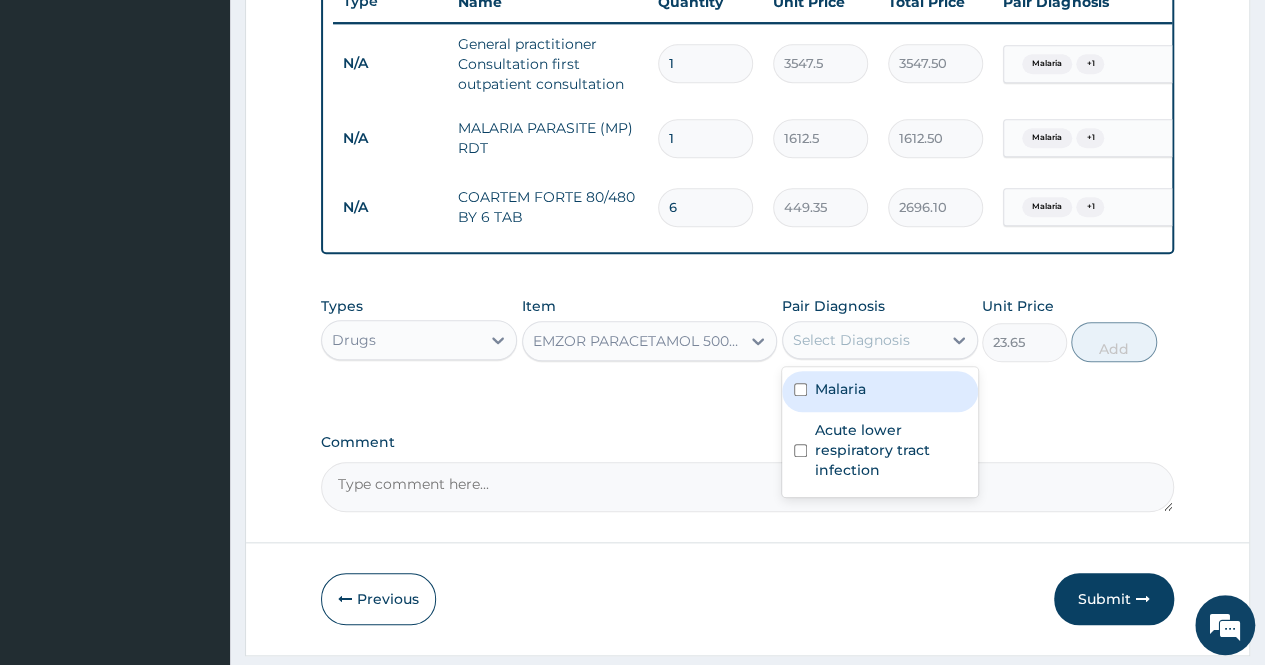 click on "Malaria" at bounding box center (880, 391) 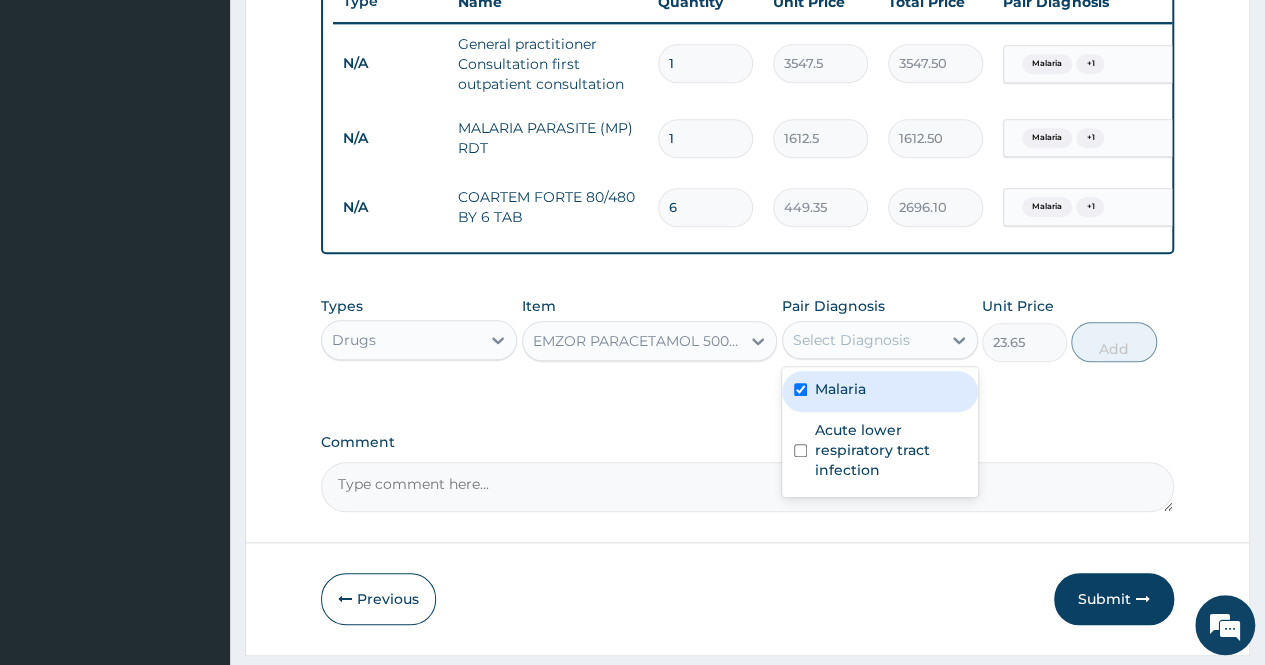 checkbox on "true" 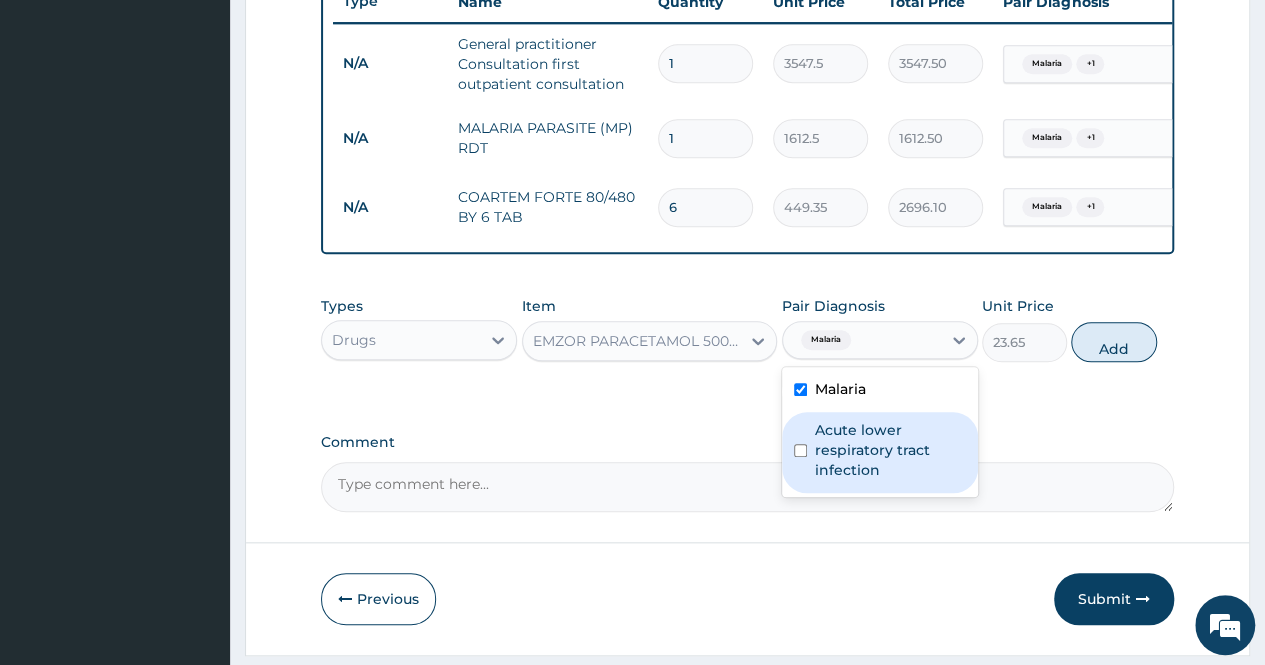 drag, startPoint x: 864, startPoint y: 459, endPoint x: 881, endPoint y: 450, distance: 19.235384 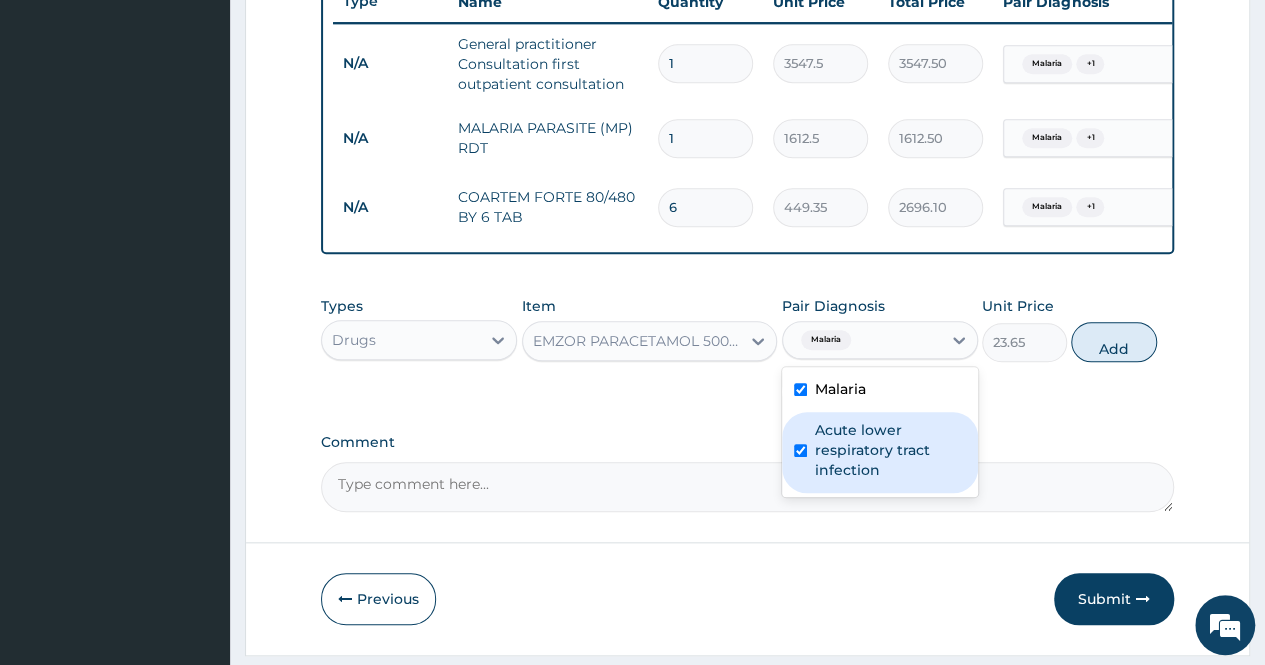 checkbox on "true" 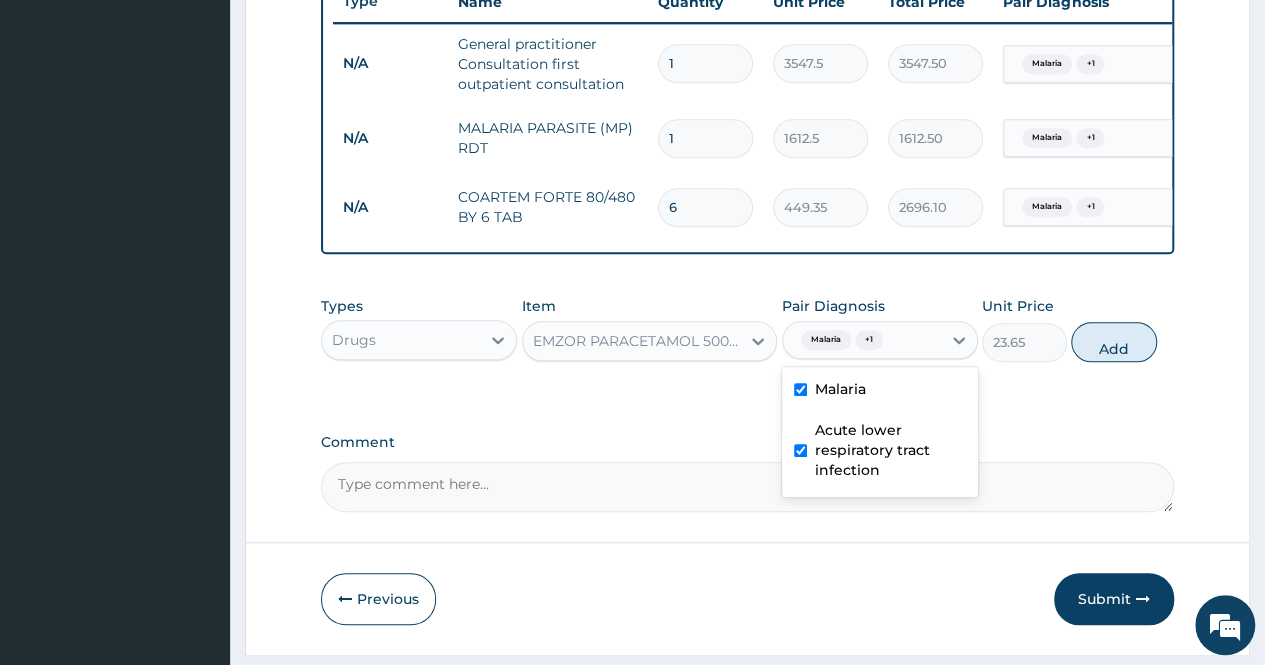 click on "Add" at bounding box center [1113, 342] 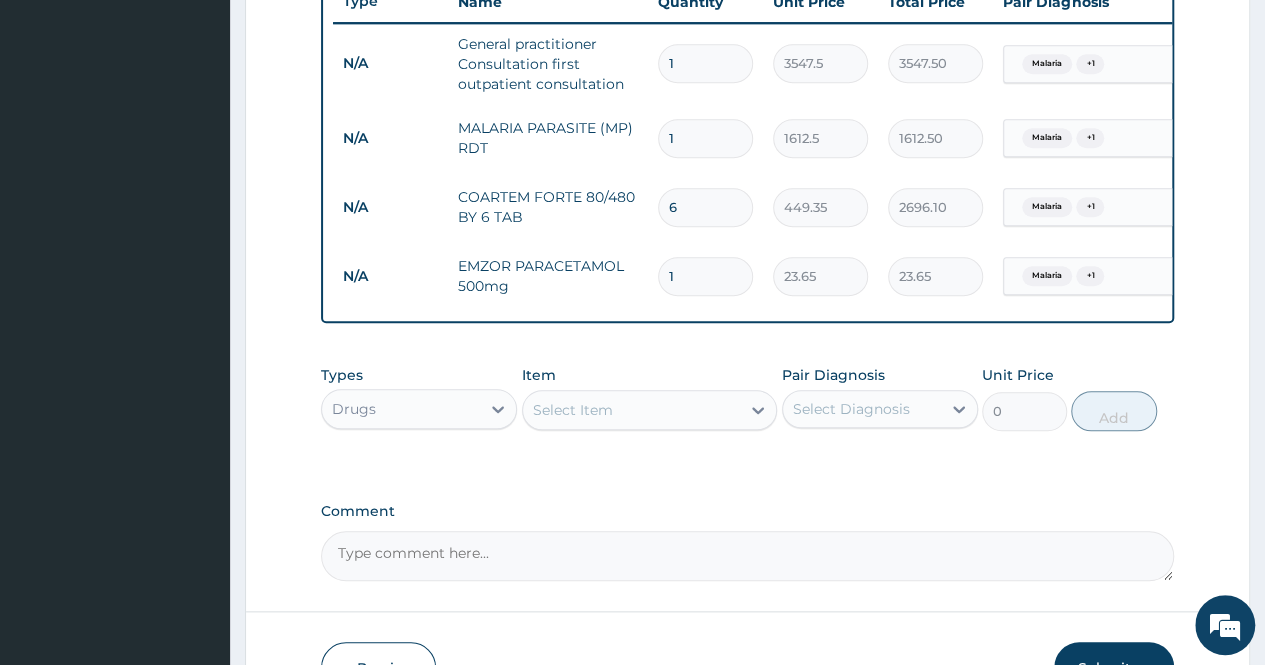 type 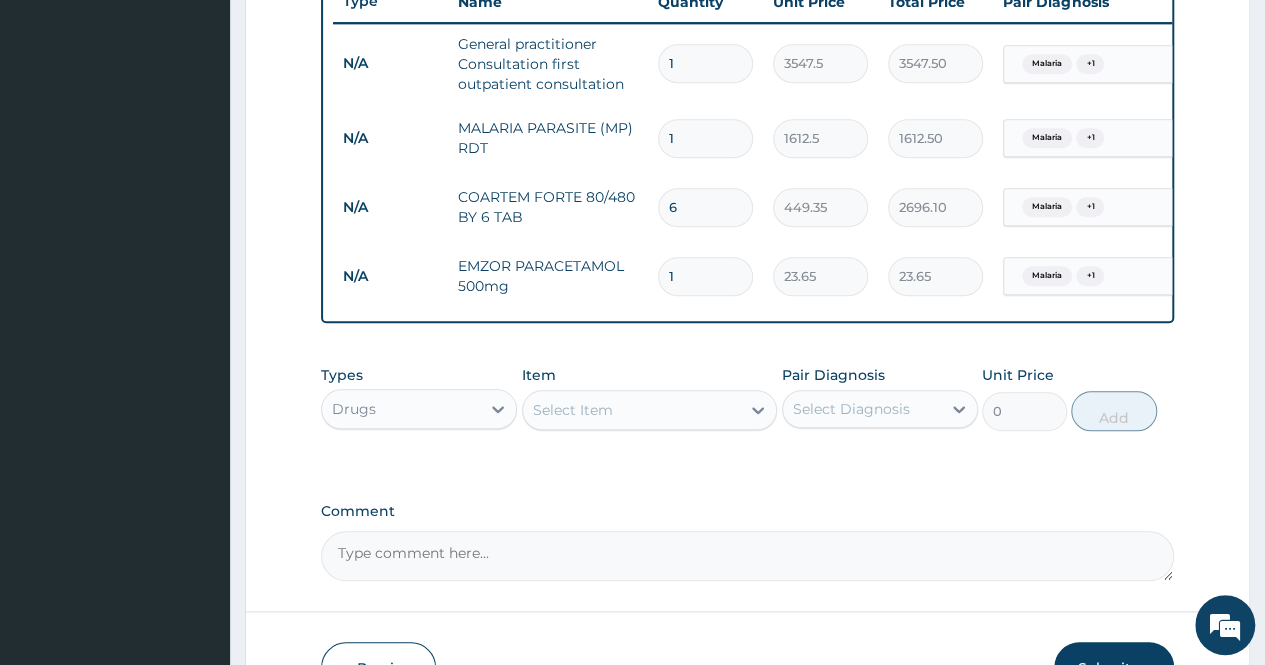 type on "0.00" 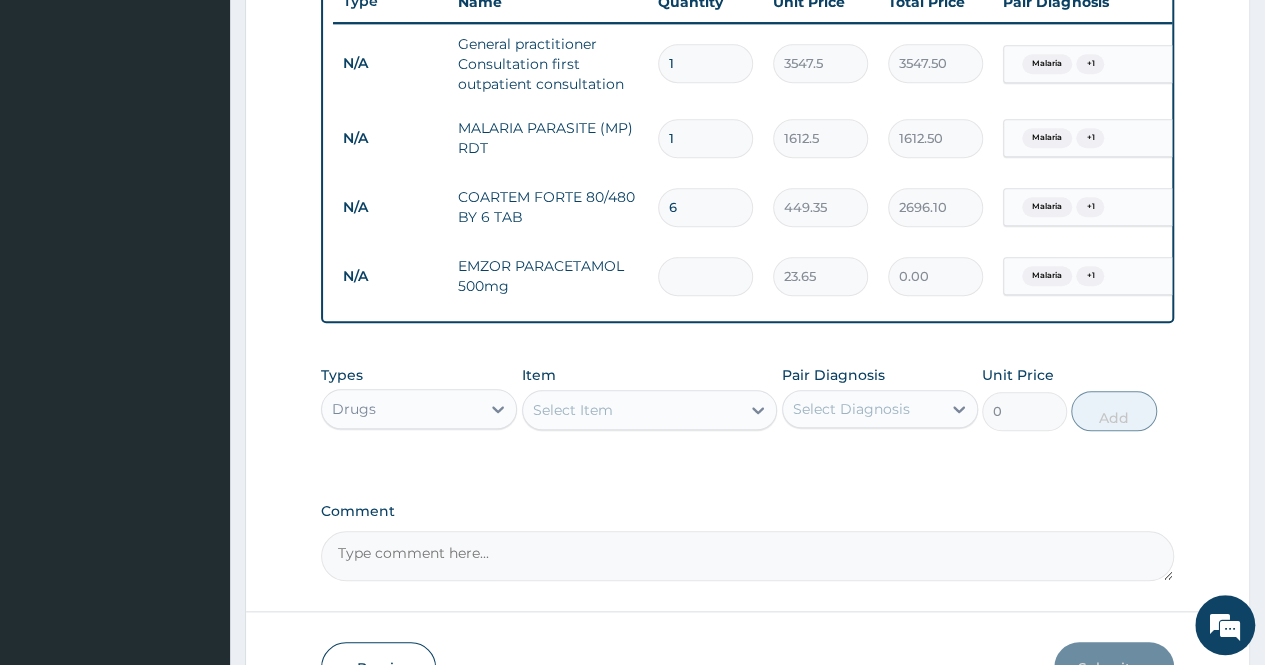 type on "2" 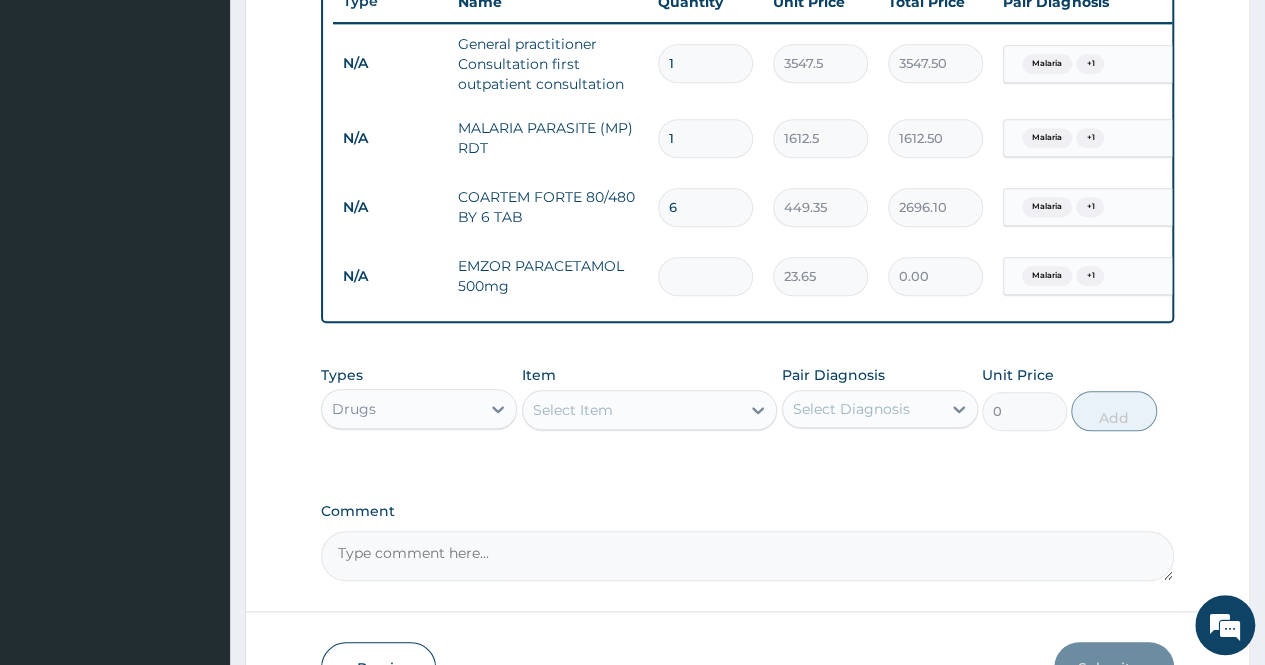 type on "47.30" 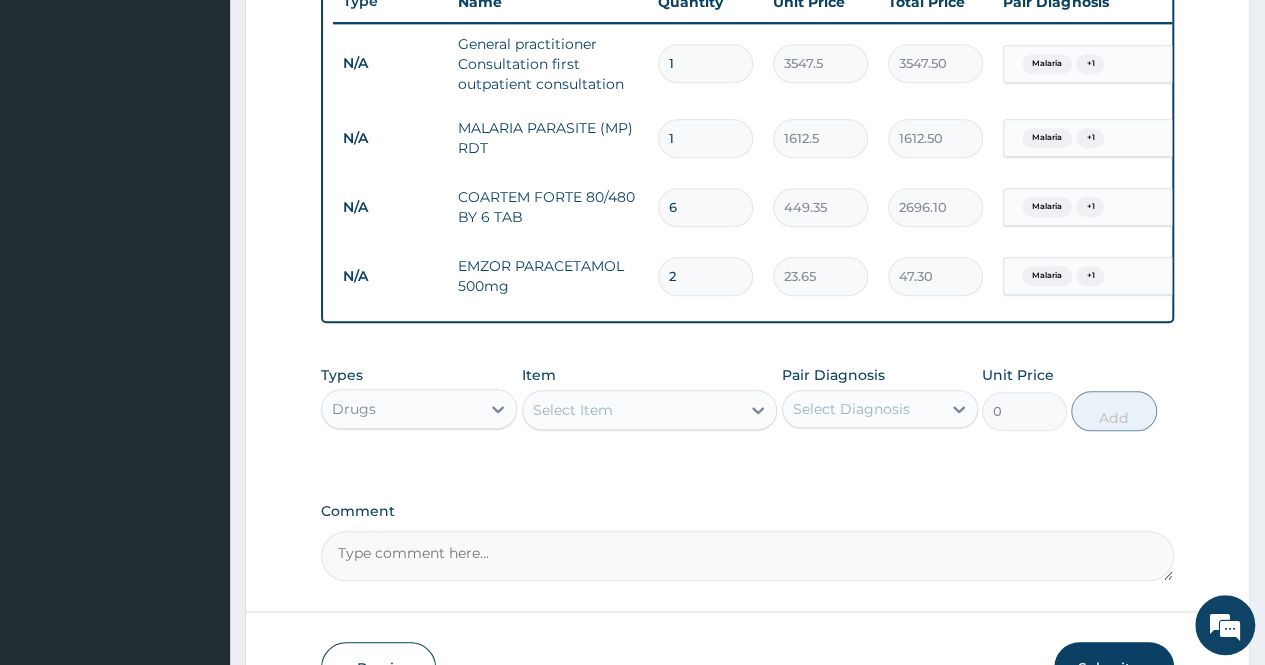 type on "20" 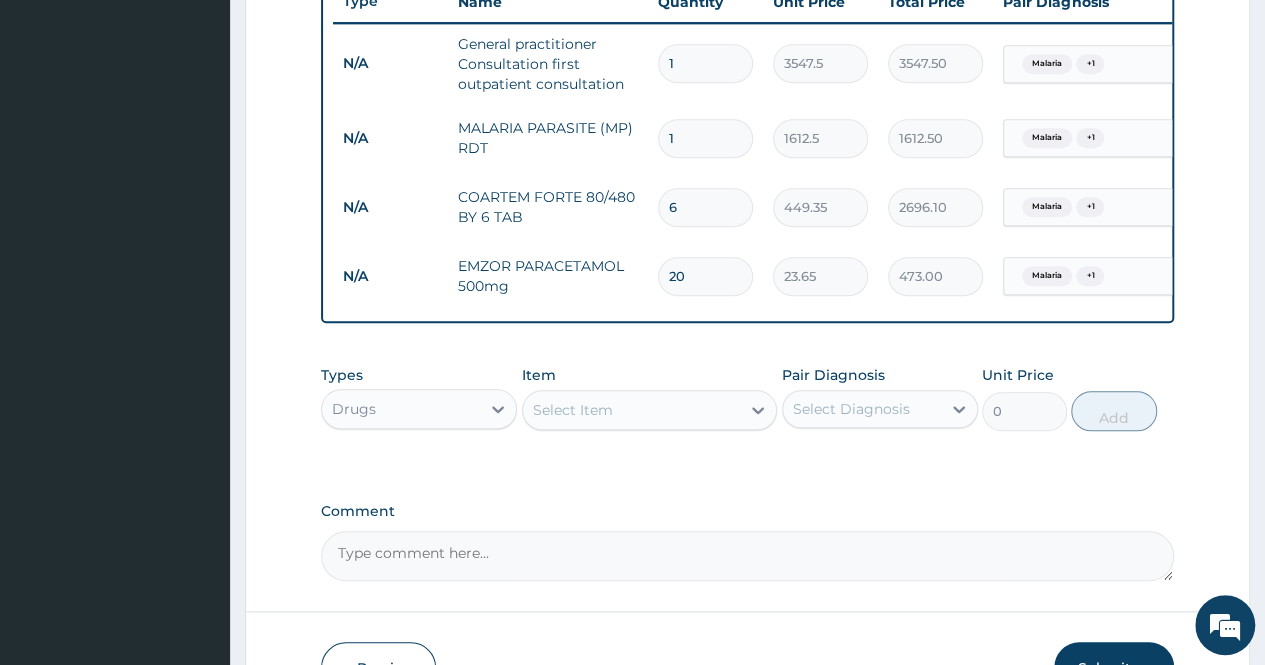 type on "20" 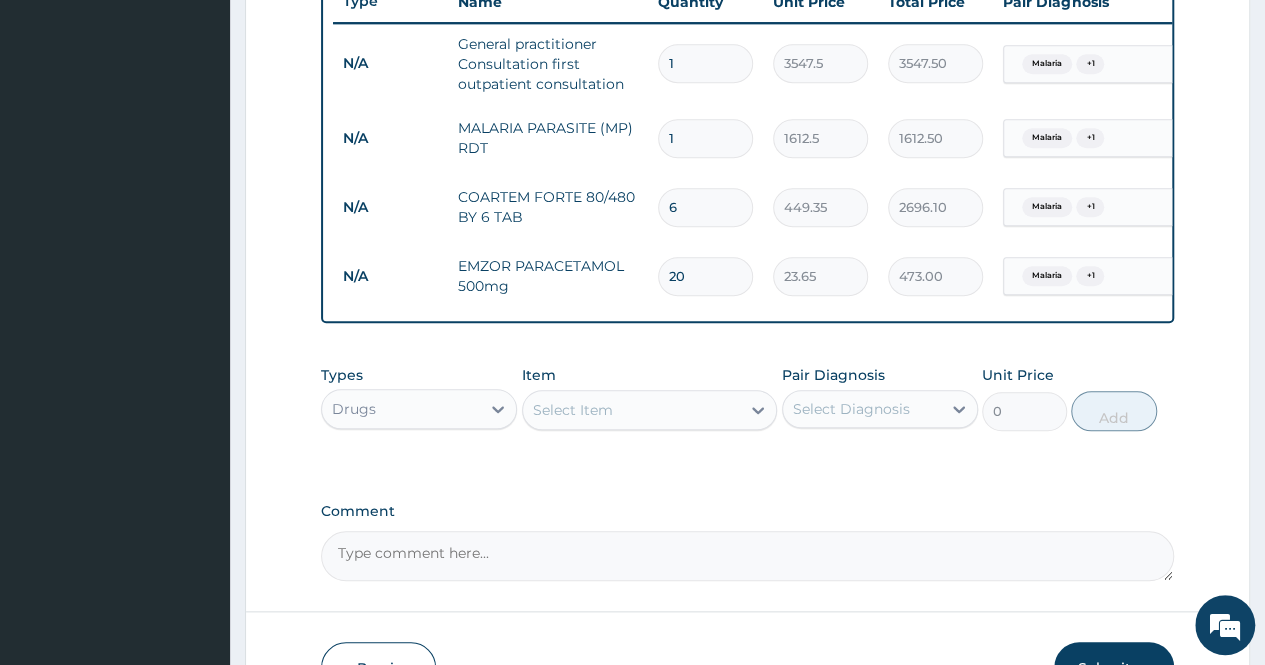 click on "Select Item" at bounding box center (632, 410) 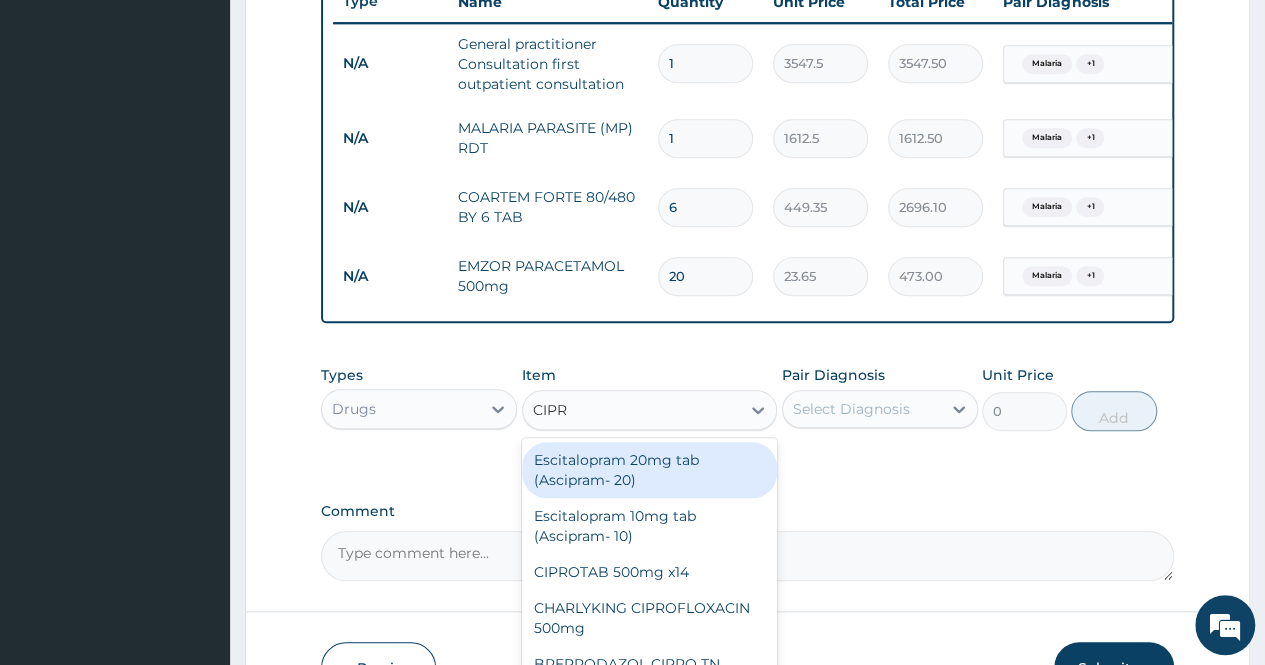 type on "CIPRO" 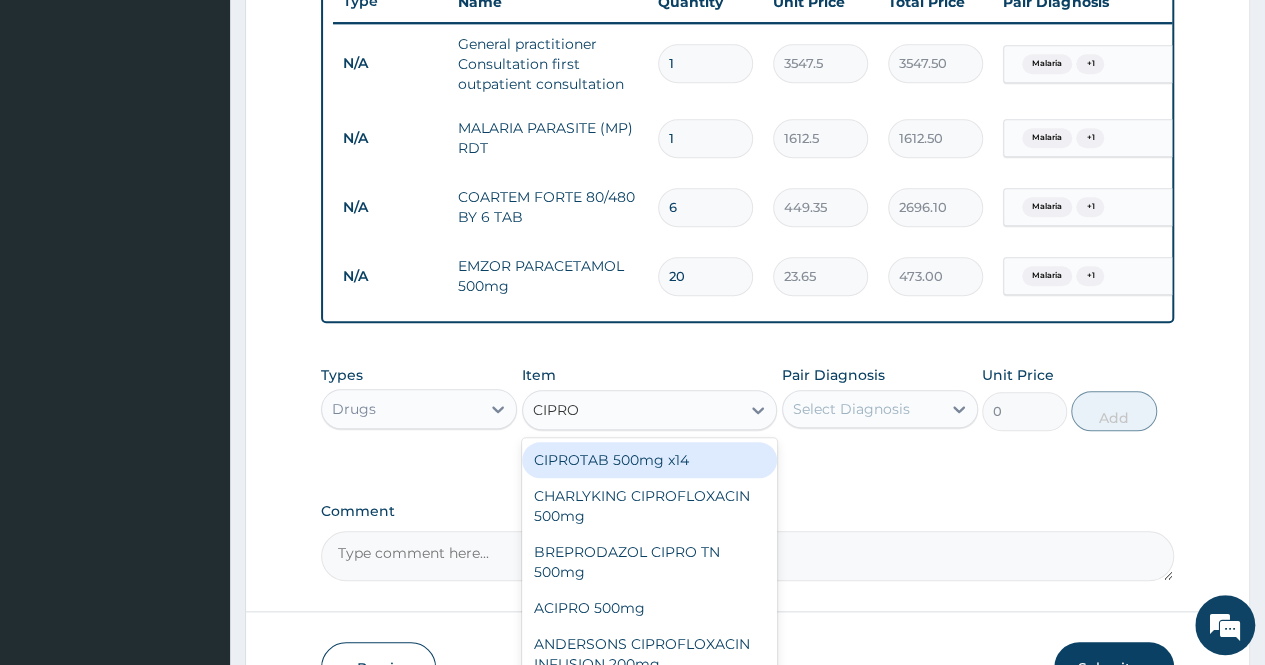 drag, startPoint x: 680, startPoint y: 475, endPoint x: 710, endPoint y: 474, distance: 30.016663 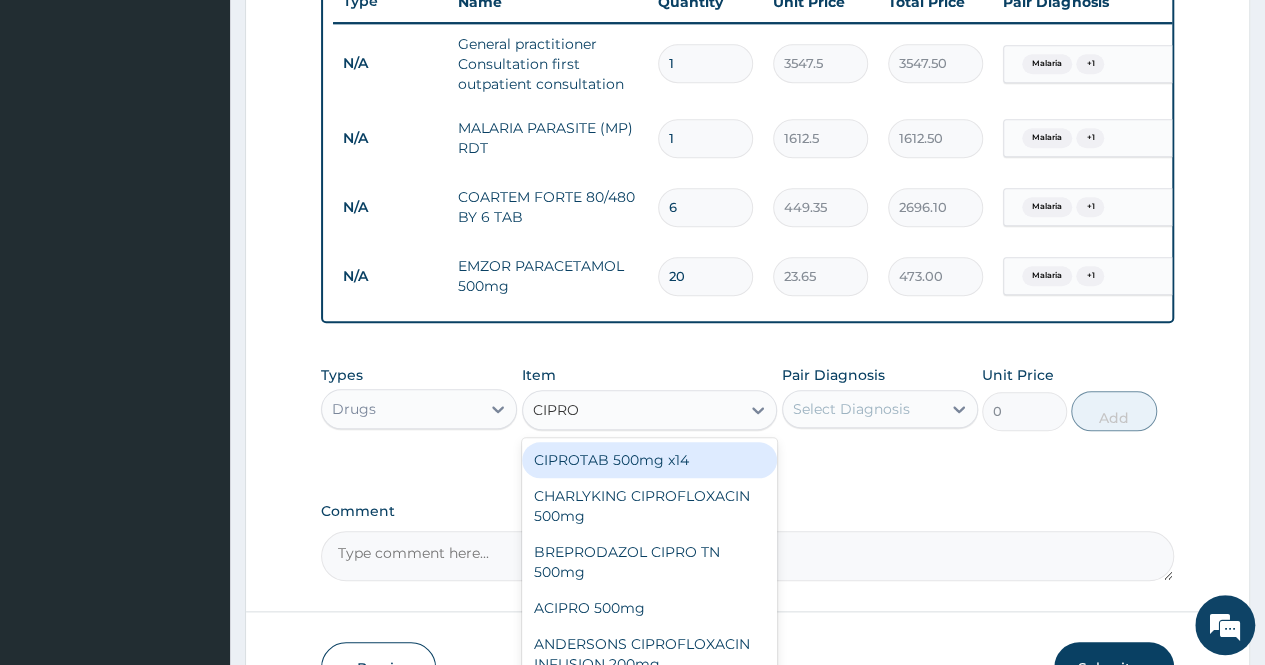 click on "CIPROTAB 500mg x14" at bounding box center [650, 460] 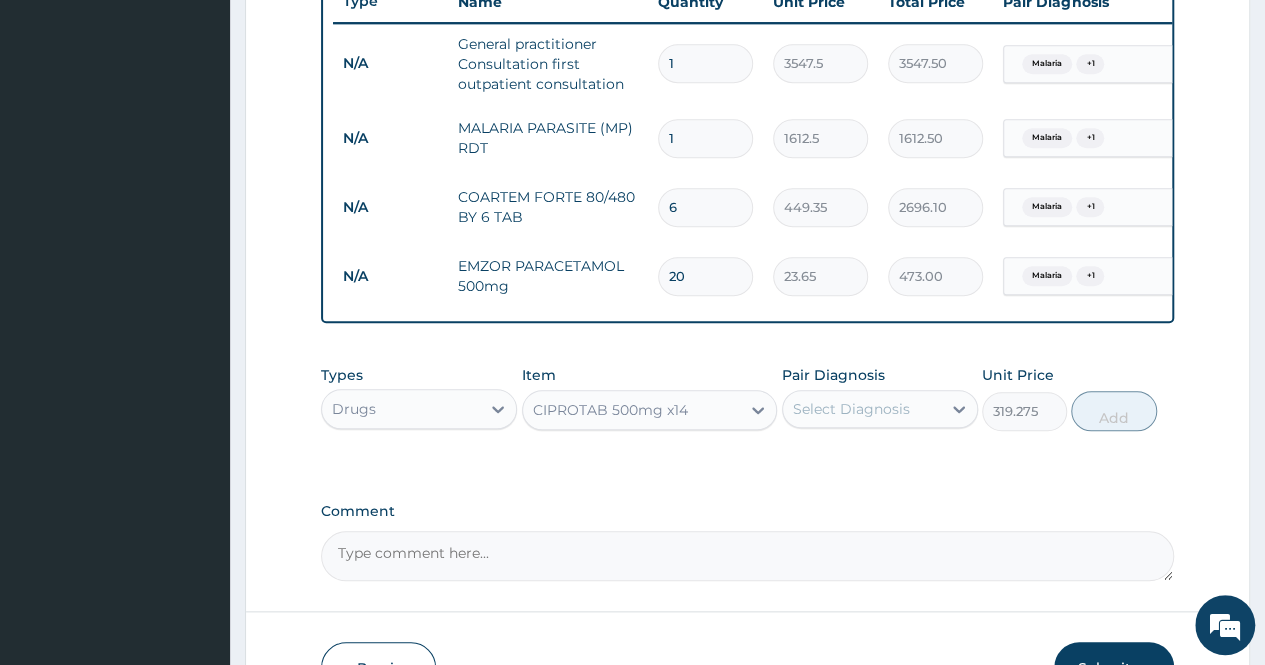 click on "Select Diagnosis" at bounding box center (851, 409) 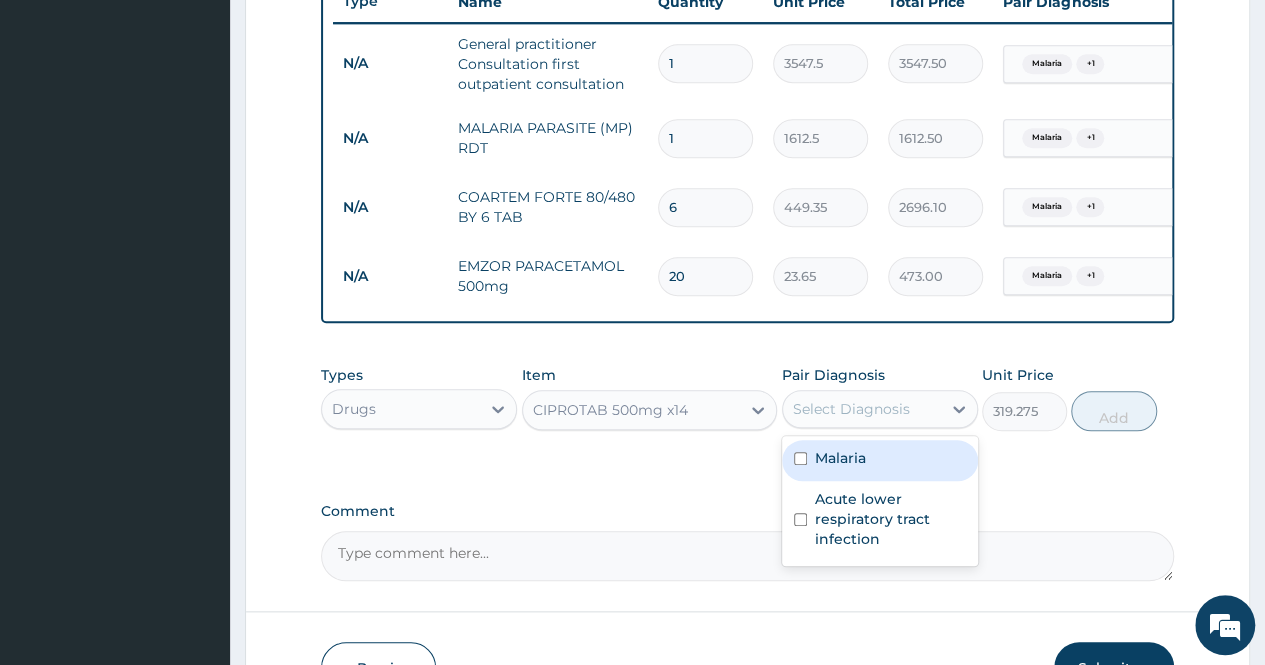 click on "Malaria" at bounding box center (880, 460) 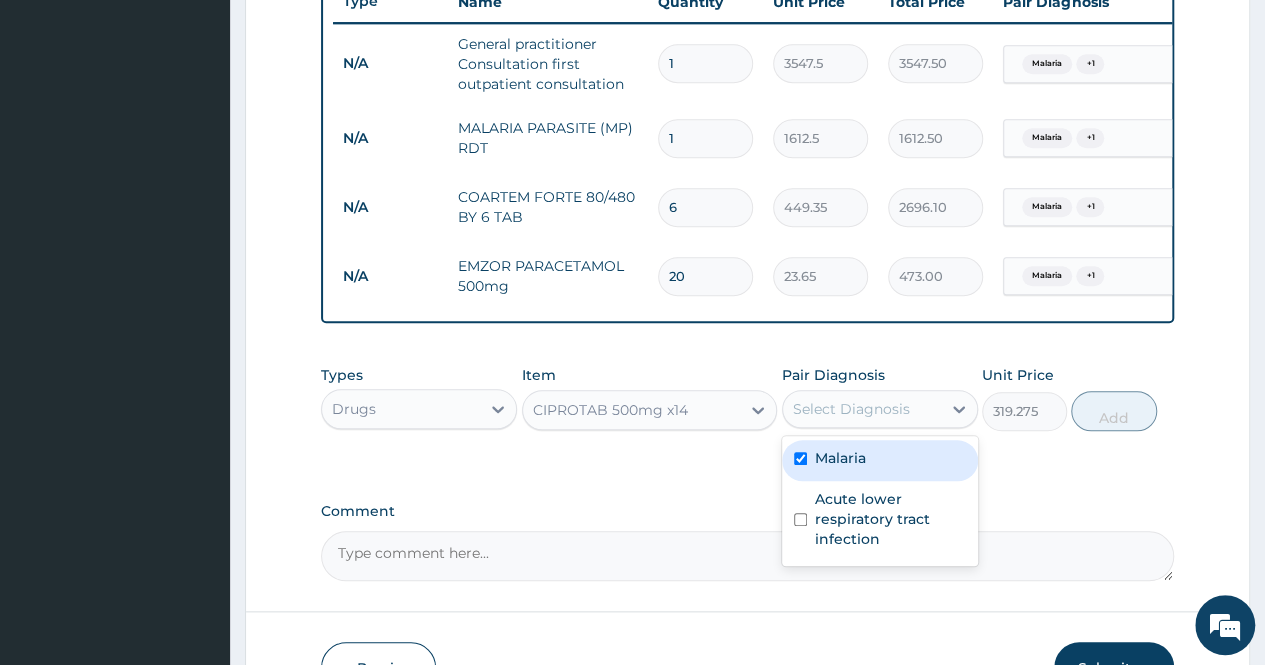 checkbox on "true" 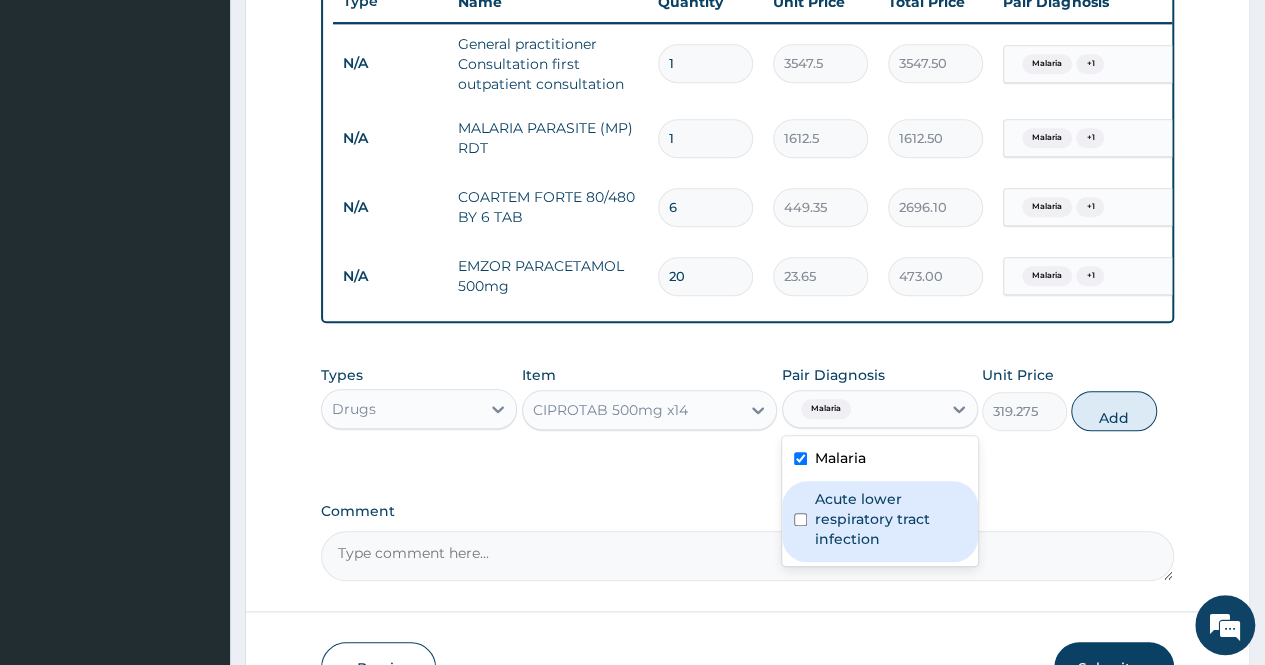 drag, startPoint x: 908, startPoint y: 538, endPoint x: 1064, endPoint y: 474, distance: 168.6179 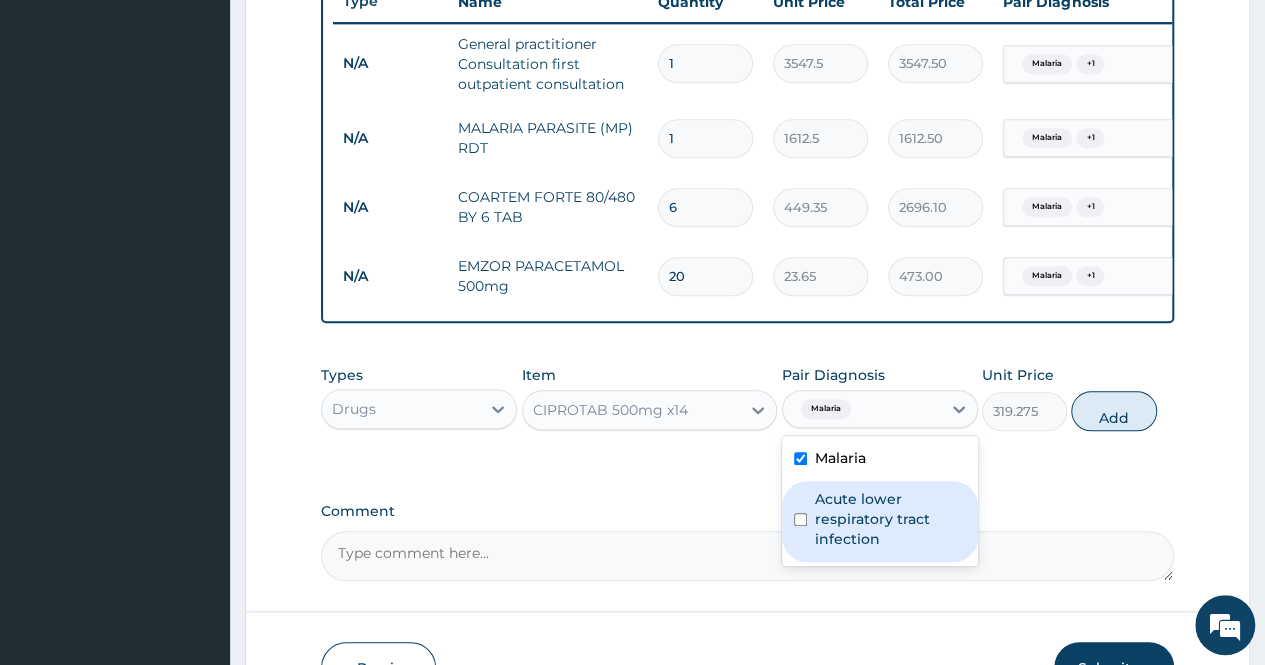 click on "Acute lower respiratory tract infection" at bounding box center [890, 519] 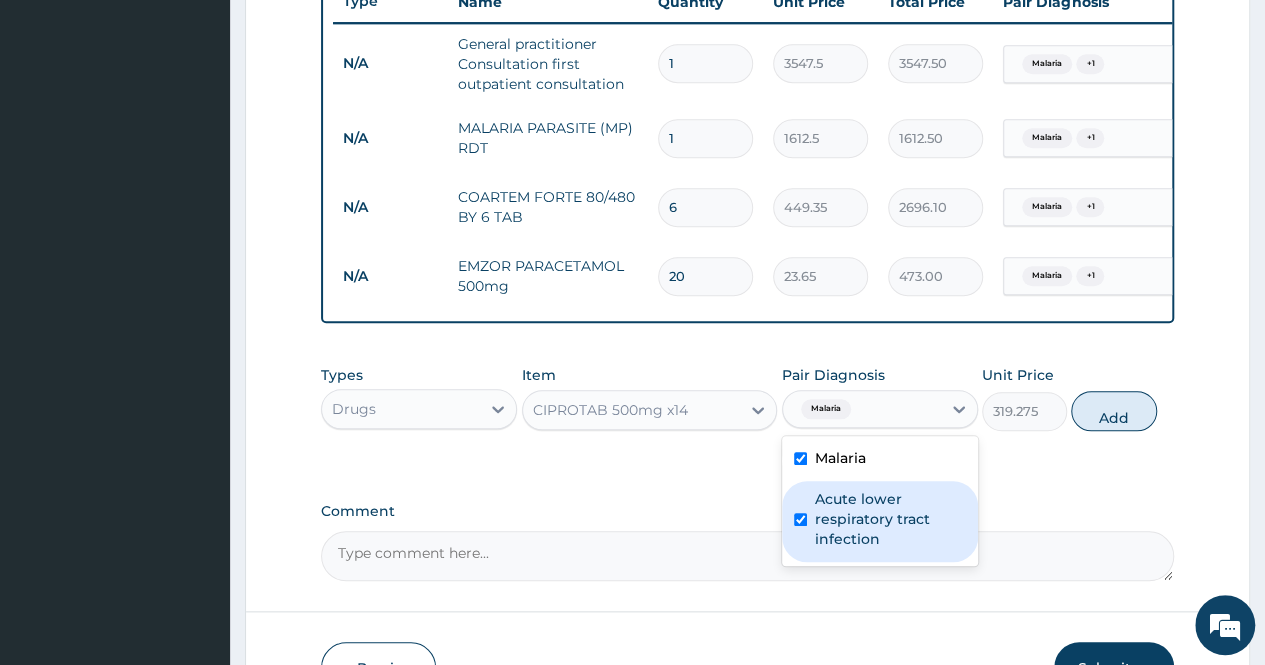 checkbox on "true" 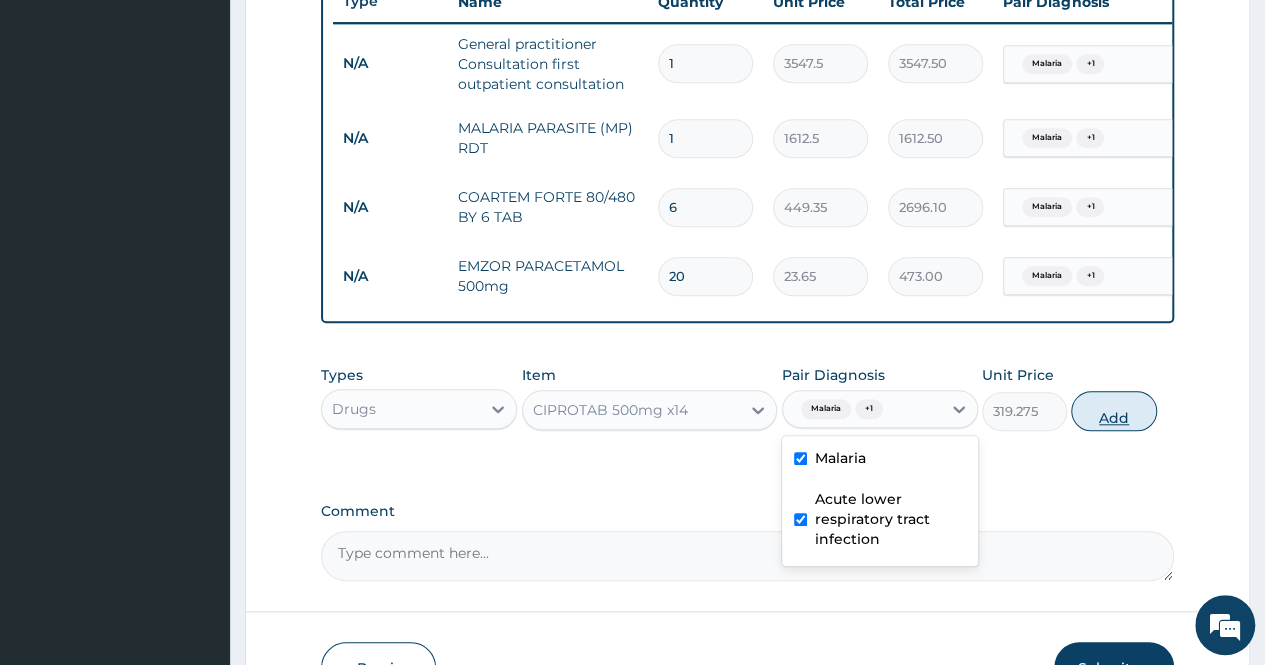 click on "Add" at bounding box center (1113, 411) 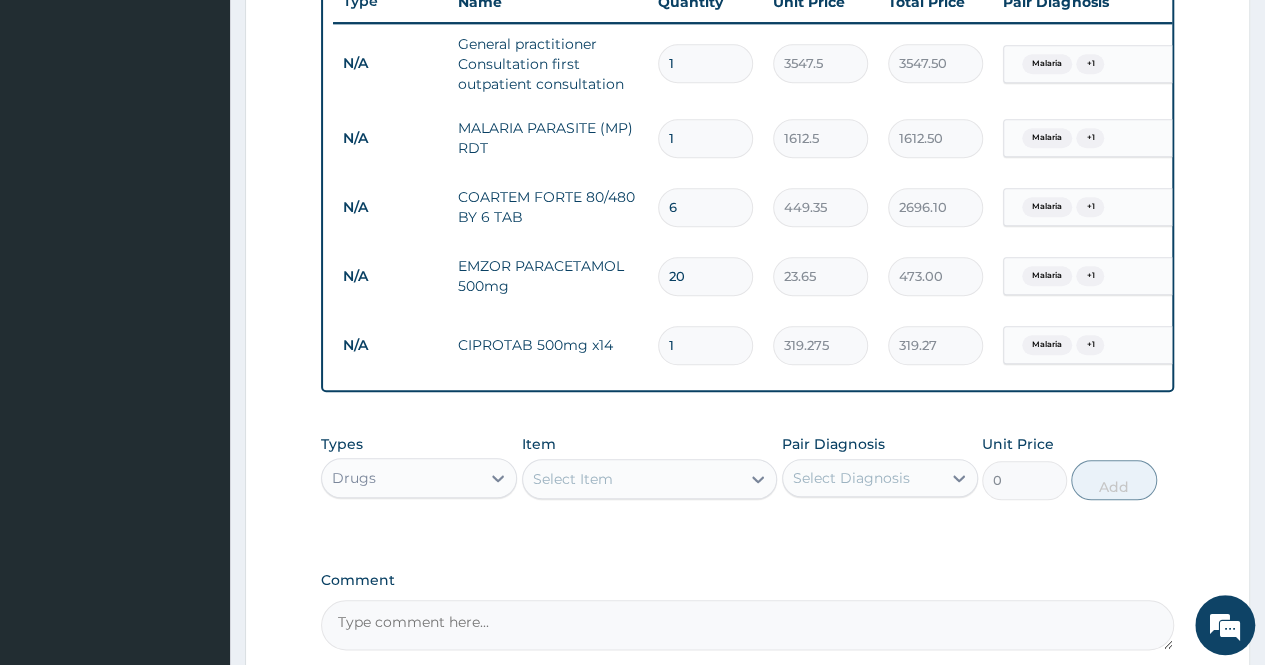 type on "10" 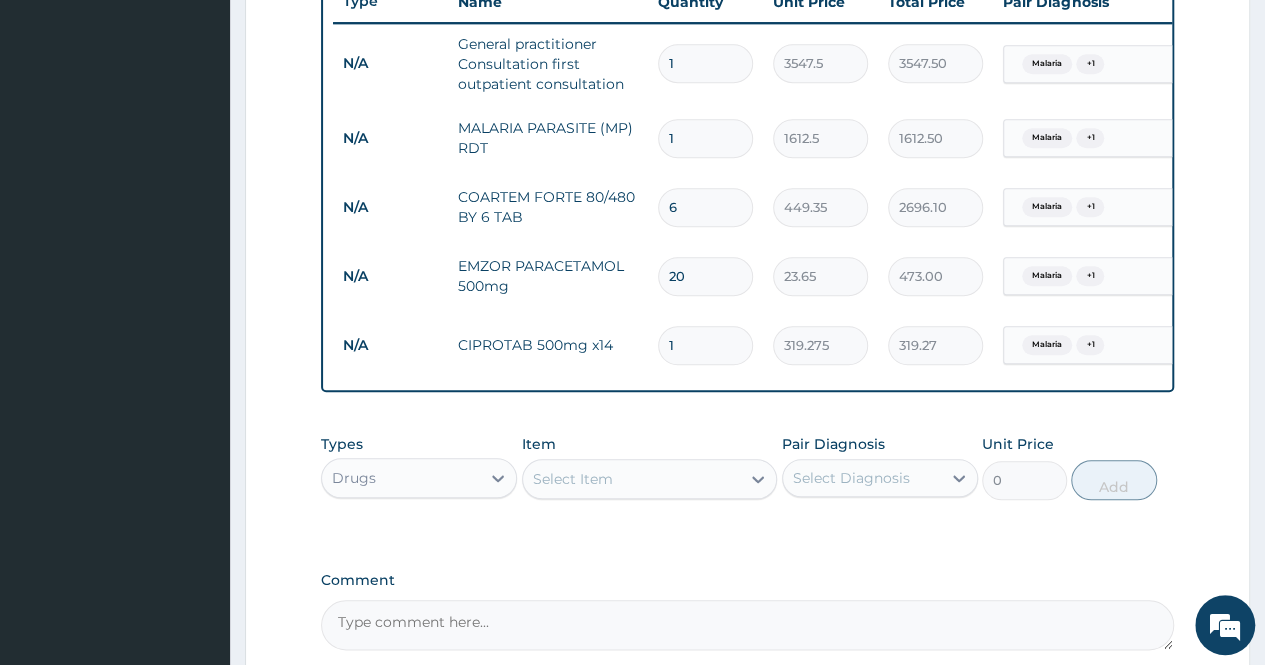 type on "3192.75" 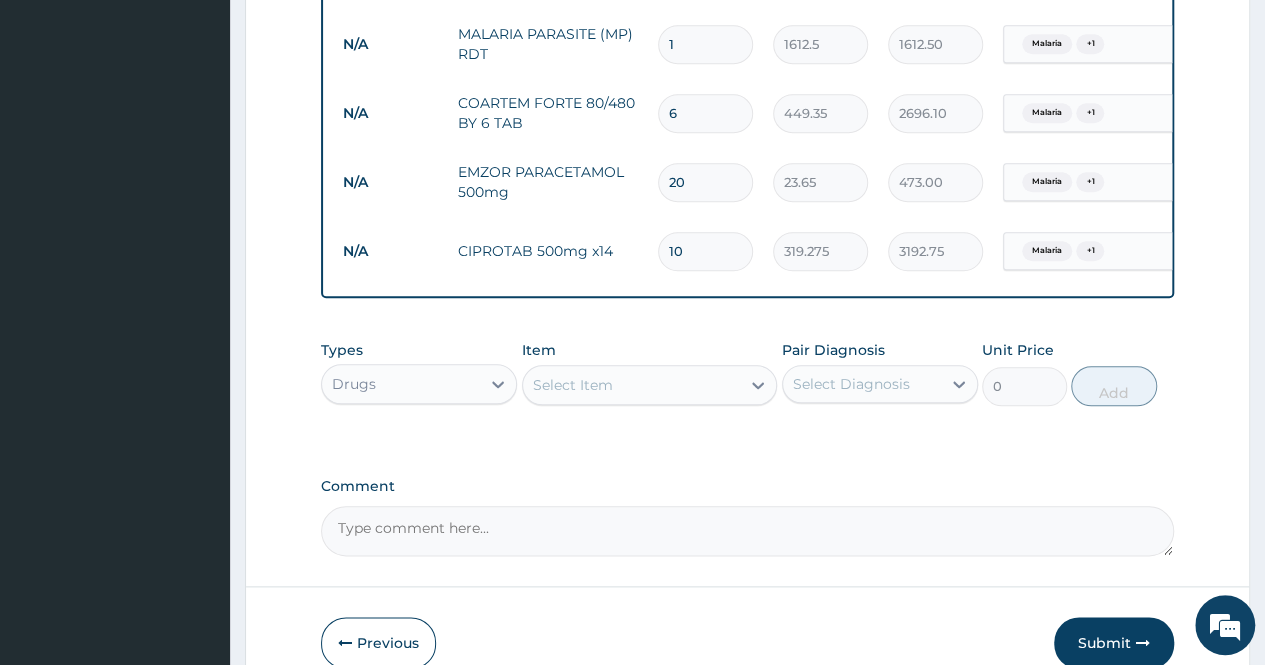 scroll, scrollTop: 874, scrollLeft: 0, axis: vertical 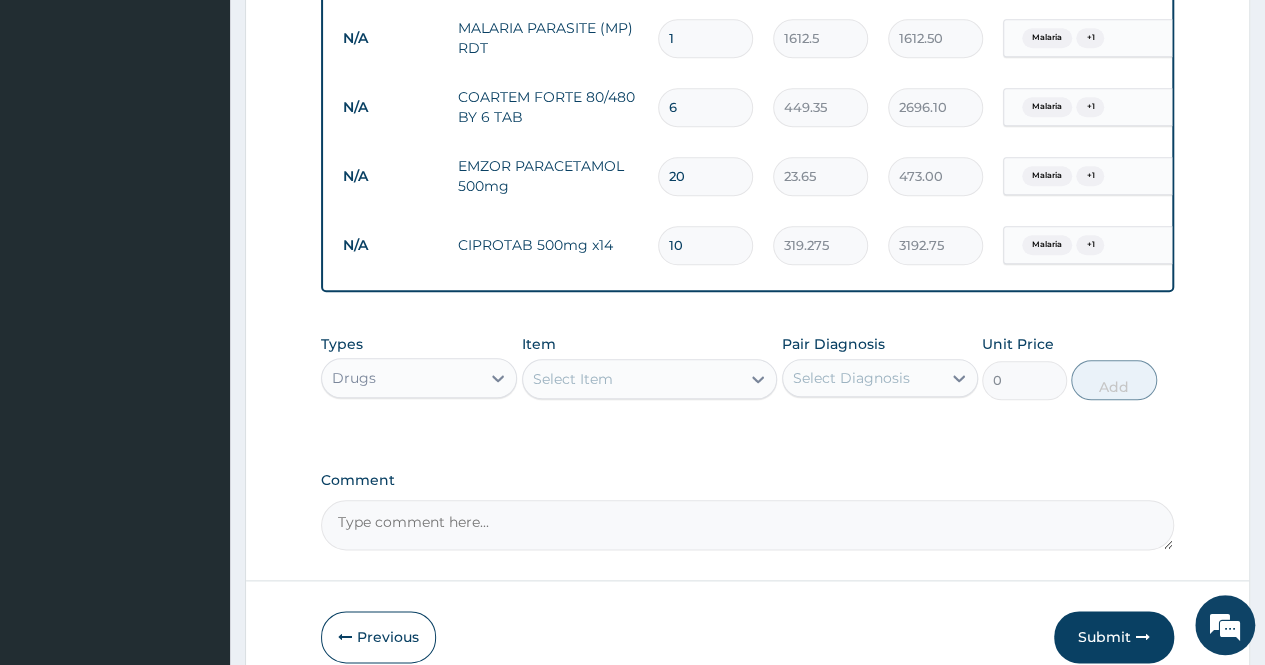 type on "10" 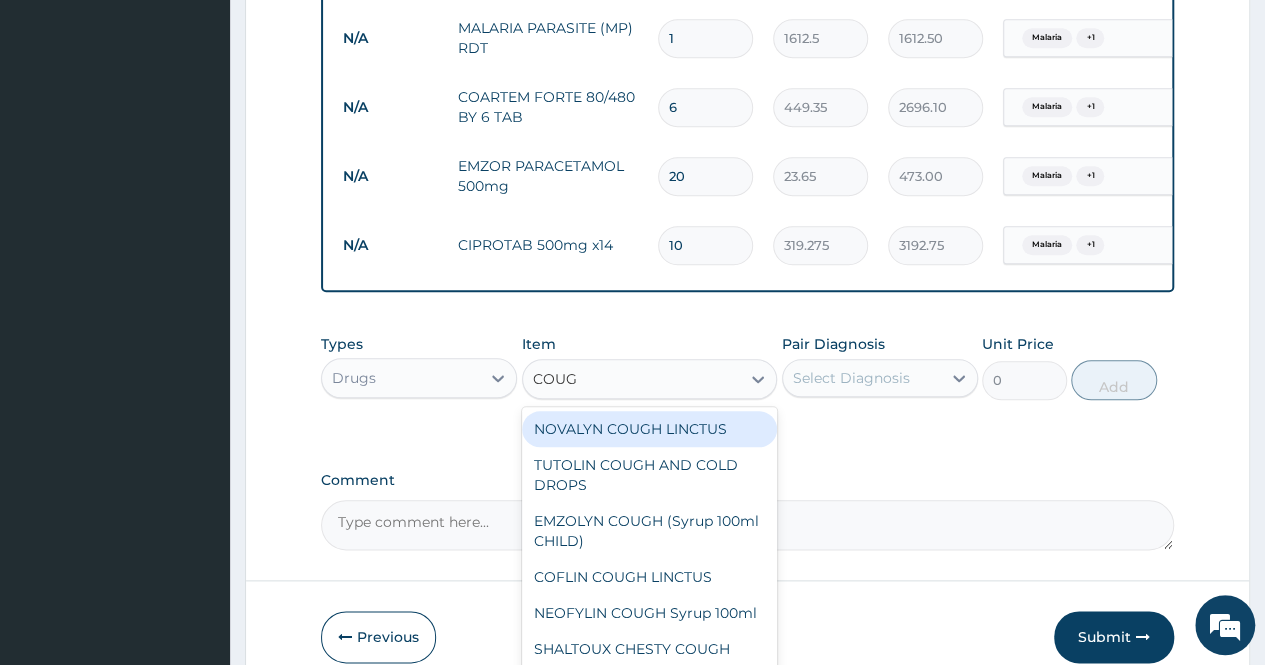 type on "COUGH" 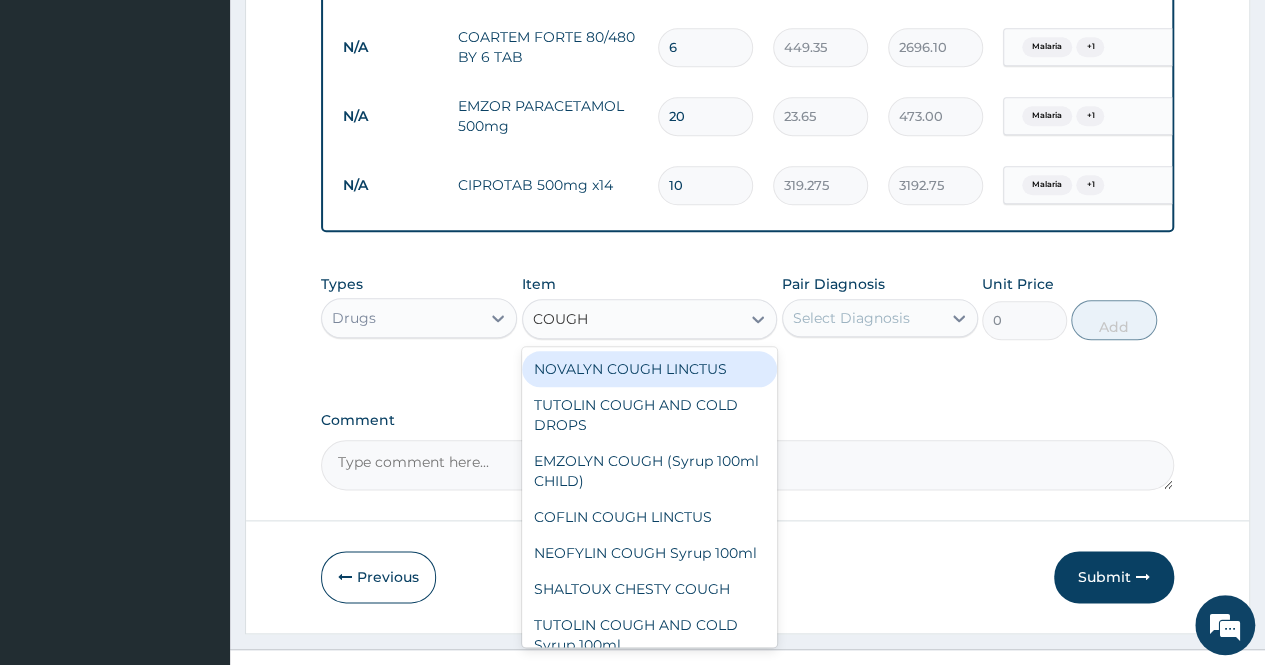 scroll, scrollTop: 982, scrollLeft: 0, axis: vertical 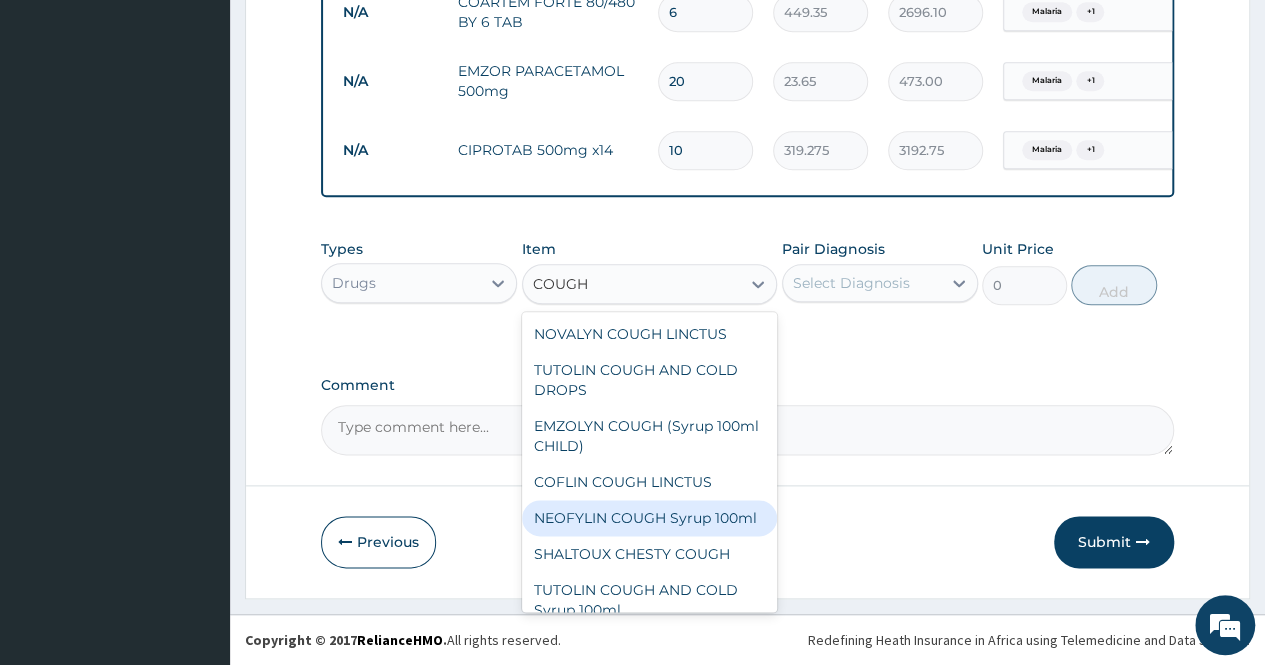 drag, startPoint x: 656, startPoint y: 521, endPoint x: 753, endPoint y: 391, distance: 162.2005 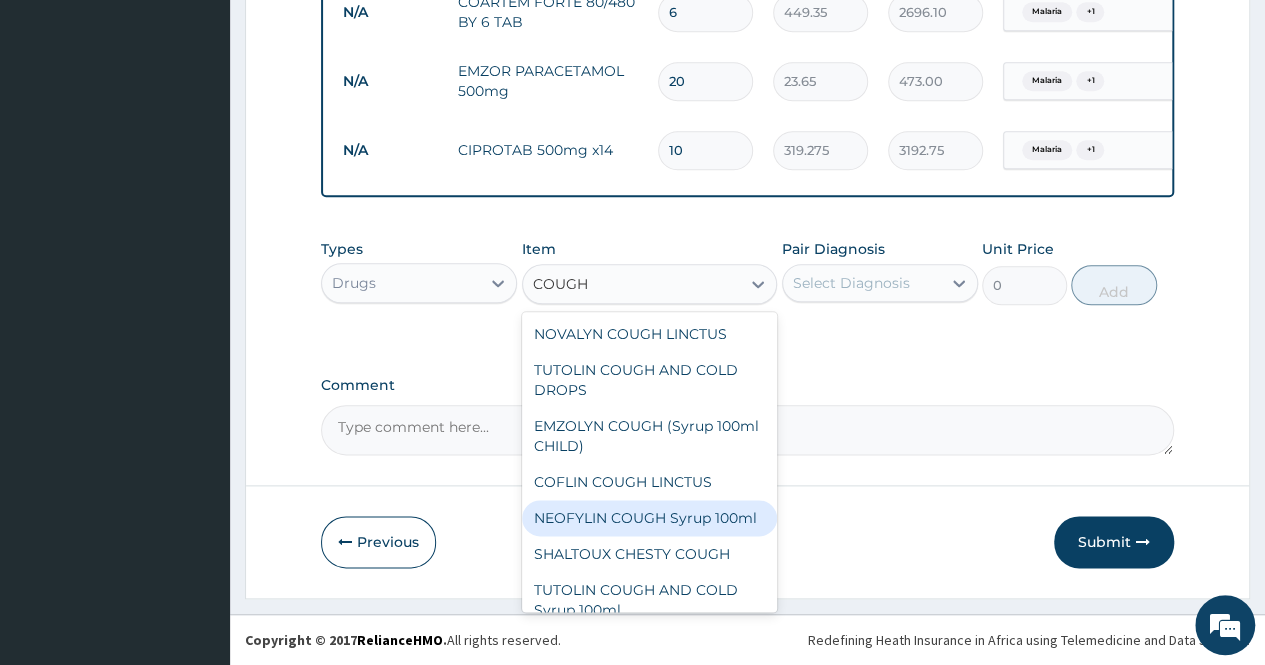 click on "NEOFYLIN COUGH Syrup 100ml" at bounding box center [650, 518] 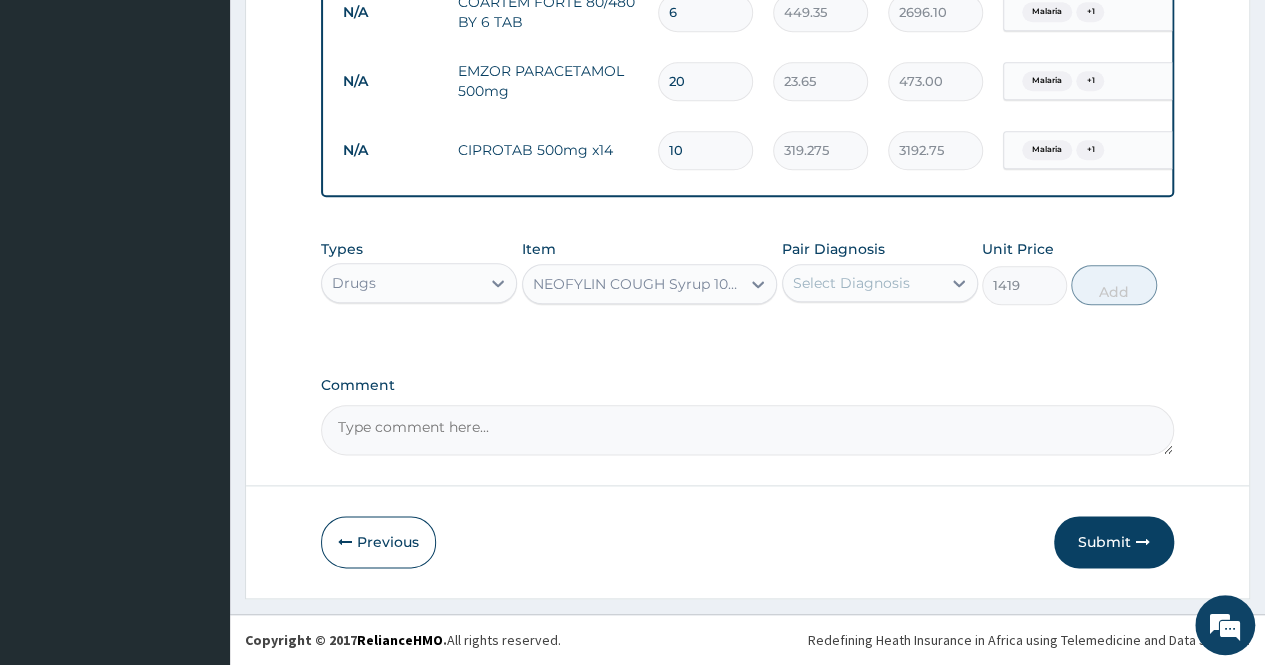 click on "Select Diagnosis" at bounding box center (851, 283) 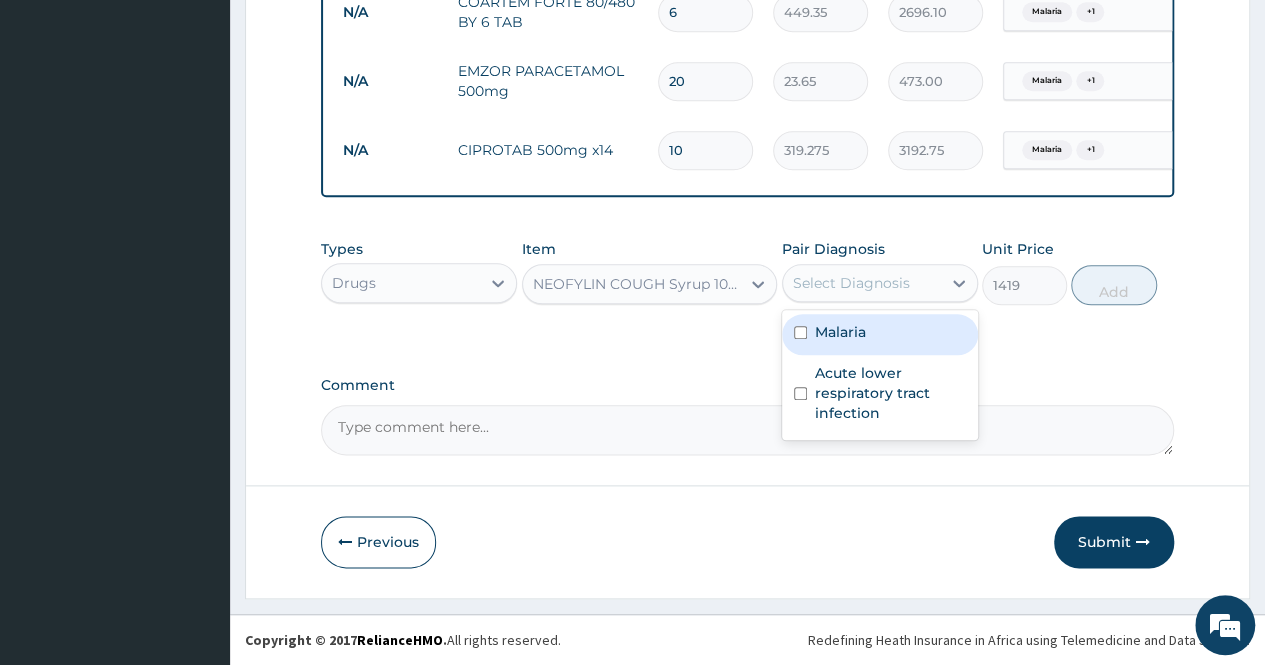 click on "Malaria" at bounding box center [840, 332] 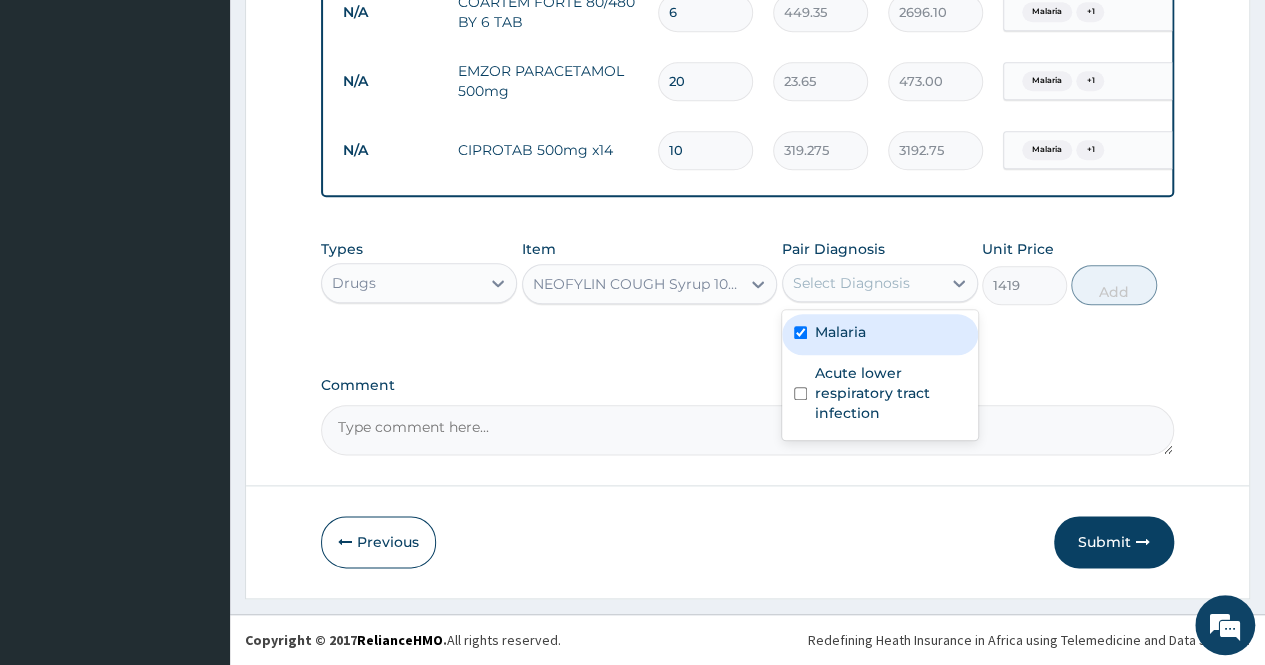 checkbox on "true" 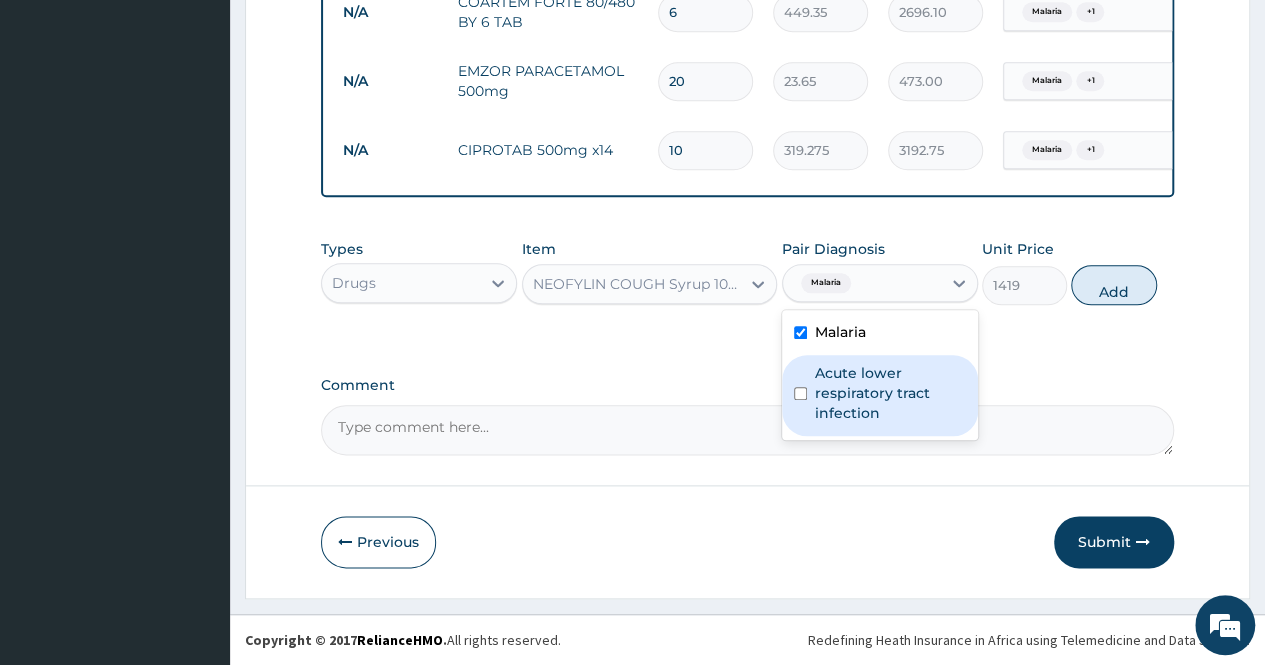 click on "Acute lower respiratory tract infection" at bounding box center [890, 393] 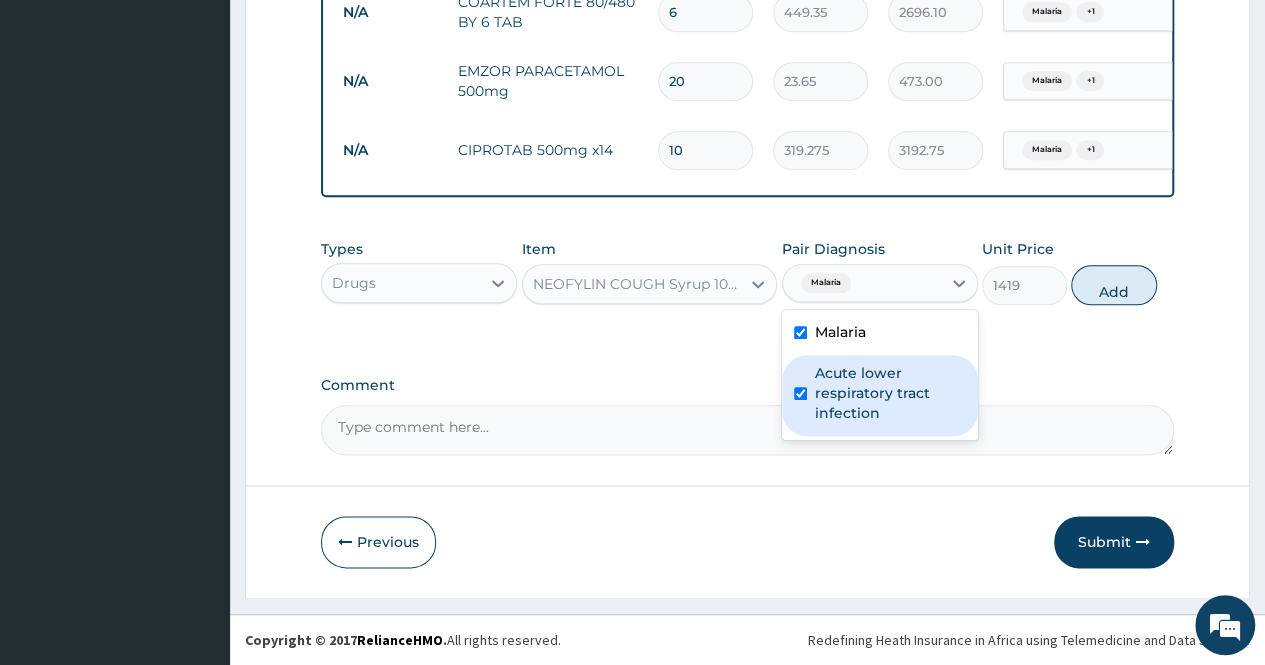 checkbox on "true" 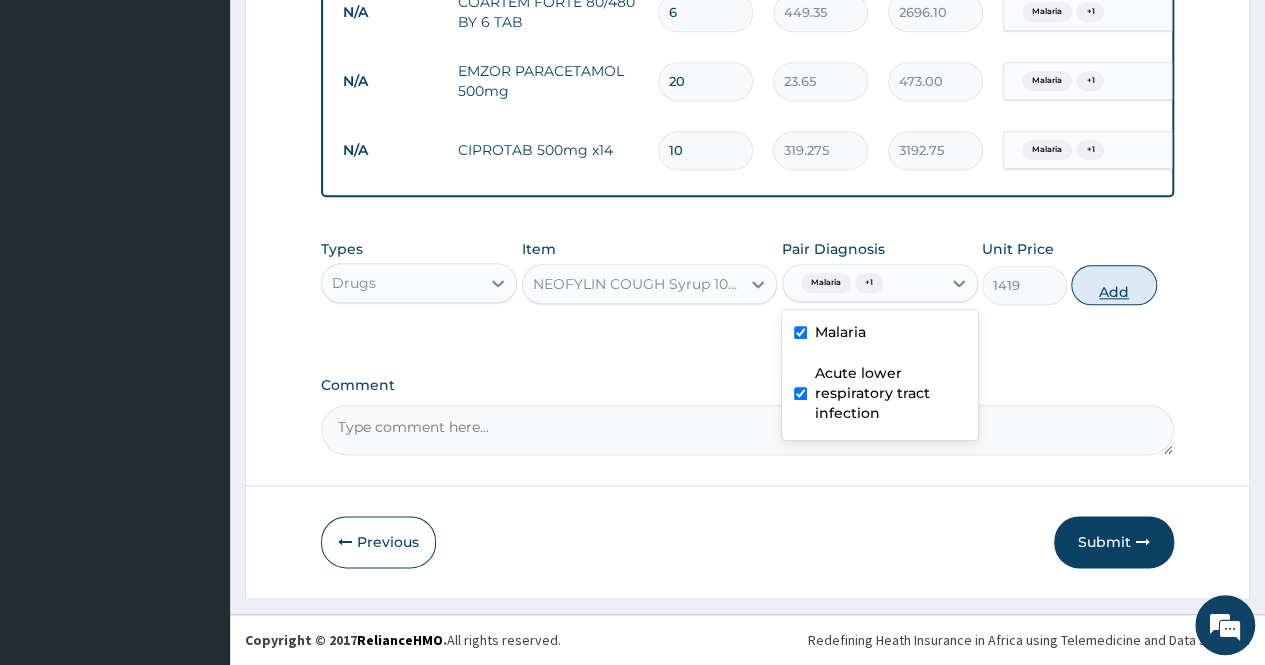 click on "Add" at bounding box center (1113, 285) 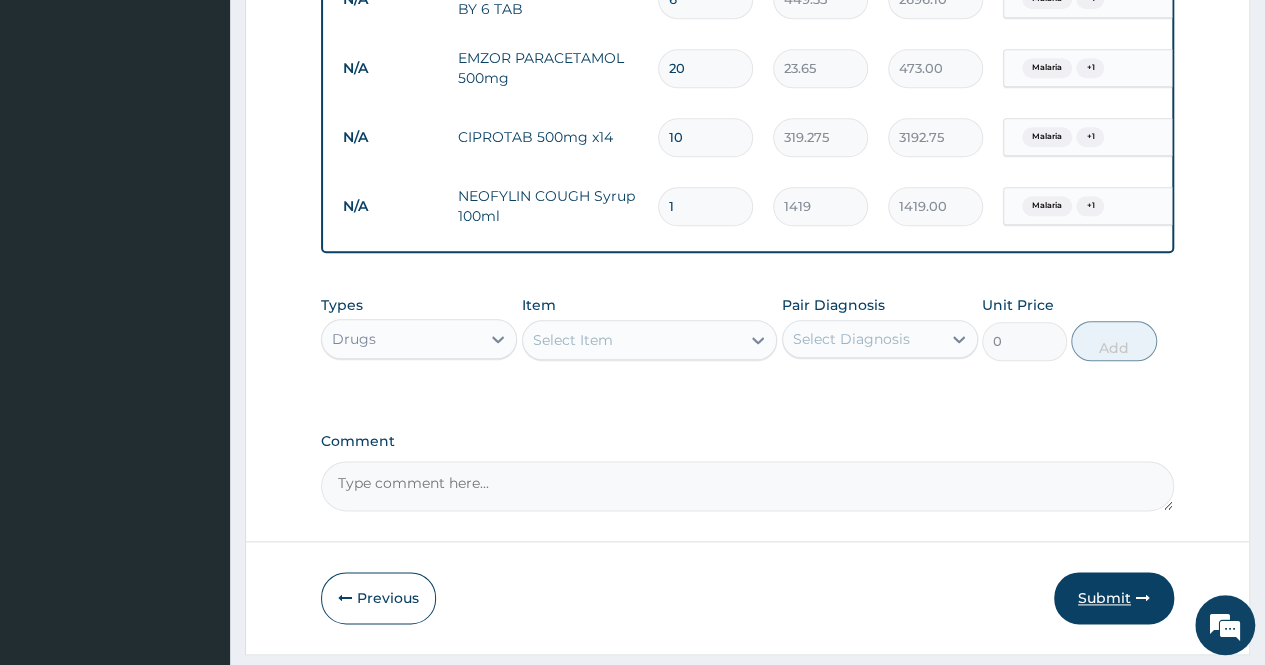 click on "Submit" at bounding box center [1114, 598] 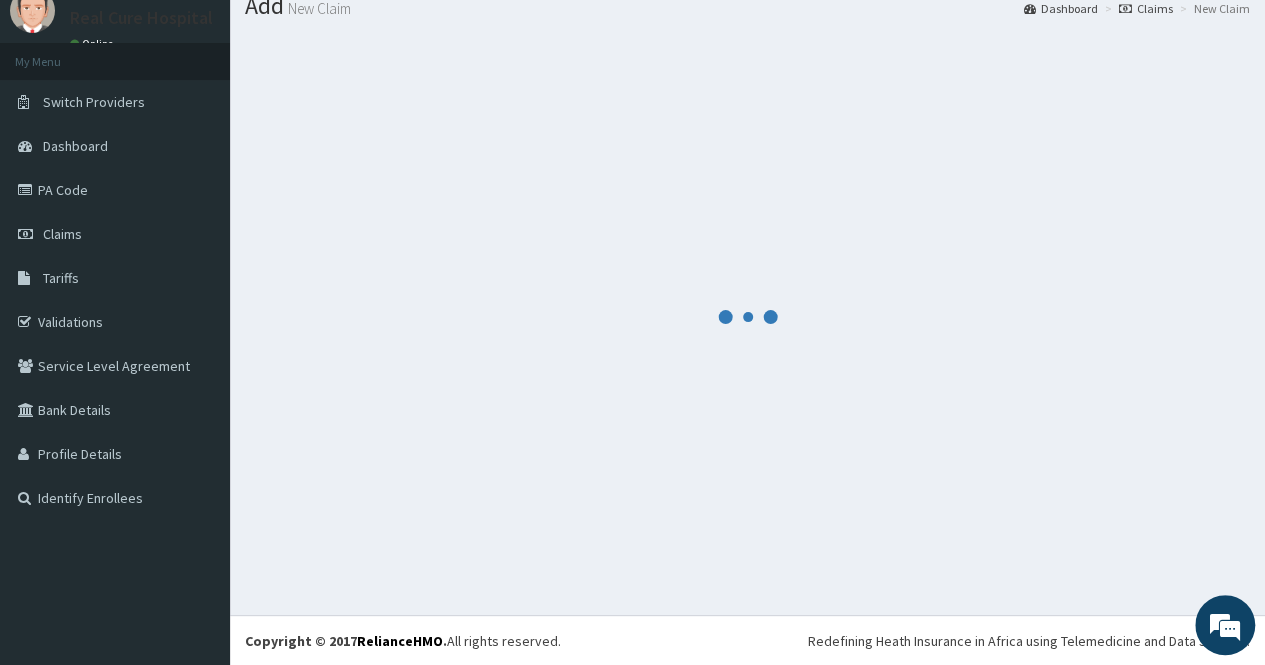 scroll, scrollTop: 982, scrollLeft: 0, axis: vertical 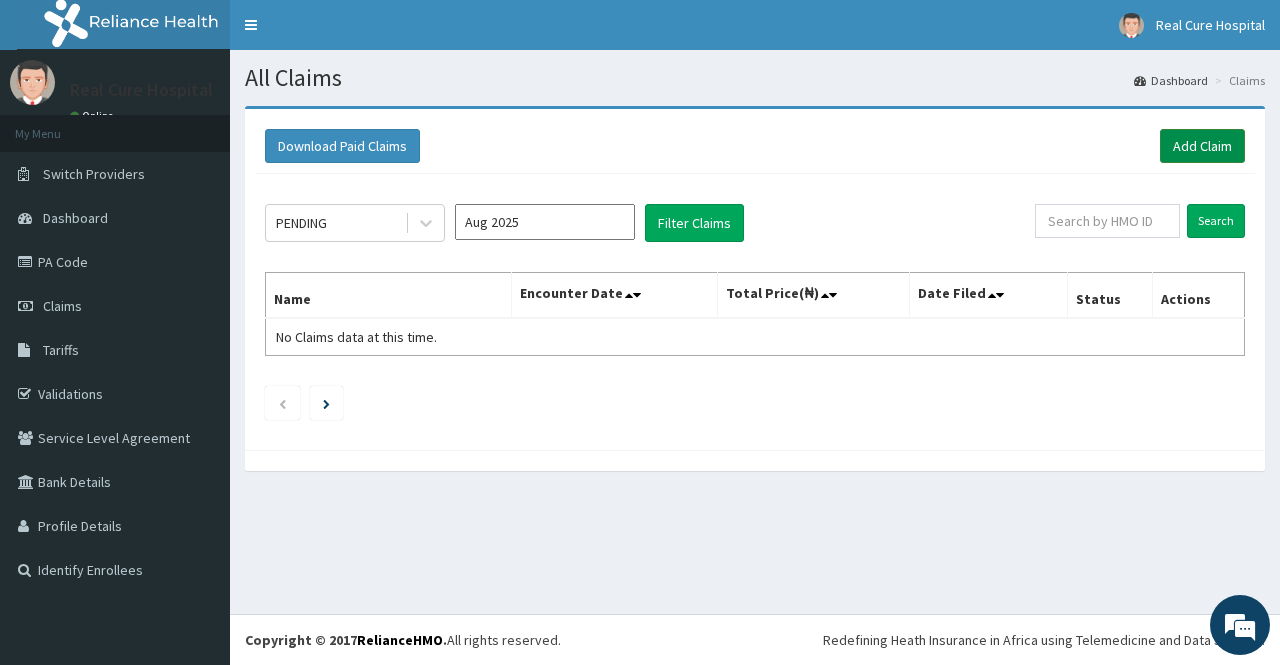 click on "Add Claim" at bounding box center [1202, 146] 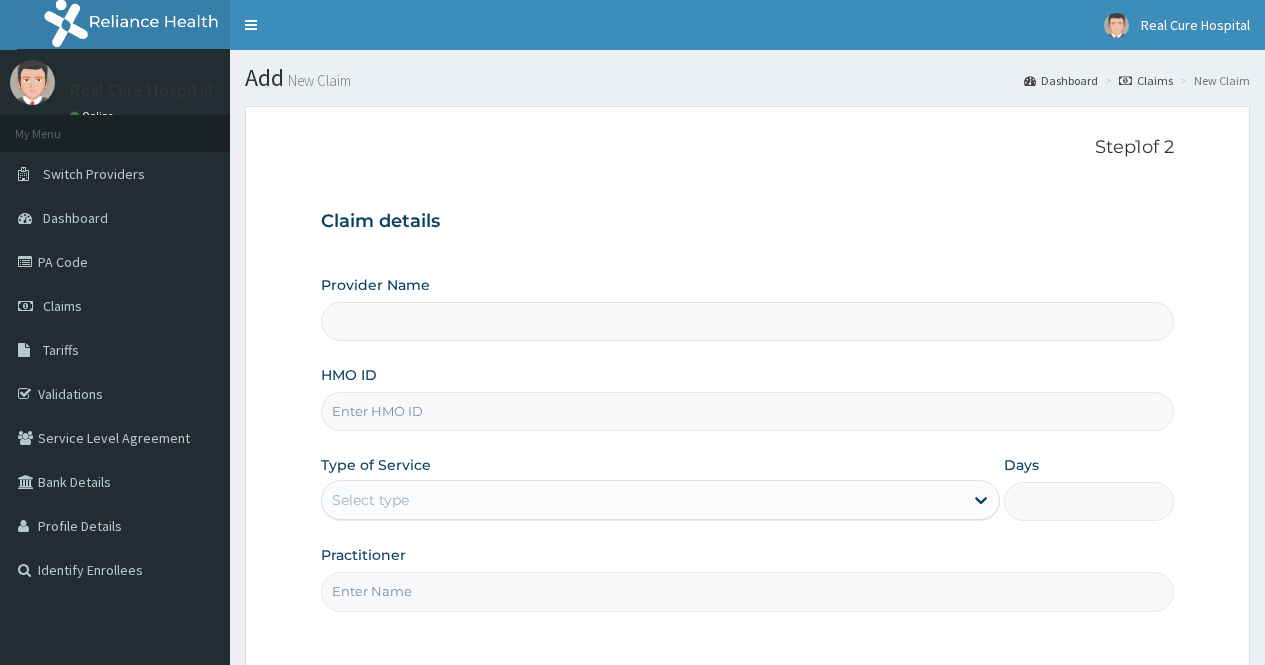 scroll, scrollTop: 0, scrollLeft: 0, axis: both 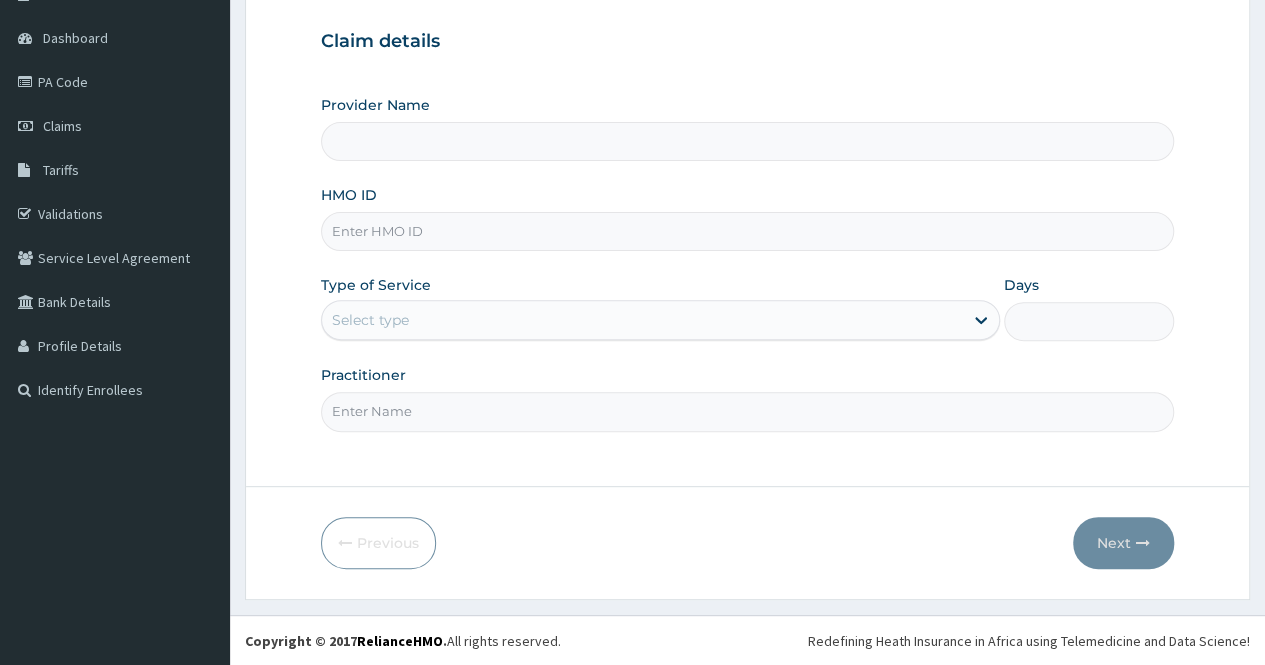 click on "HMO ID" at bounding box center (747, 231) 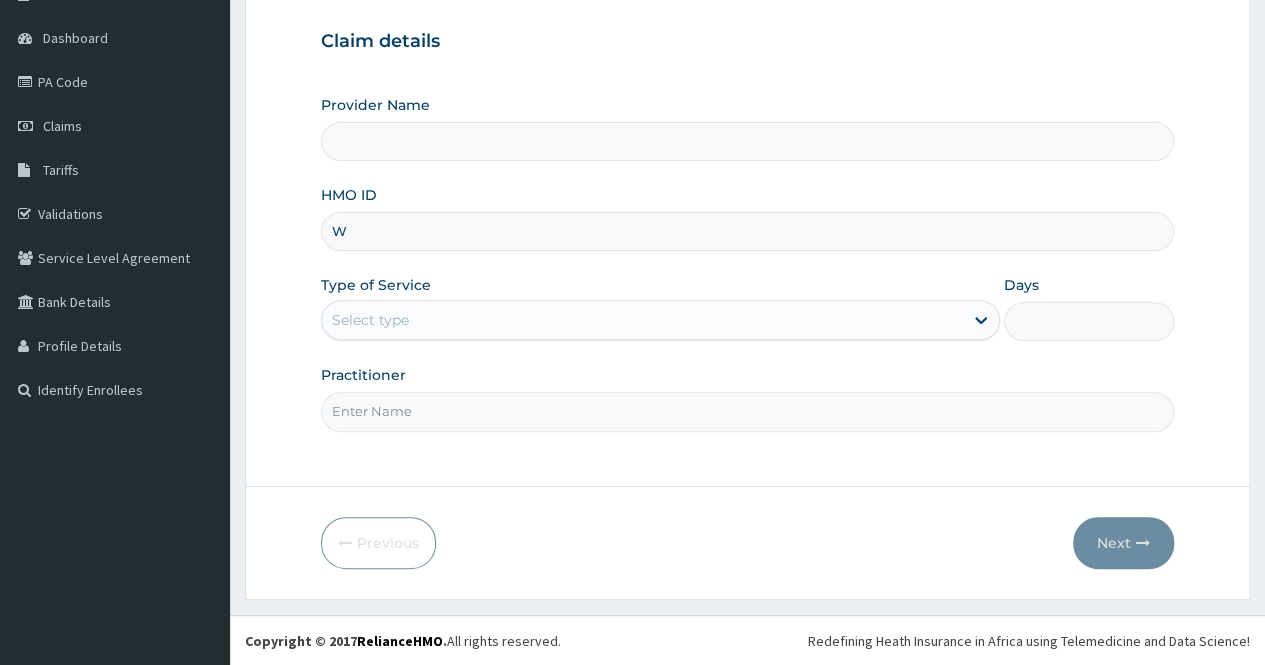 type on "Real cure Hospital" 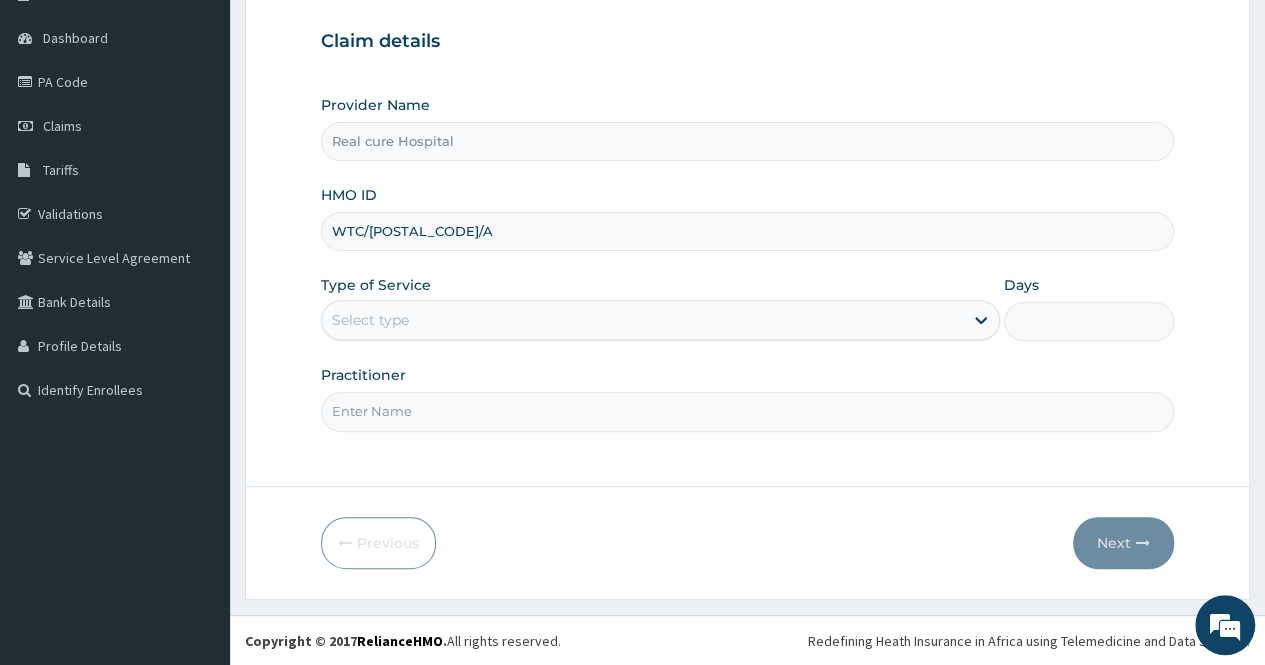 type on "WTC/[POSTAL_CODE]/A" 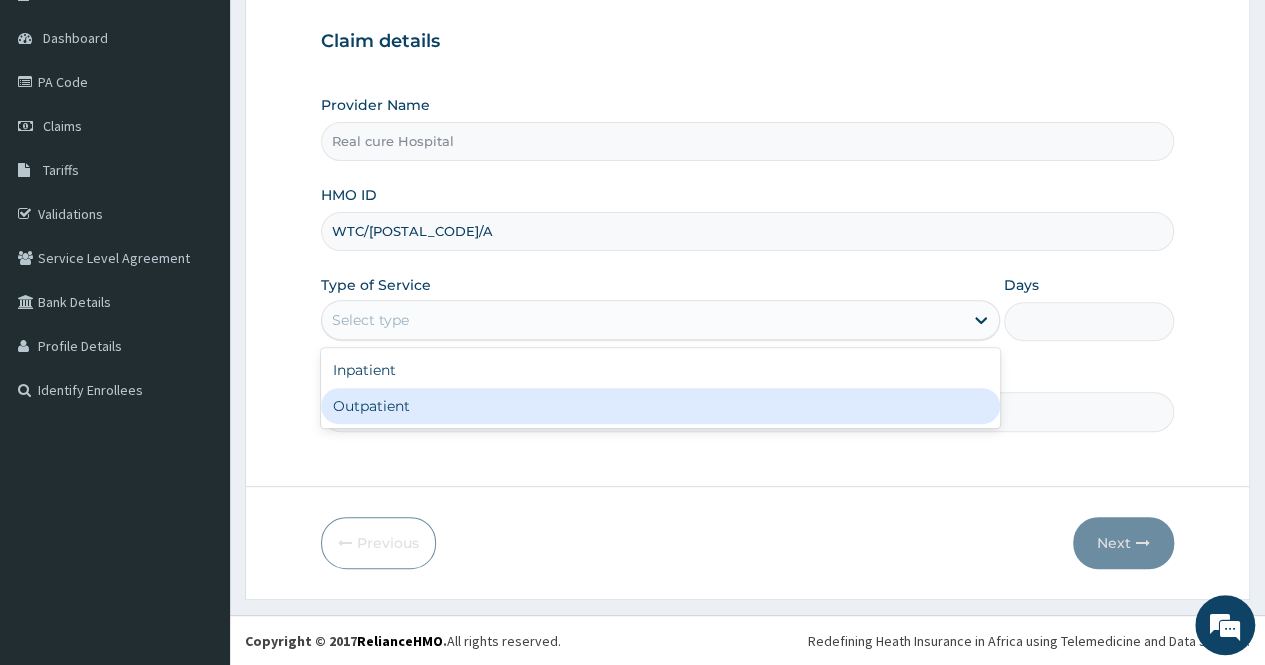 click on "Outpatient" at bounding box center [660, 406] 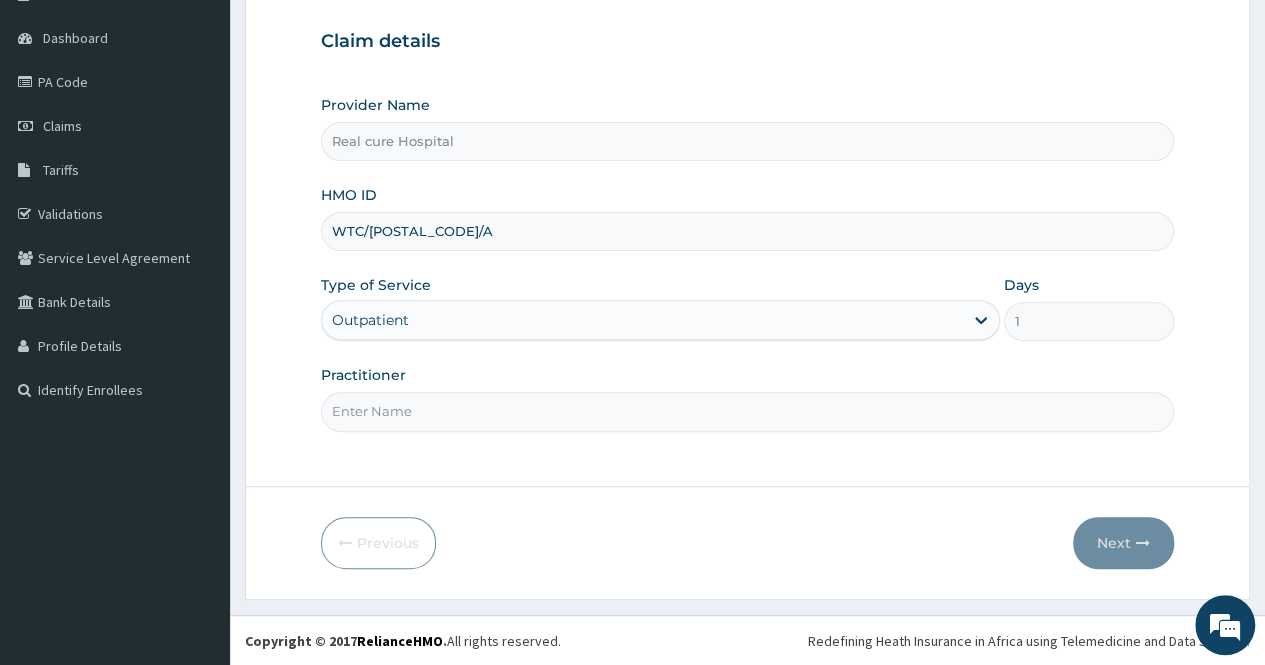 click on "Practitioner" at bounding box center (747, 411) 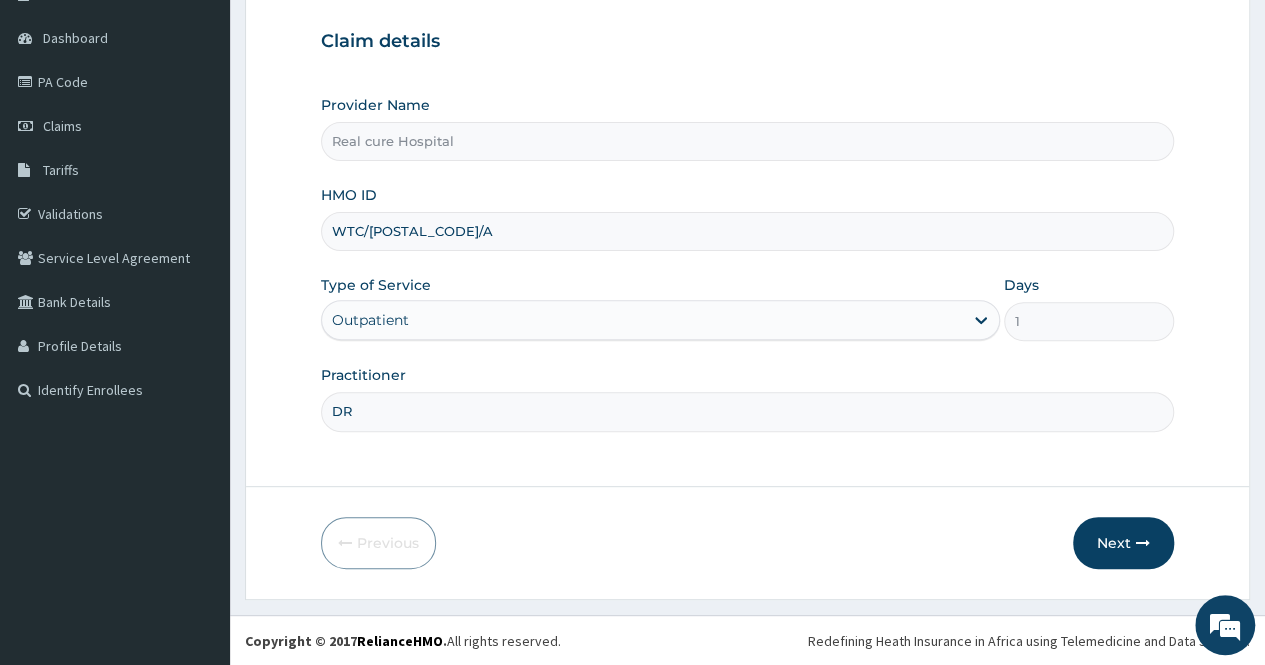 scroll, scrollTop: 0, scrollLeft: 0, axis: both 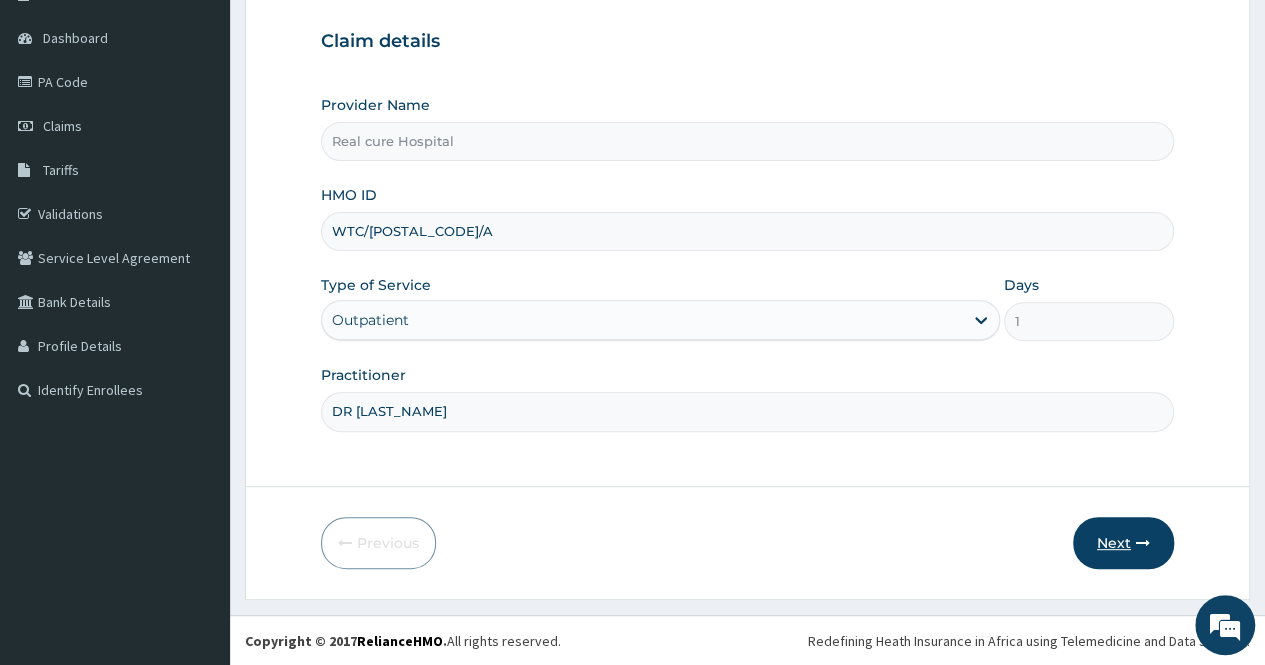 type on "DR [LAST_NAME]" 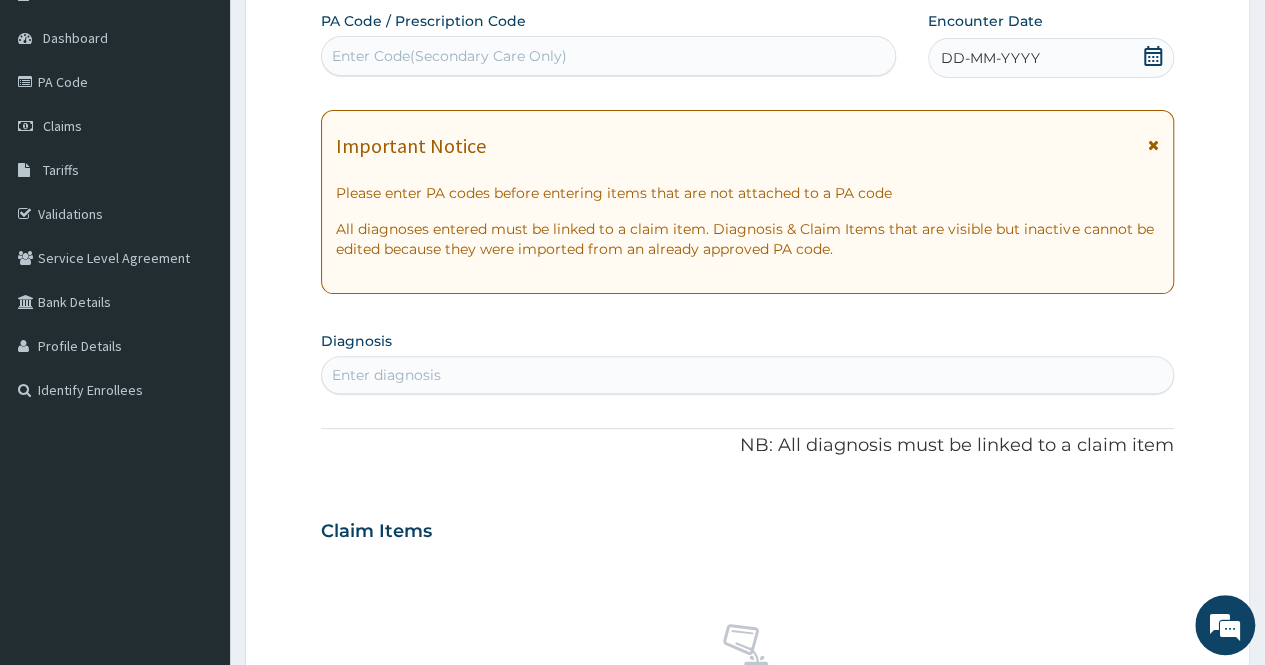 click 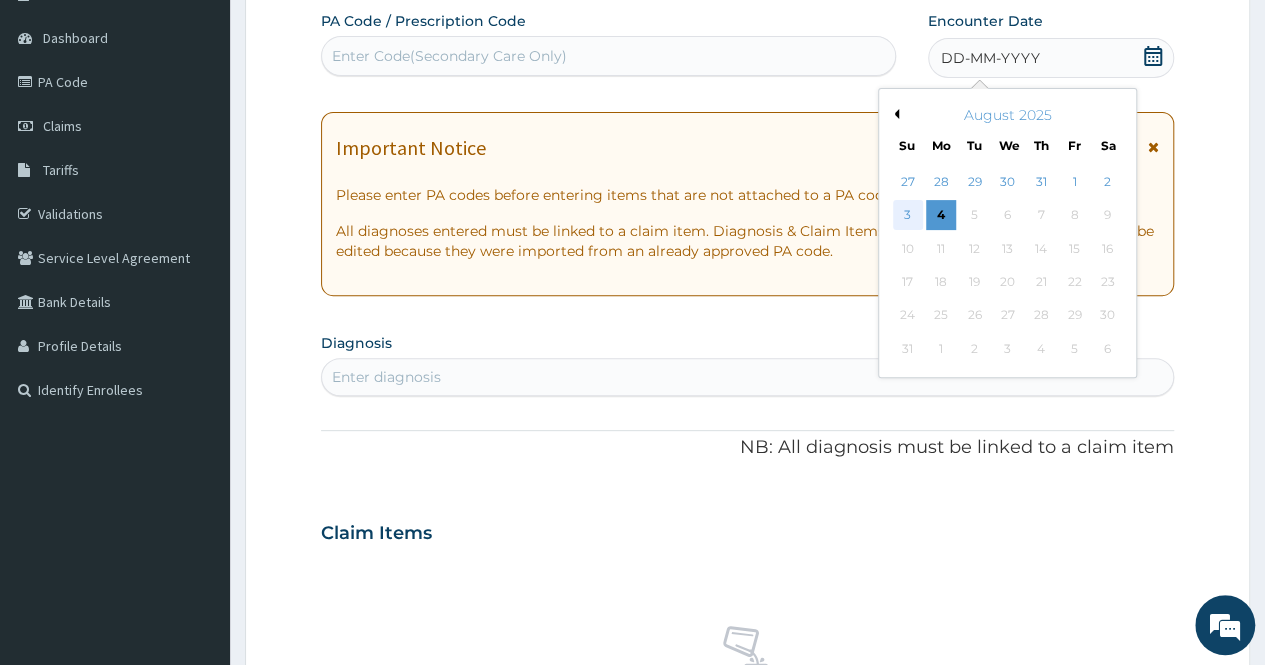 click on "3" at bounding box center (907, 216) 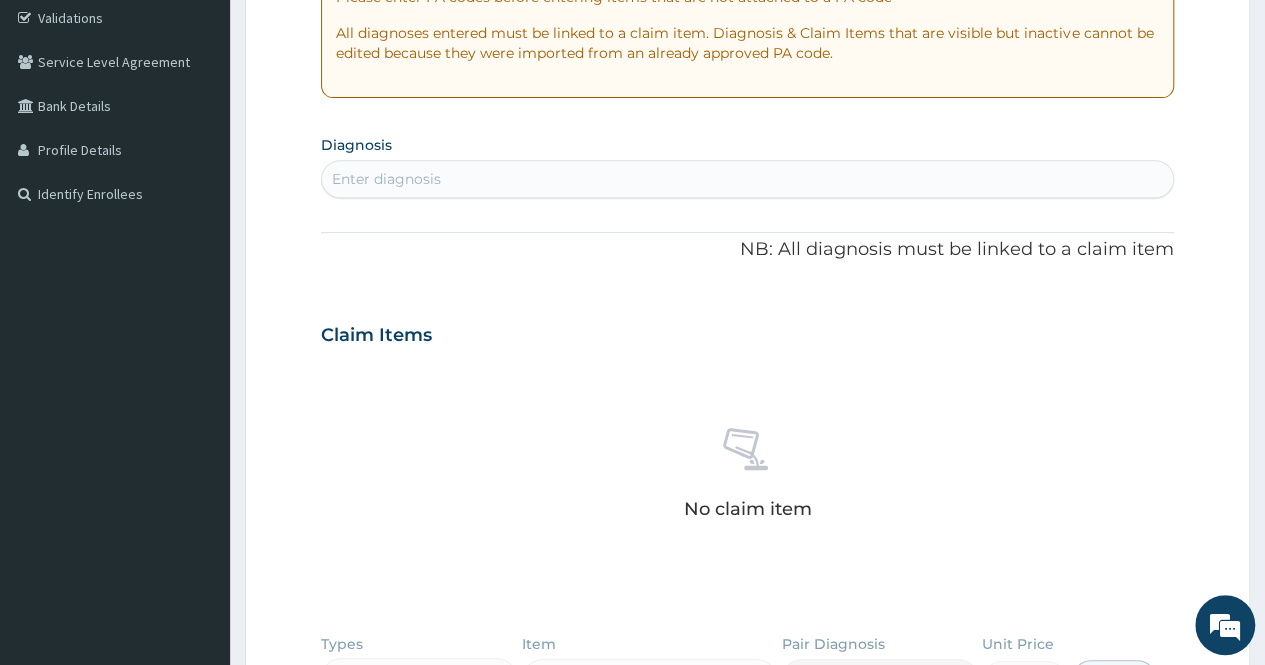 scroll, scrollTop: 380, scrollLeft: 0, axis: vertical 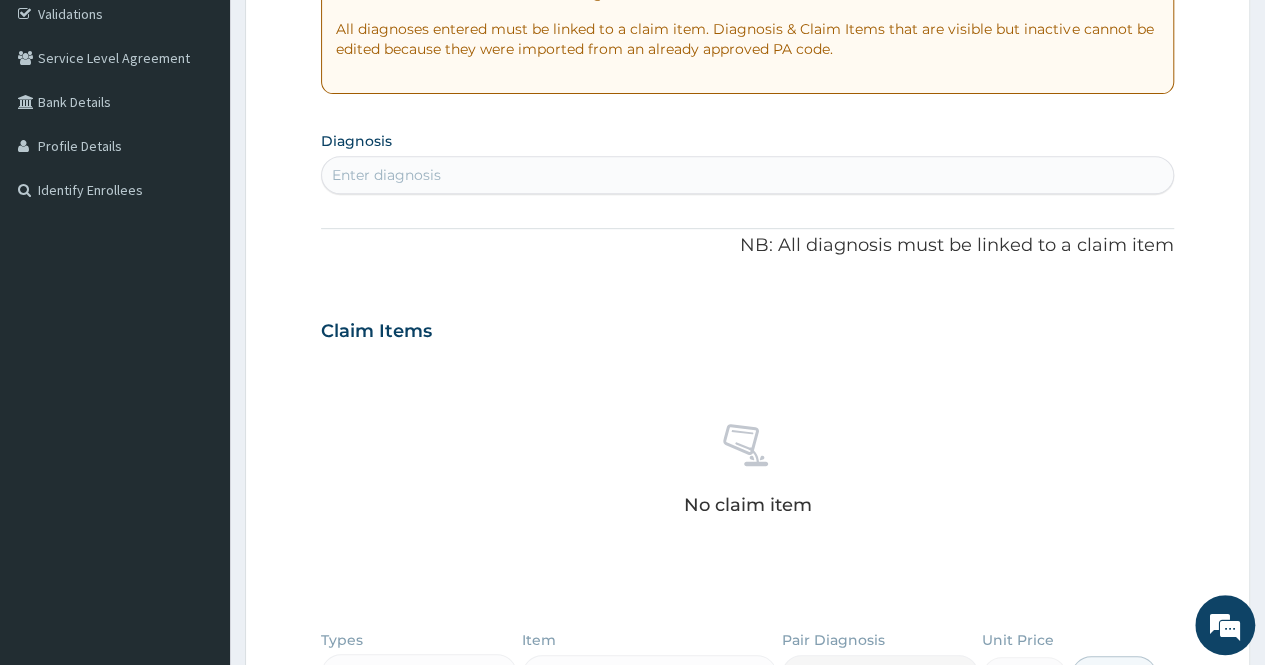 click on "Enter diagnosis" at bounding box center [747, 175] 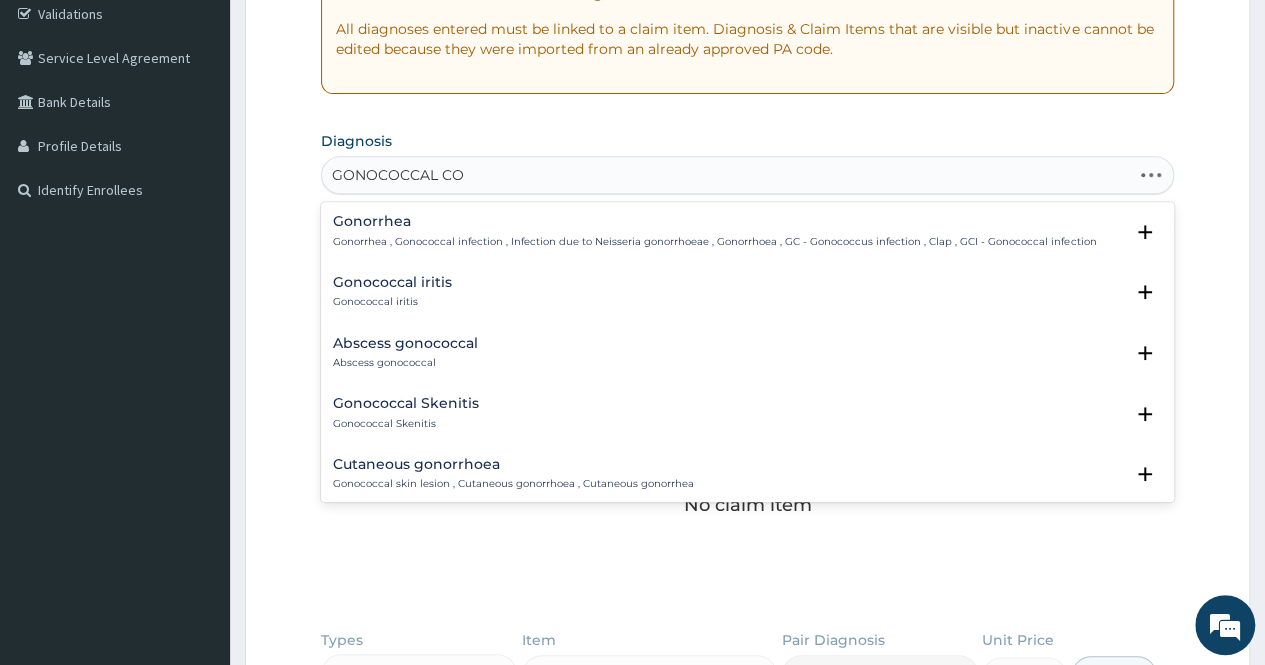 type on "GONOCOCCAL CON" 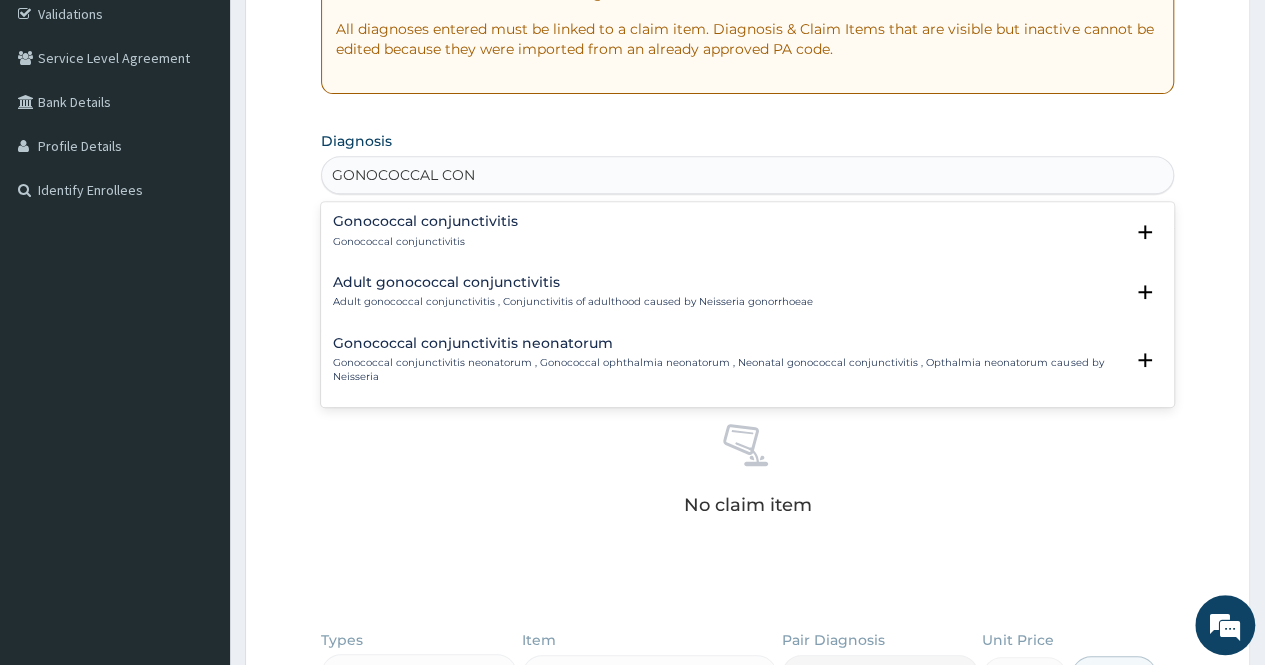click on "Gonococcal conjunctivitis" at bounding box center [425, 221] 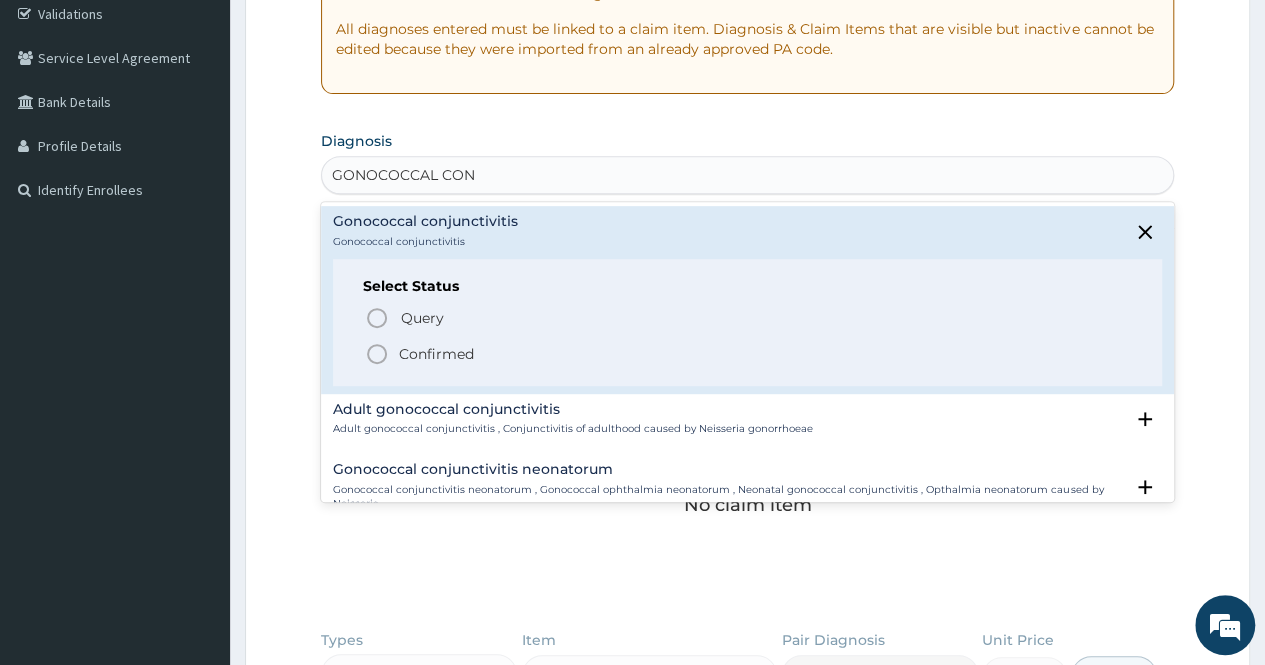 click 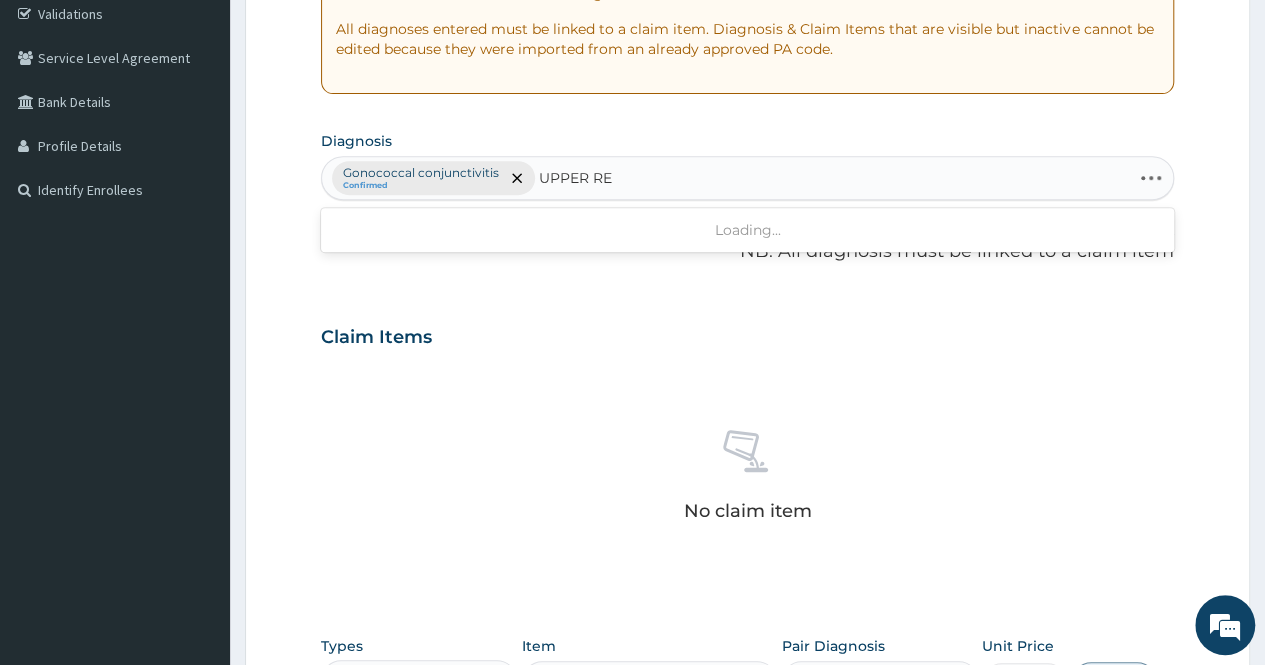 type on "UPPER RES" 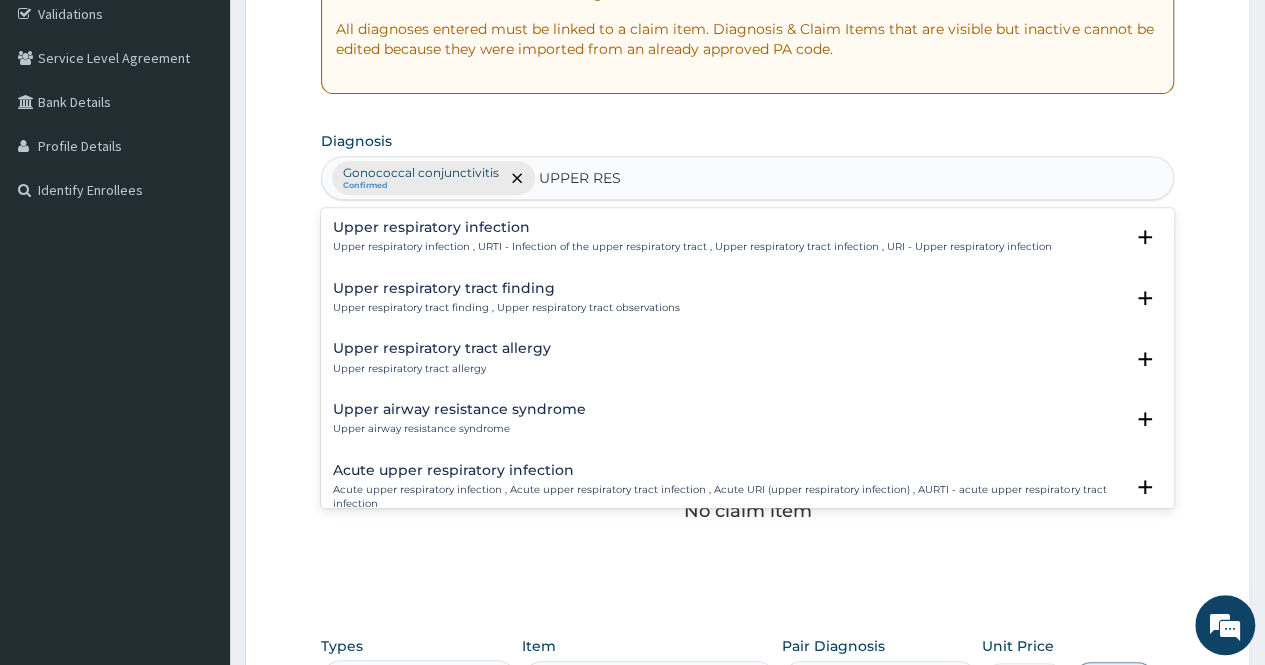 click on "Upper respiratory infection" at bounding box center [692, 227] 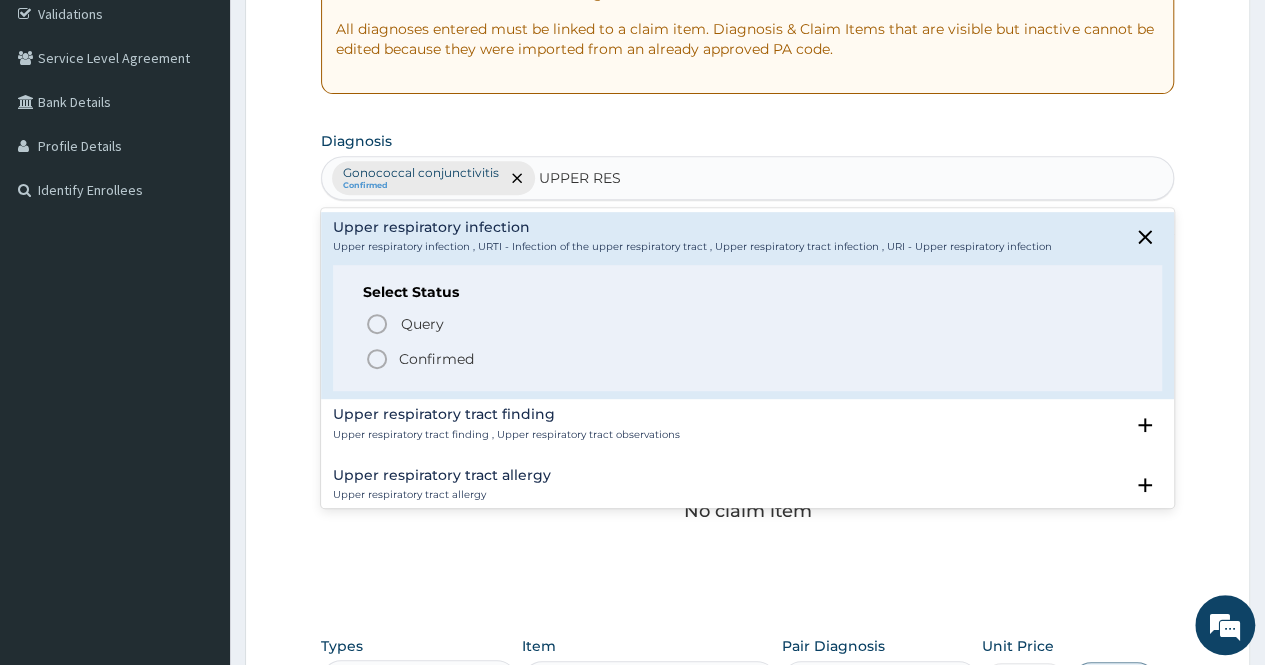 click 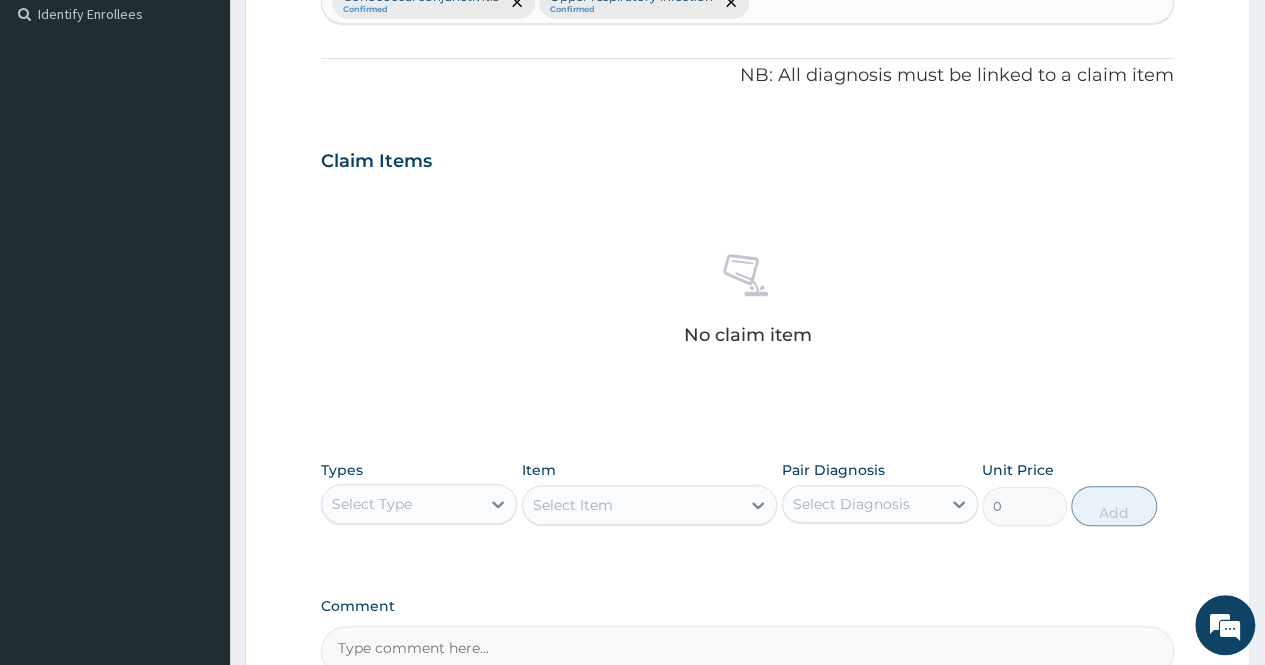 scroll, scrollTop: 680, scrollLeft: 0, axis: vertical 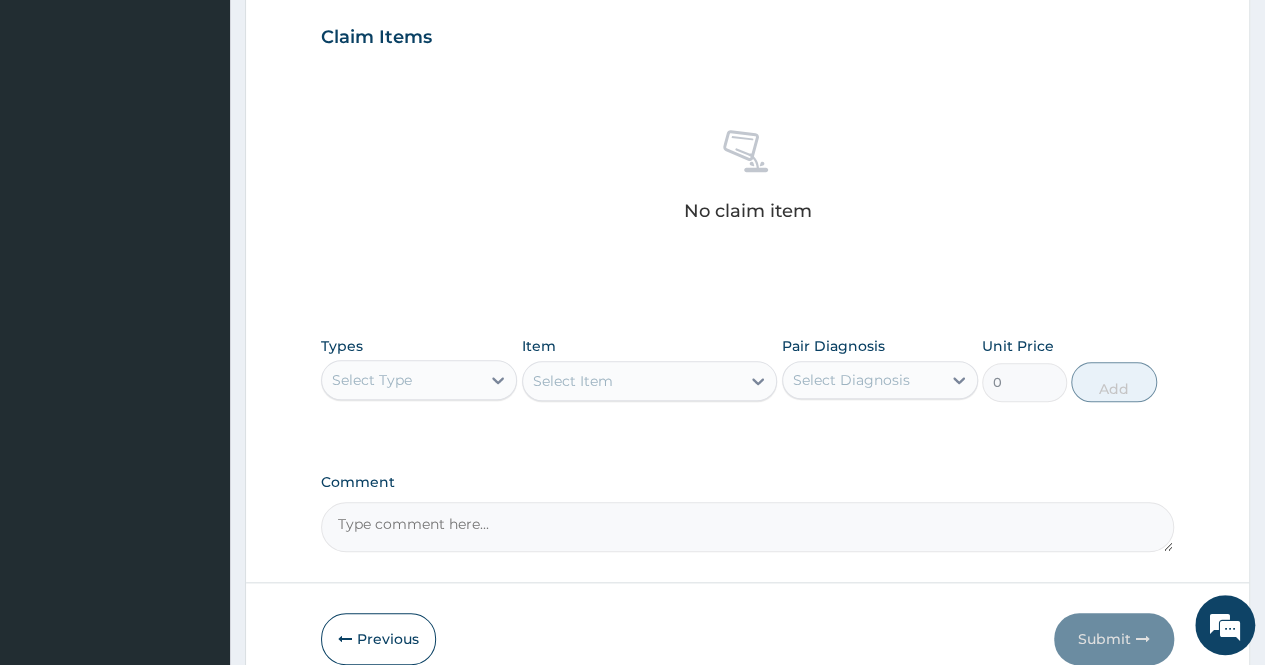 click on "Select Type" at bounding box center [401, 380] 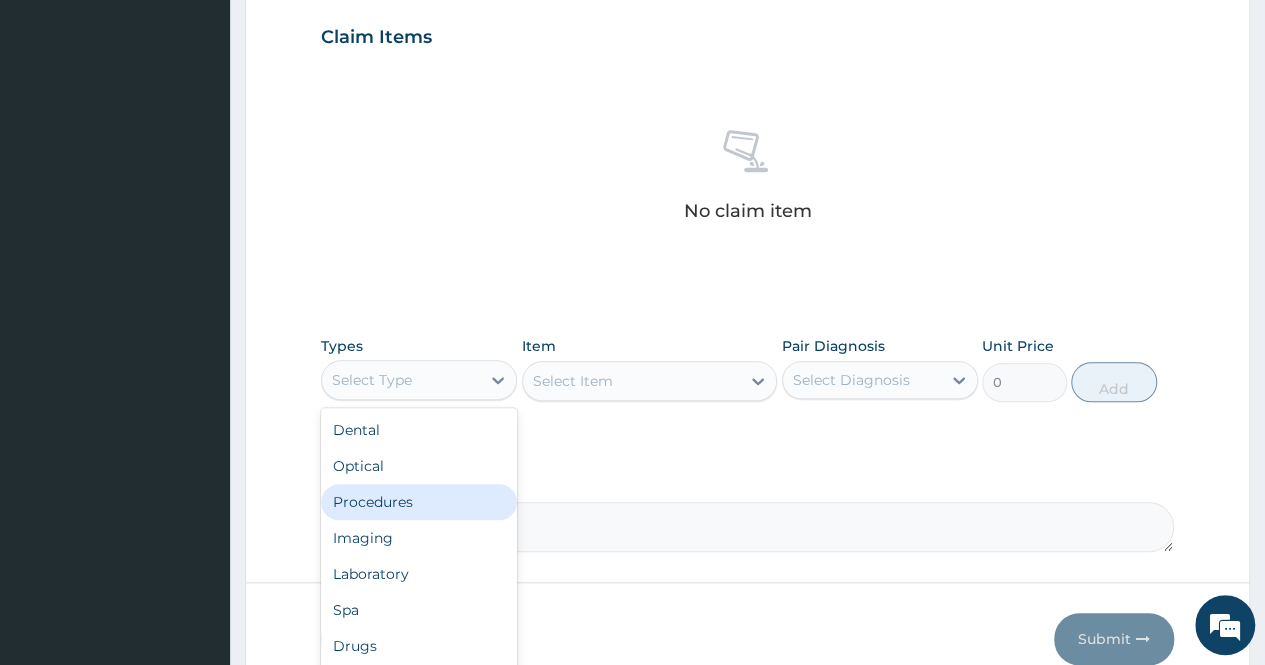 click on "Procedures" at bounding box center (419, 502) 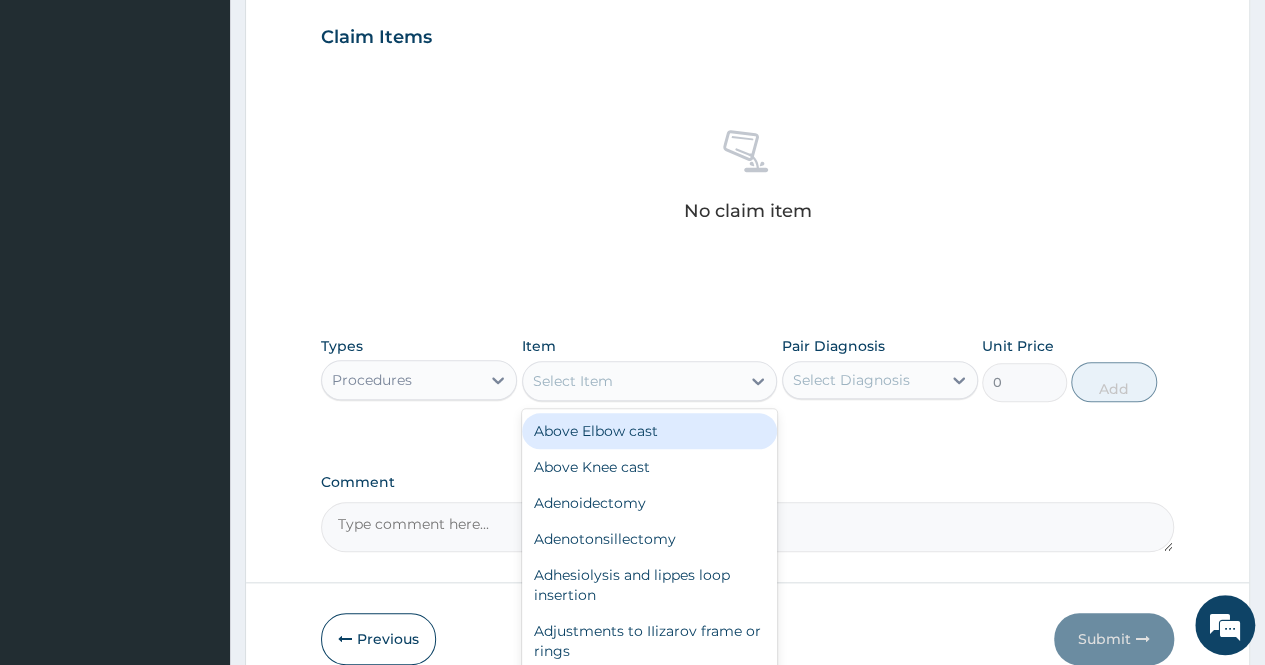 click on "Select Item" at bounding box center [632, 381] 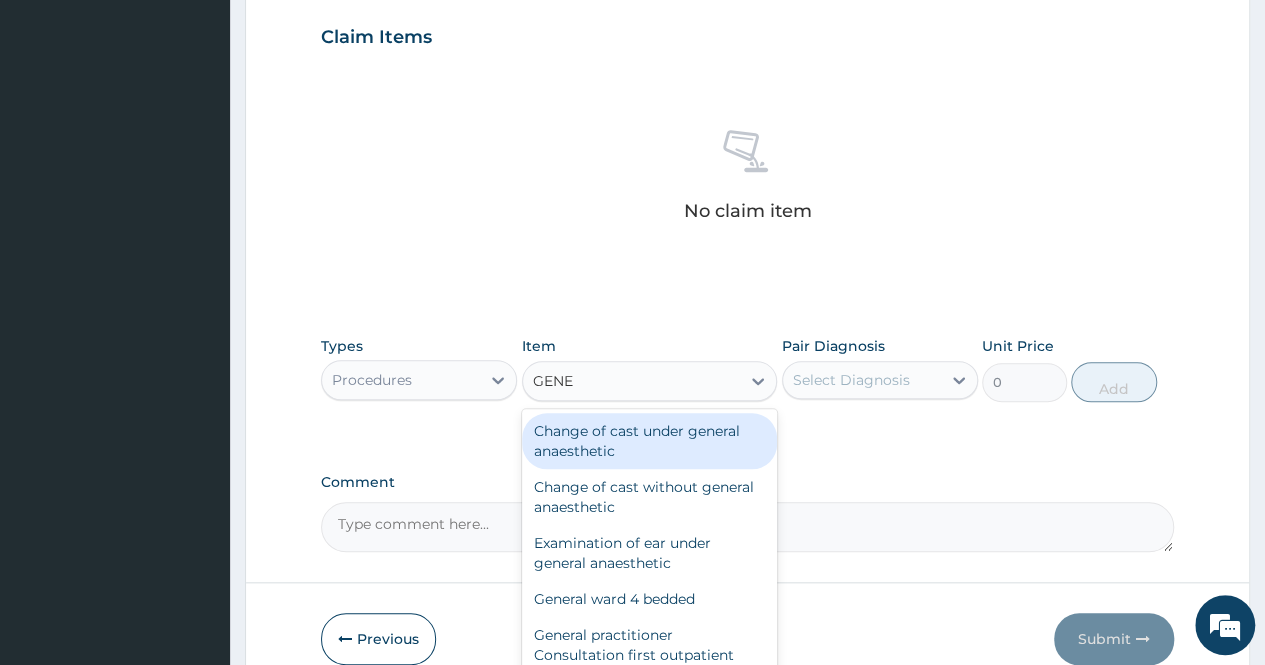 type on "GENER" 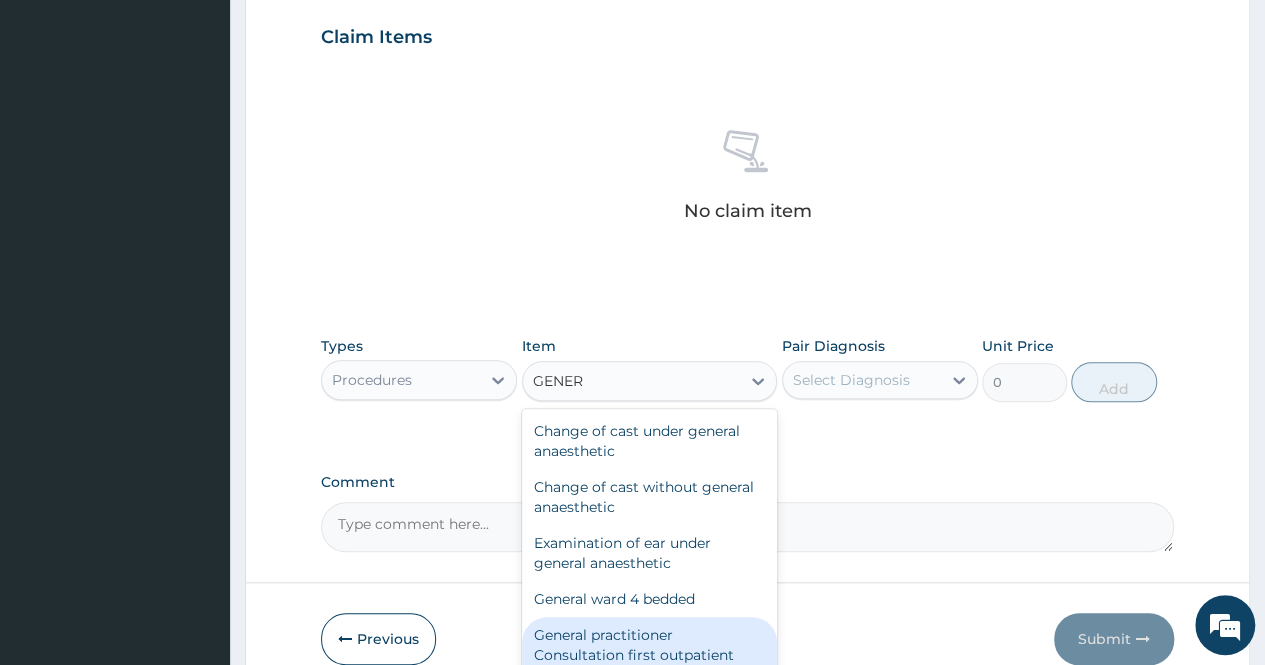 click on "General practitioner Consultation first outpatient consultation" at bounding box center (650, 655) 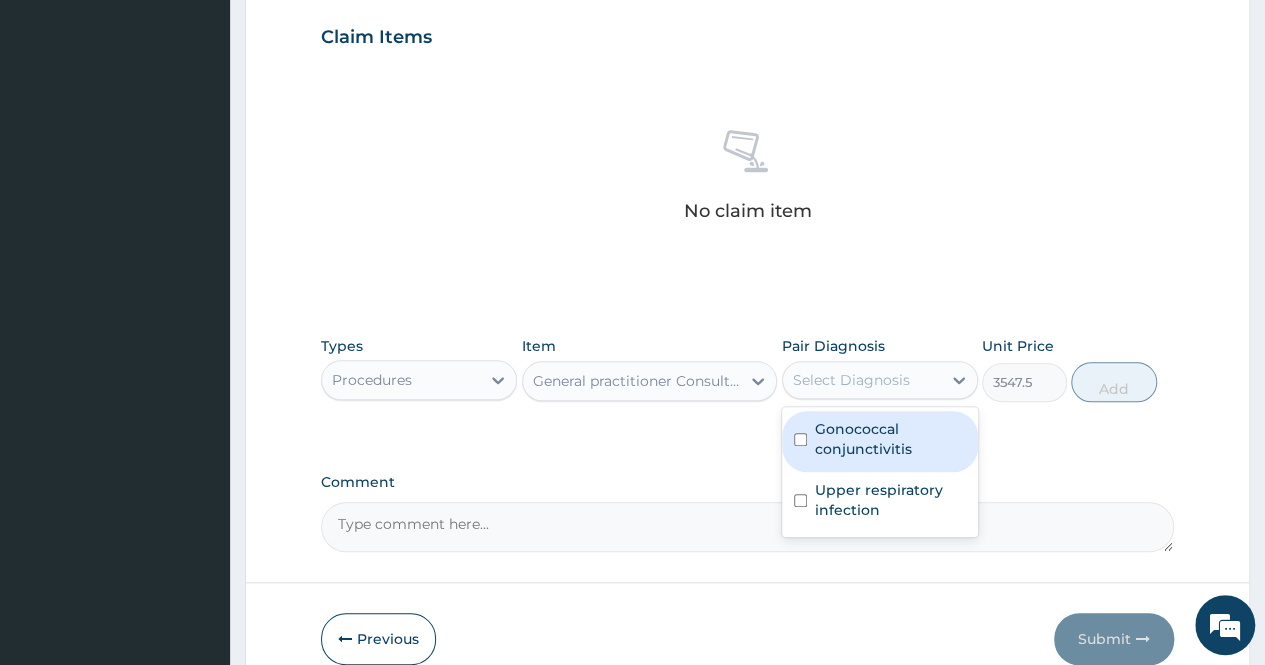 click on "Select Diagnosis" at bounding box center (851, 380) 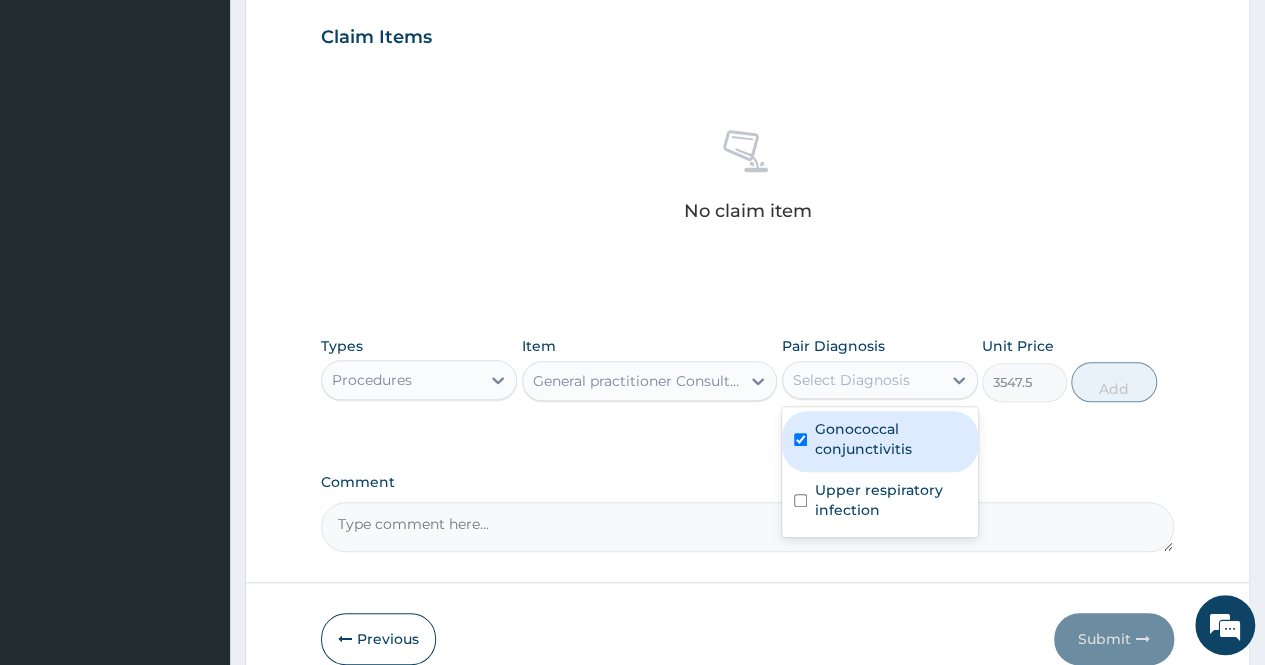 checkbox on "true" 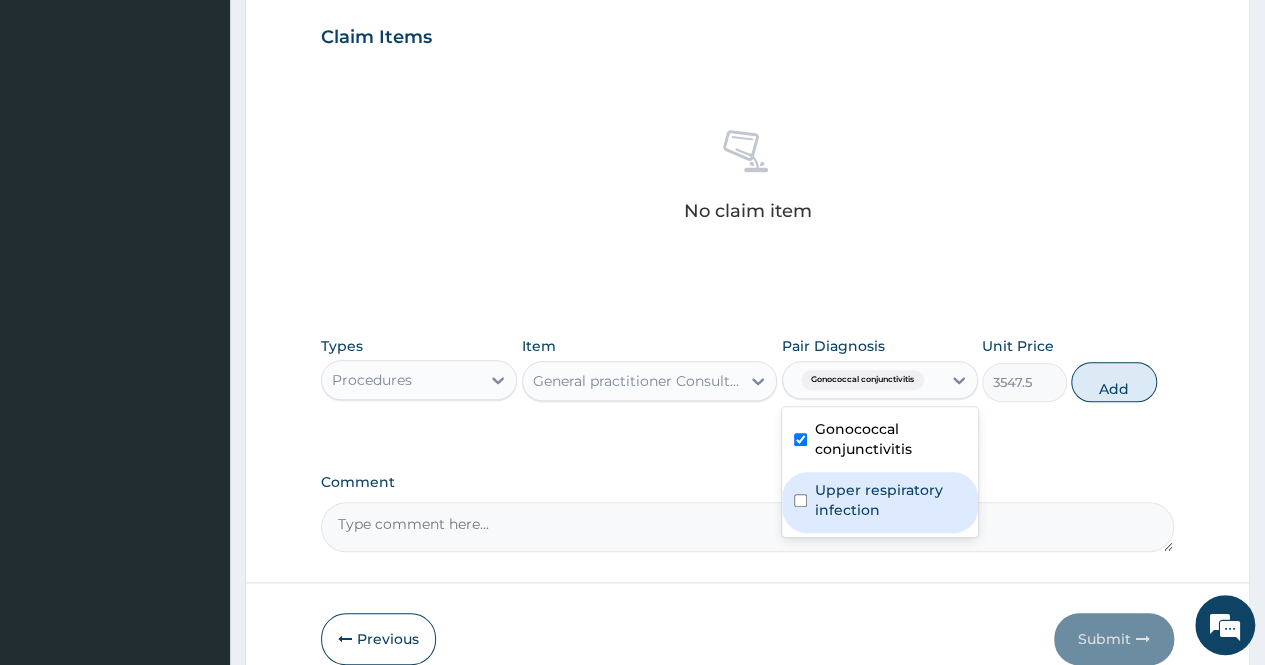 click on "Upper respiratory infection" at bounding box center (890, 500) 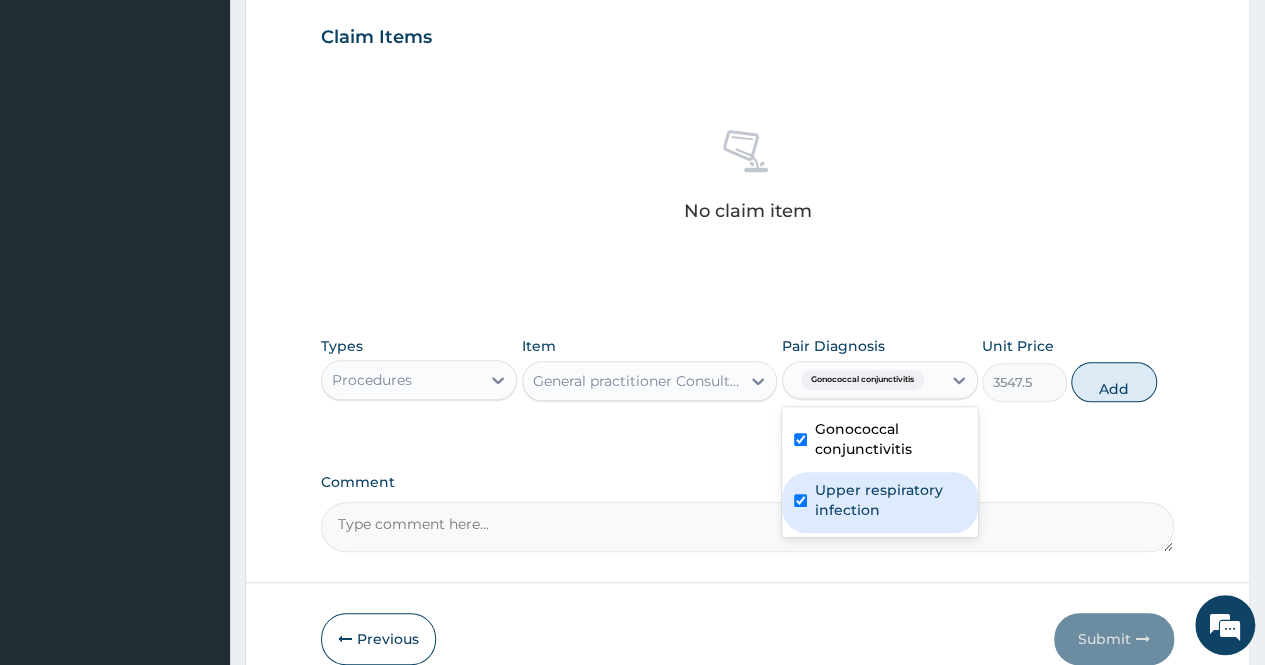 checkbox on "true" 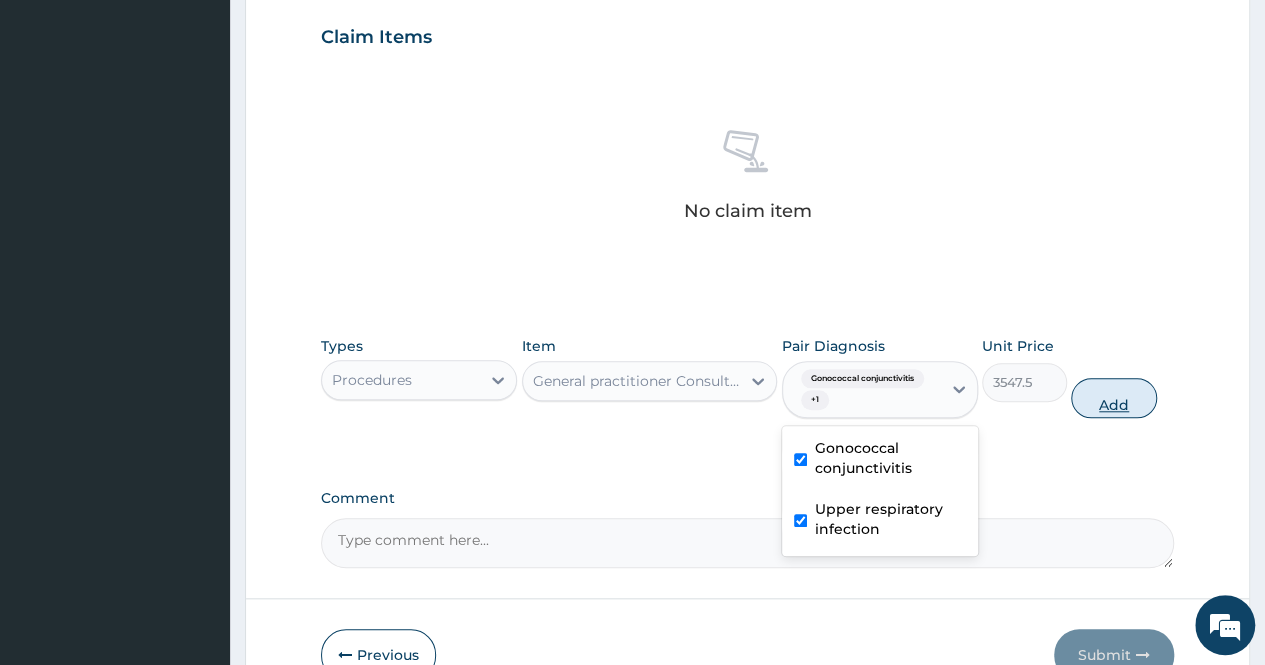 click on "Add" at bounding box center (1113, 398) 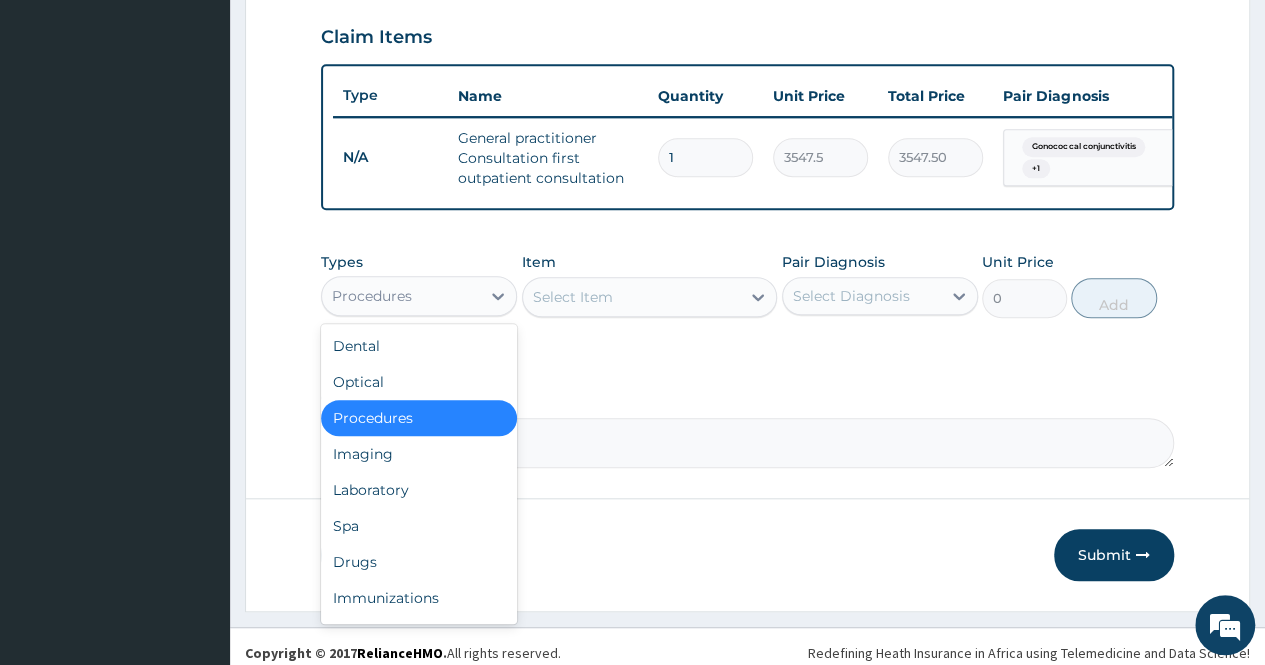 click on "Procedures" at bounding box center [372, 296] 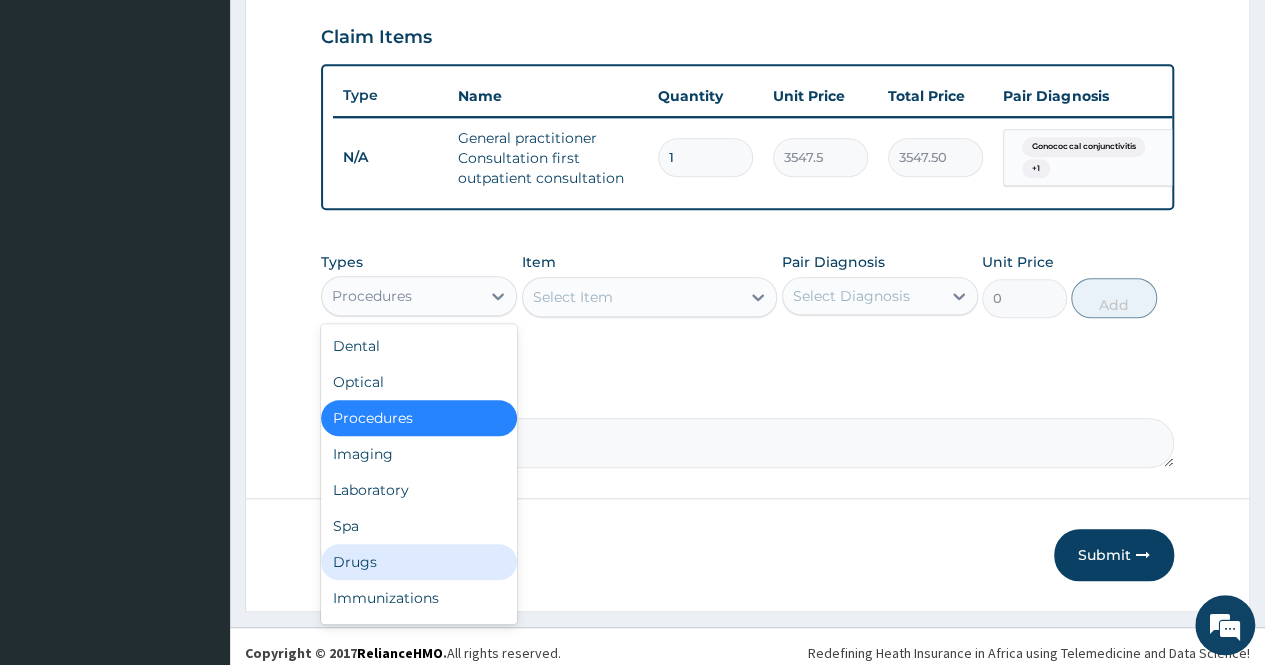 drag, startPoint x: 417, startPoint y: 568, endPoint x: 456, endPoint y: 445, distance: 129.03488 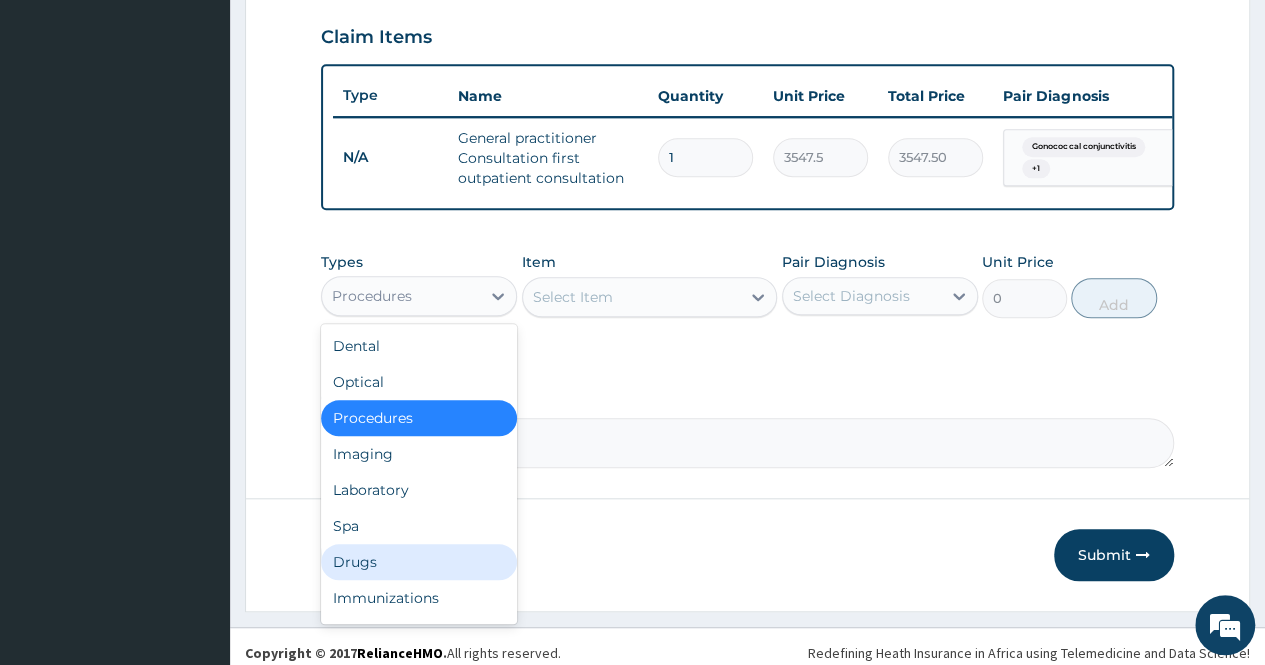 click on "Drugs" at bounding box center [419, 562] 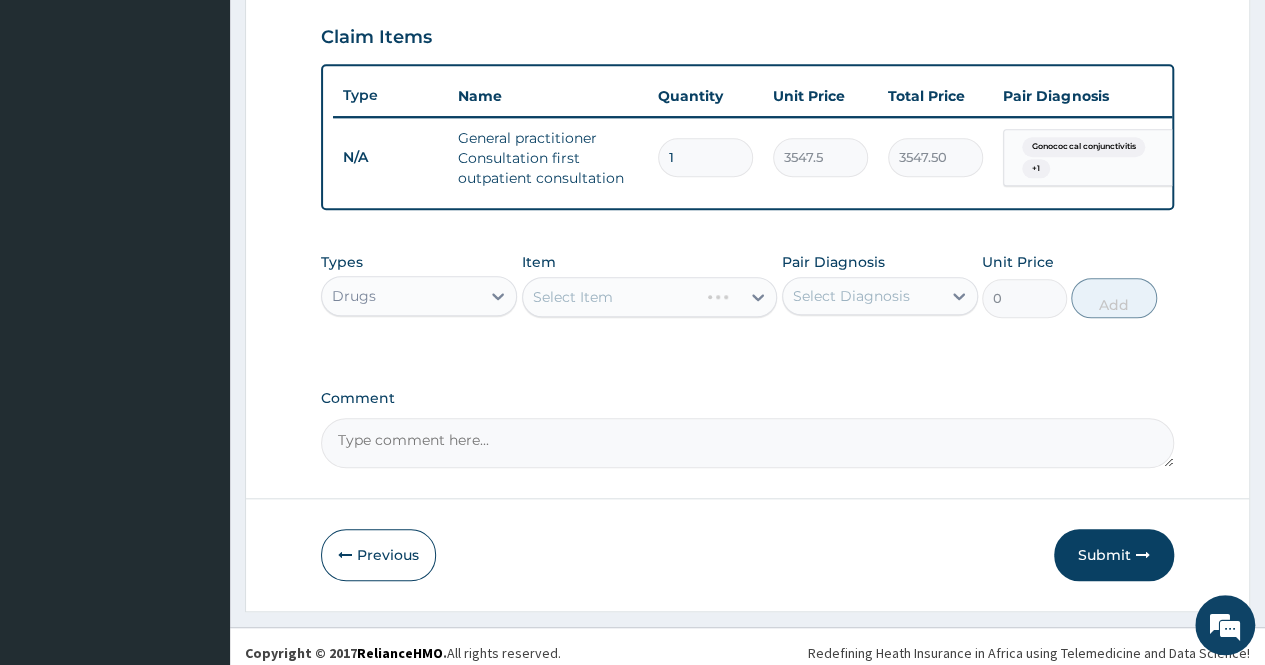 click on "Select Item" at bounding box center [650, 297] 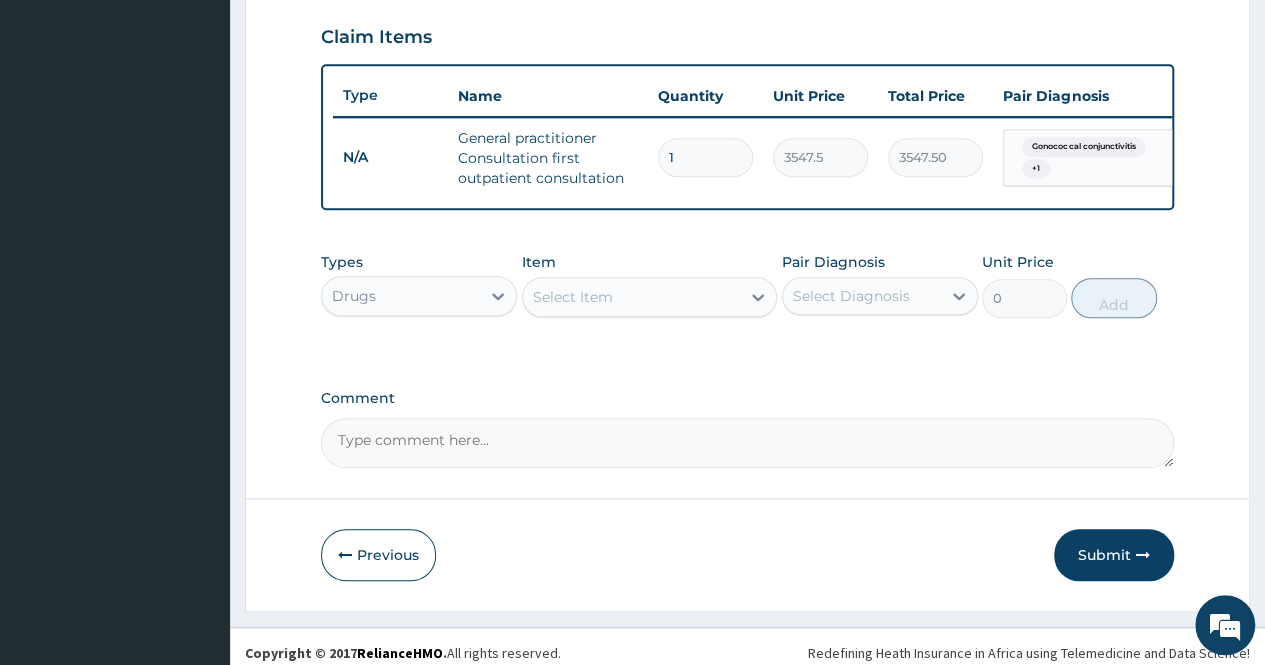 click on "Select Item" at bounding box center [632, 297] 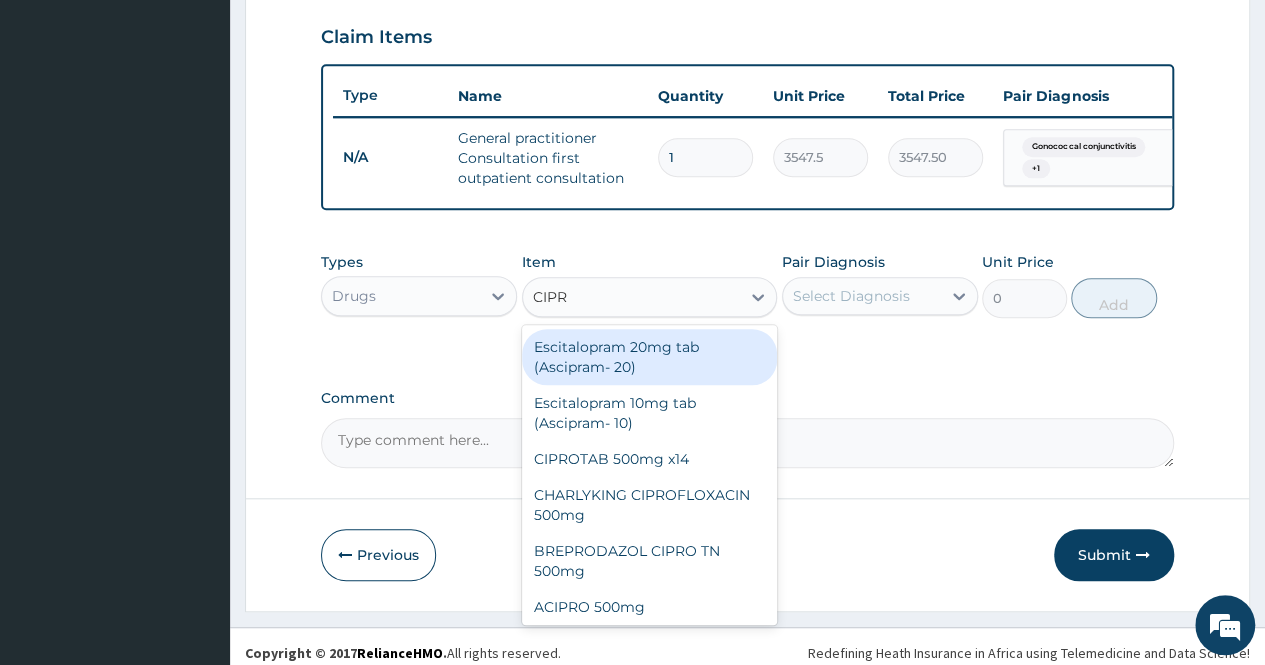 type on "CIPRO" 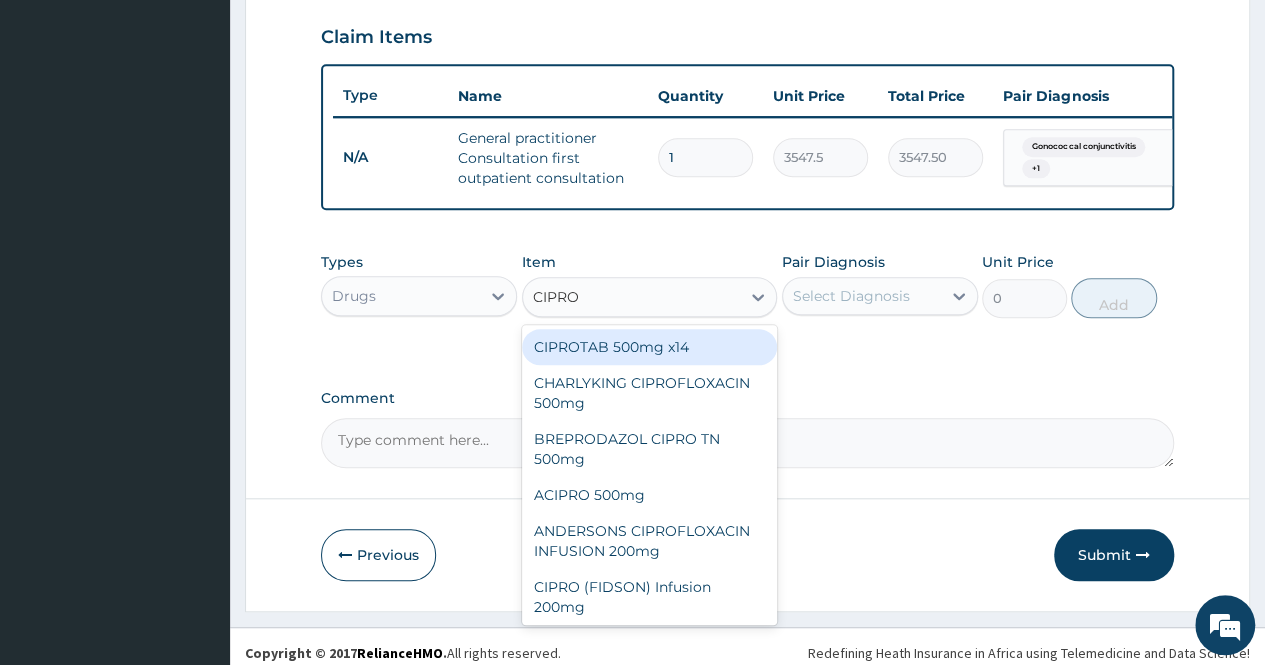 click on "CIPROTAB 500mg x14" at bounding box center [650, 347] 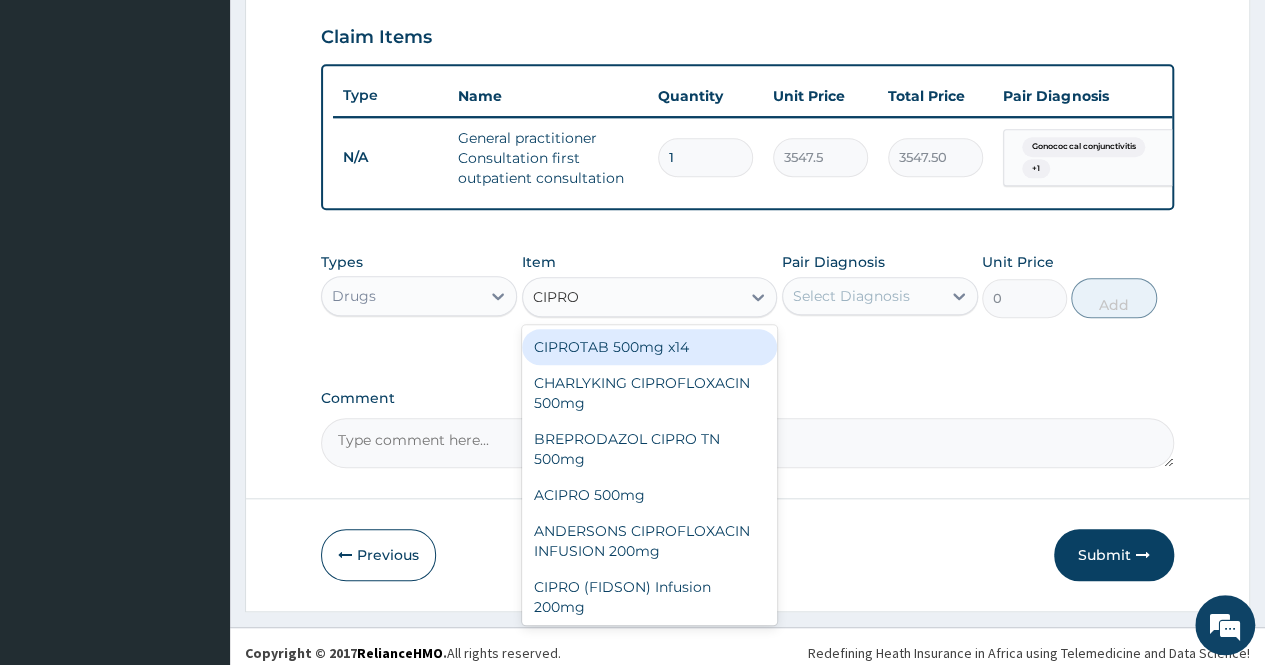 type 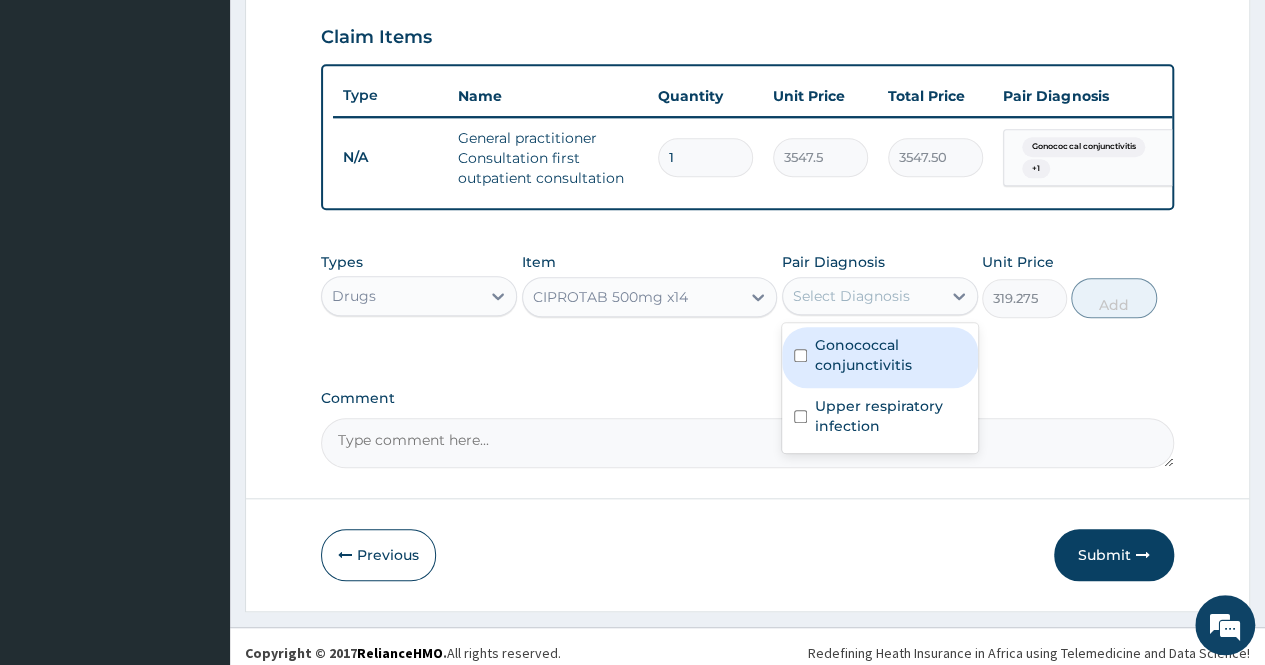 click on "Select Diagnosis" at bounding box center (851, 296) 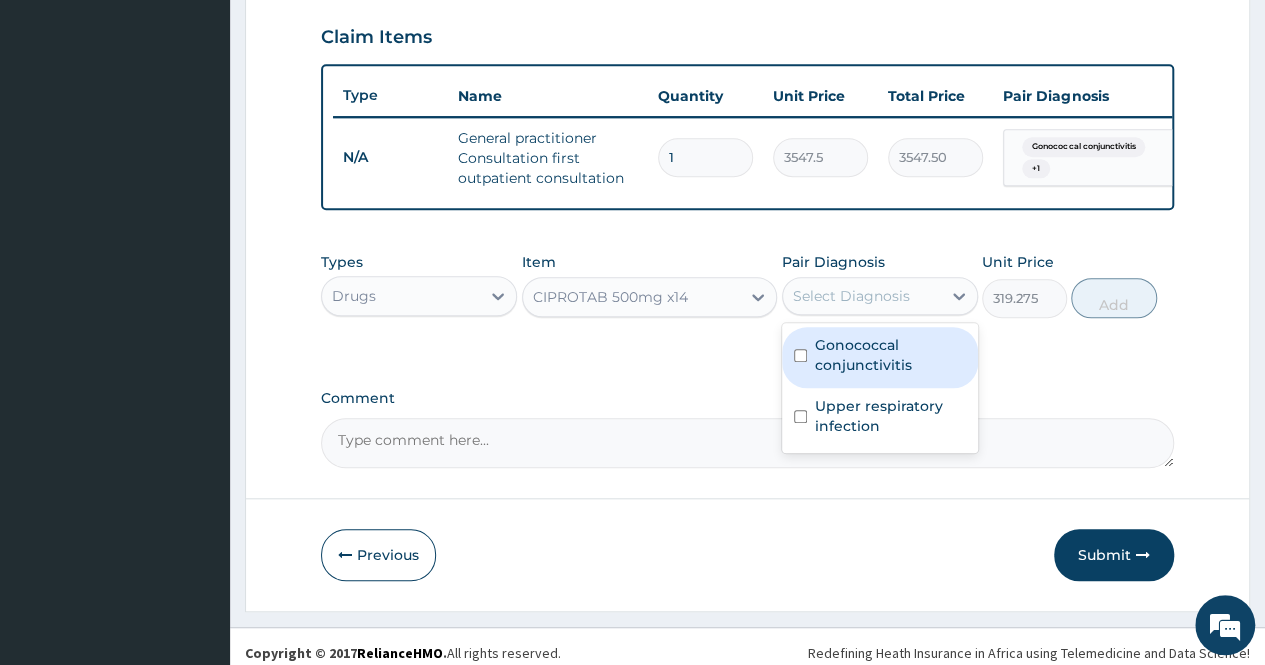 click on "Gonococcal conjunctivitis" at bounding box center (890, 355) 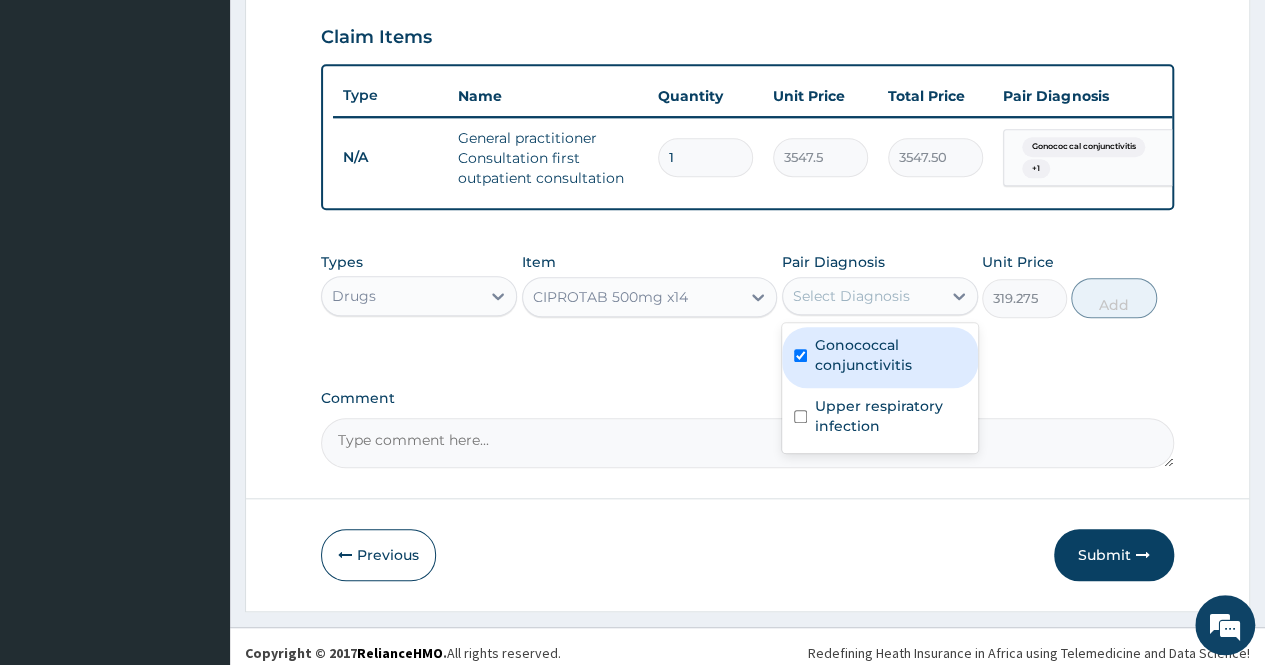 checkbox on "true" 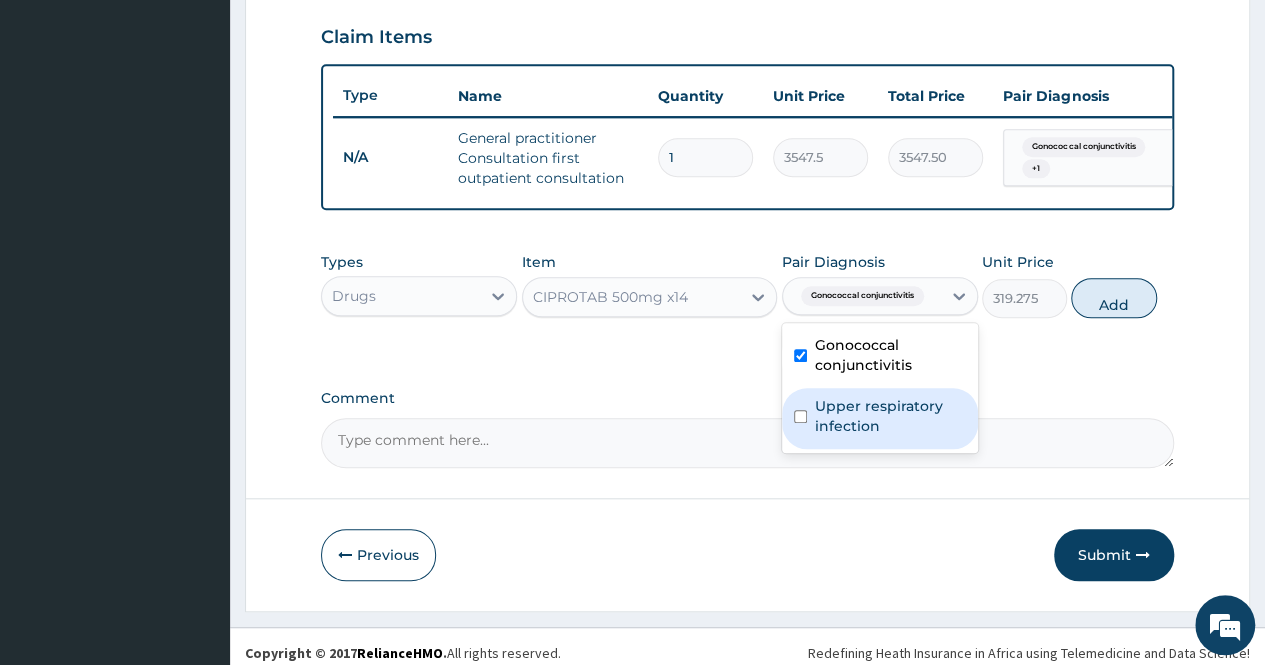 click on "Upper respiratory infection" at bounding box center [890, 416] 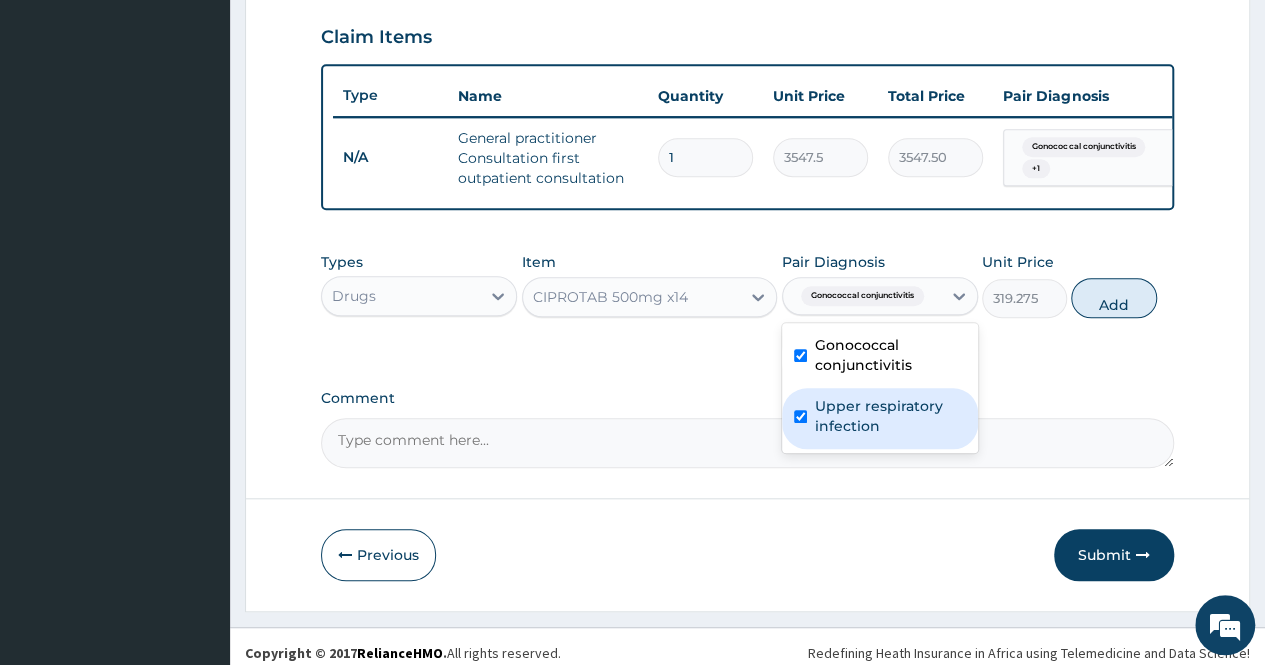 checkbox on "true" 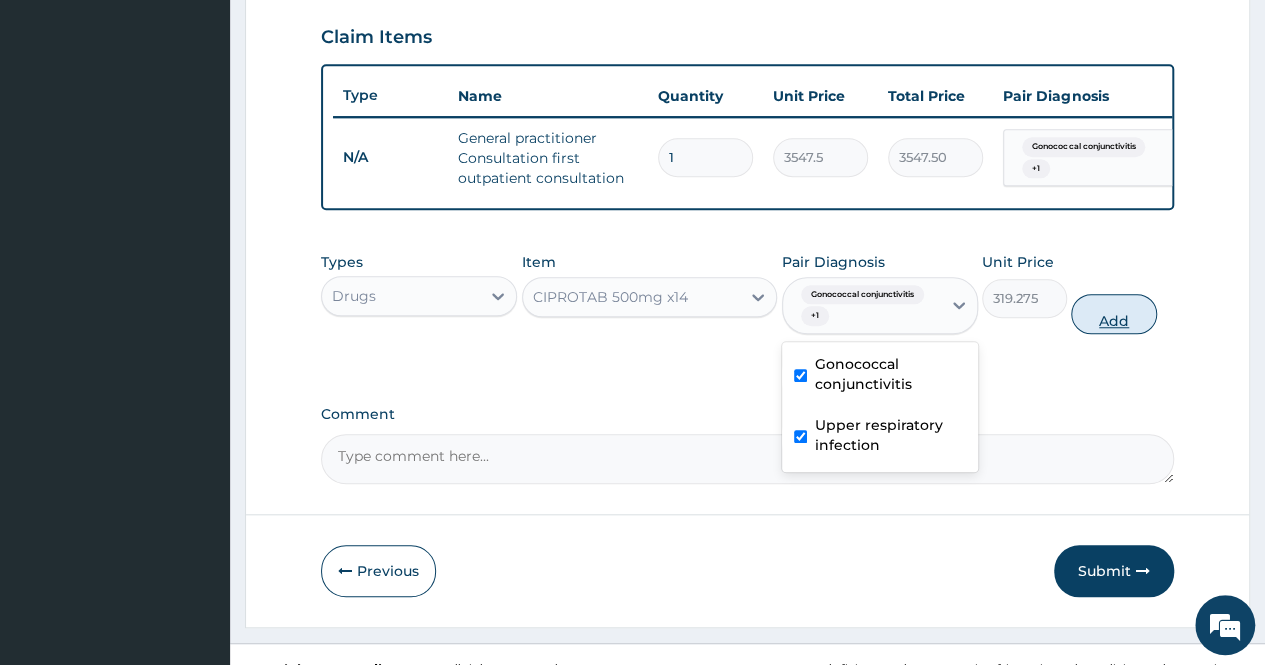 click on "Add" at bounding box center (1113, 314) 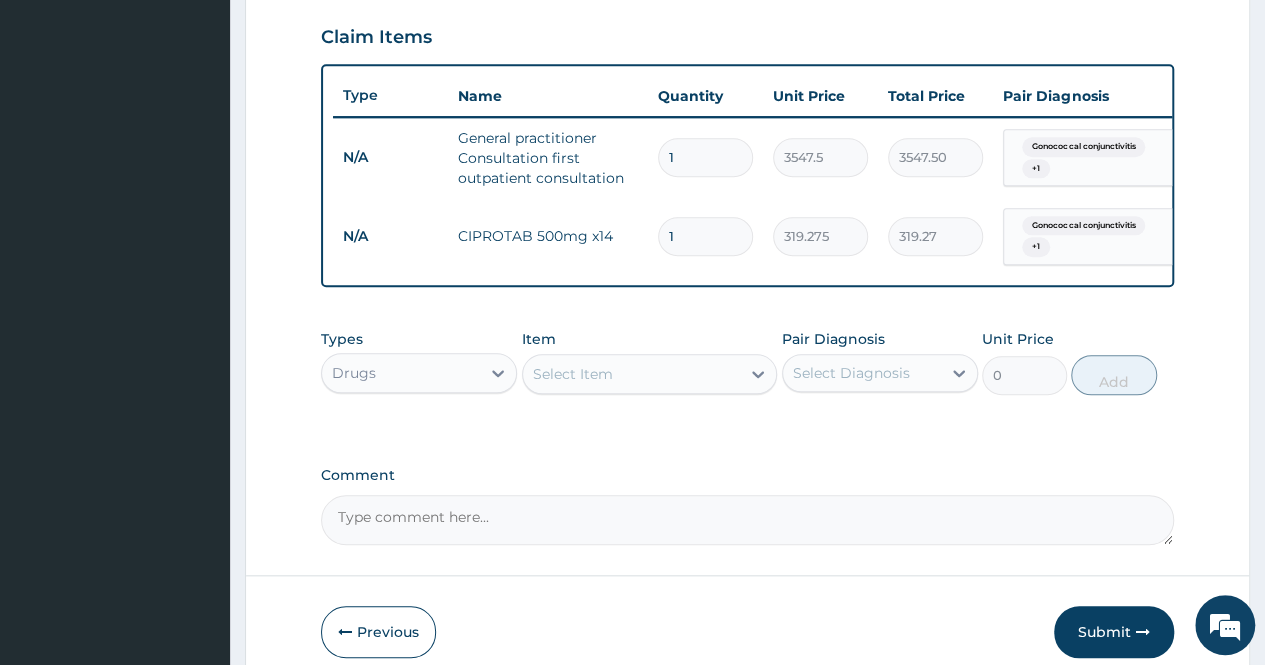 type on "10" 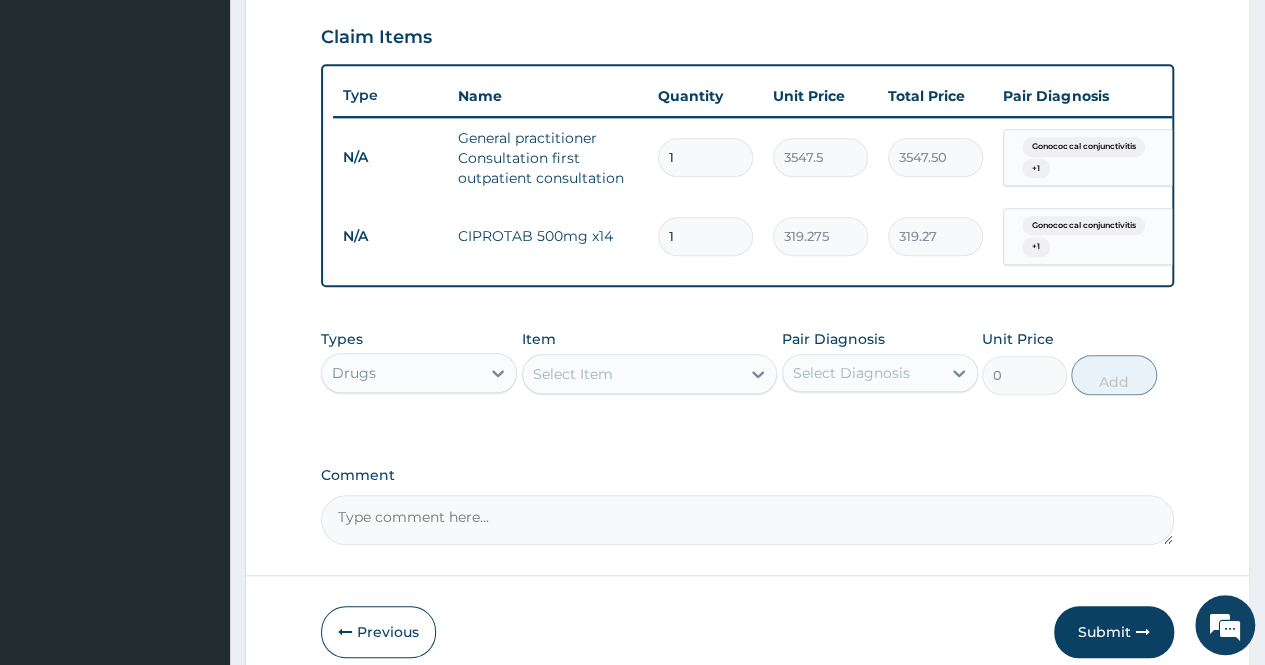 type on "3192.75" 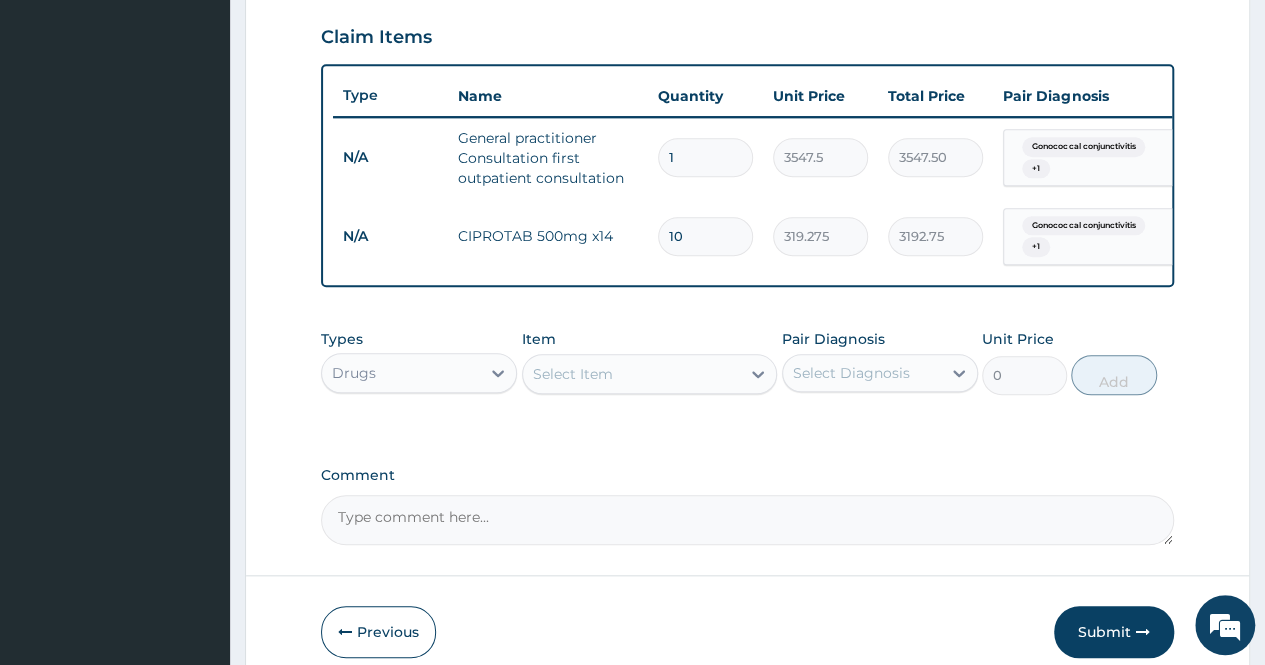 type on "10" 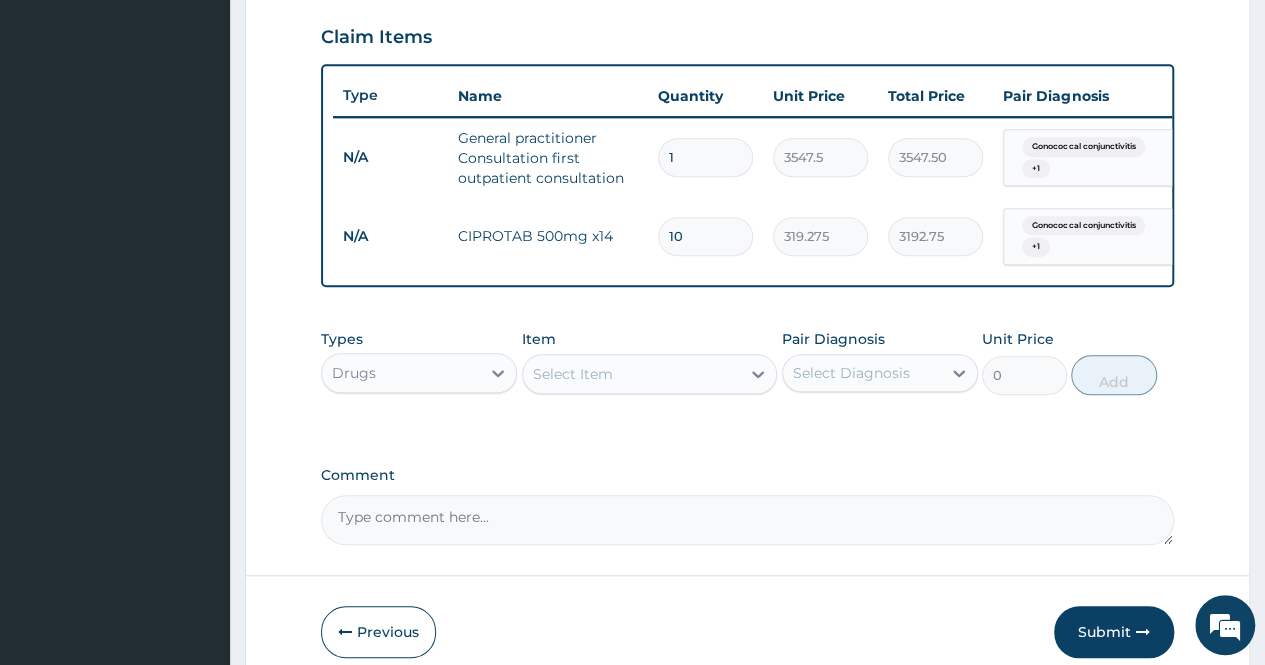 click on "Select Item" at bounding box center (632, 374) 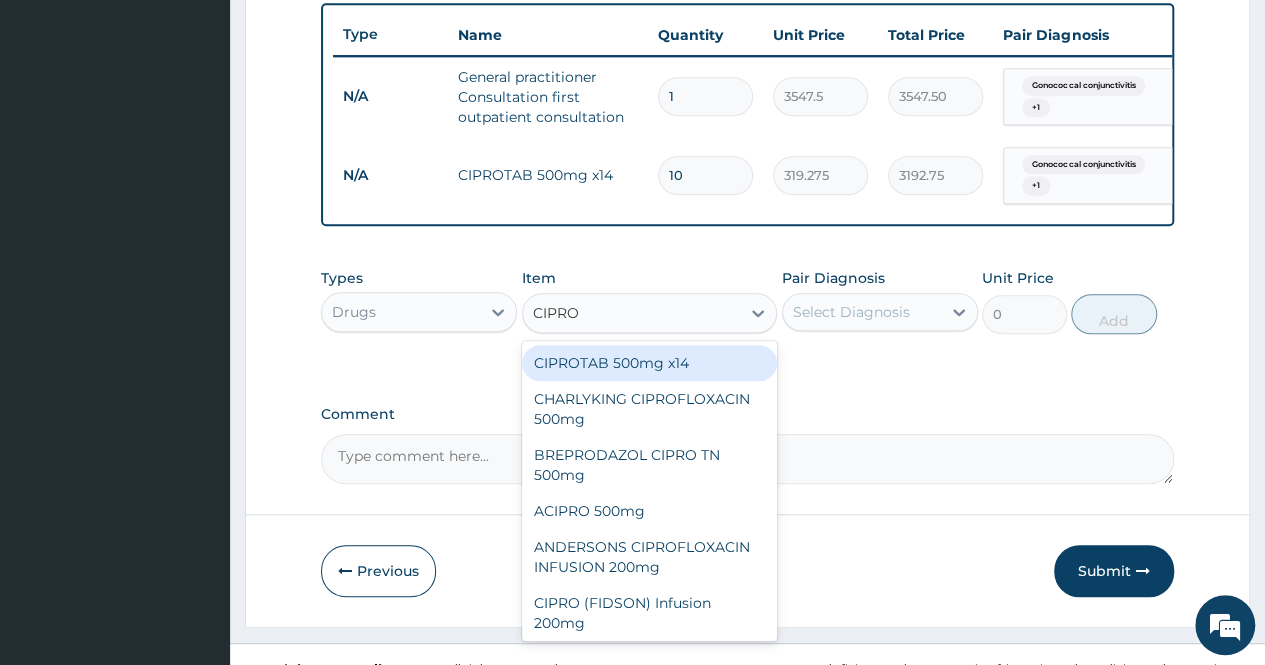scroll, scrollTop: 782, scrollLeft: 0, axis: vertical 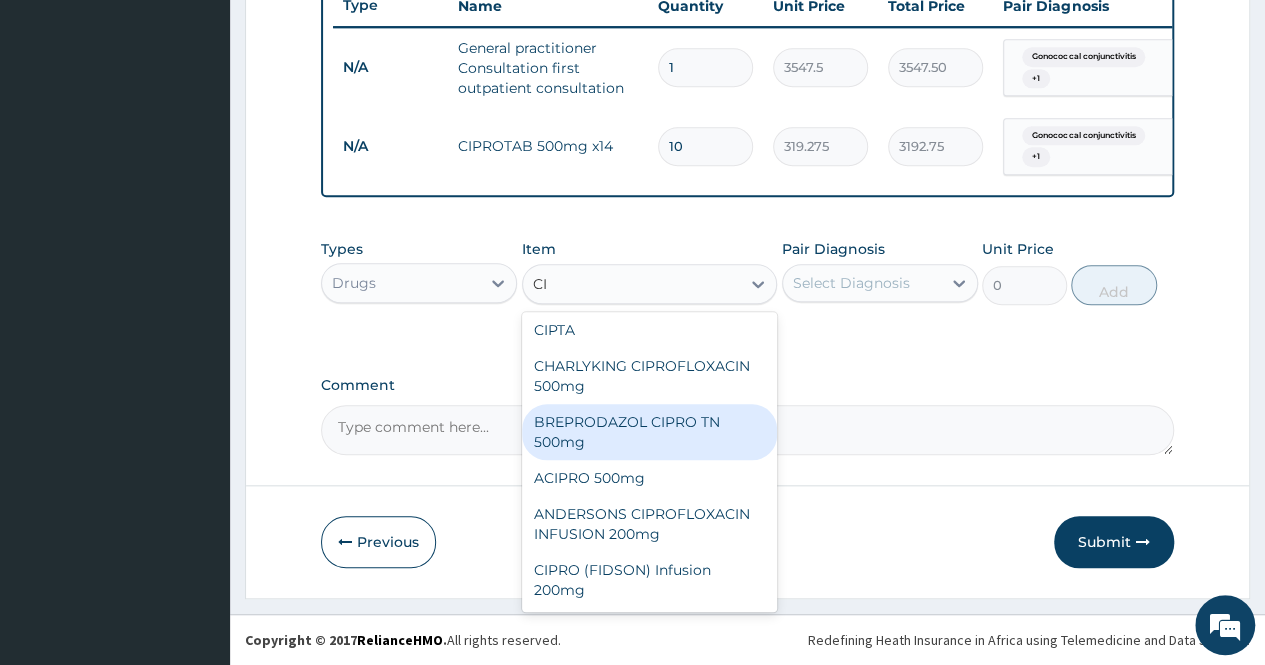 type on "C" 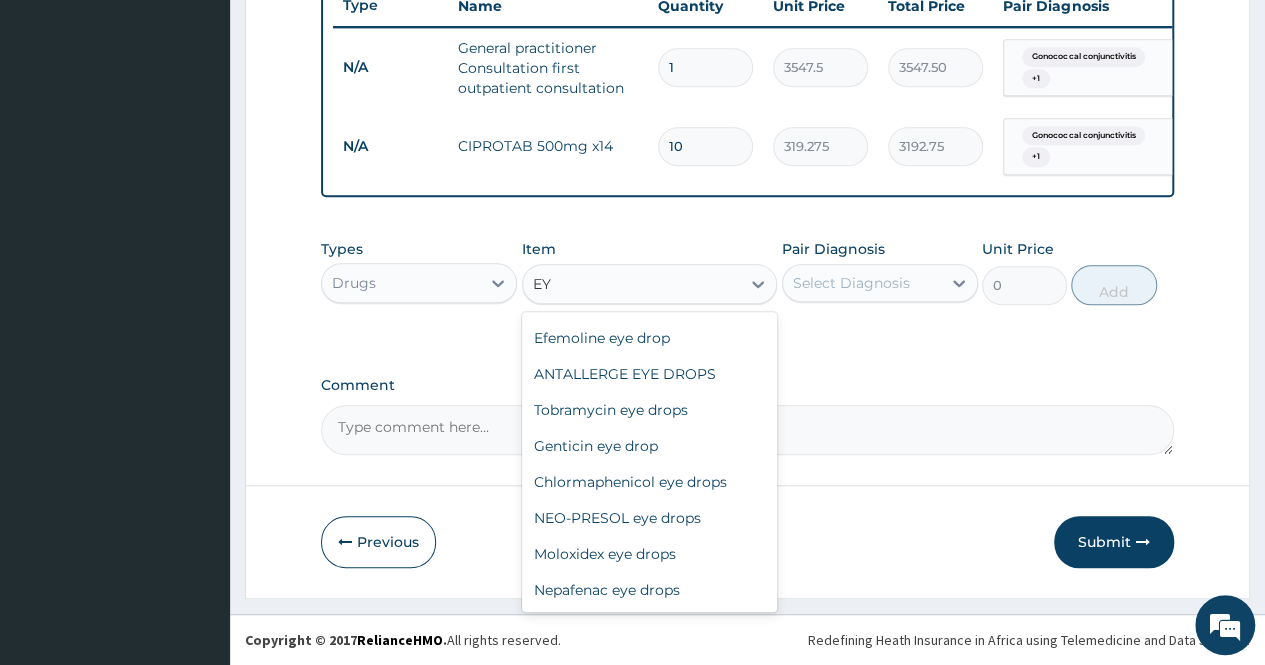 scroll, scrollTop: 160, scrollLeft: 0, axis: vertical 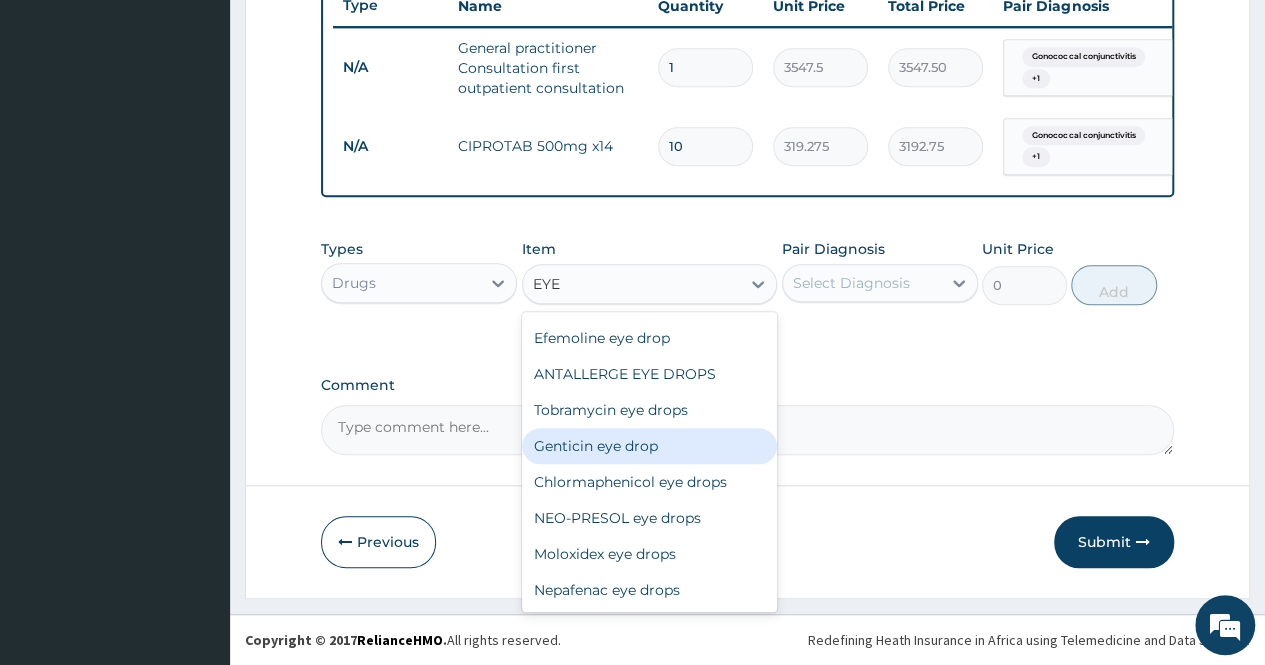 type on "EYE" 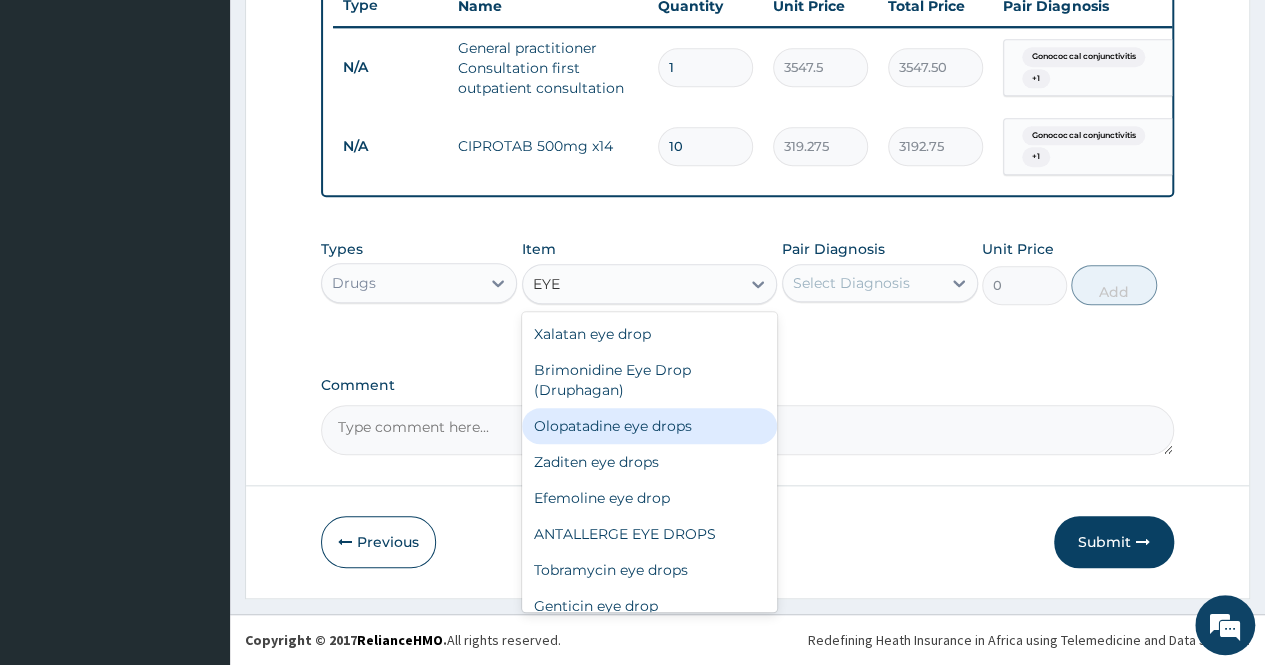 scroll, scrollTop: 160, scrollLeft: 0, axis: vertical 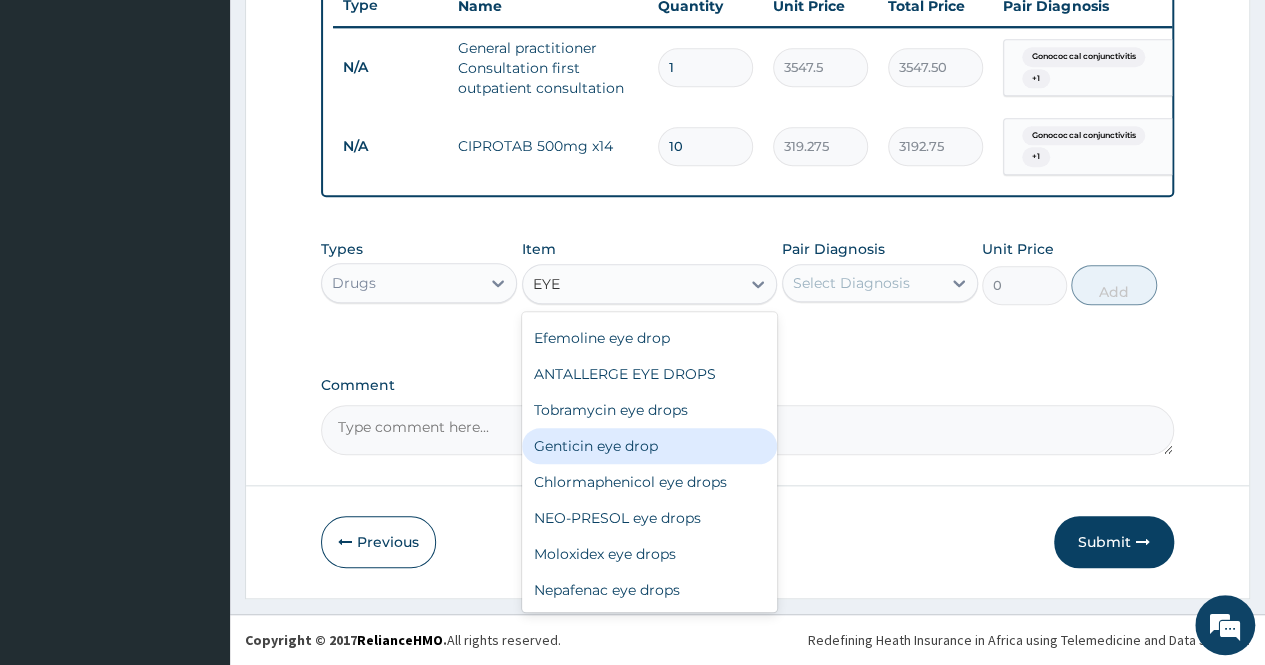 click on "Genticin eye drop" at bounding box center (650, 446) 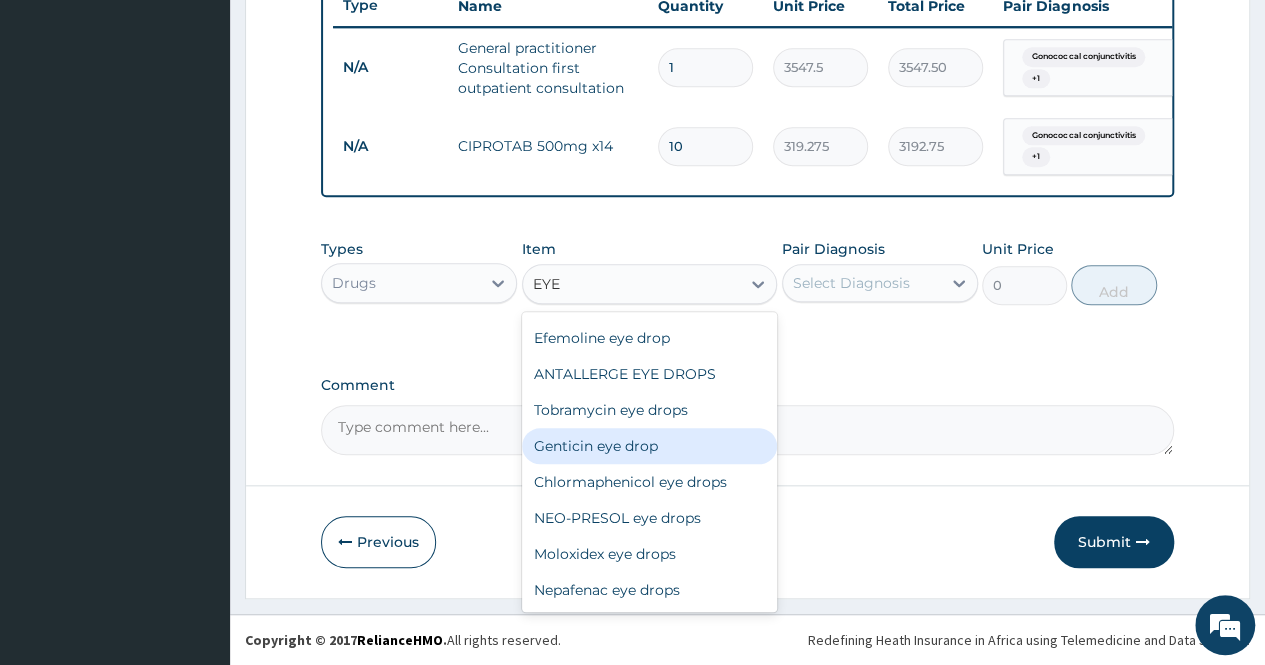 type 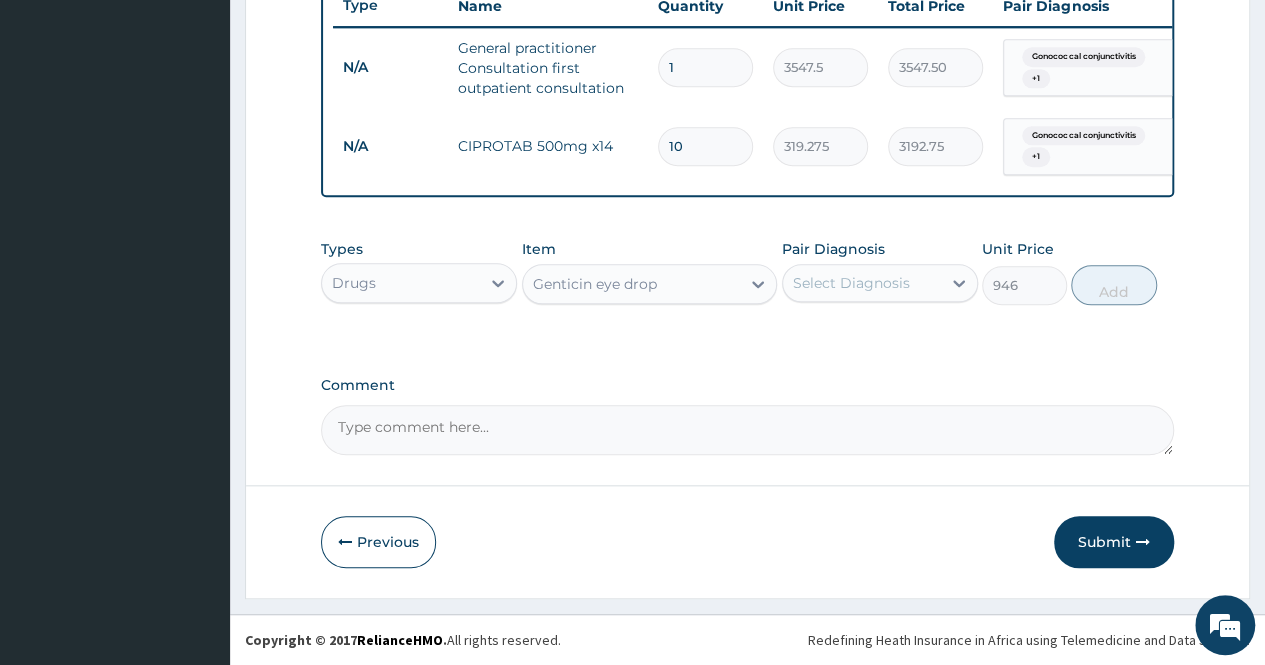 click on "Select Diagnosis" at bounding box center [851, 283] 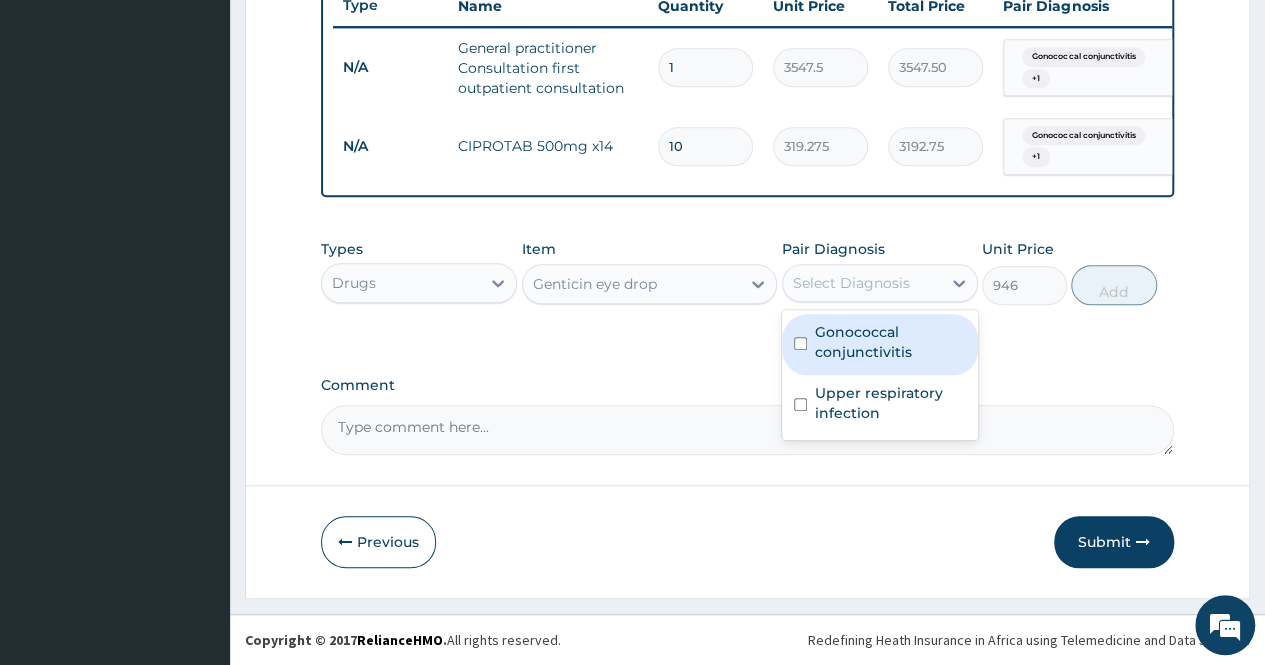 click on "Gonococcal conjunctivitis" at bounding box center [890, 342] 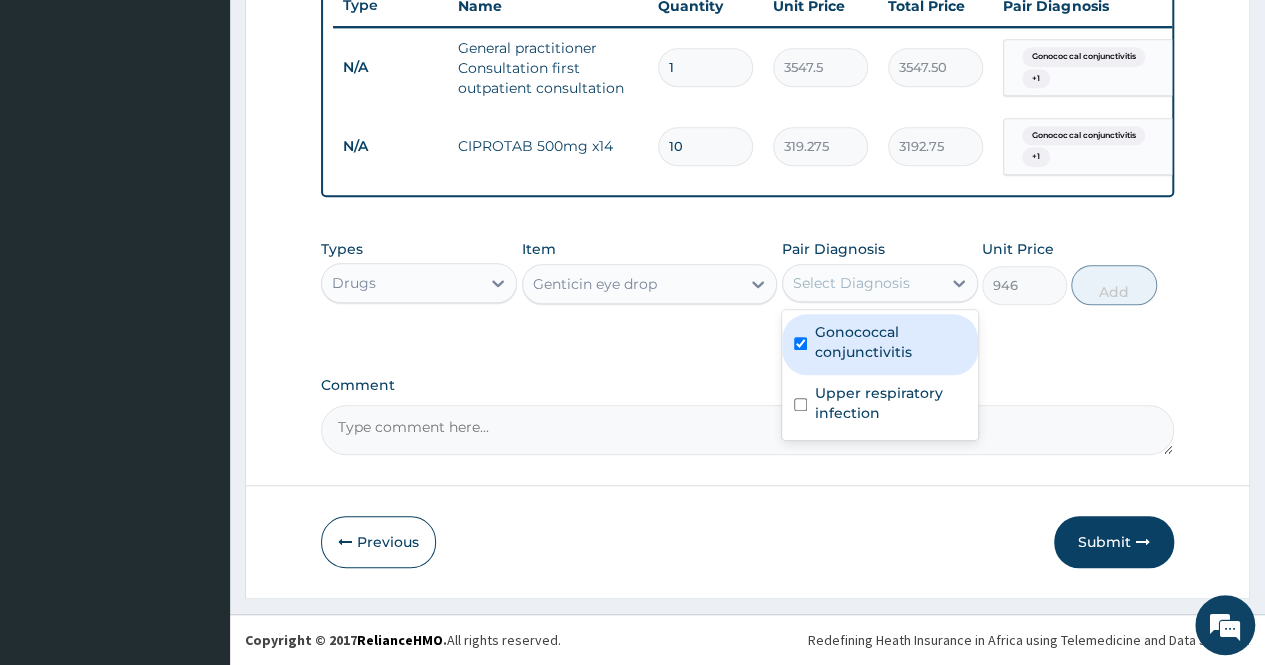 checkbox on "true" 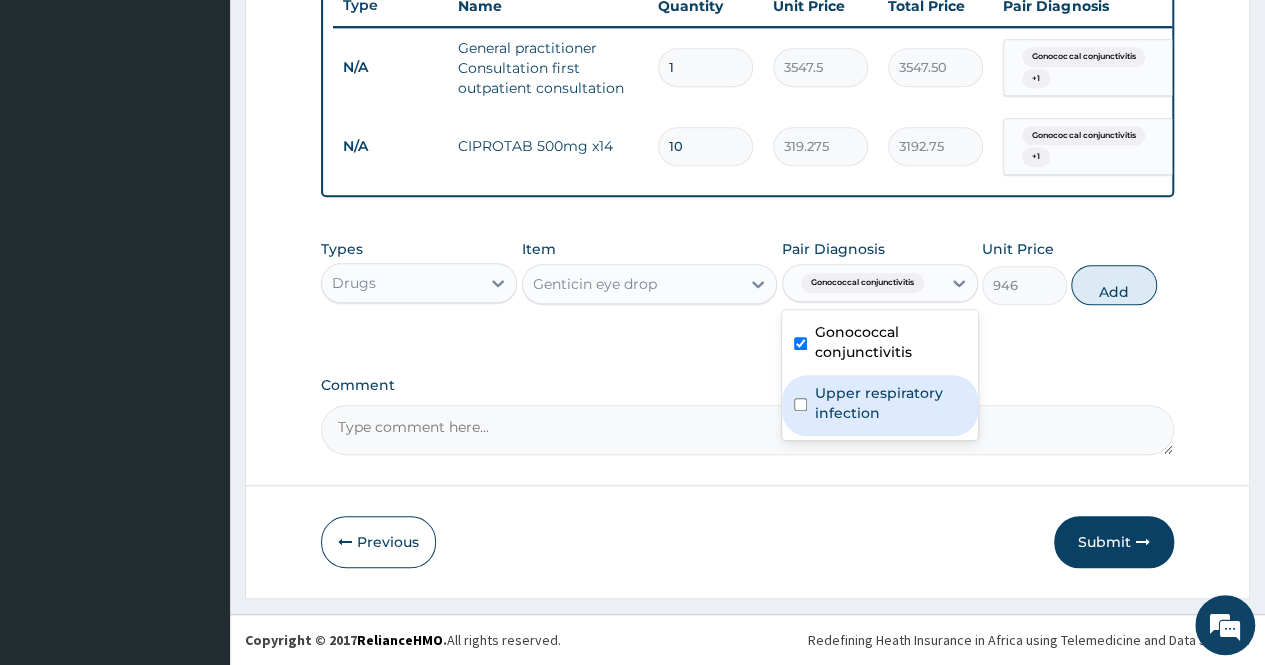drag, startPoint x: 871, startPoint y: 391, endPoint x: 961, endPoint y: 341, distance: 102.9563 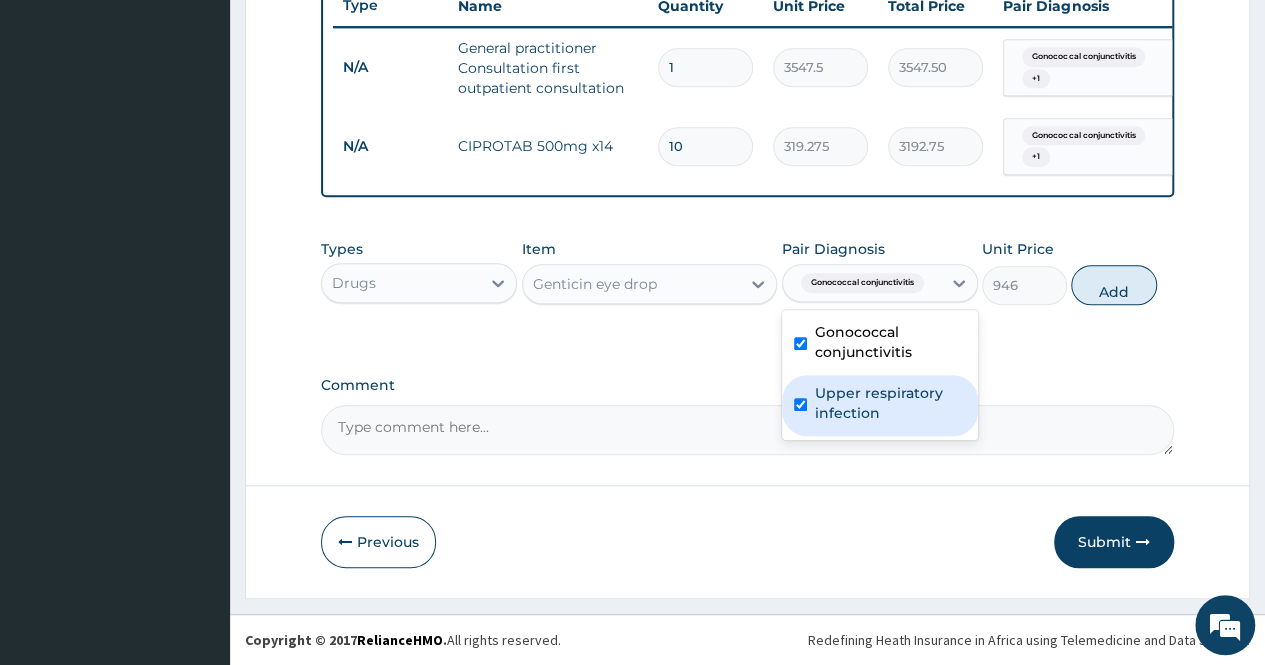 checkbox on "true" 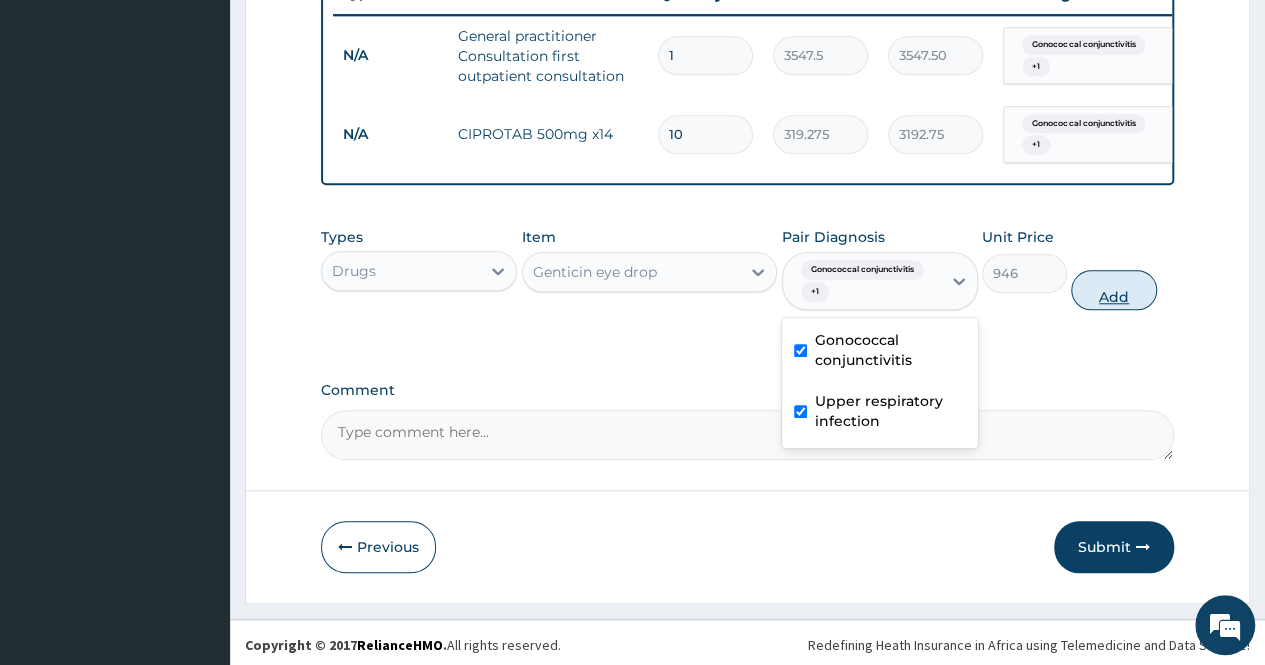 click on "Add" at bounding box center [1113, 290] 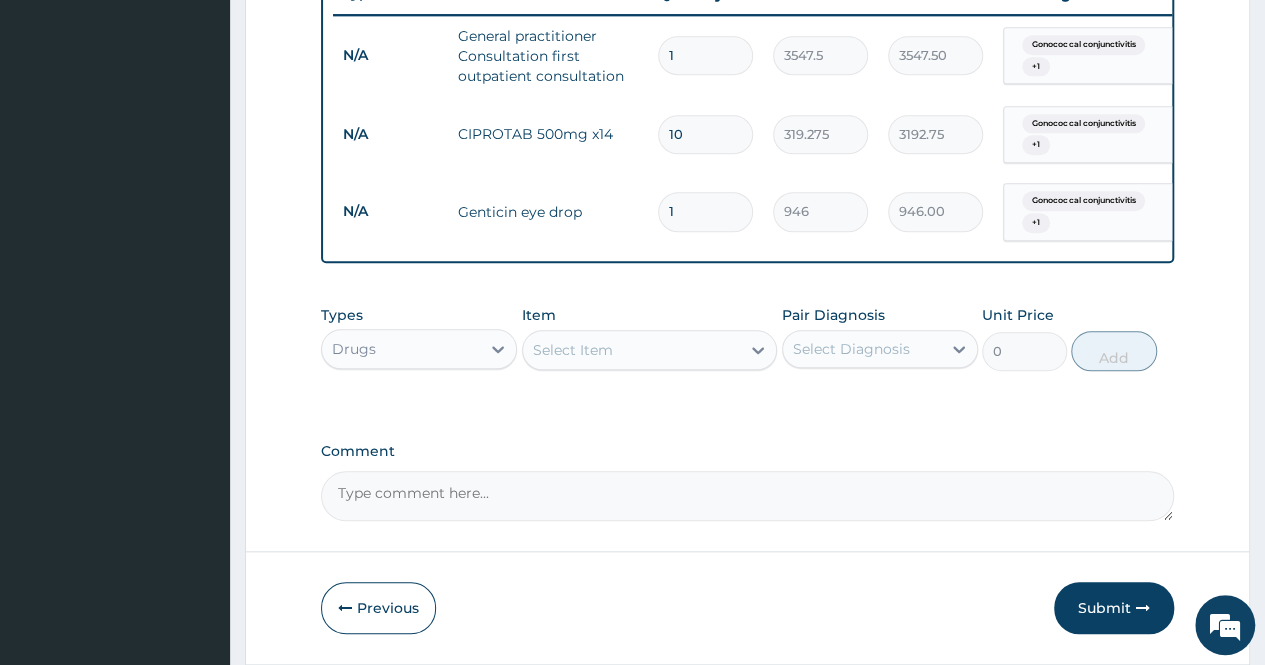 click on "Select Item" at bounding box center (632, 350) 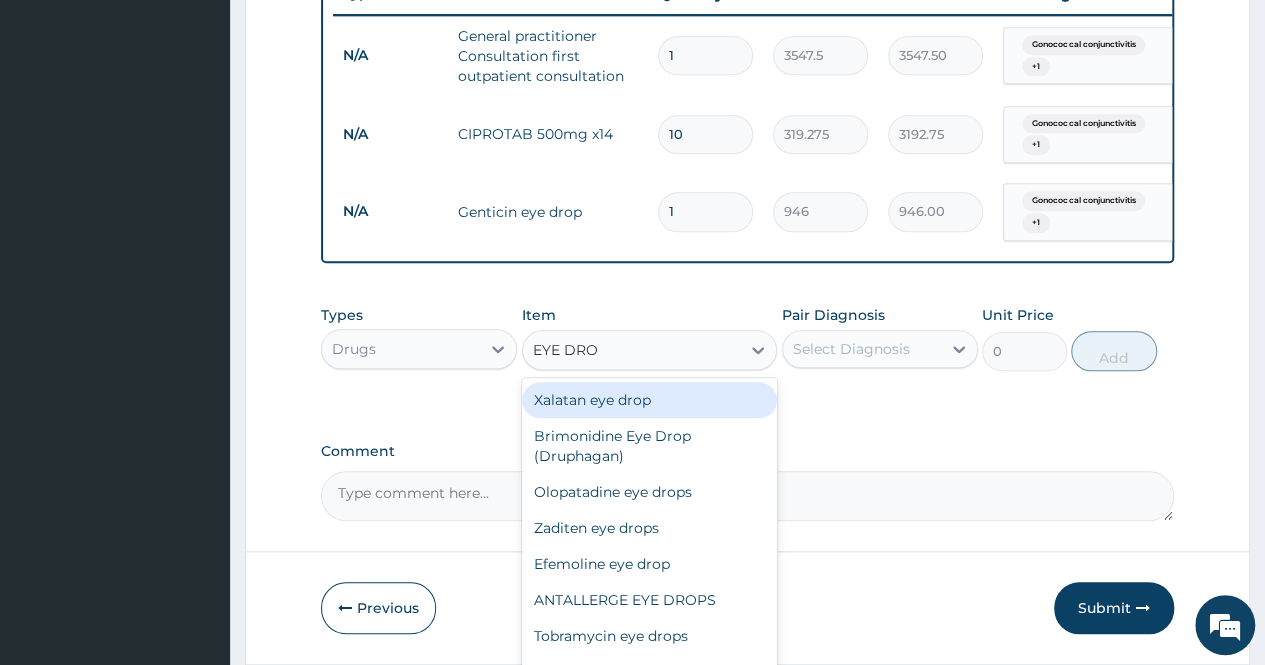 type on "EYE DROP" 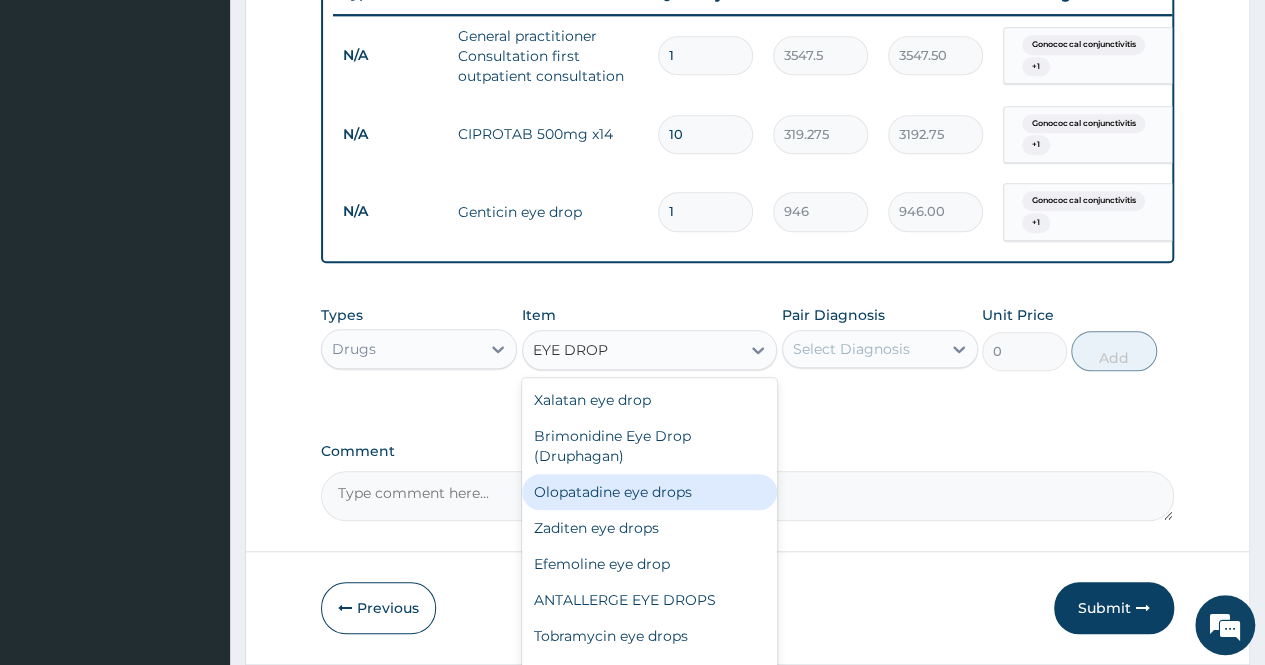 scroll, scrollTop: 160, scrollLeft: 0, axis: vertical 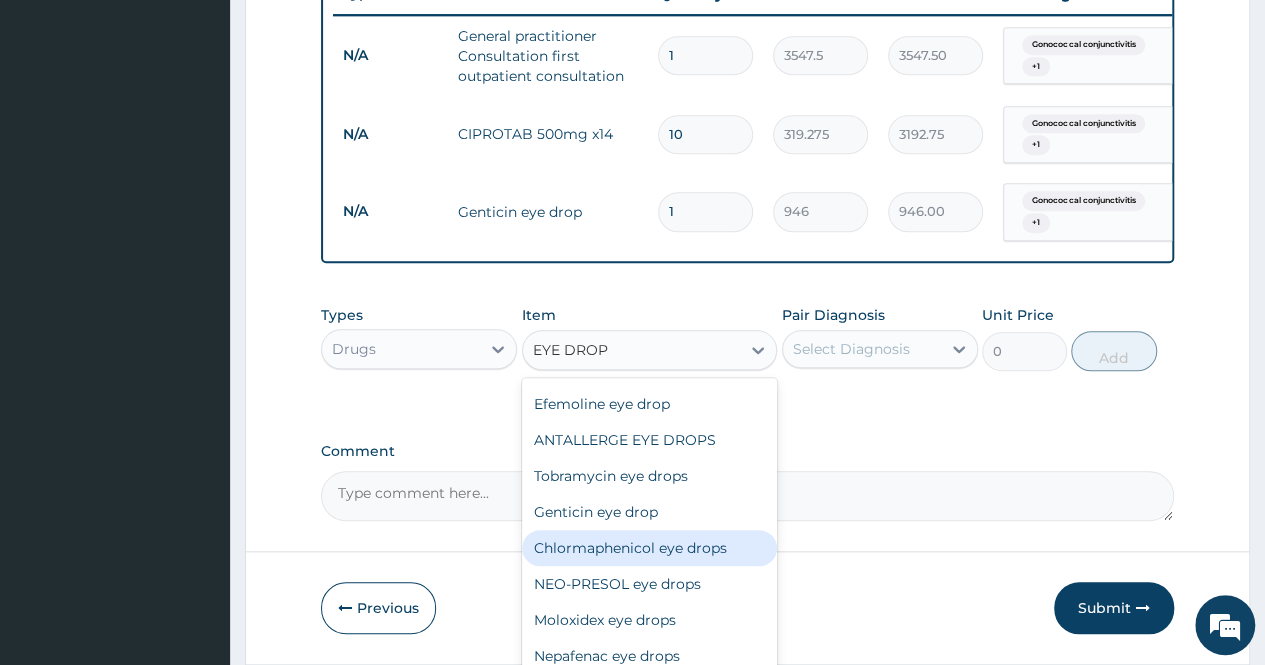 click on "Chlormaphenicol eye drops" at bounding box center (650, 548) 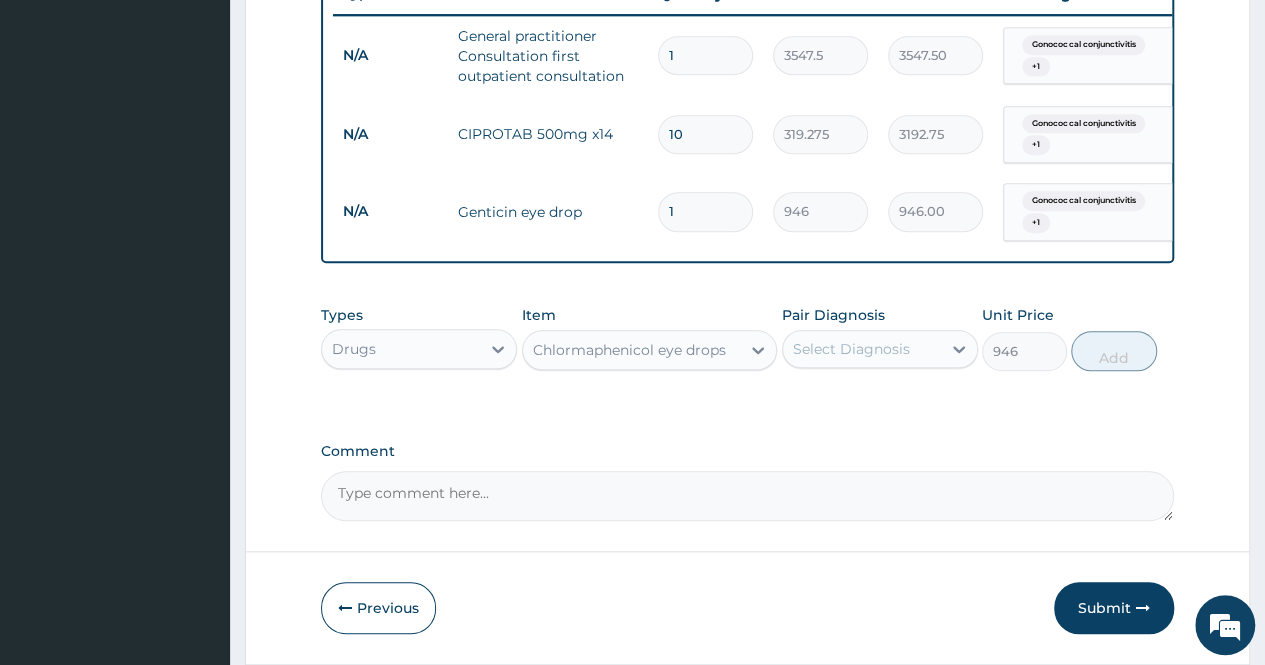 click on "Chlormaphenicol eye drops" at bounding box center [632, 350] 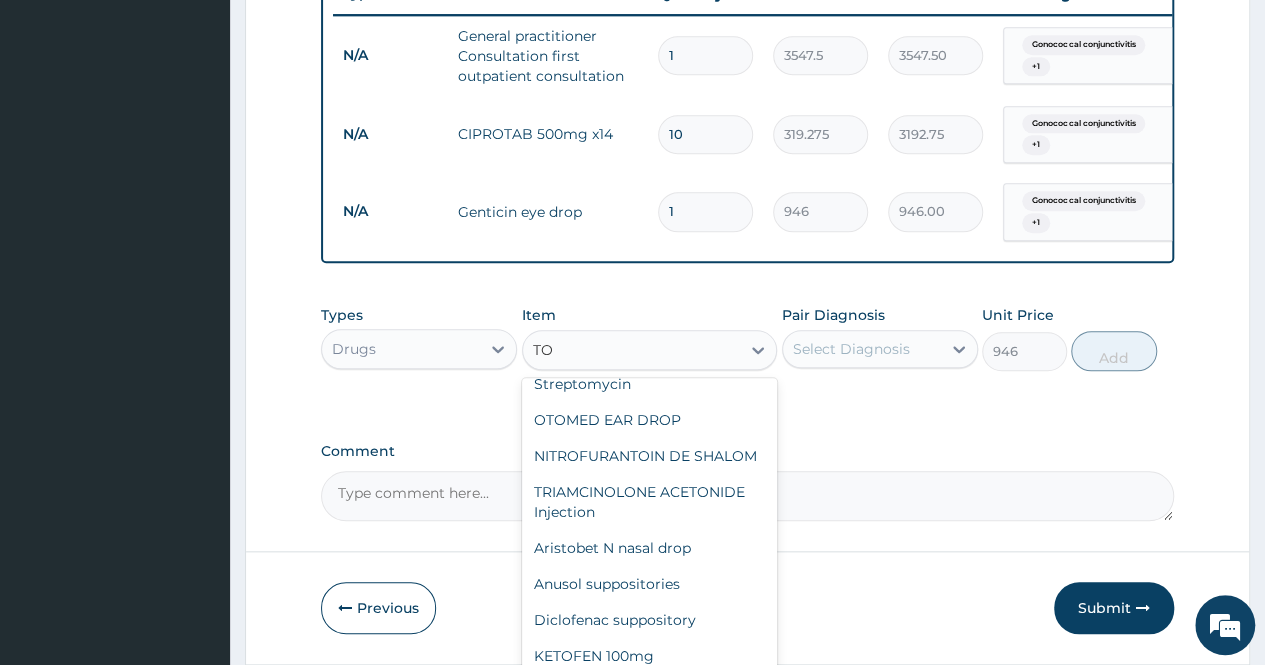 scroll, scrollTop: 2304, scrollLeft: 0, axis: vertical 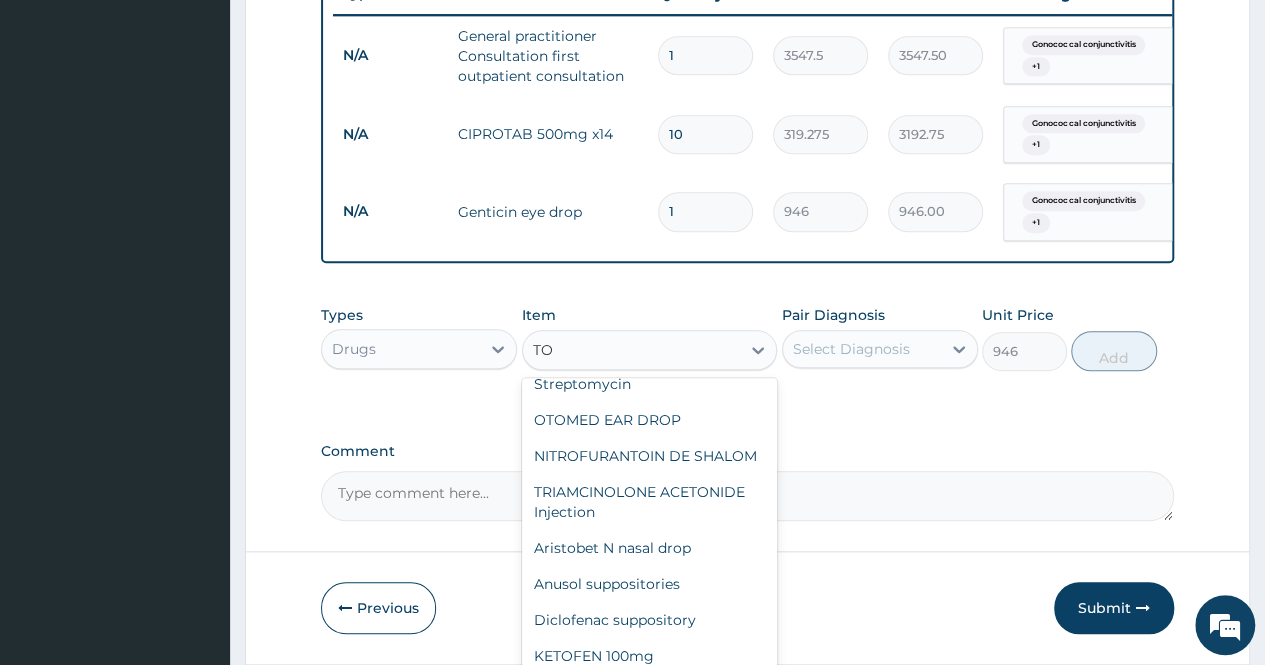 type on "TOB" 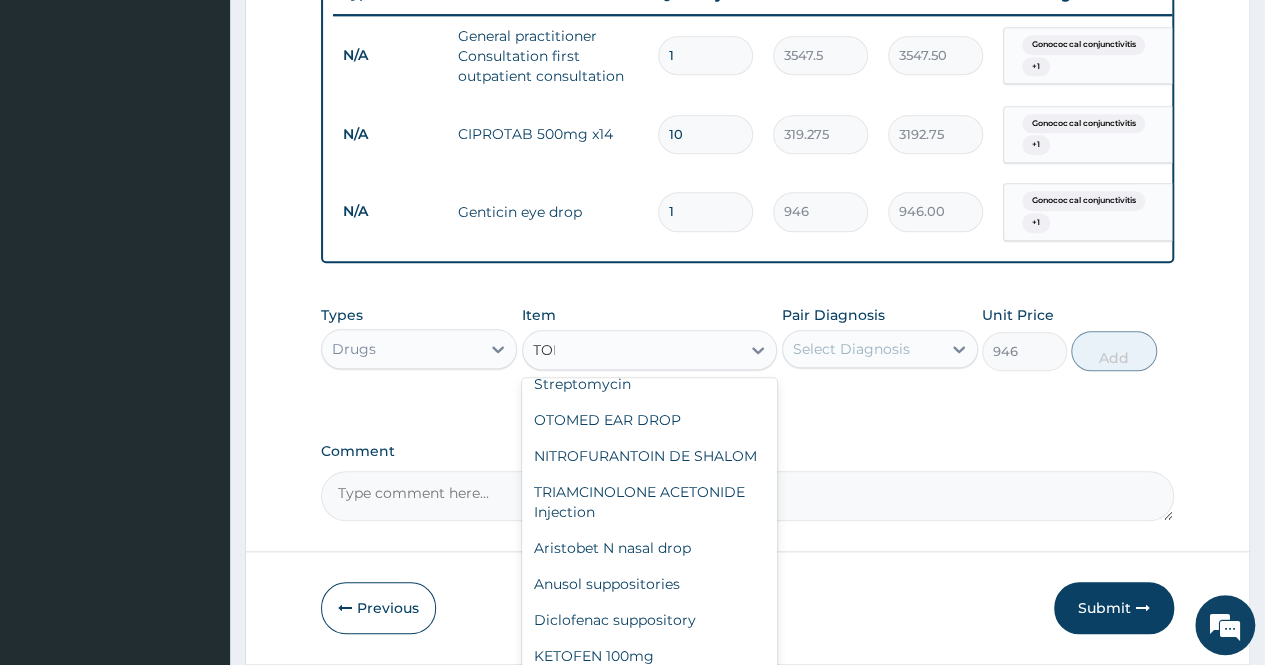 scroll, scrollTop: 0, scrollLeft: 0, axis: both 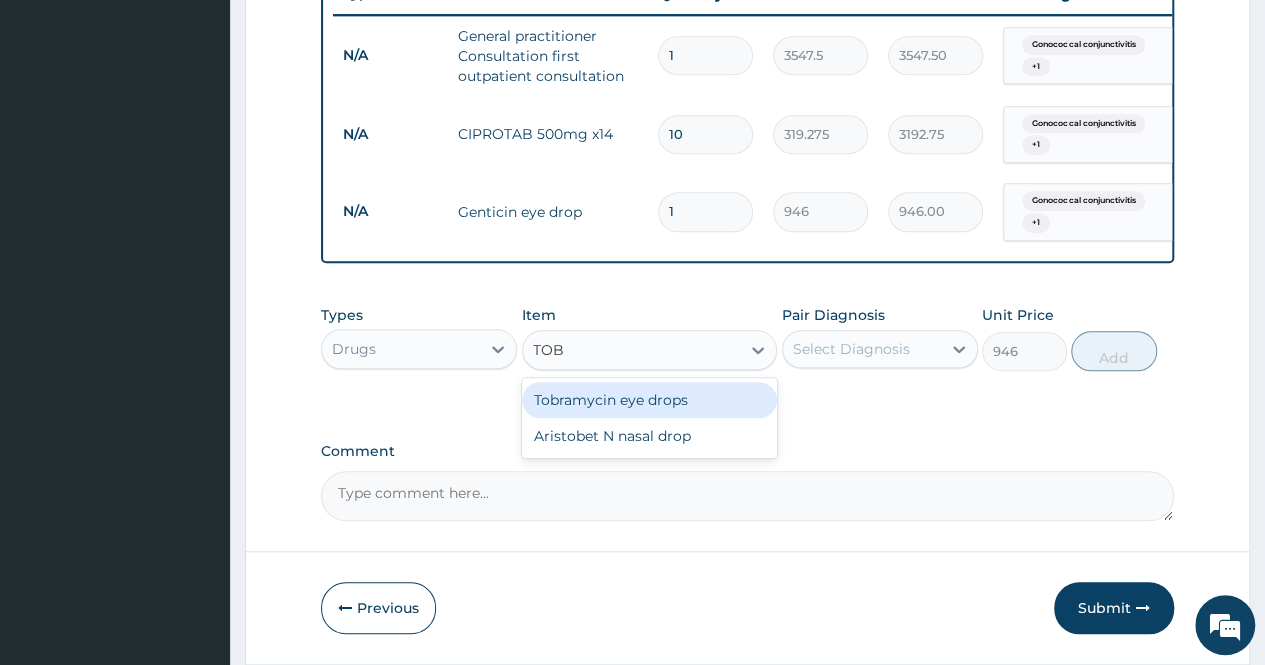 click on "Tobramycin eye drops" at bounding box center (650, 400) 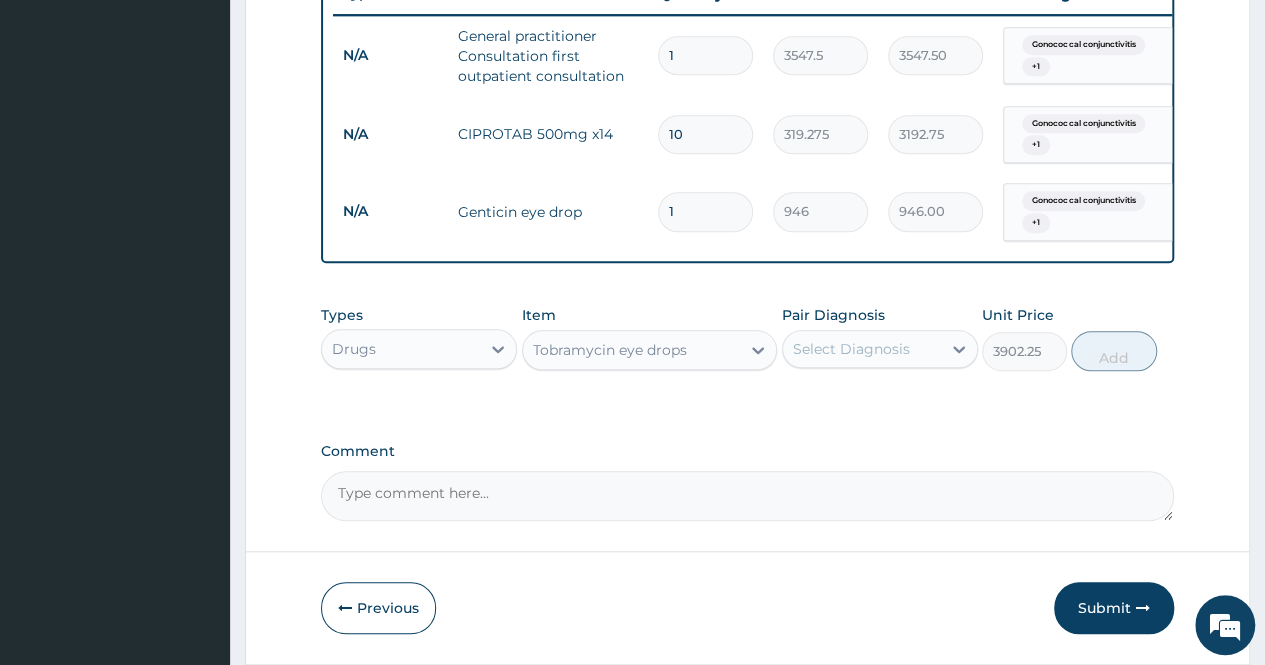 click on "Tobramycin eye drops" at bounding box center [610, 350] 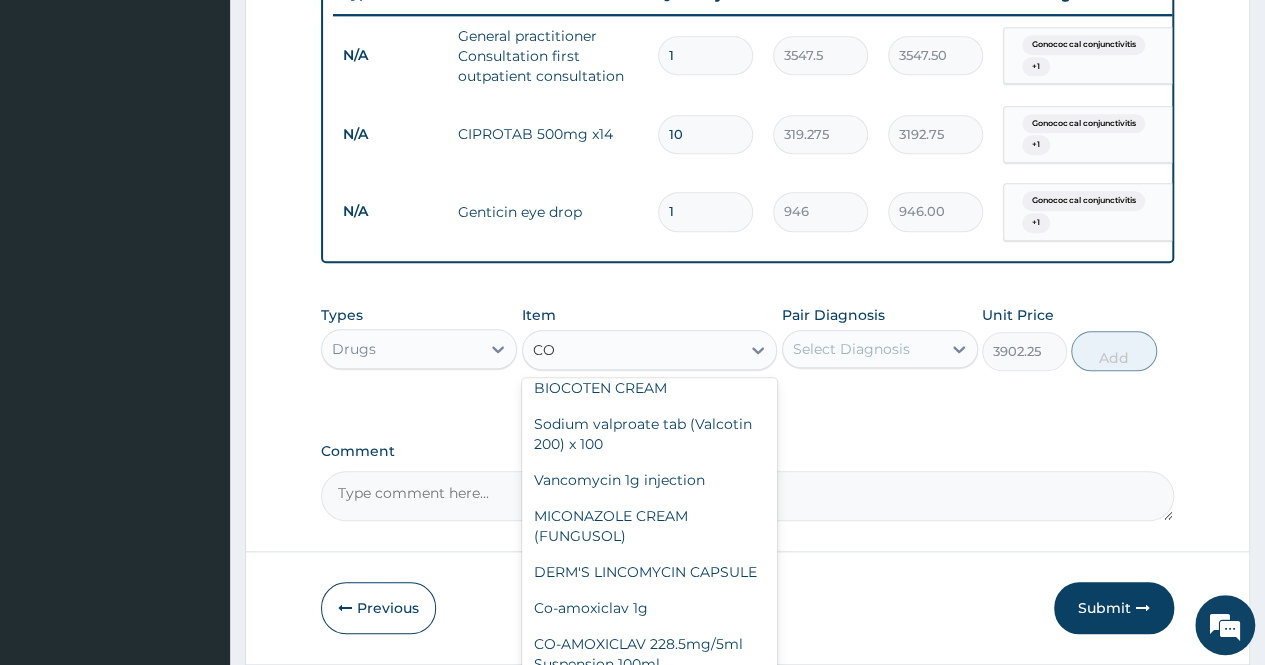 scroll, scrollTop: 316, scrollLeft: 0, axis: vertical 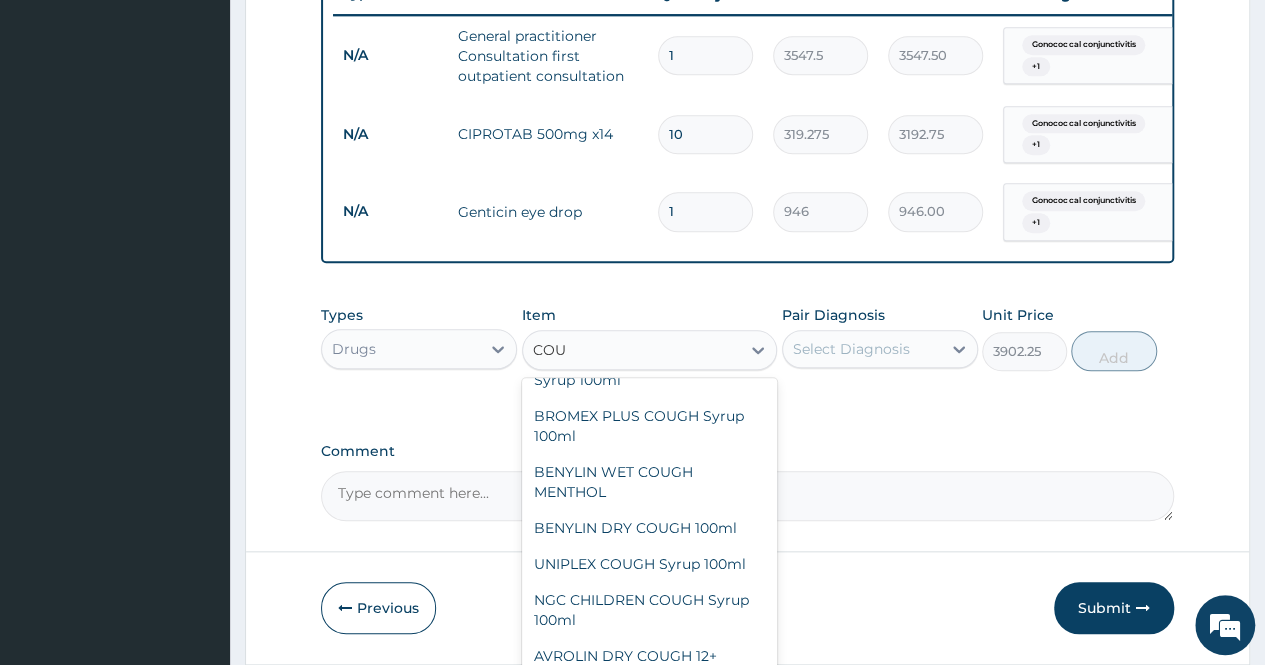 type on "COUG" 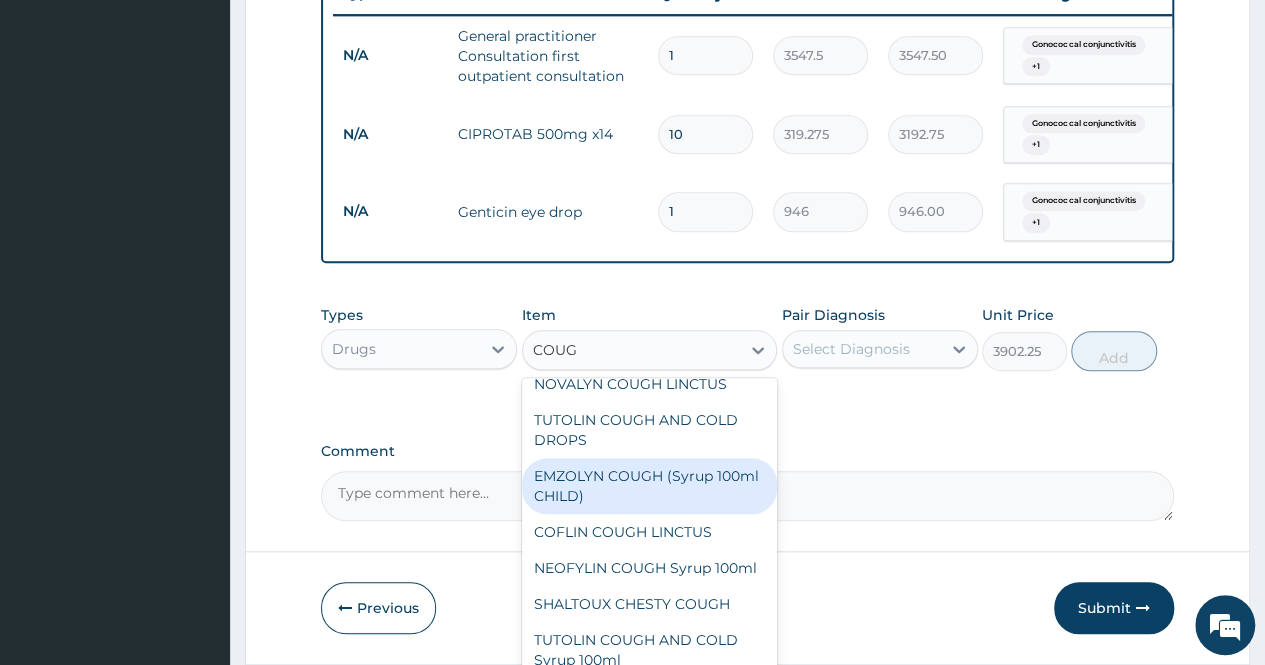 scroll, scrollTop: 0, scrollLeft: 0, axis: both 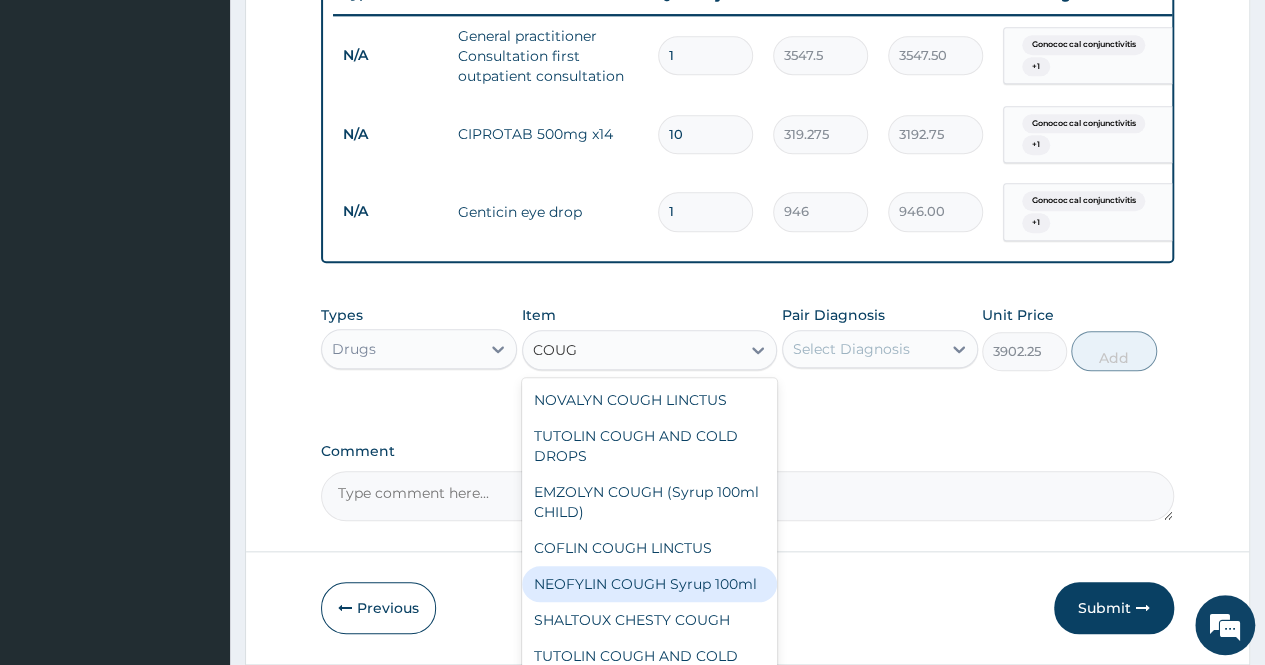 click on "NEOFYLIN COUGH Syrup 100ml" at bounding box center (650, 584) 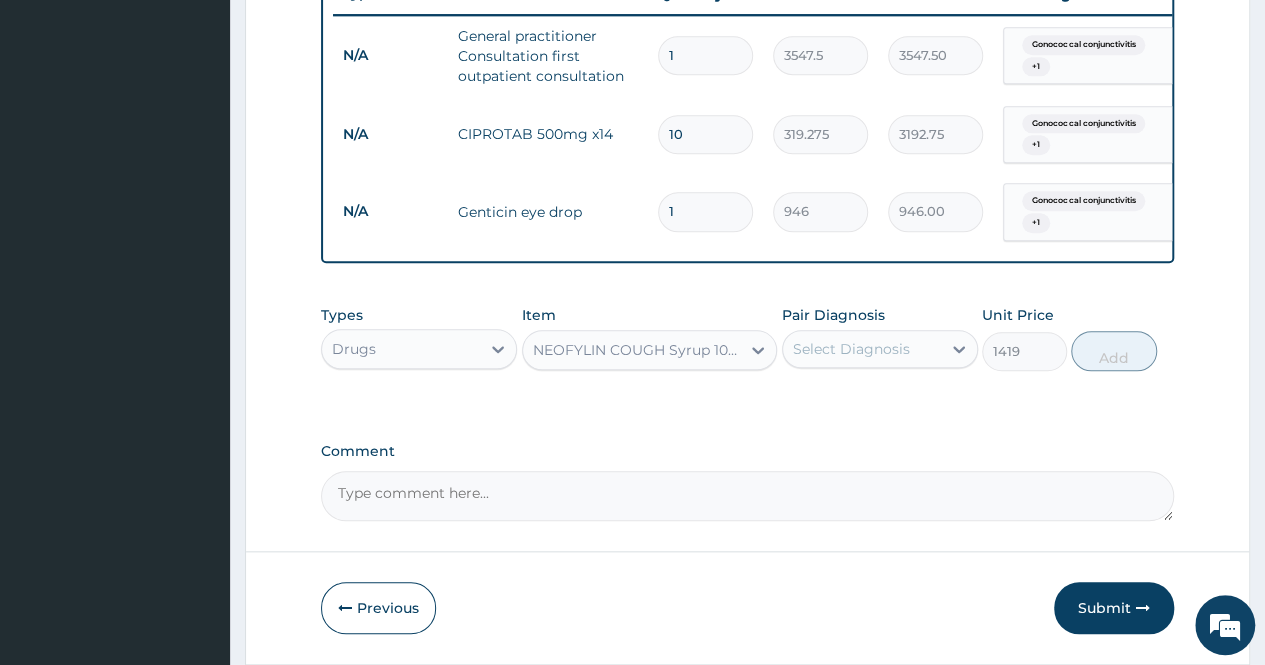 click on "Select Diagnosis" at bounding box center (851, 349) 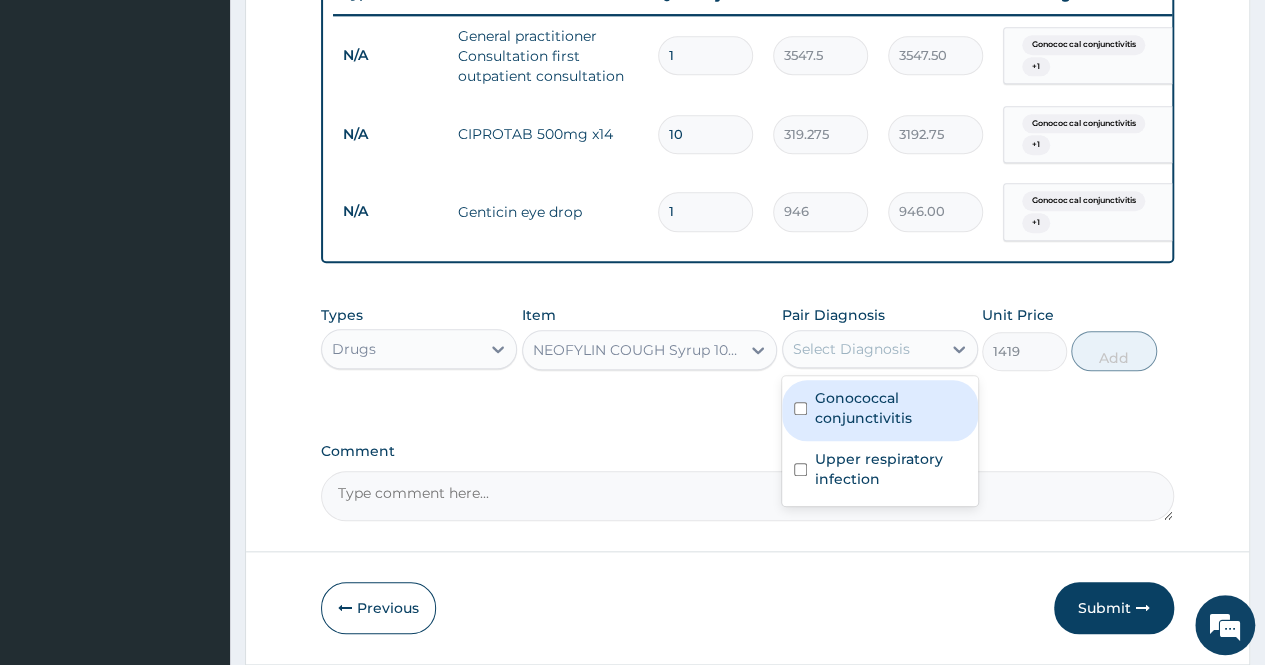 click on "Gonococcal conjunctivitis" at bounding box center [890, 408] 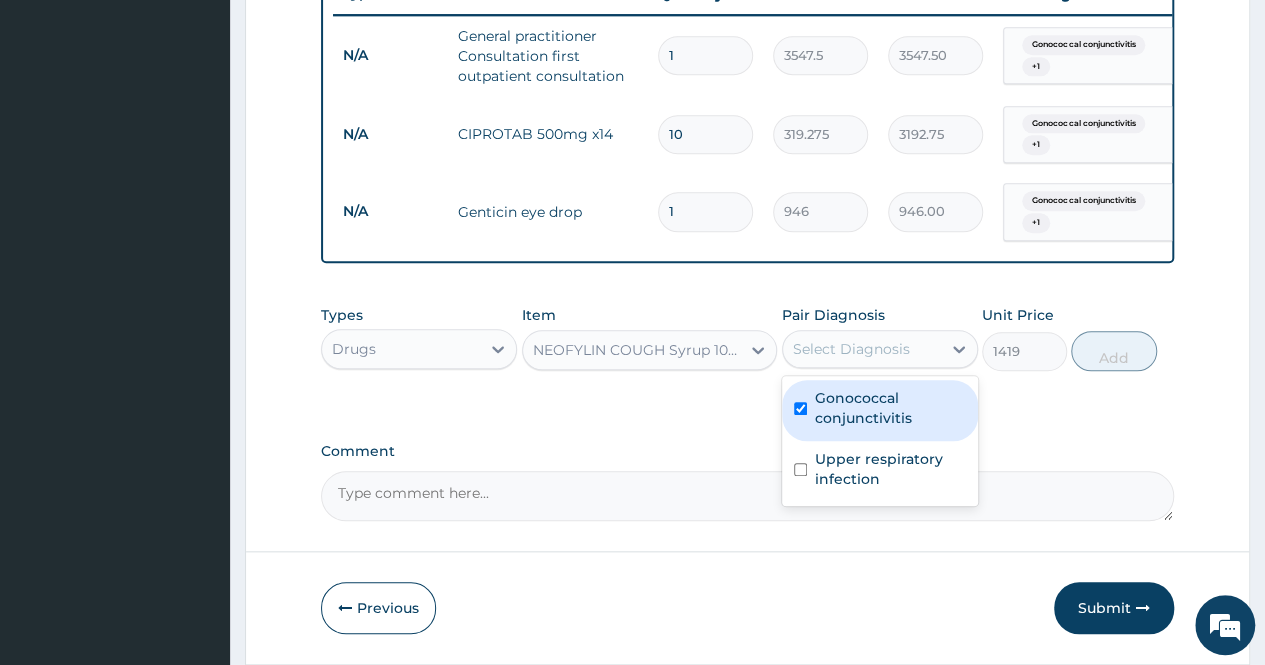 checkbox on "true" 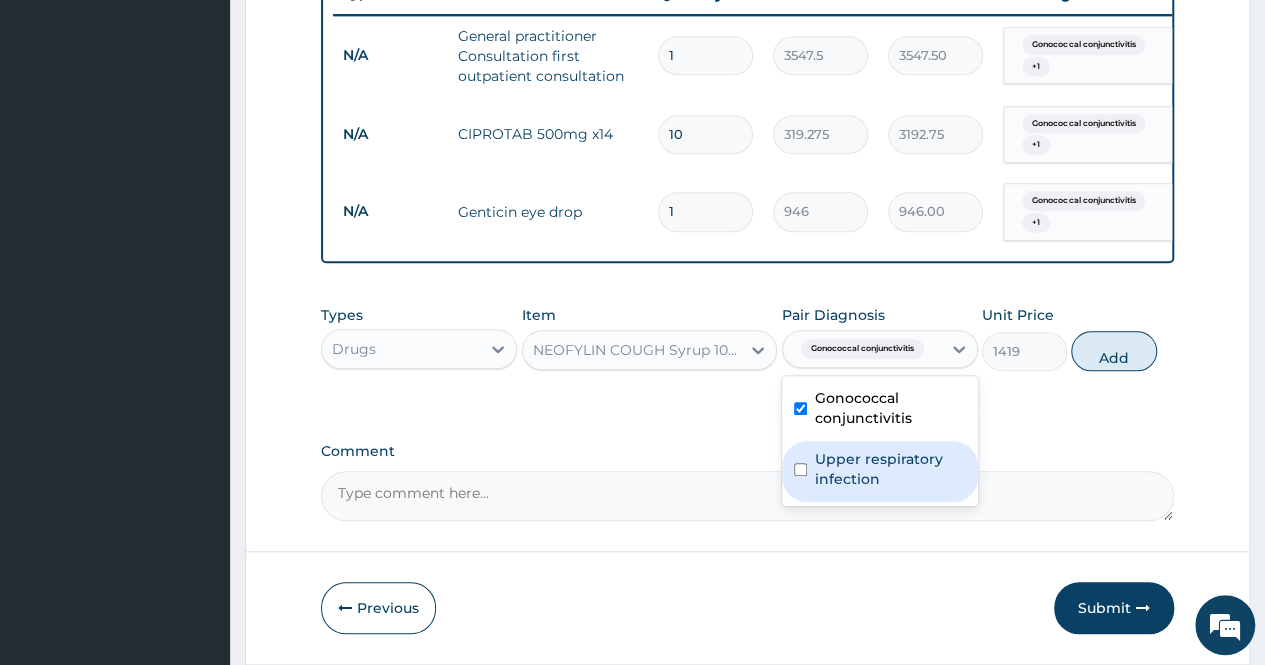 click on "Upper respiratory infection" at bounding box center [890, 469] 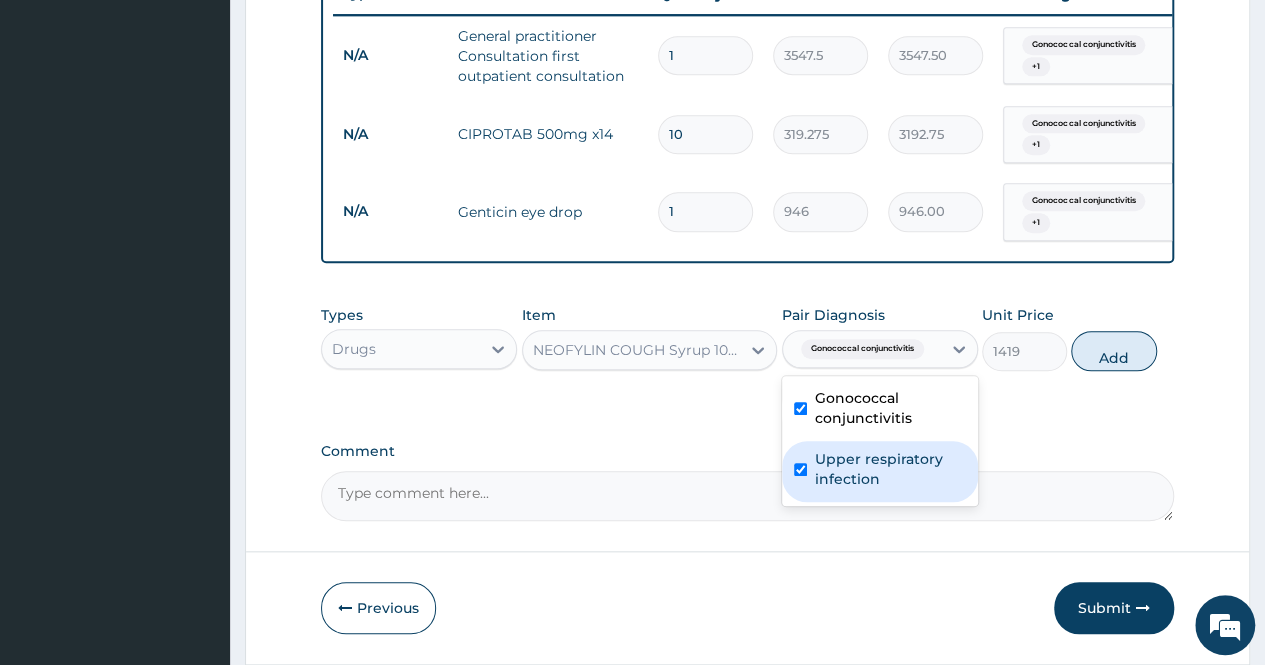 checkbox on "true" 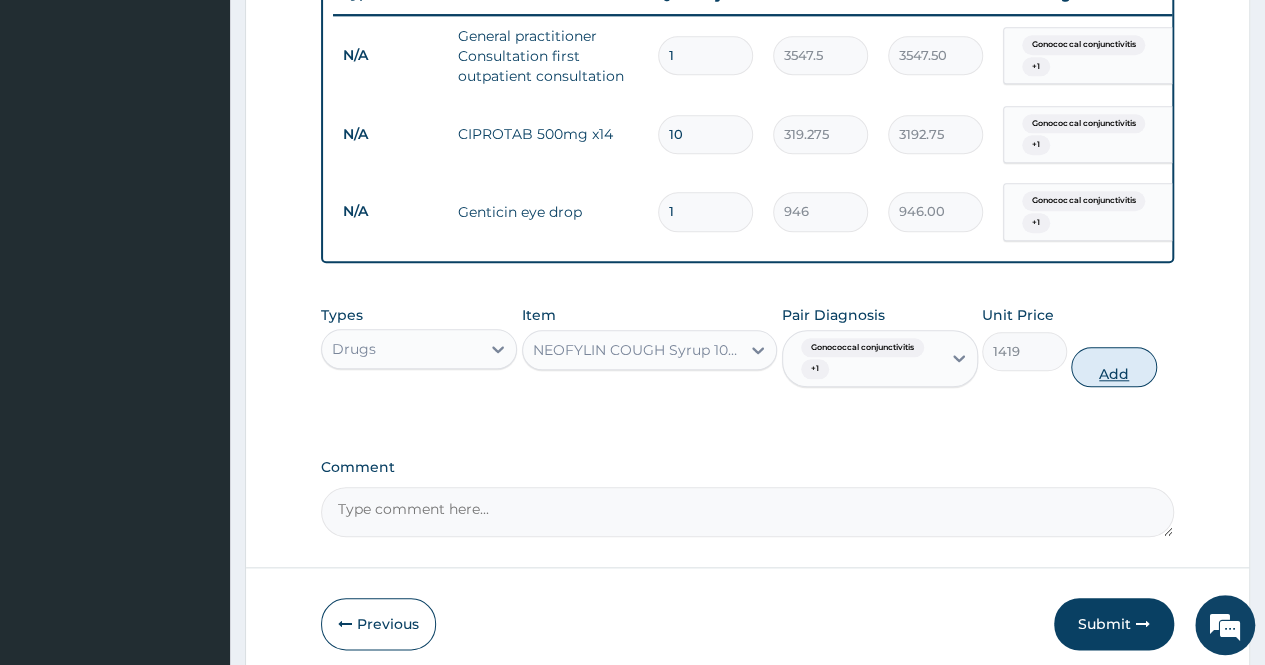 click on "Add" at bounding box center [1113, 367] 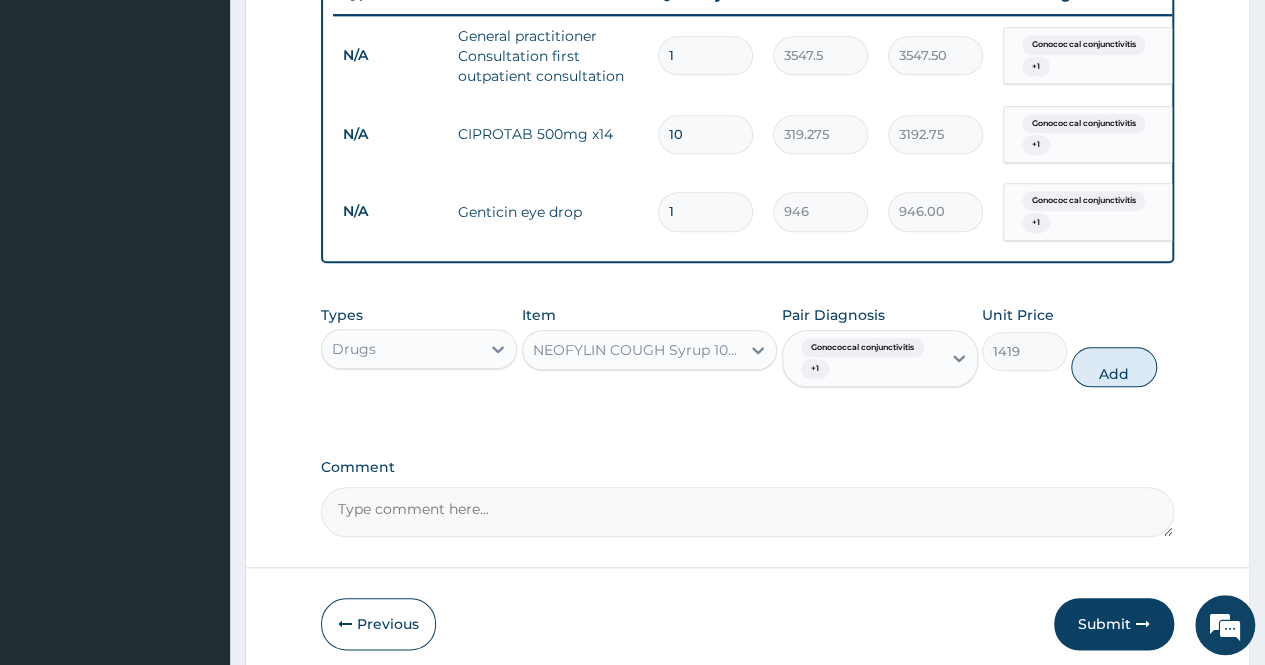 type on "0" 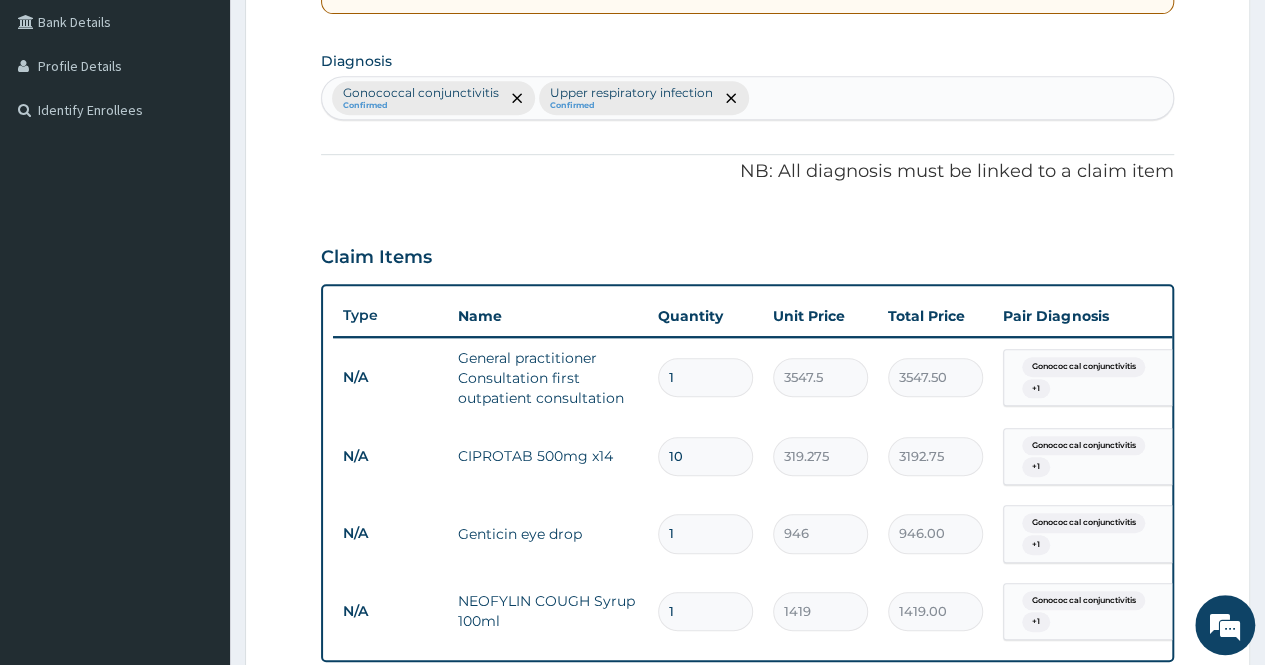 scroll, scrollTop: 800, scrollLeft: 0, axis: vertical 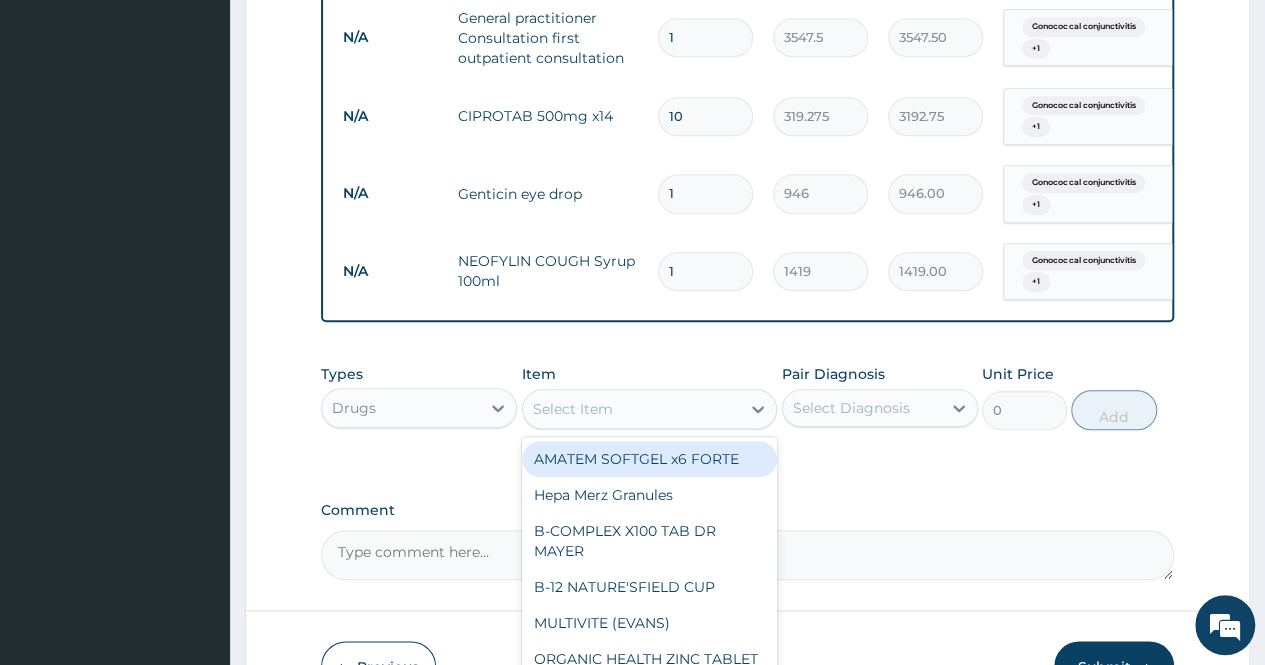 click on "Select Item" at bounding box center [573, 409] 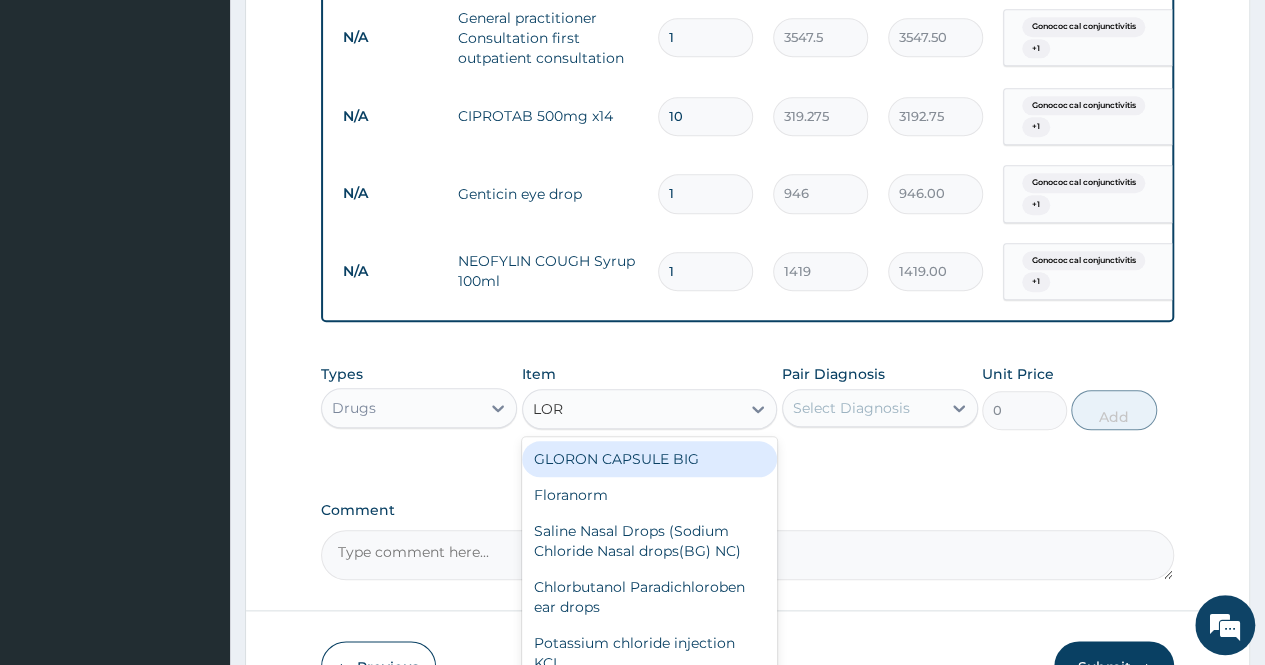type on "LORA" 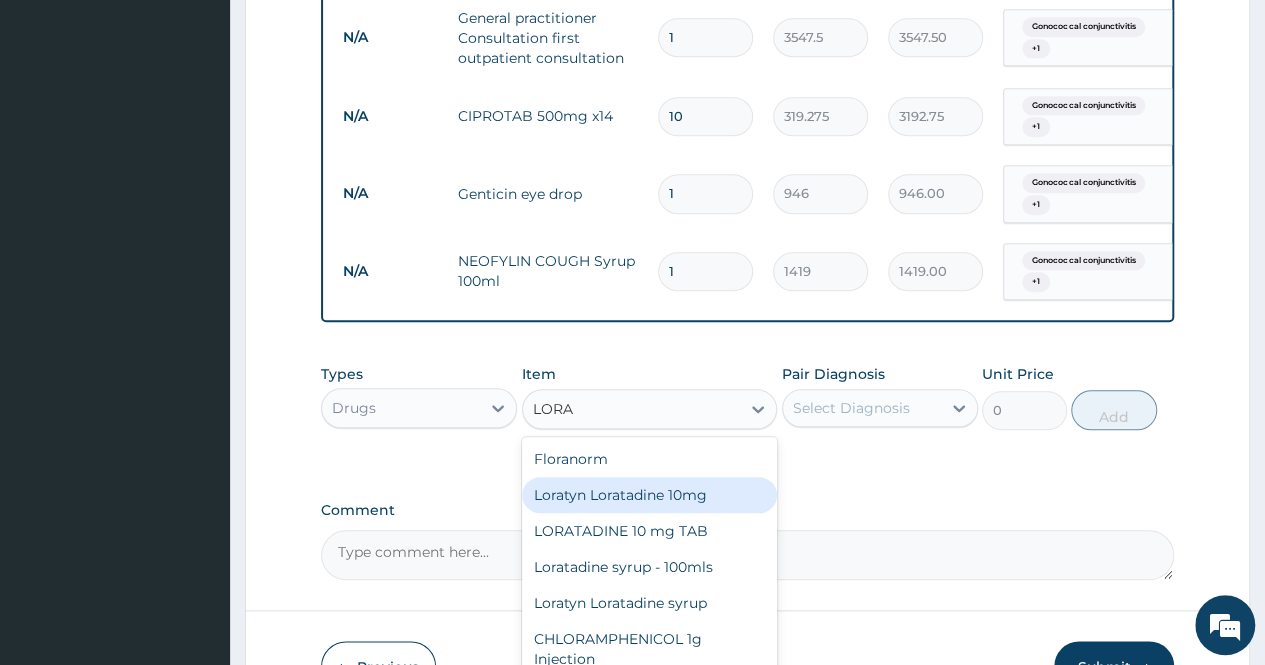 click on "Loratyn Loratadine 10mg" at bounding box center (650, 495) 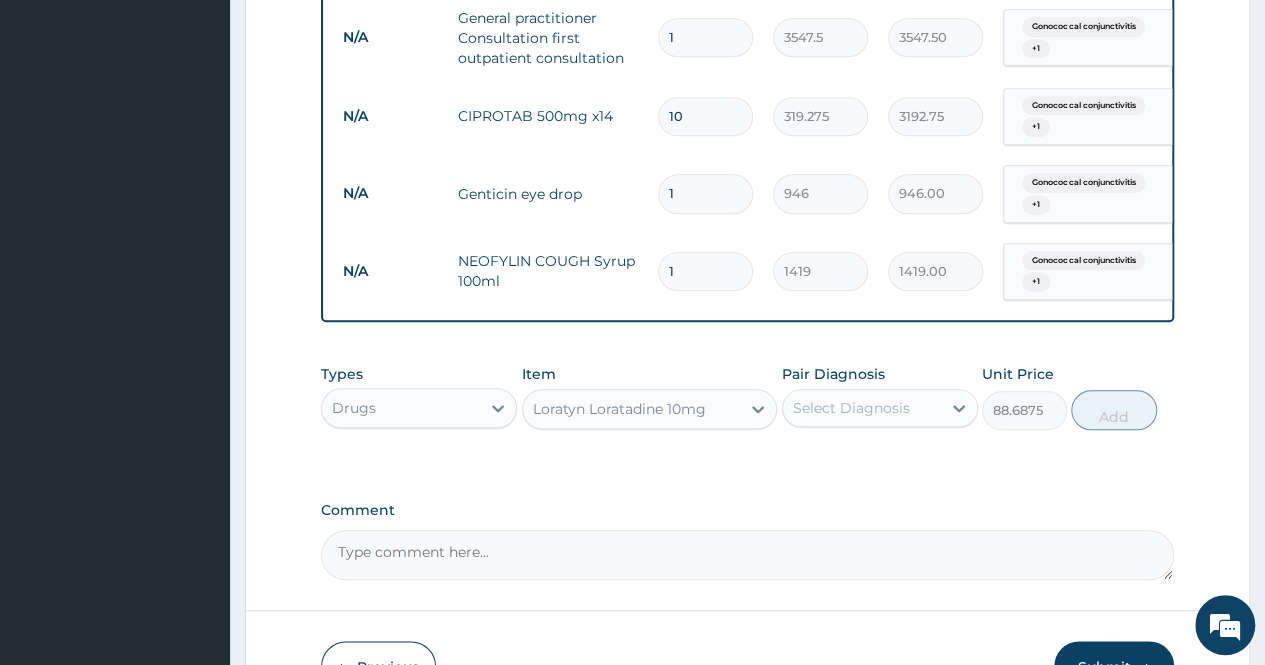 click on "Select Diagnosis" at bounding box center (851, 408) 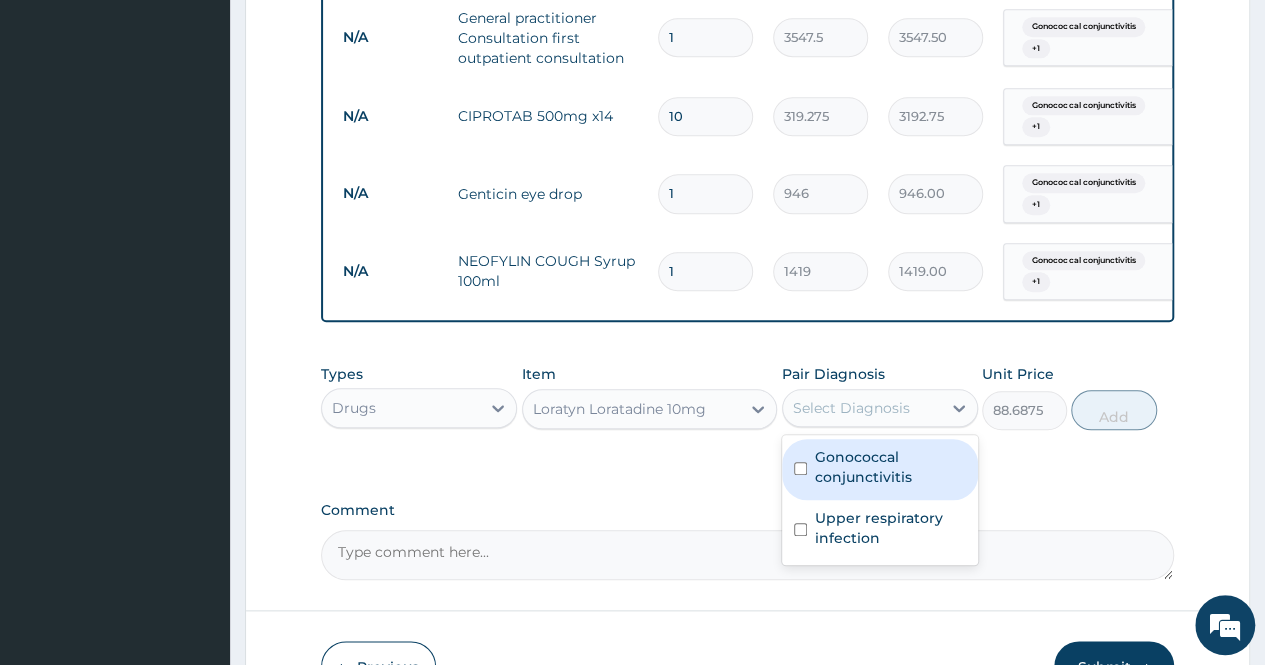 click on "Gonococcal conjunctivitis" at bounding box center [890, 467] 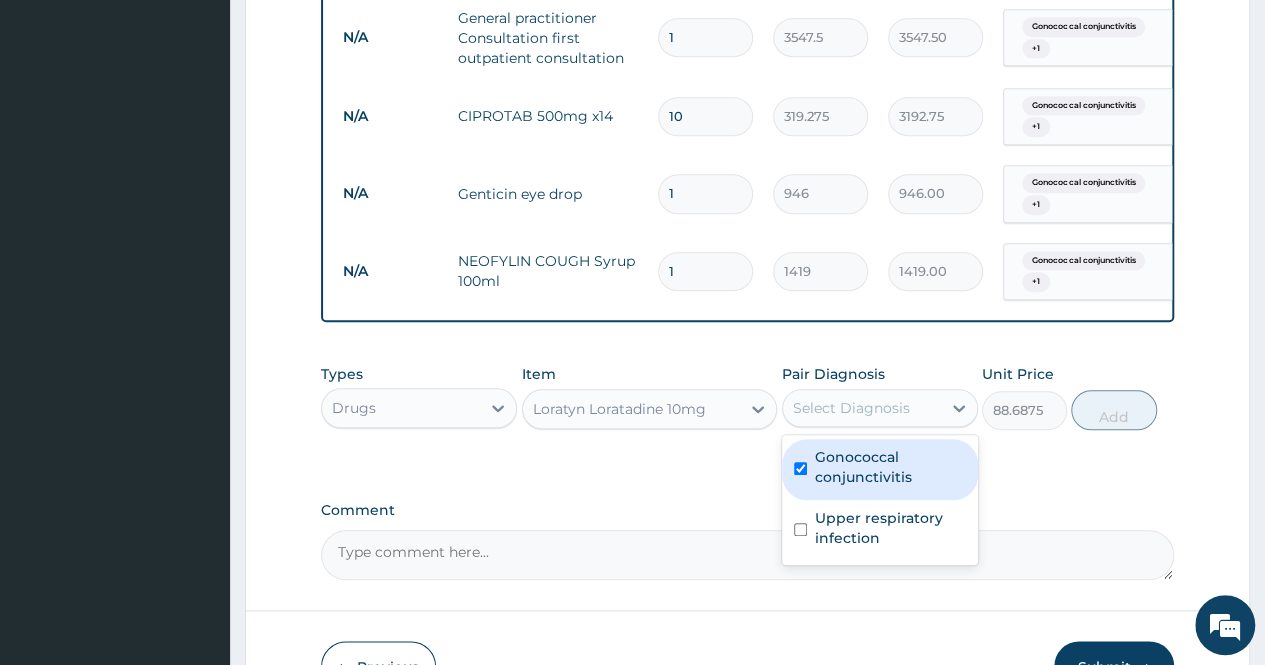 checkbox on "true" 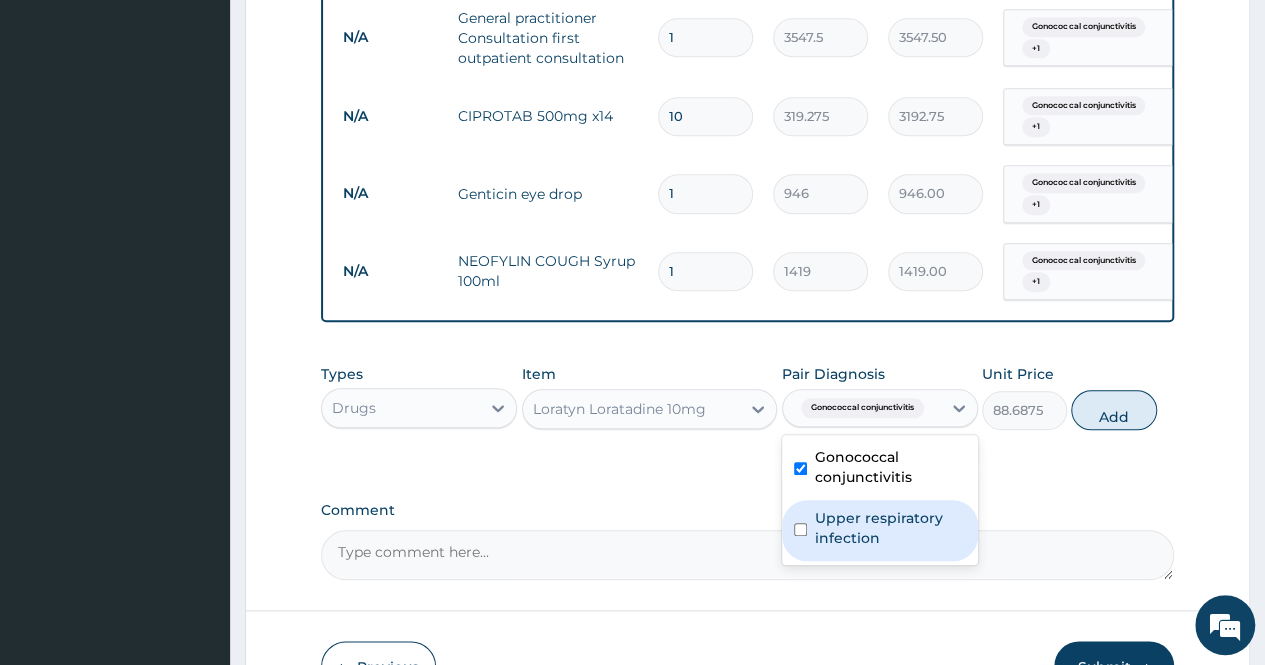 click on "Upper respiratory infection" at bounding box center [890, 528] 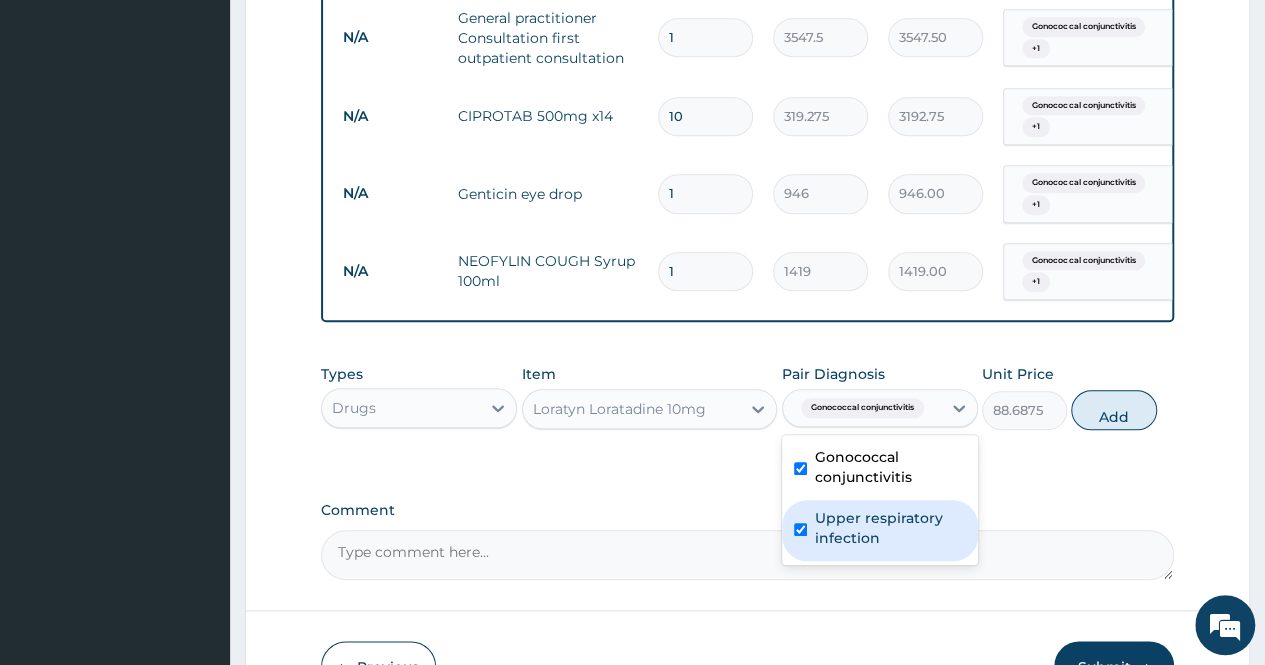 checkbox on "true" 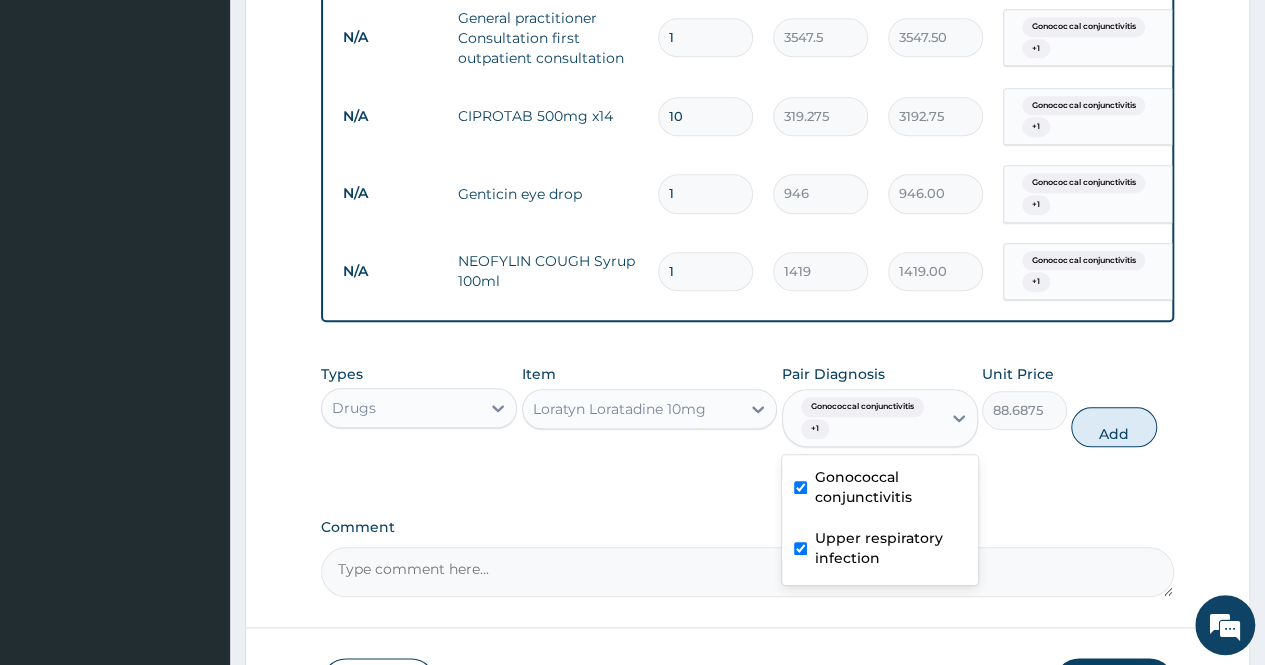 click on "Add" at bounding box center (1113, 427) 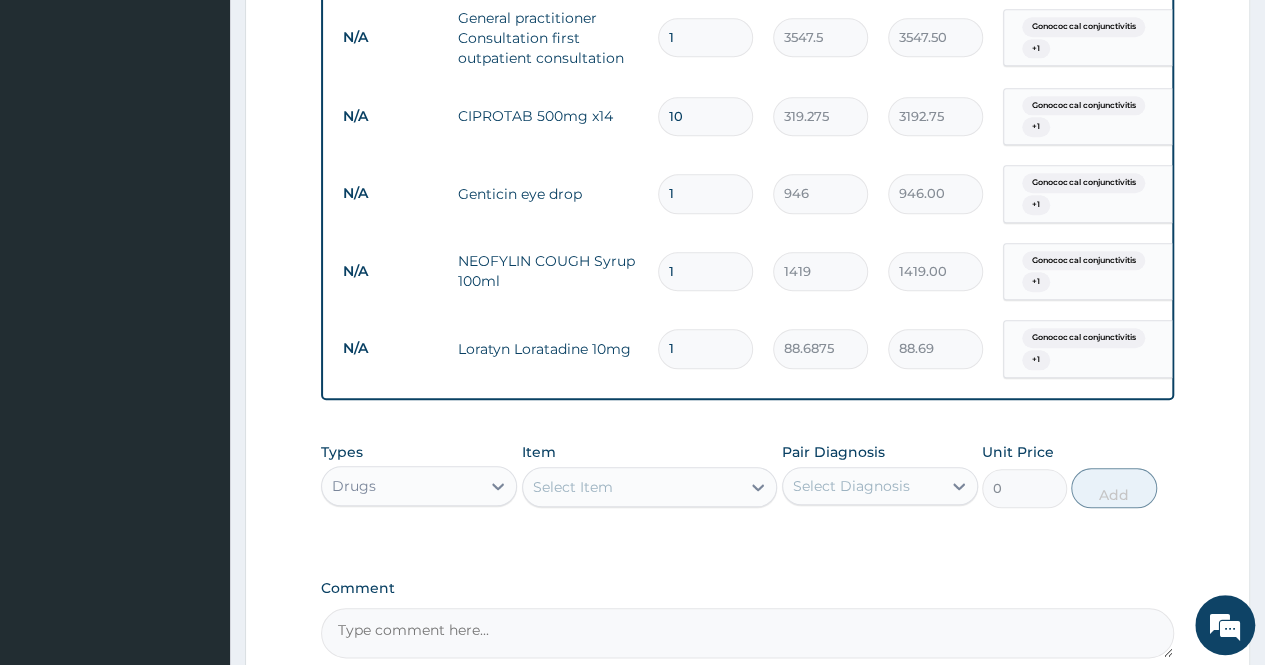 type on "10" 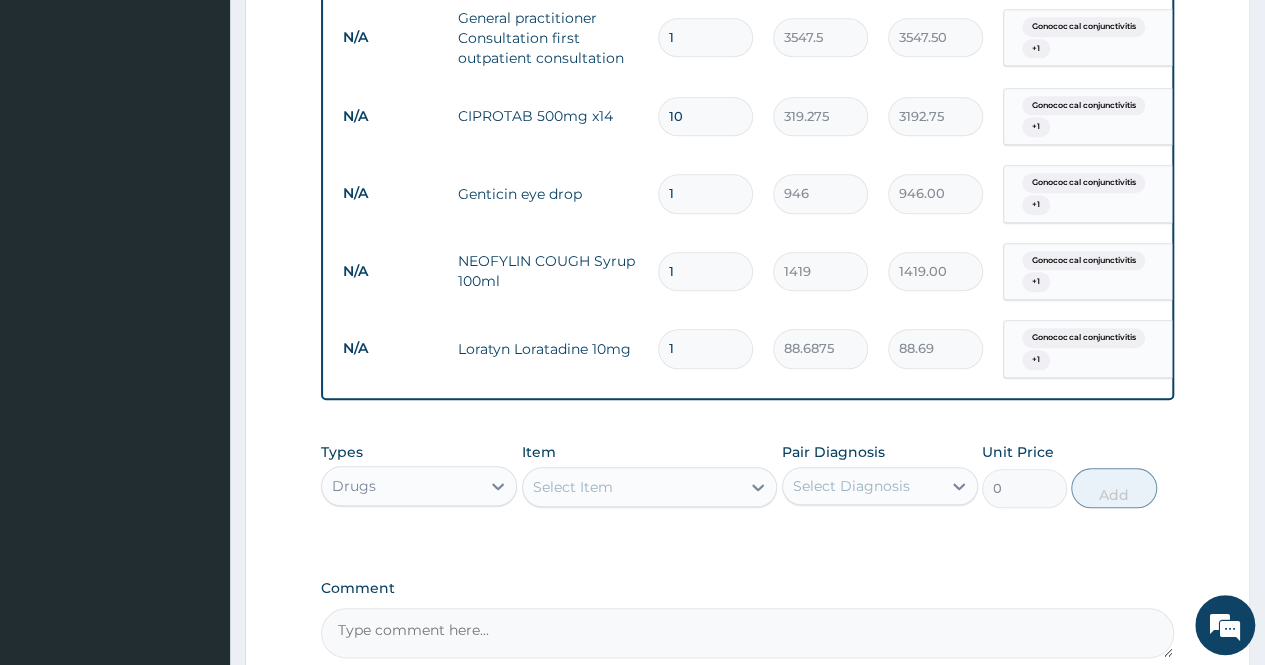 type on "886.88" 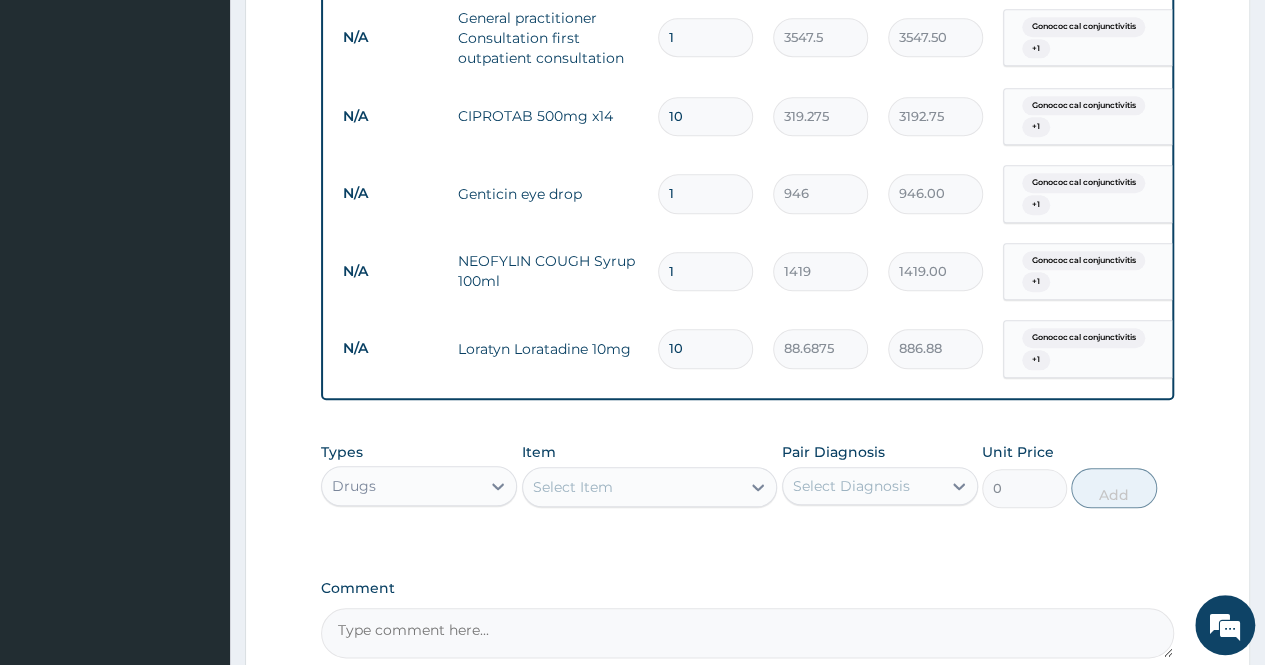 type on "10" 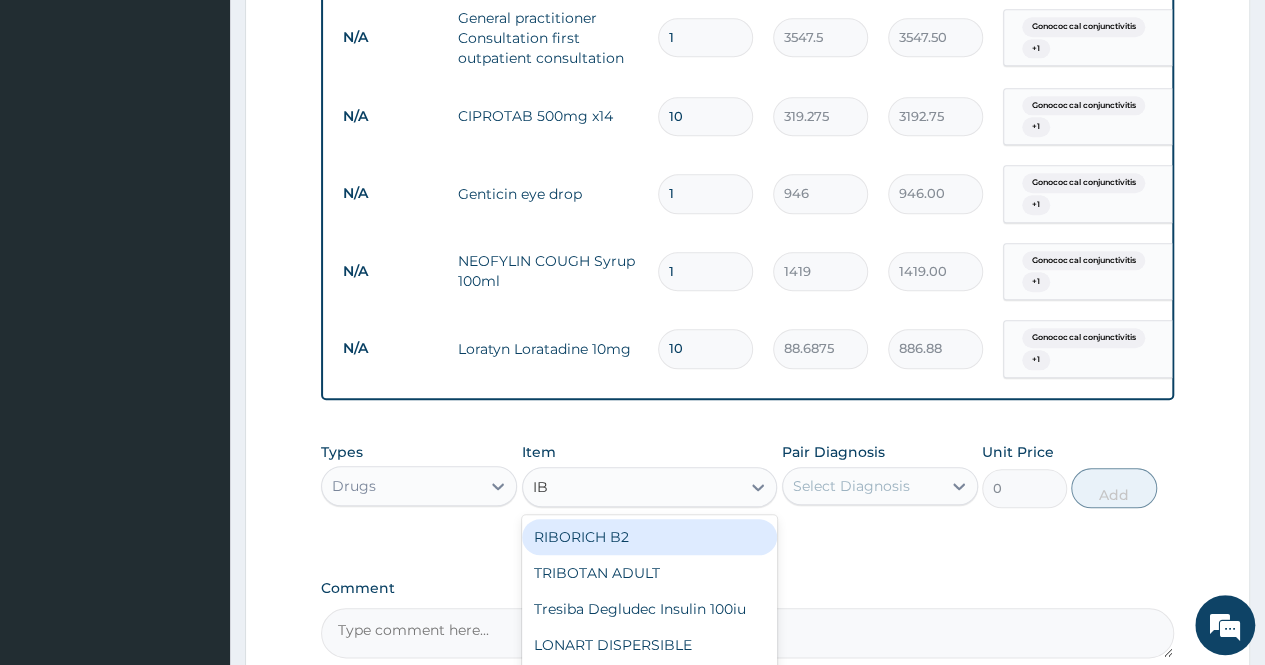type on "IBU" 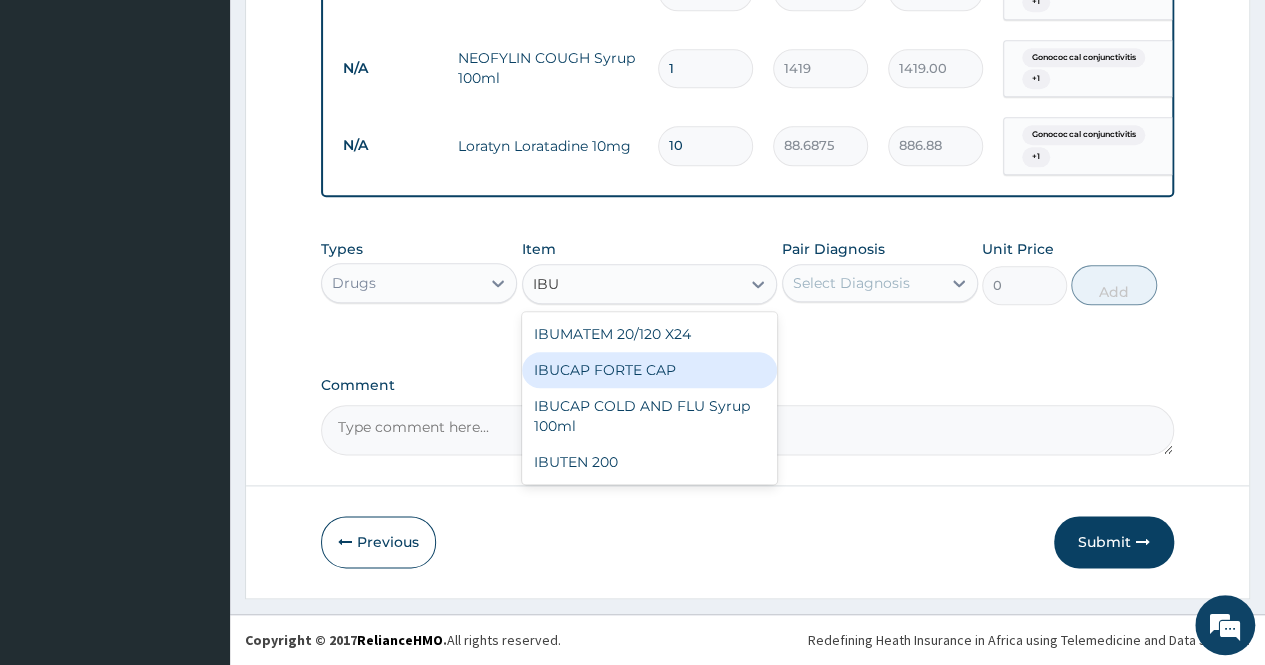 scroll, scrollTop: 1012, scrollLeft: 0, axis: vertical 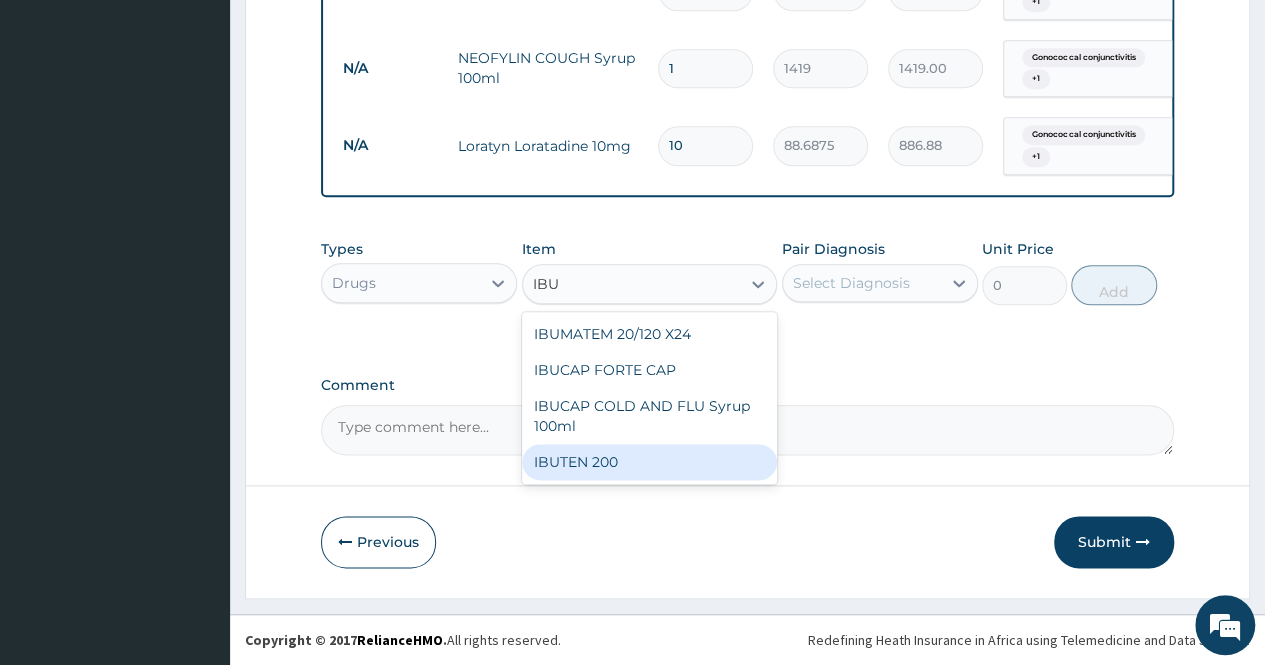 click on "IBUTEN 200" at bounding box center (650, 462) 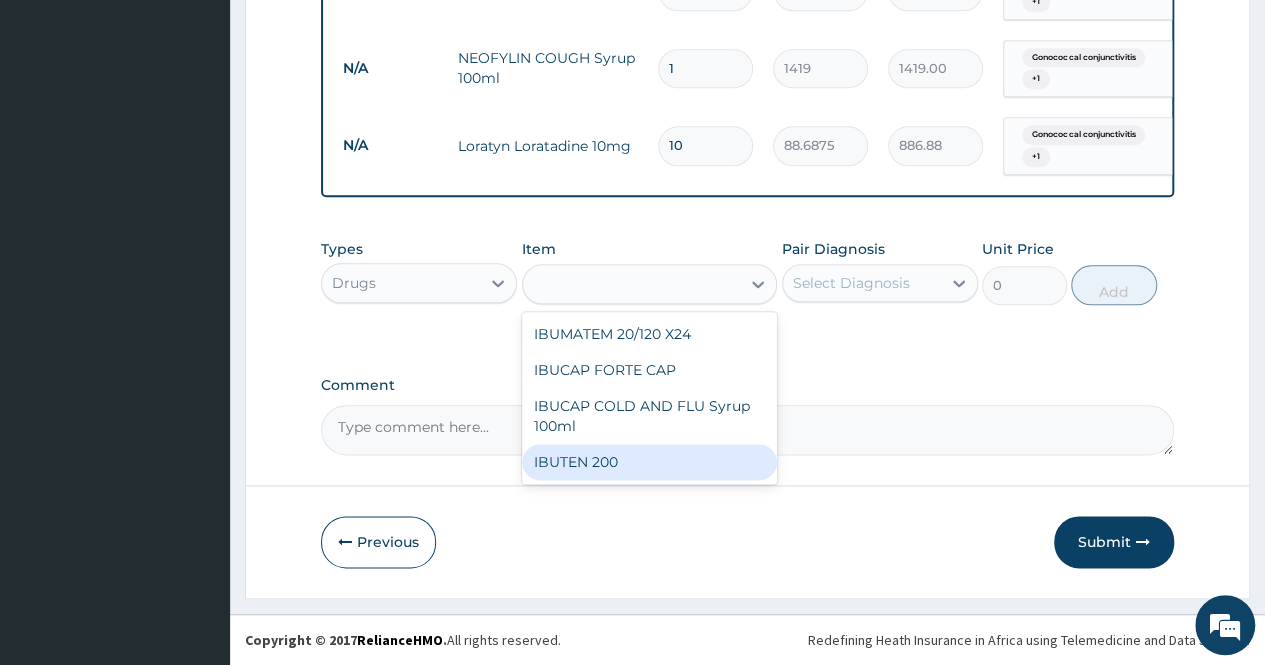 type on "82.775" 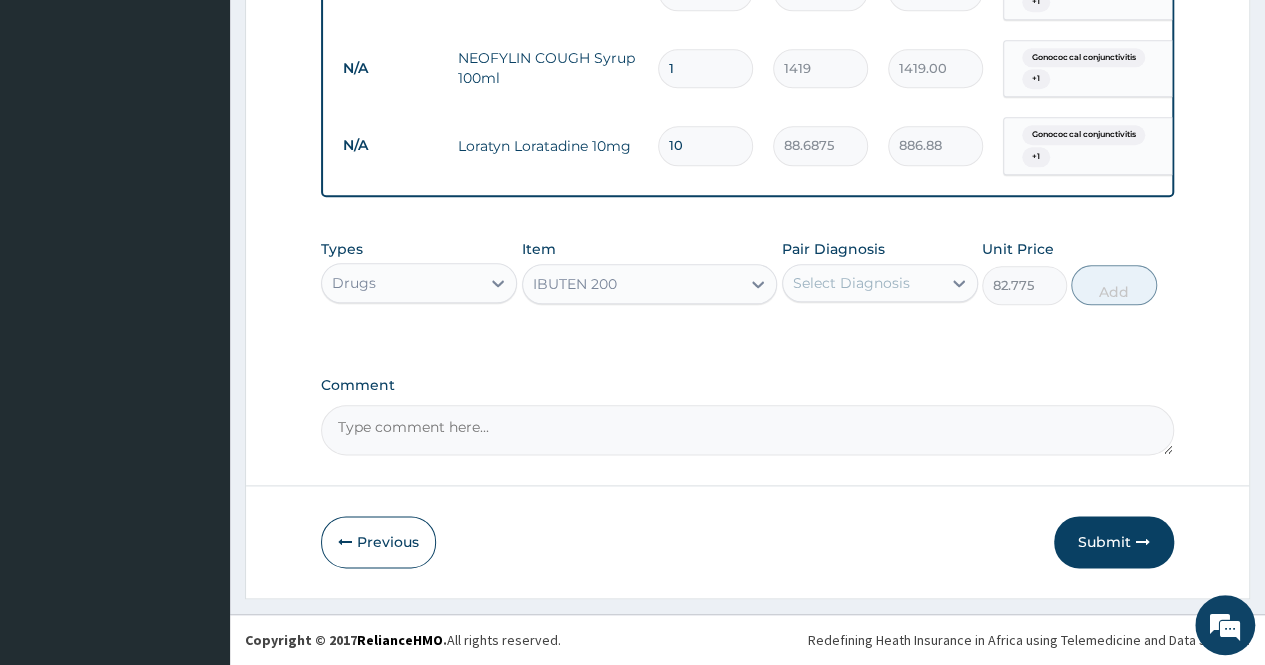 click on "Select Diagnosis" at bounding box center [851, 283] 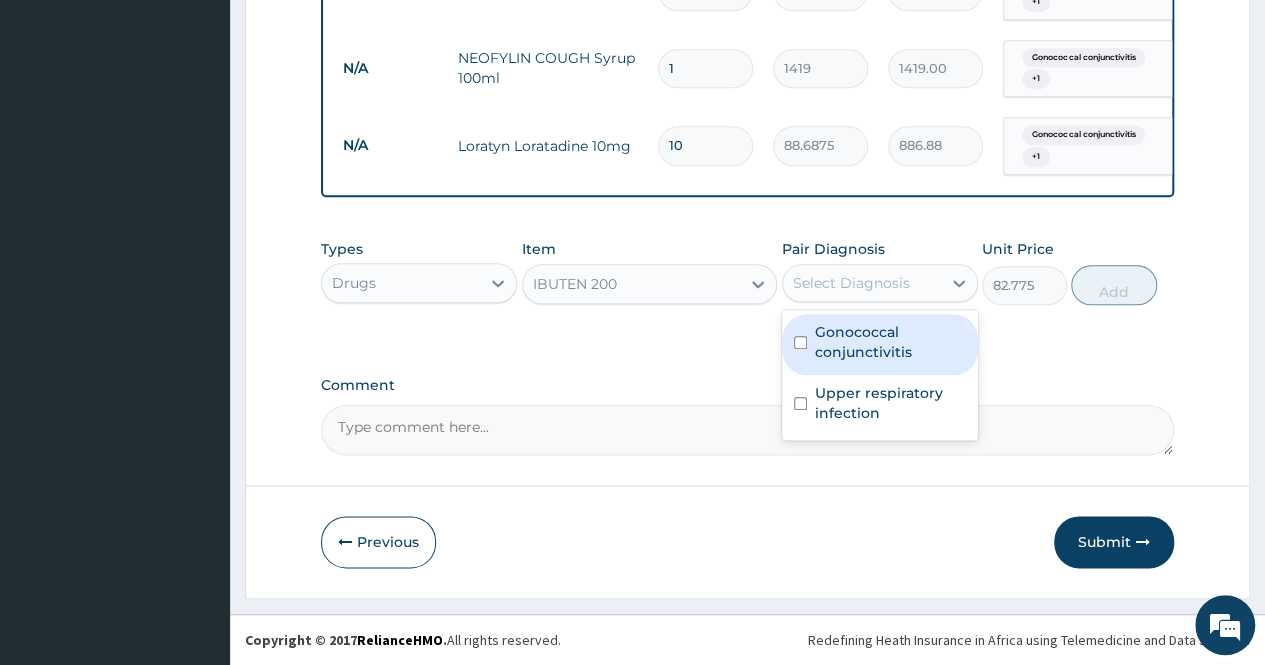 click on "Gonococcal conjunctivitis" at bounding box center [880, 344] 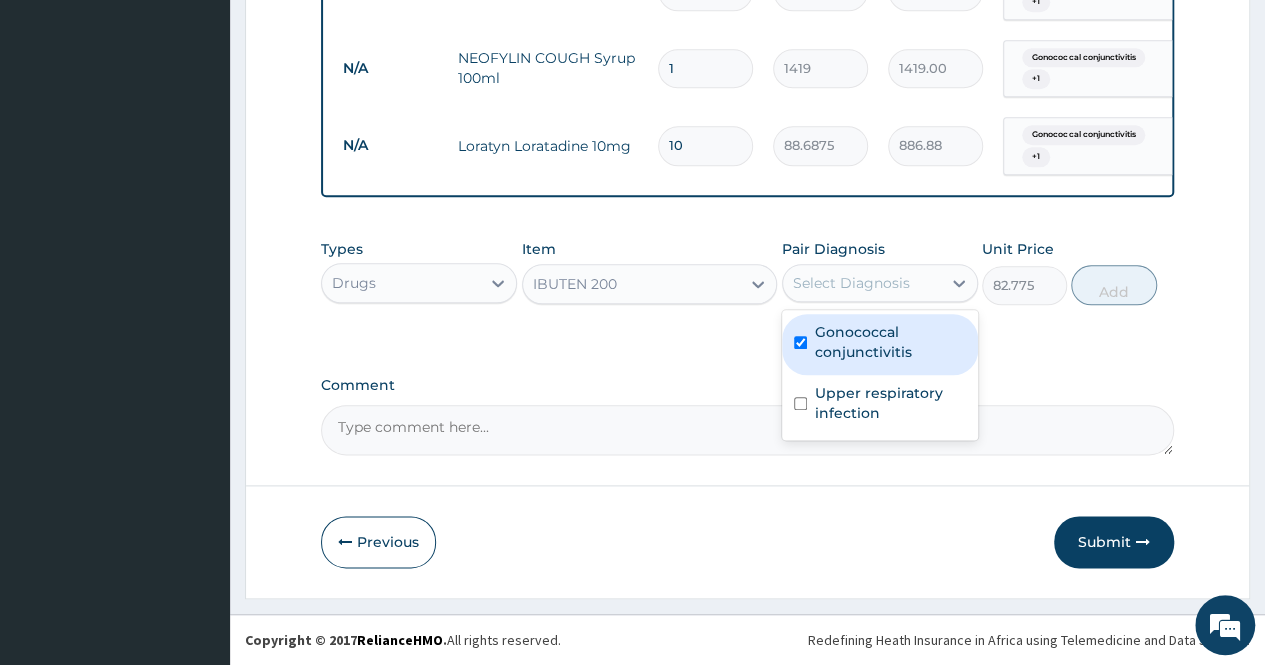 checkbox on "true" 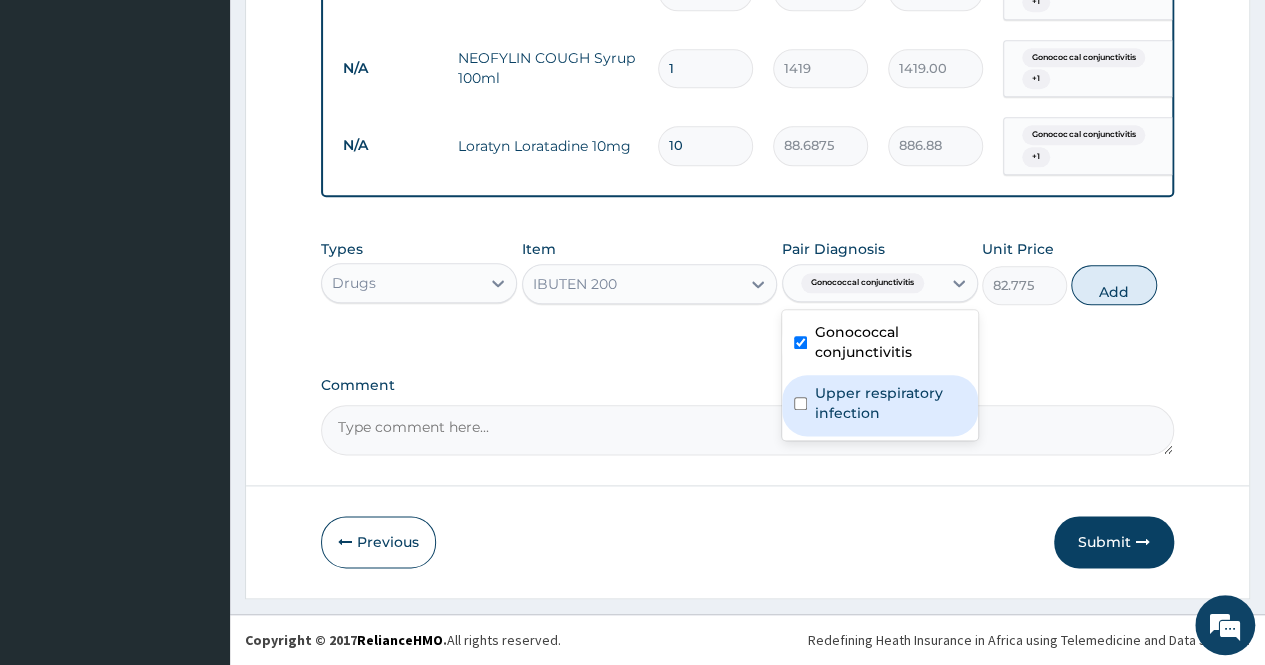 click at bounding box center (800, 403) 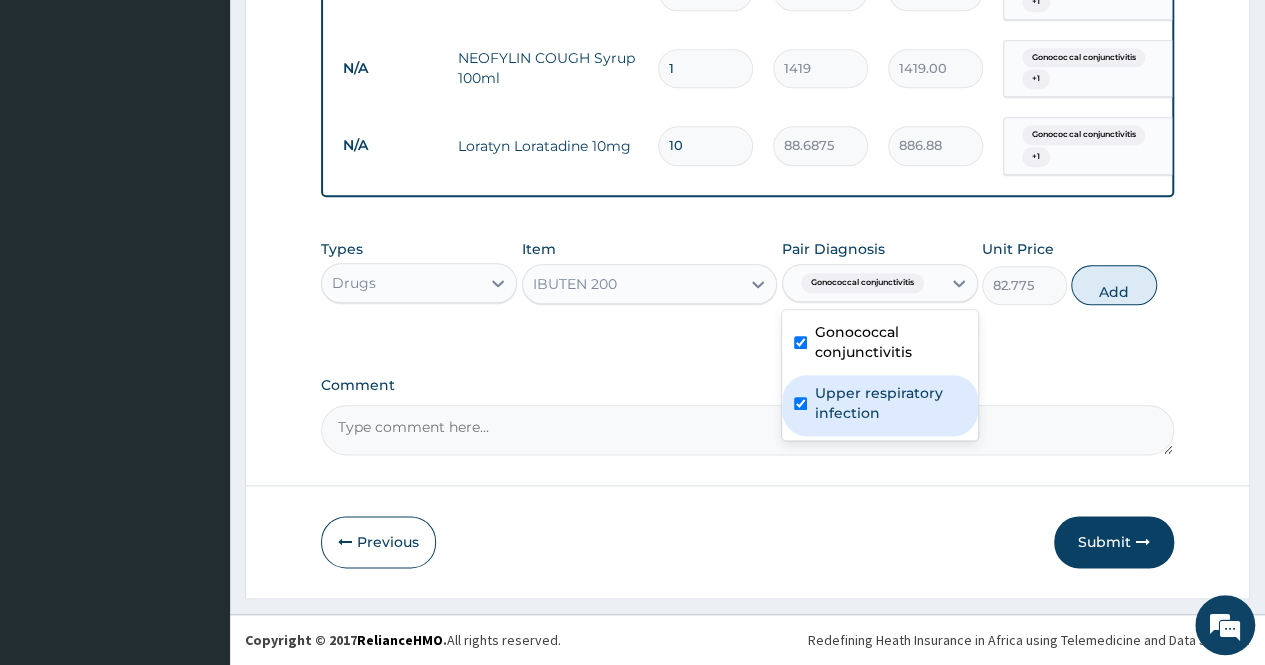 checkbox on "true" 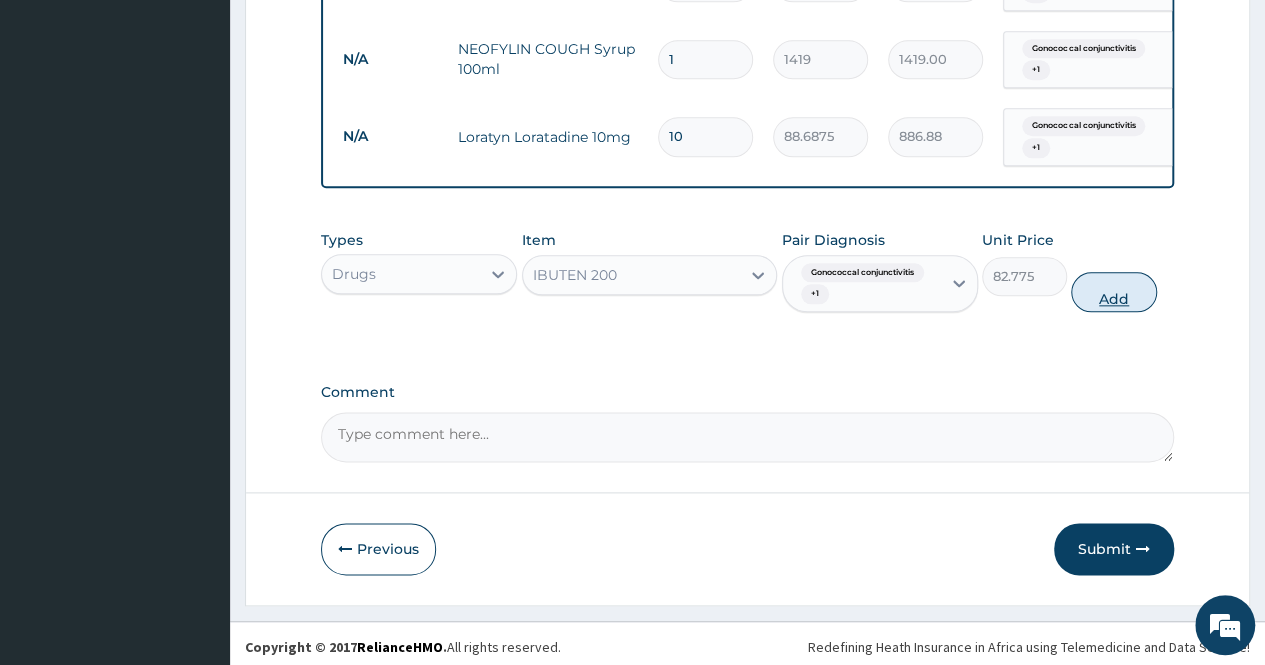 click on "Add" at bounding box center [1113, 292] 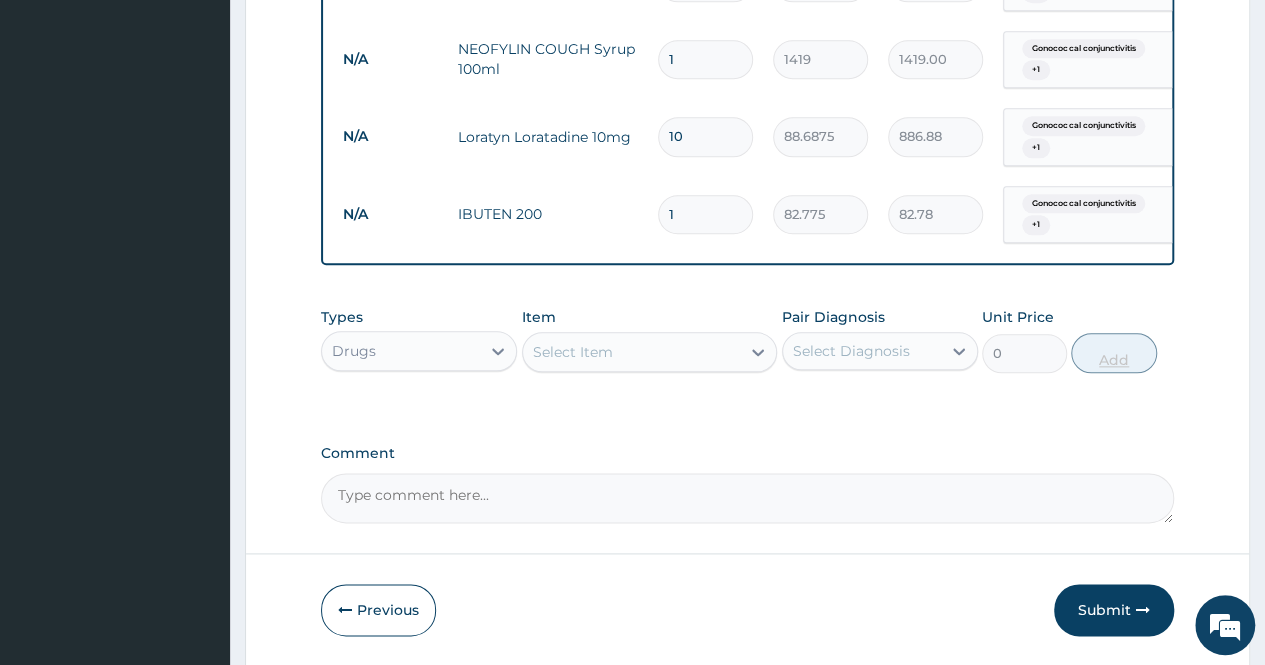 type on "15" 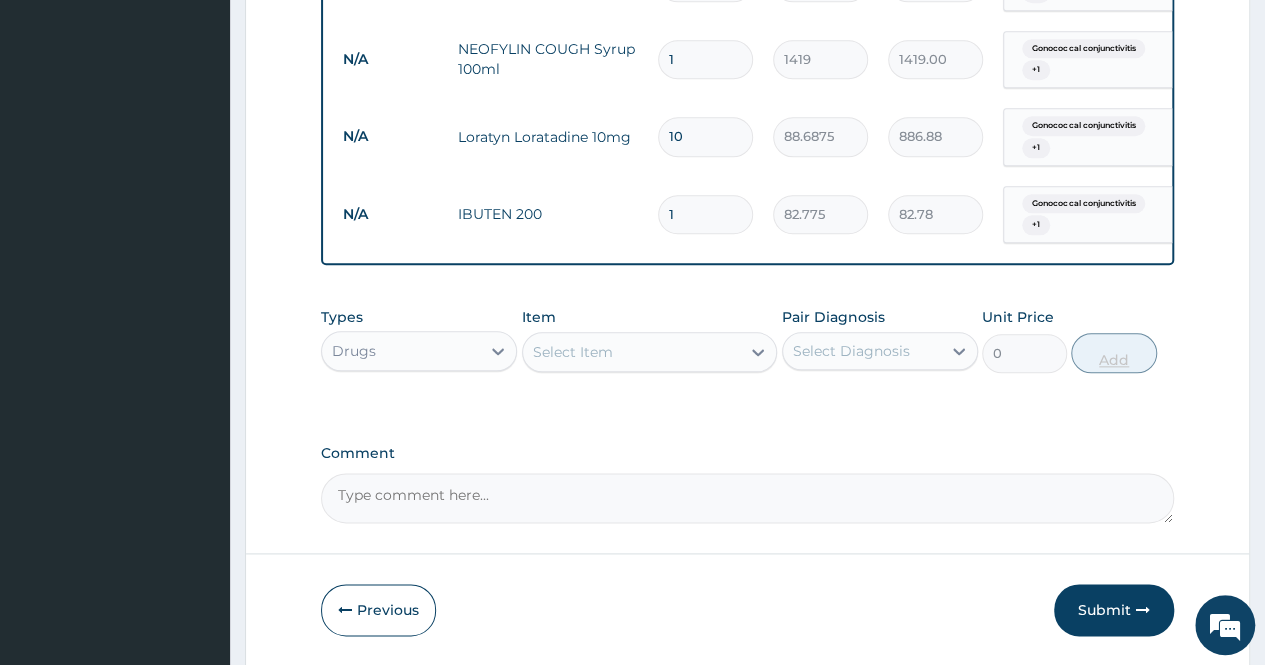 type on "1241.63" 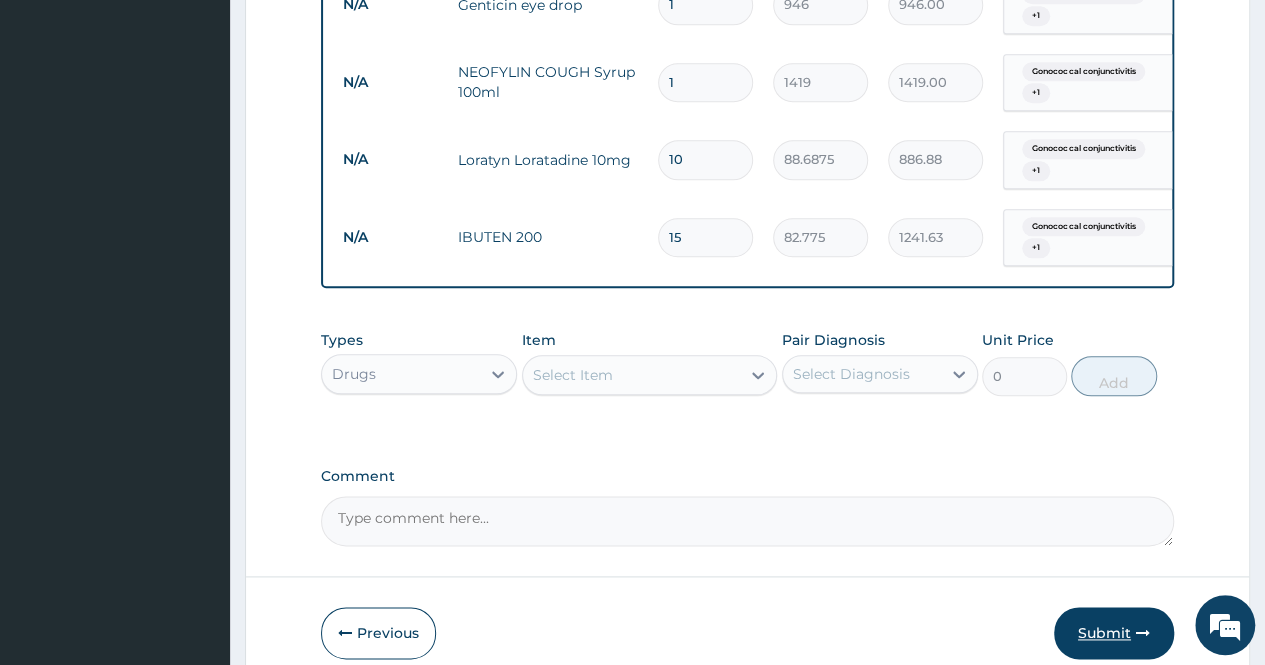 type on "15" 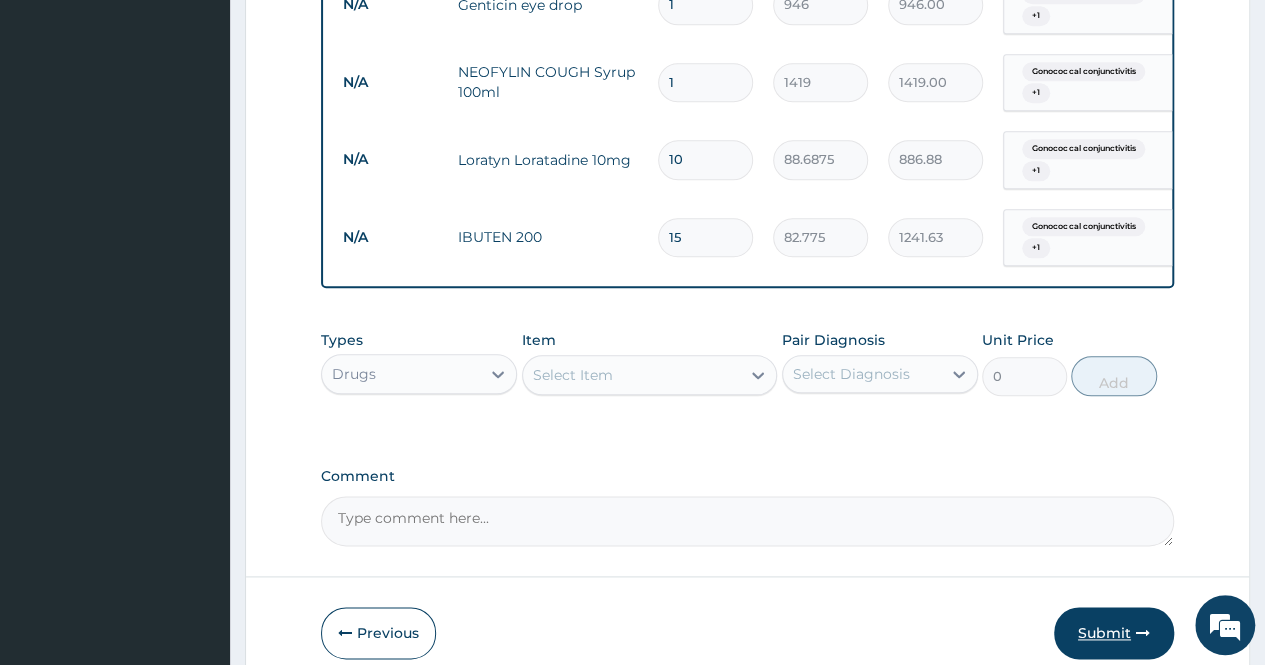 click on "Submit" at bounding box center [1114, 633] 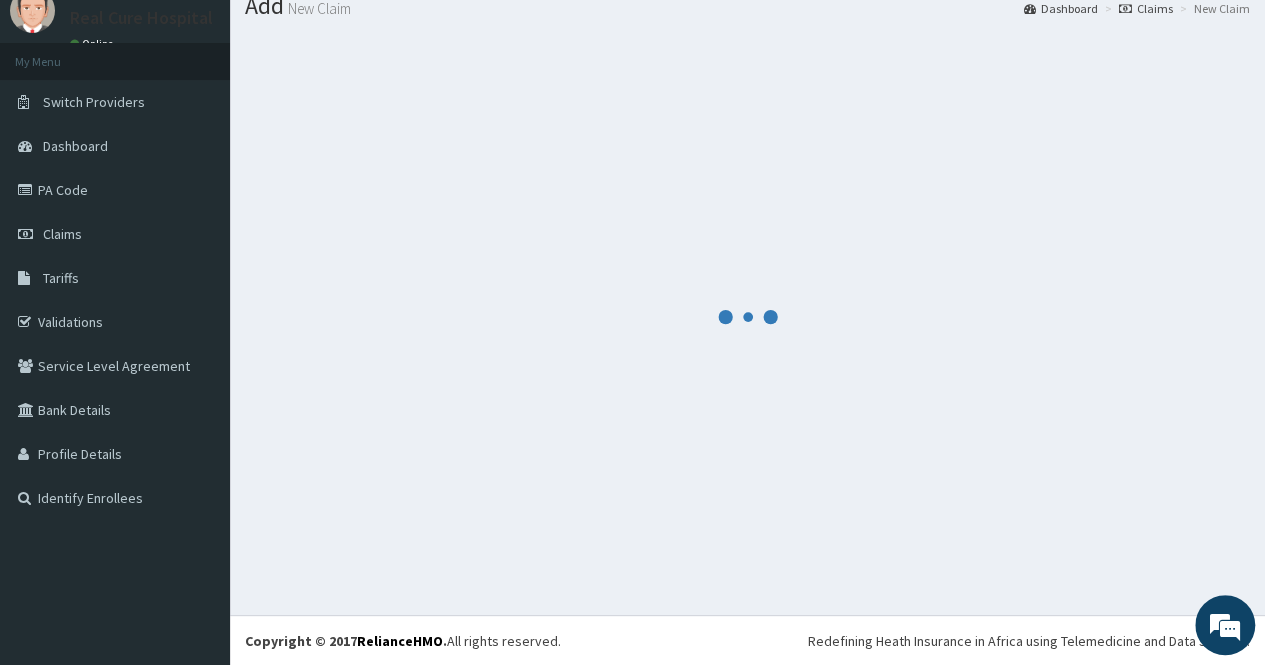 scroll, scrollTop: 989, scrollLeft: 0, axis: vertical 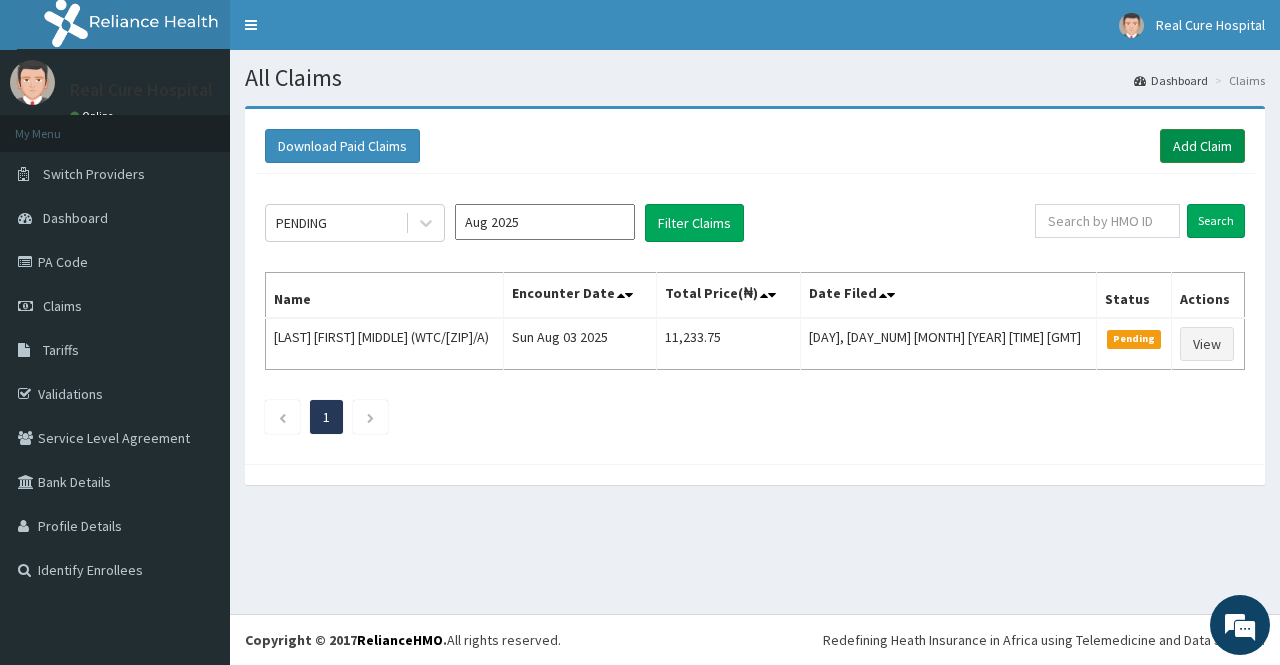 click on "Add Claim" at bounding box center (1202, 146) 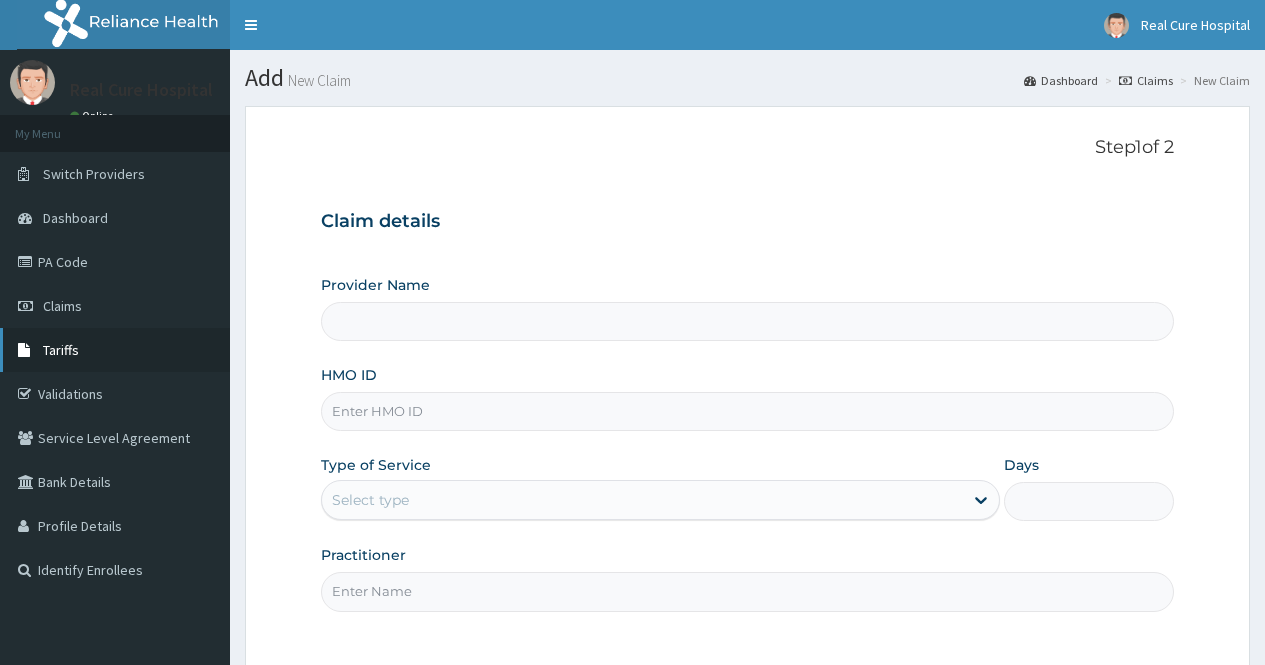 scroll, scrollTop: 0, scrollLeft: 0, axis: both 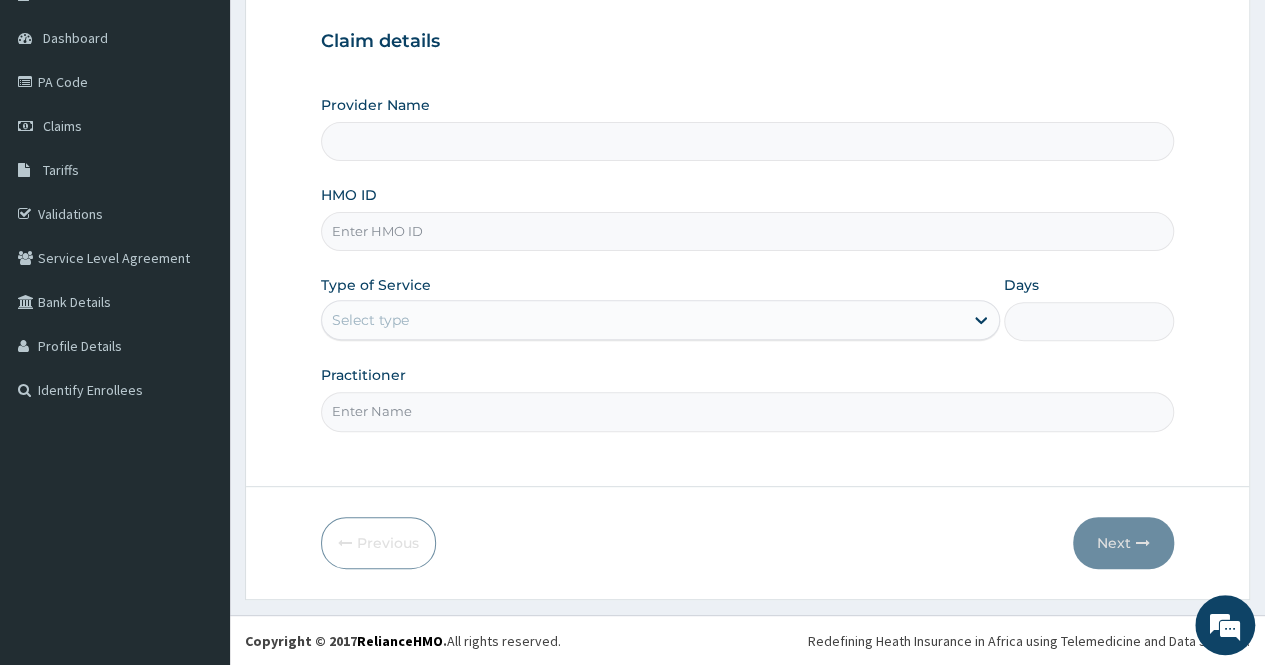 type on "Real cure Hospital" 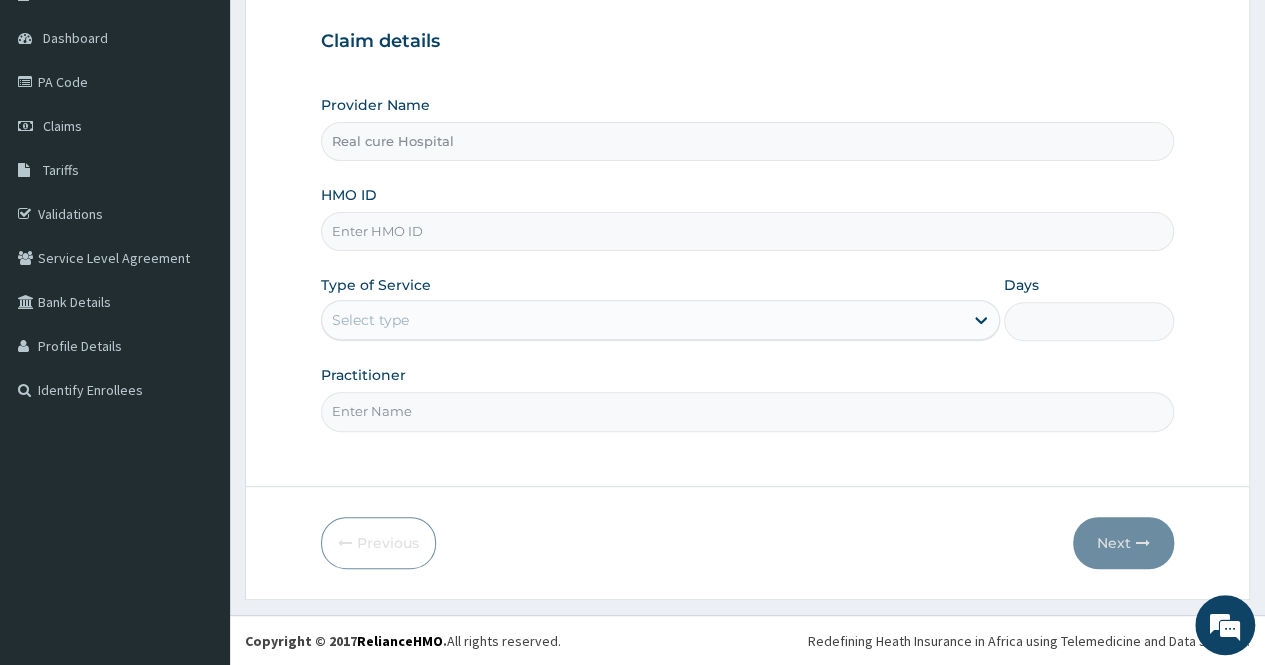click on "HMO ID" at bounding box center (747, 231) 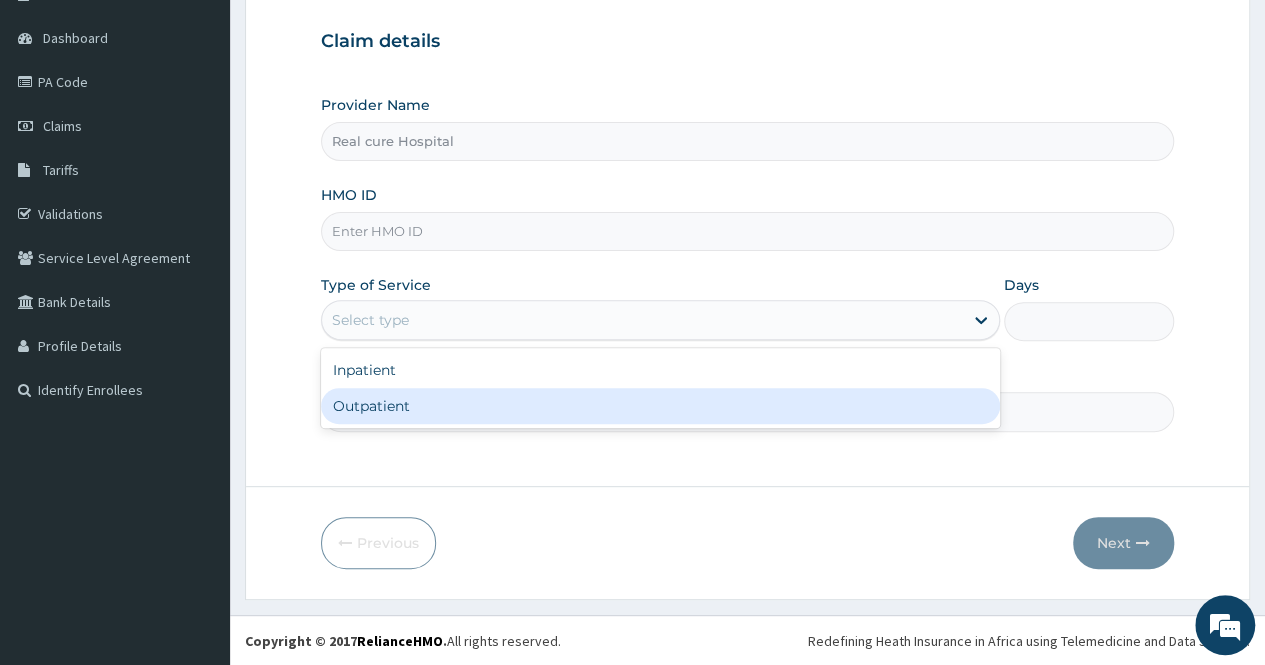 click on "Outpatient" at bounding box center [660, 406] 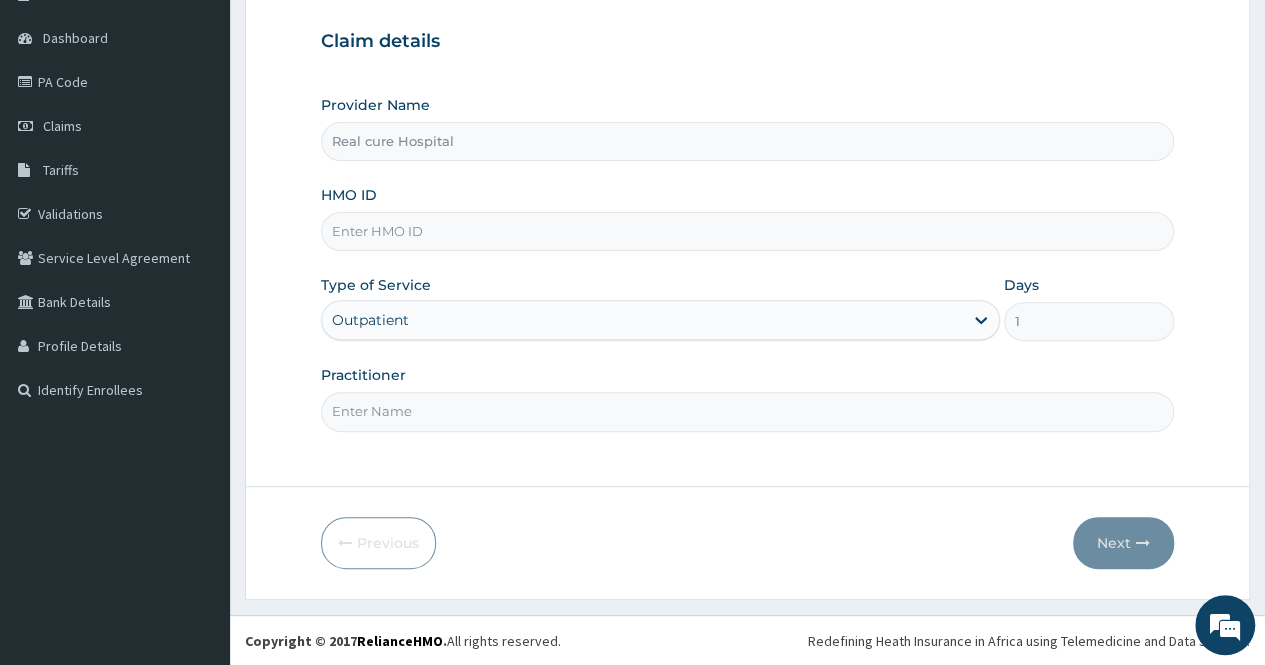 click on "HMO ID" at bounding box center (747, 231) 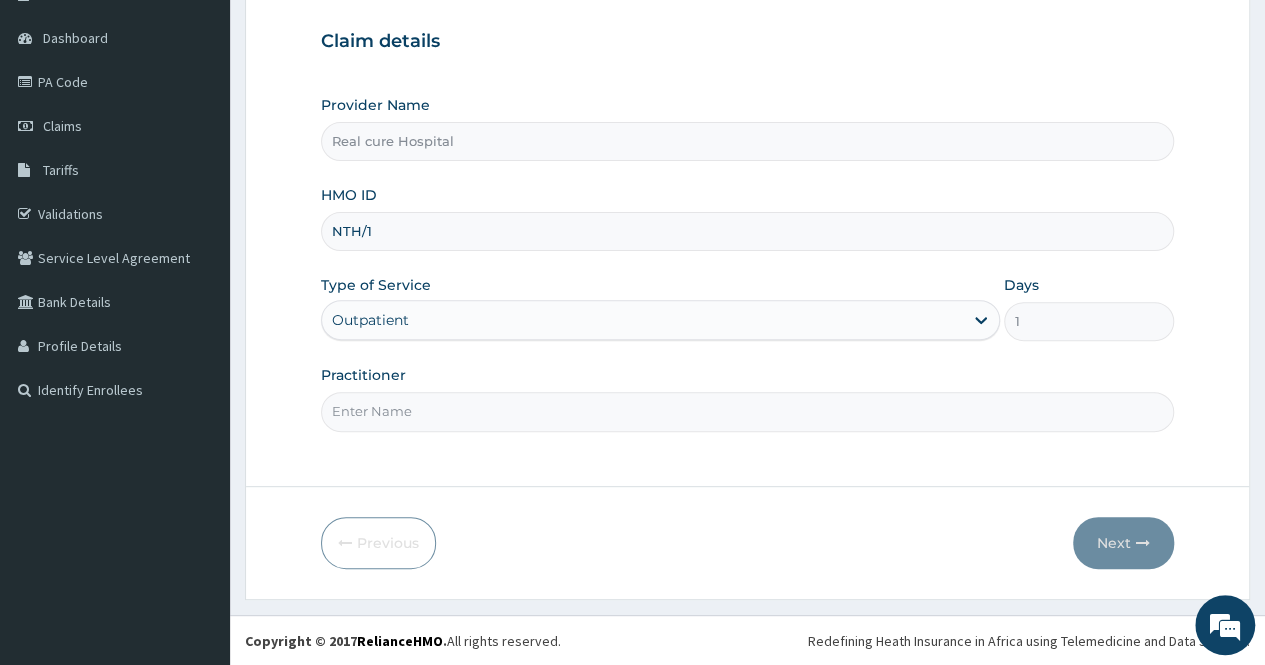 scroll, scrollTop: 0, scrollLeft: 0, axis: both 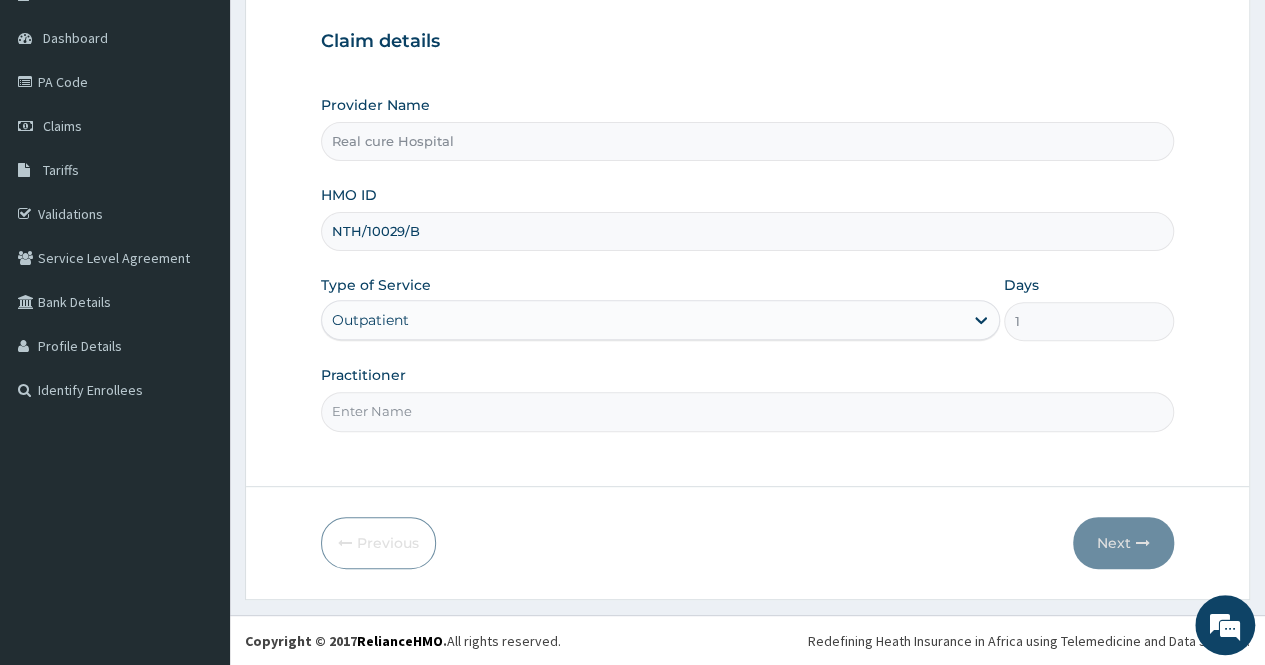 type on "NTH/10029/B" 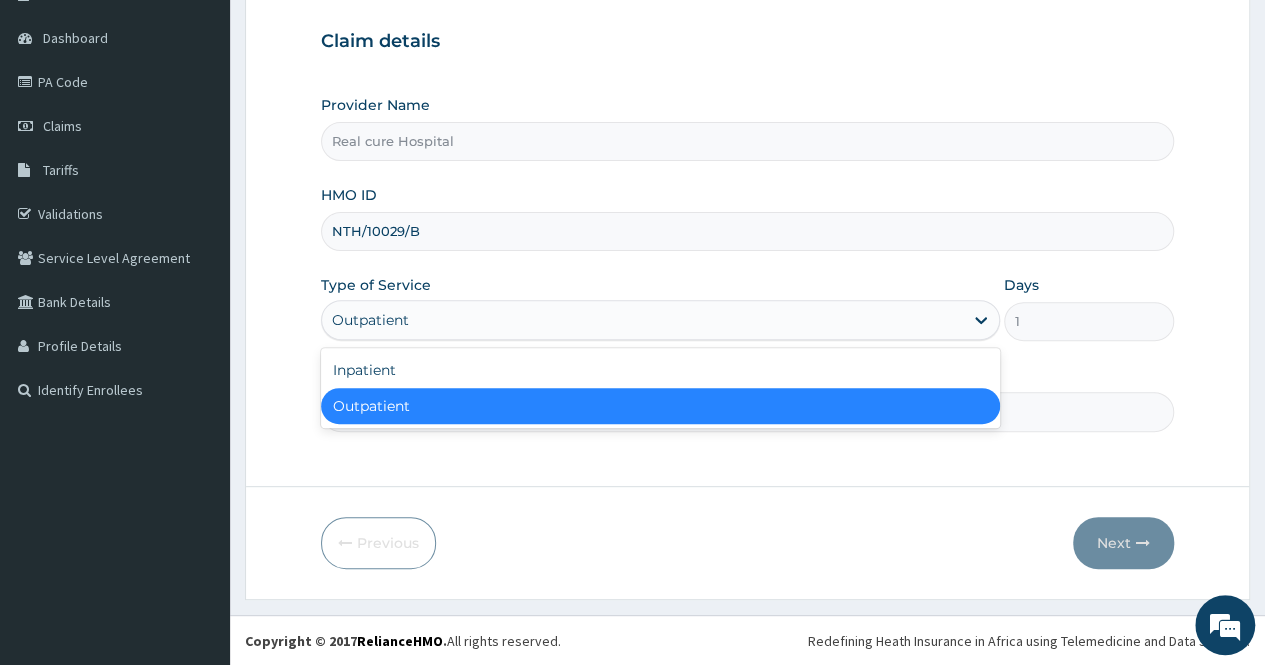 click on "Outpatient" at bounding box center (660, 406) 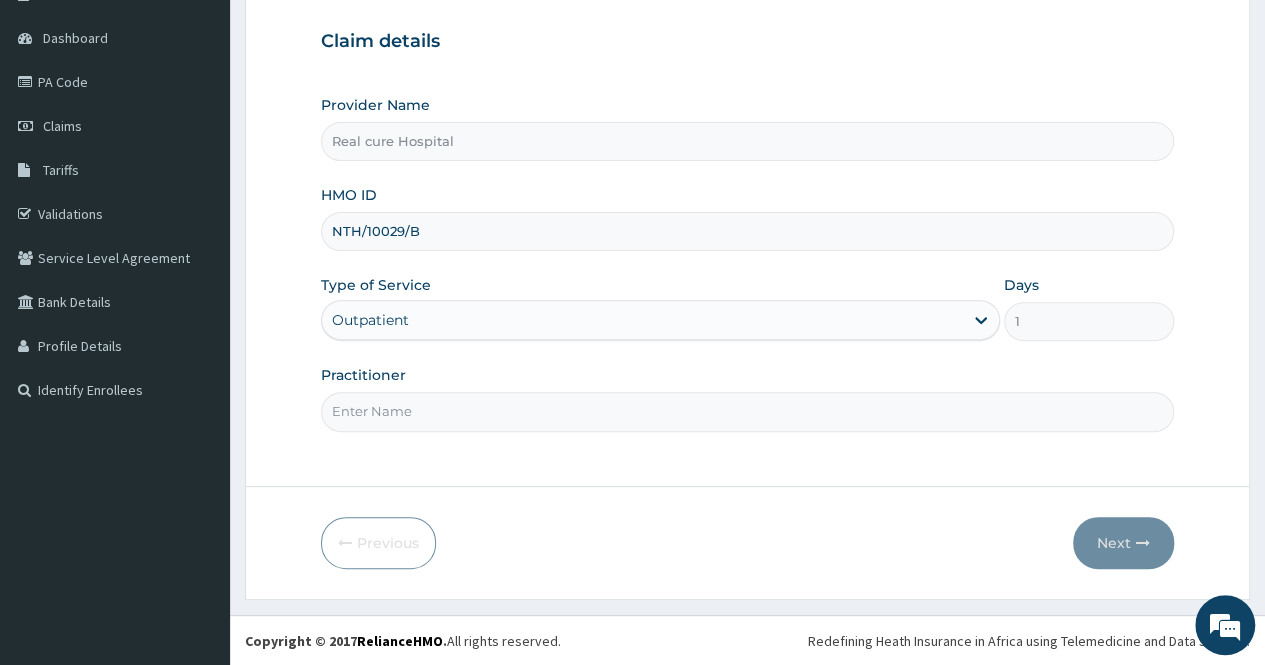 click on "Practitioner" at bounding box center [747, 411] 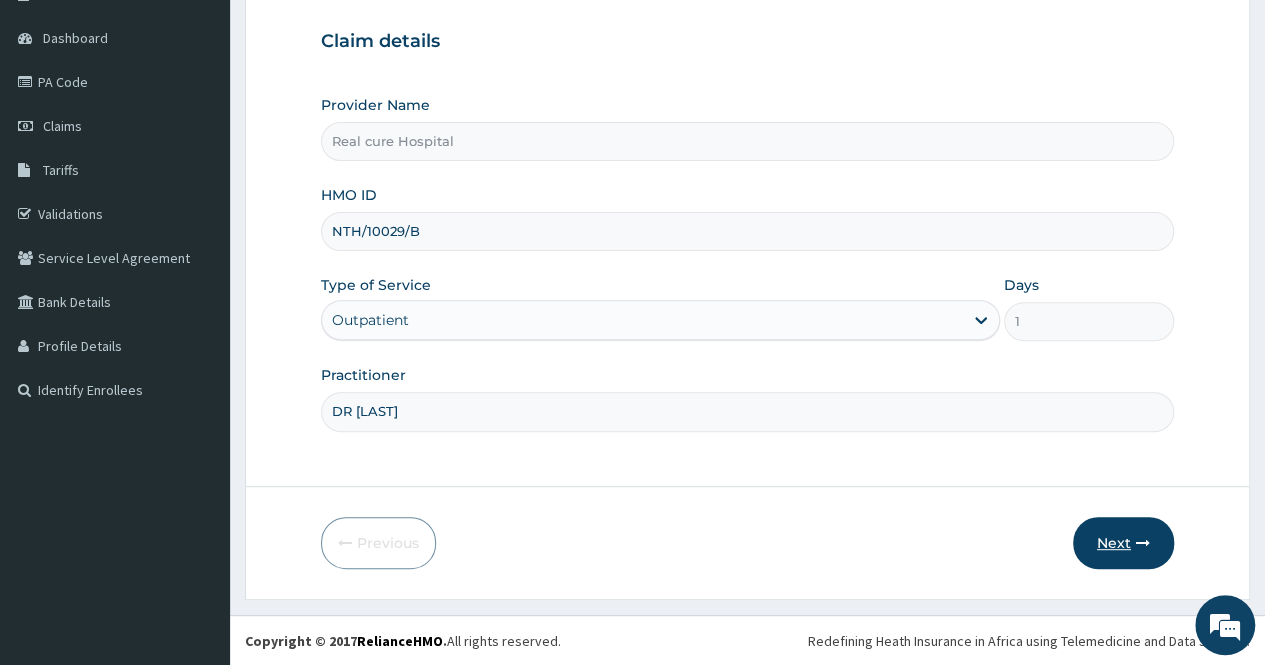 type on "DR OPAWOYE" 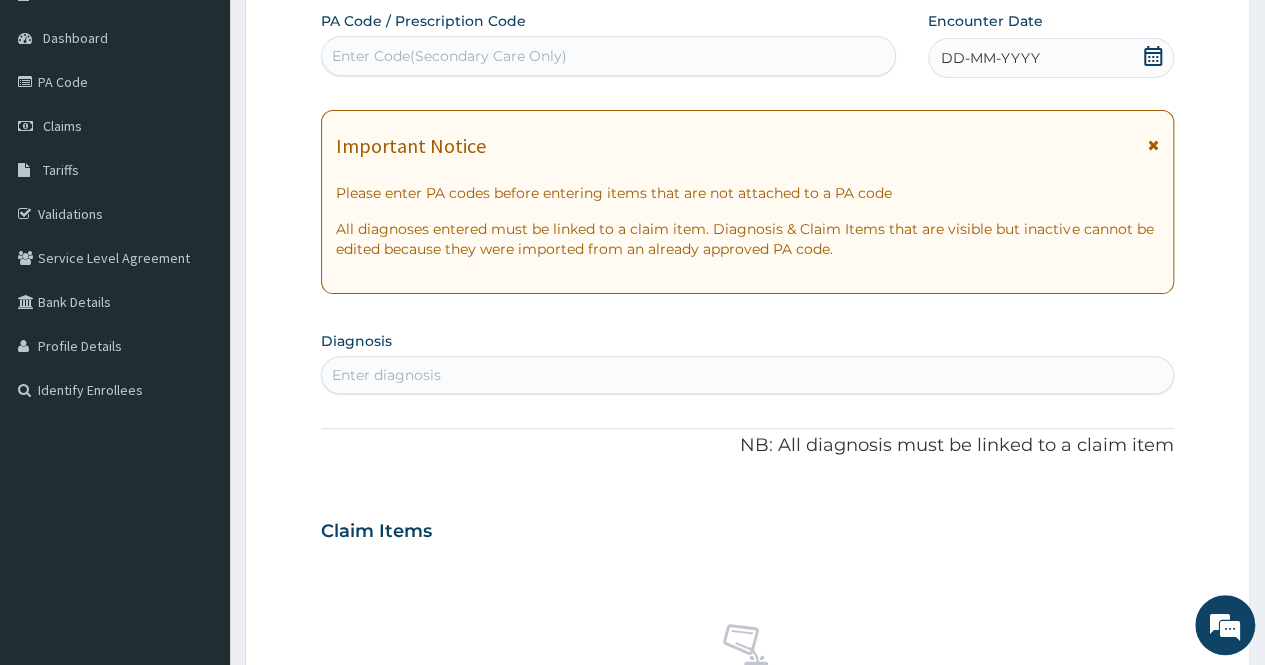 click 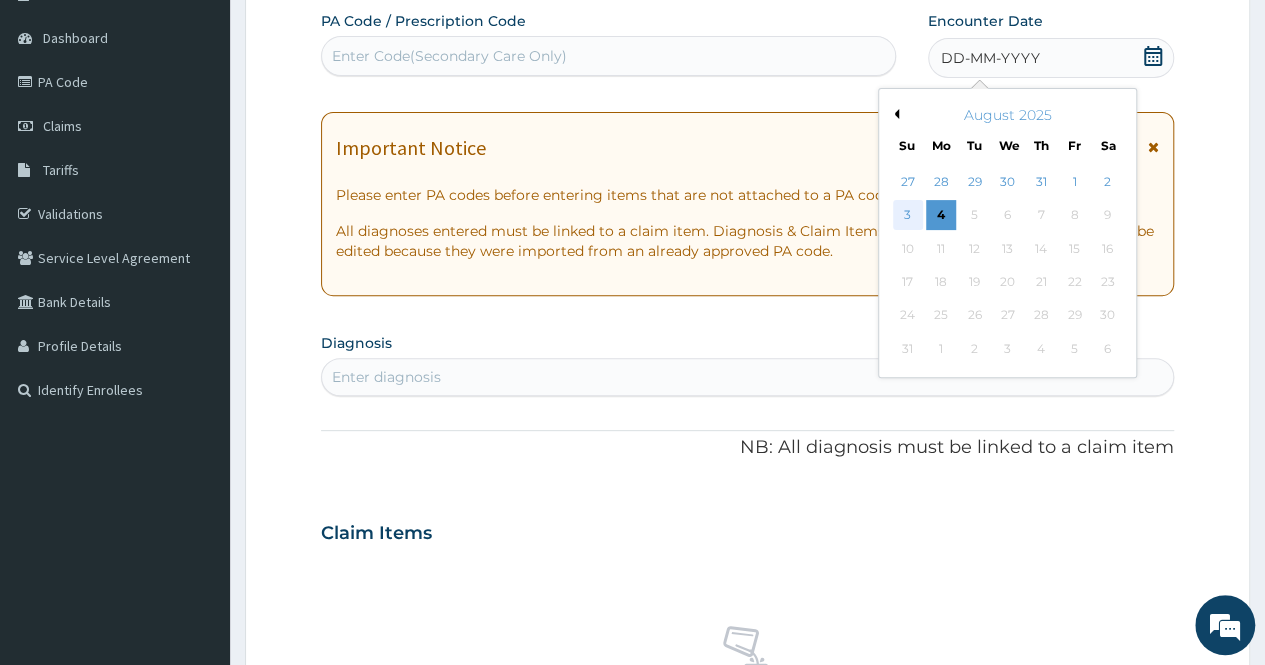 click on "3" at bounding box center (907, 216) 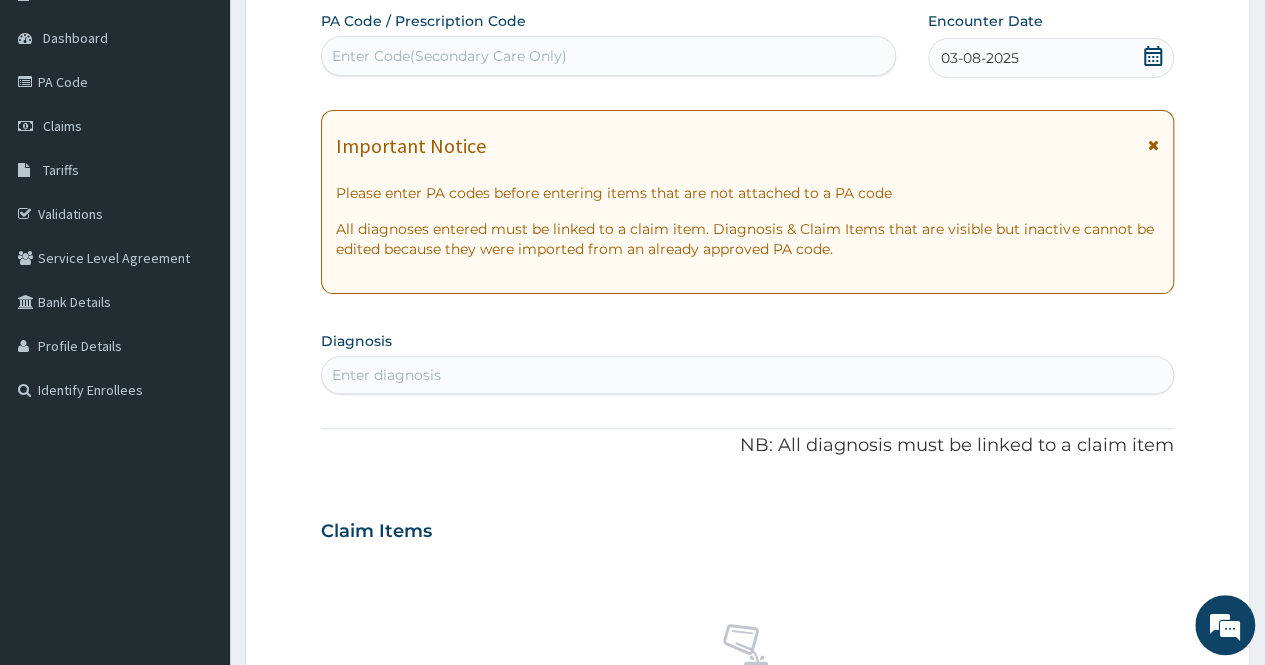 click on "Enter diagnosis" at bounding box center (386, 375) 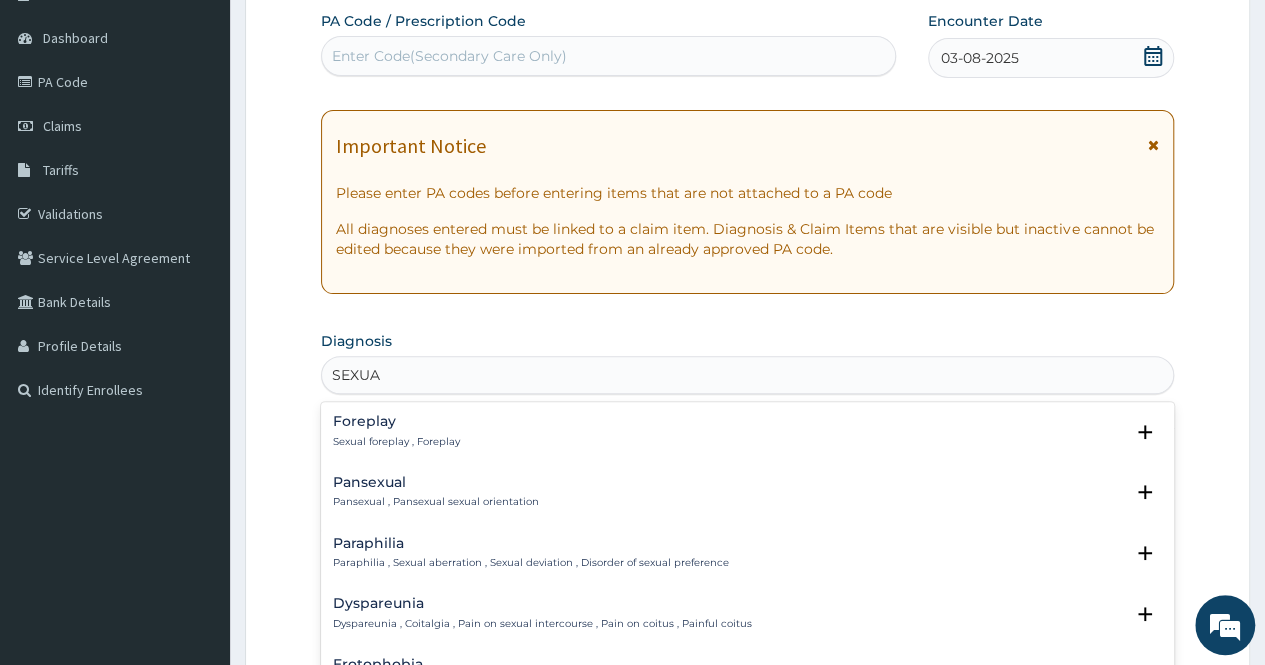 type on "SEXUAL" 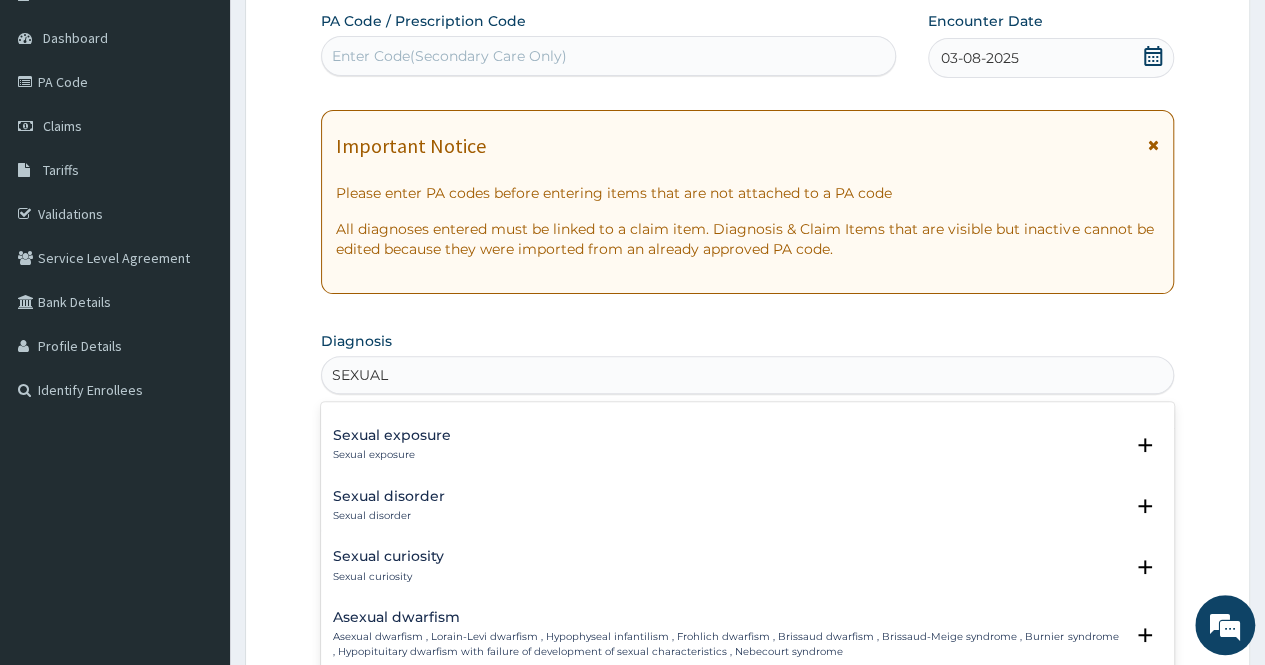 scroll, scrollTop: 800, scrollLeft: 0, axis: vertical 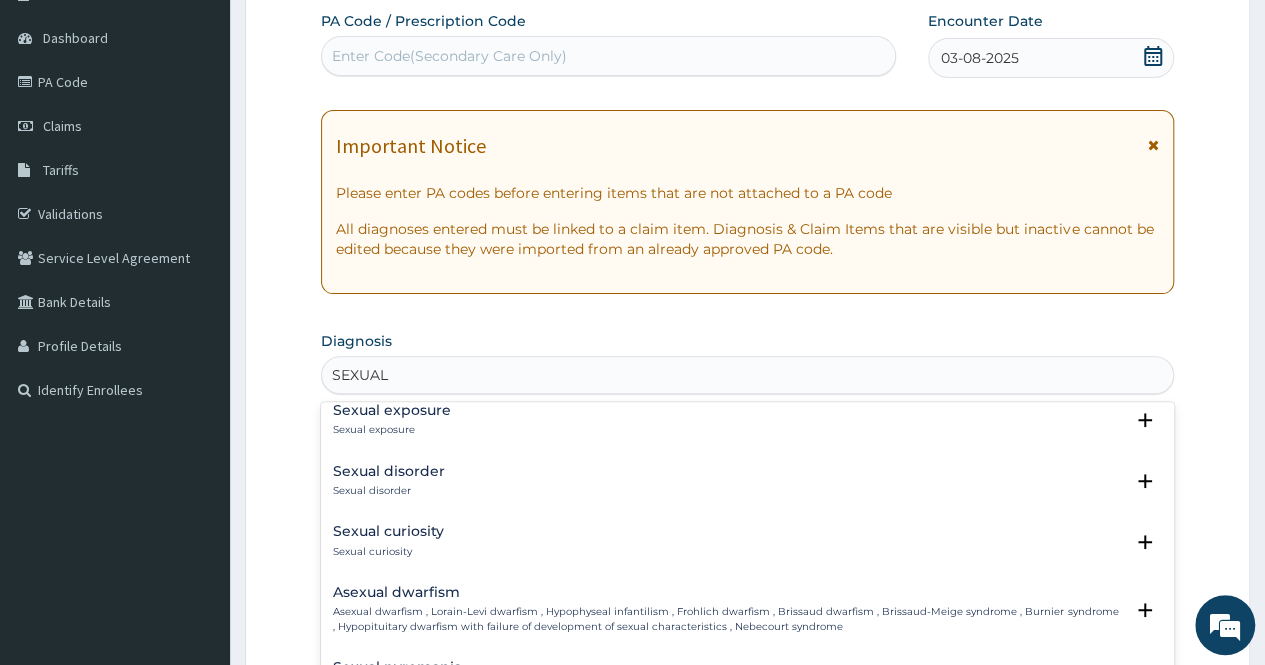 click on "Sexual curiosity" at bounding box center (388, 531) 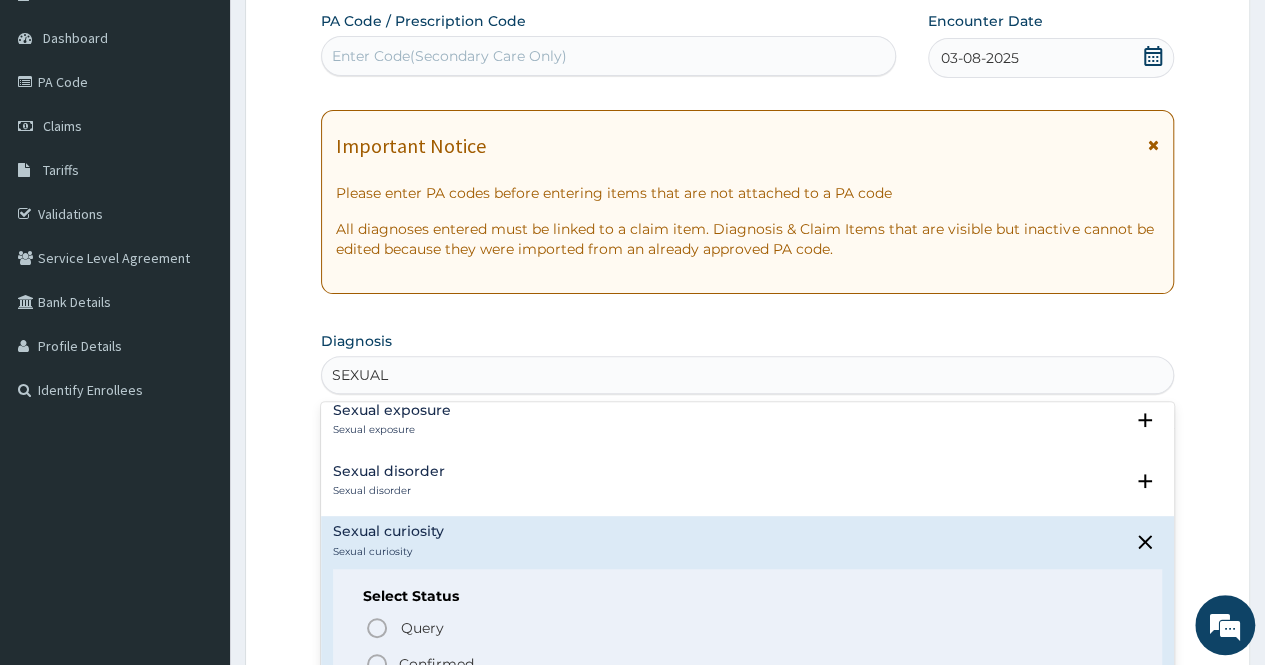 click 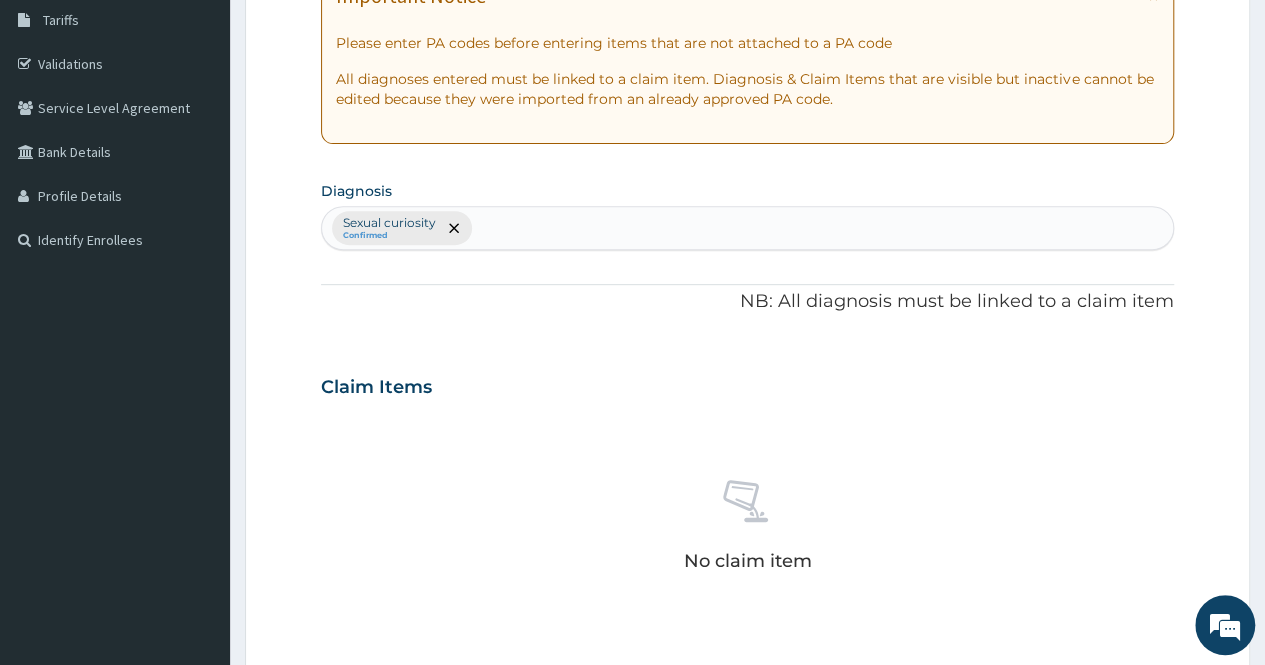 scroll, scrollTop: 580, scrollLeft: 0, axis: vertical 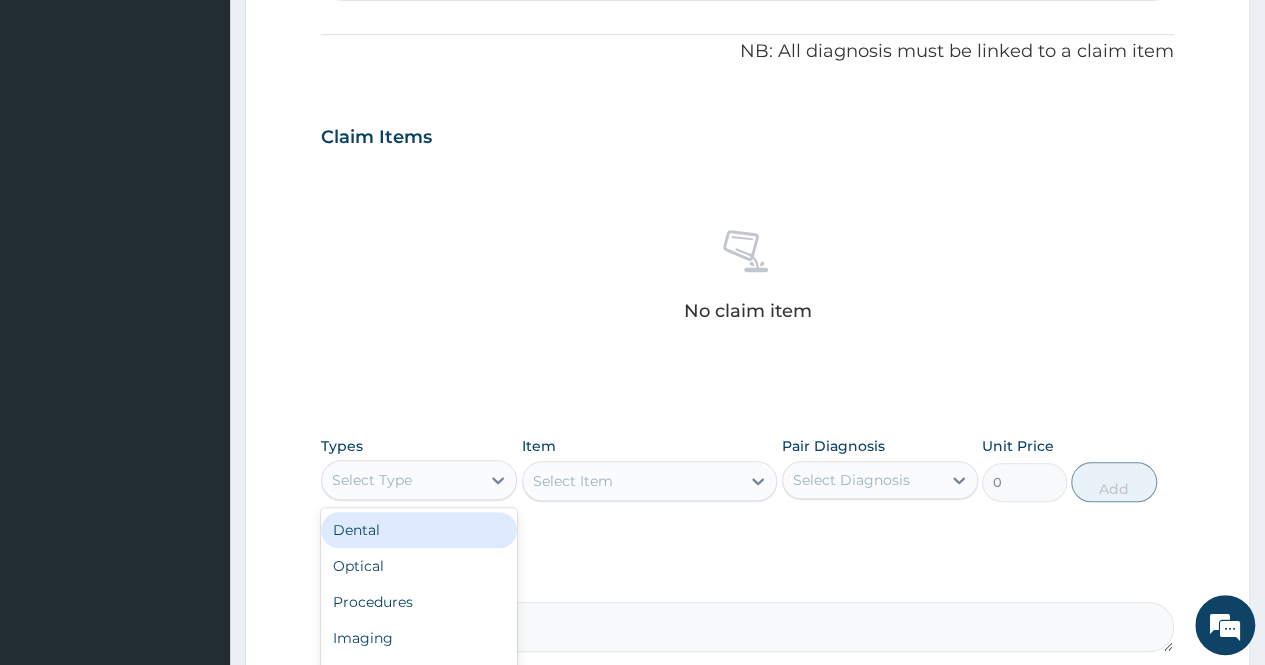 click on "Select Type" at bounding box center [401, 480] 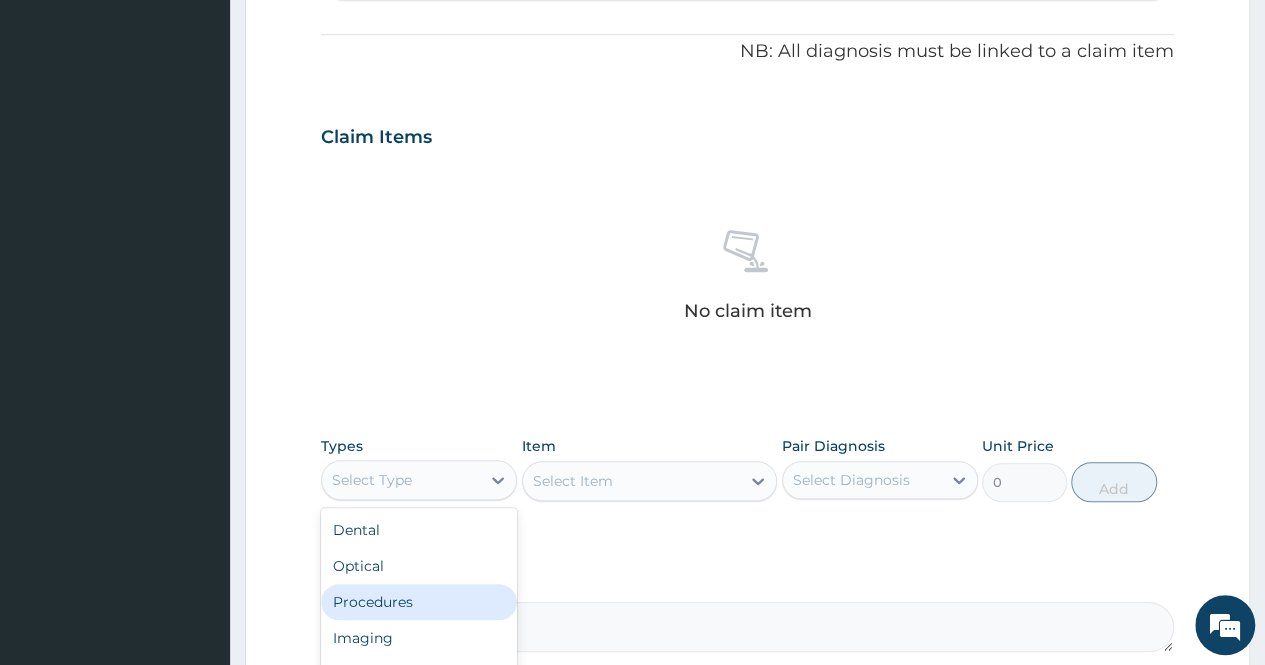 click on "Procedures" at bounding box center [419, 602] 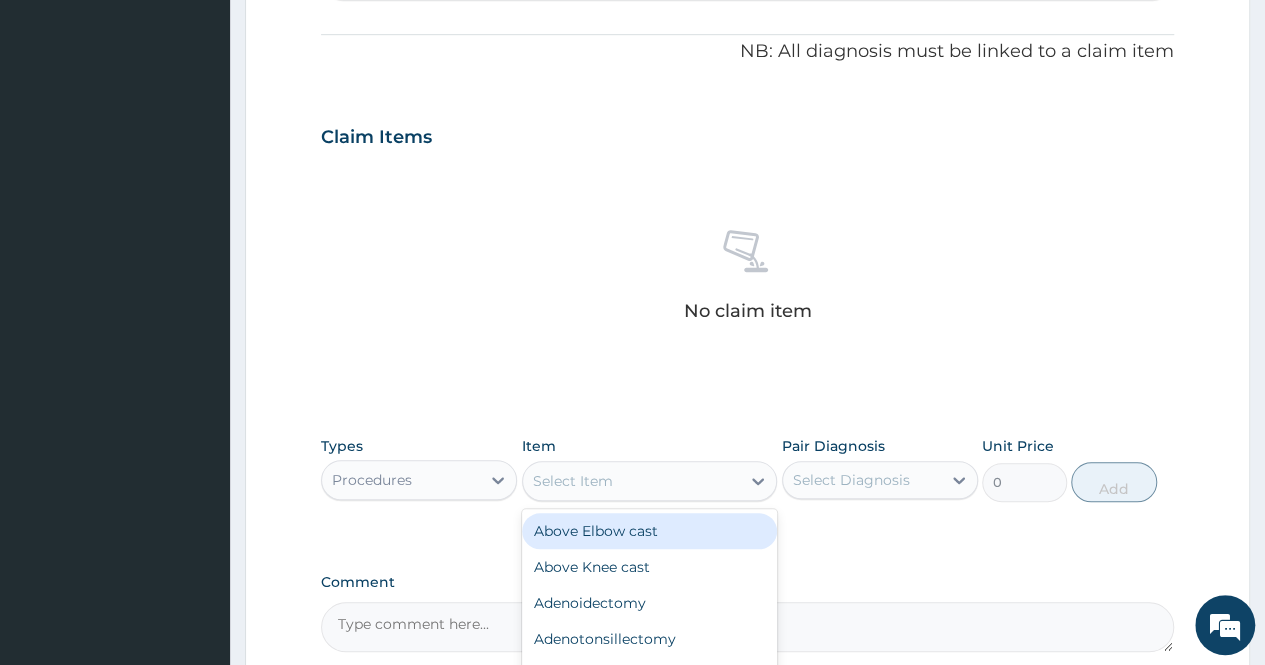 click on "Select Item" at bounding box center [632, 481] 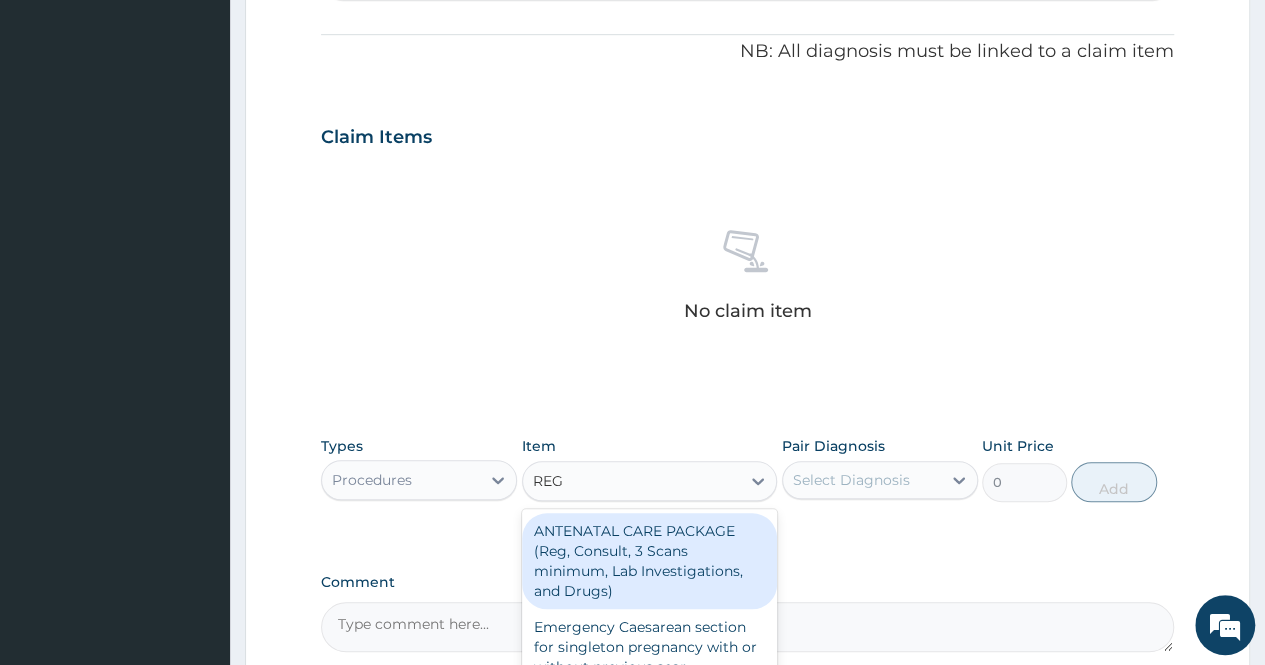 type on "REGI" 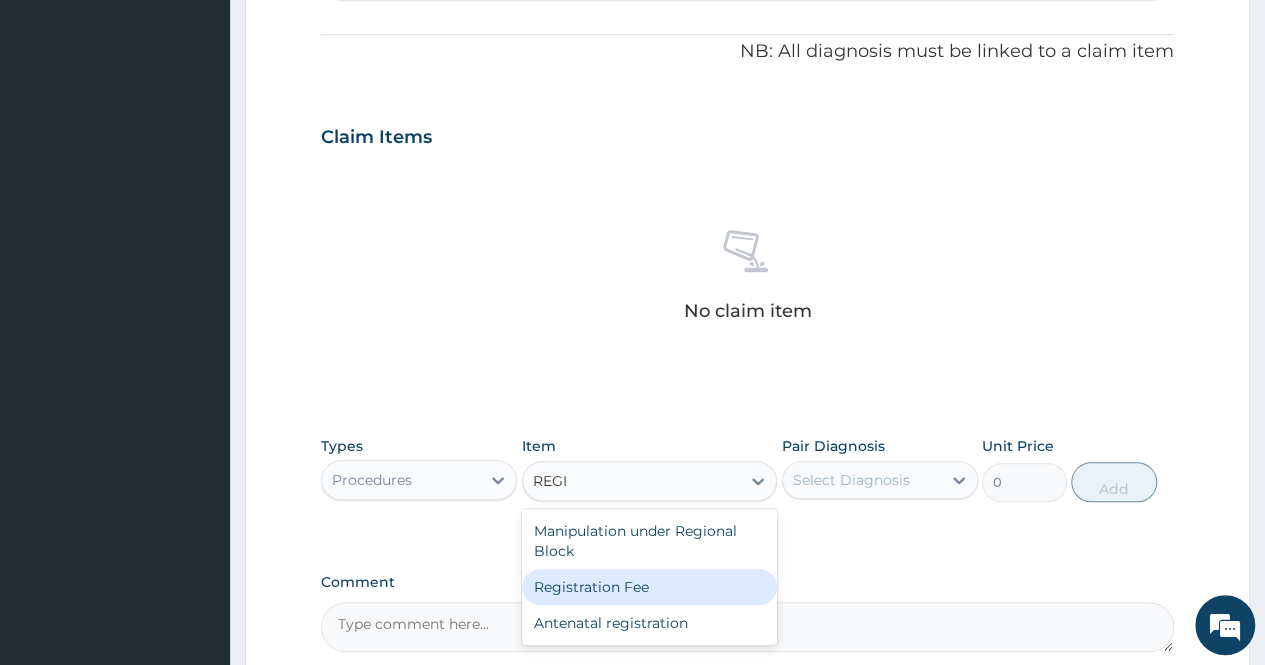 click on "Registration Fee" at bounding box center (650, 587) 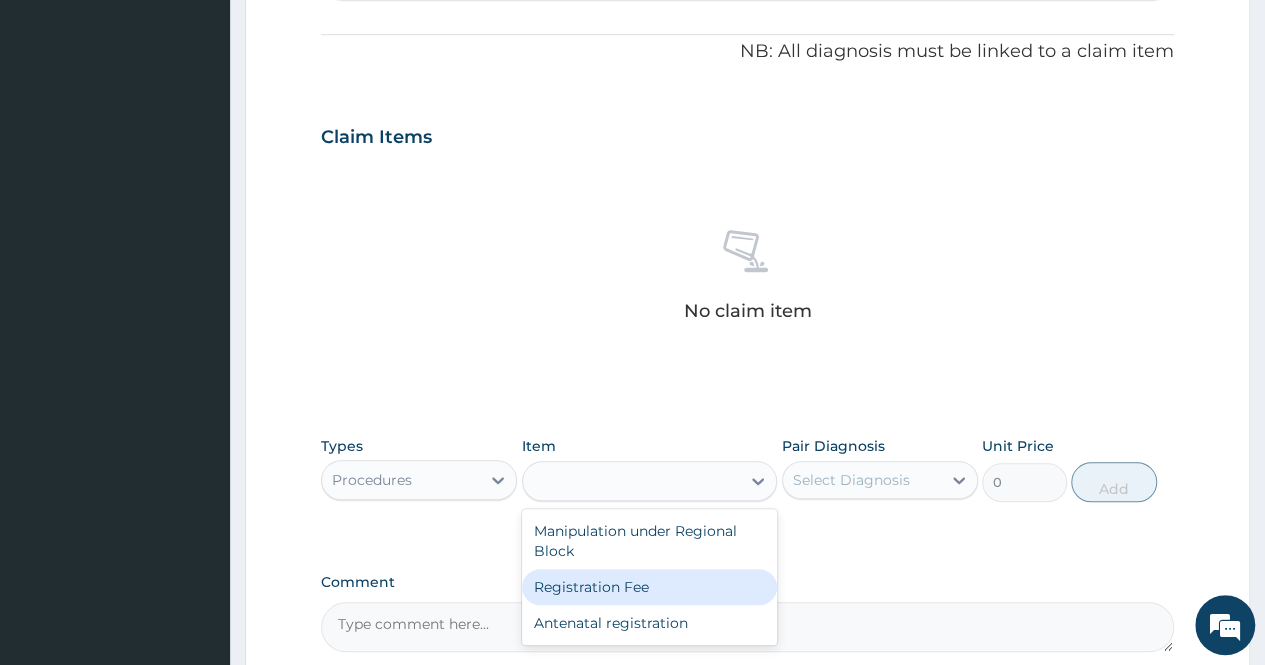 type on "2150" 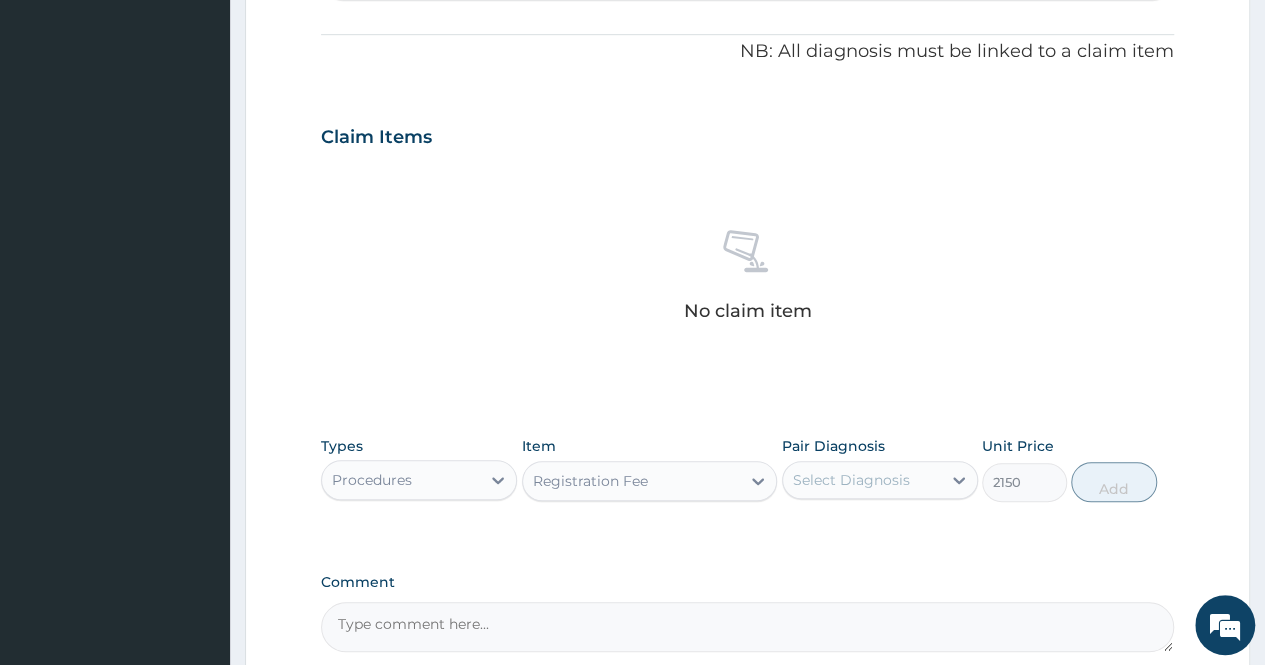 click on "Select Diagnosis" at bounding box center (851, 480) 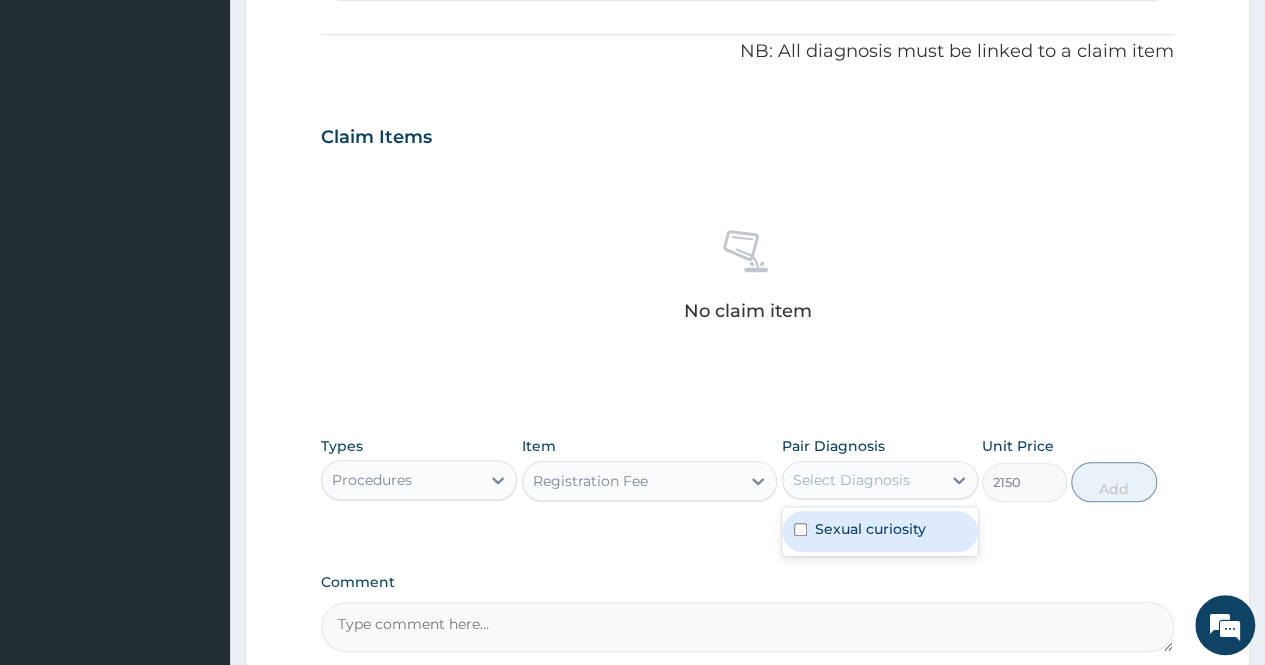 drag, startPoint x: 888, startPoint y: 523, endPoint x: 916, endPoint y: 517, distance: 28.635643 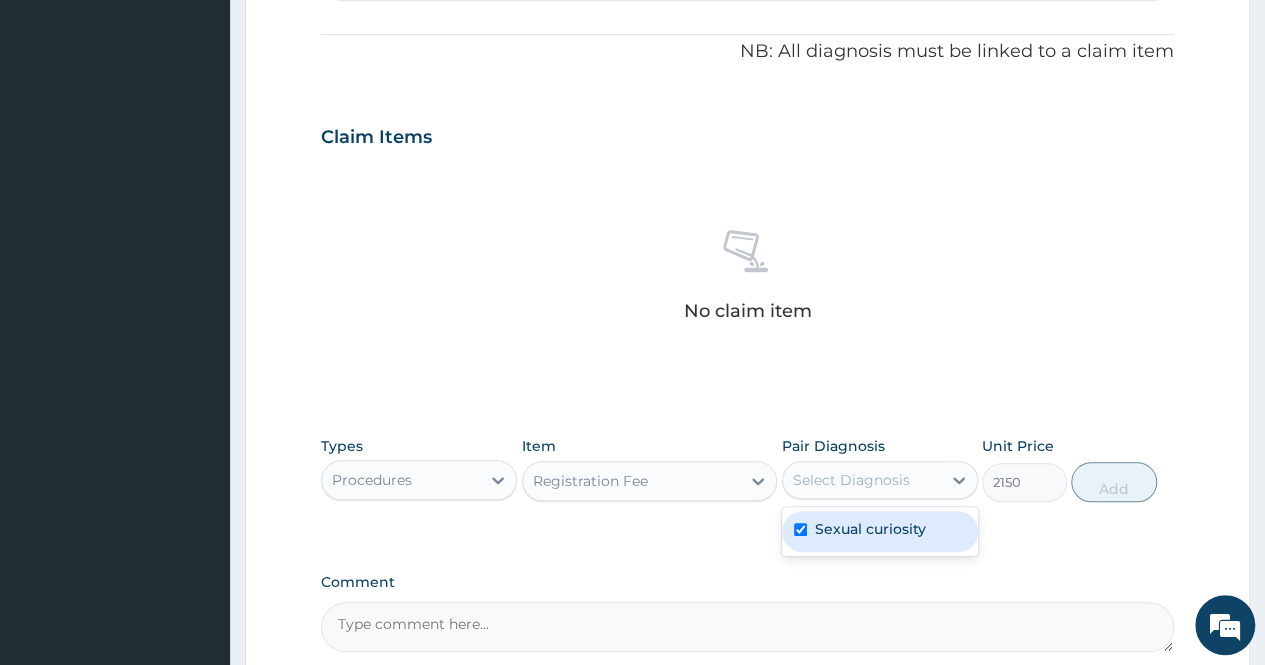 checkbox on "true" 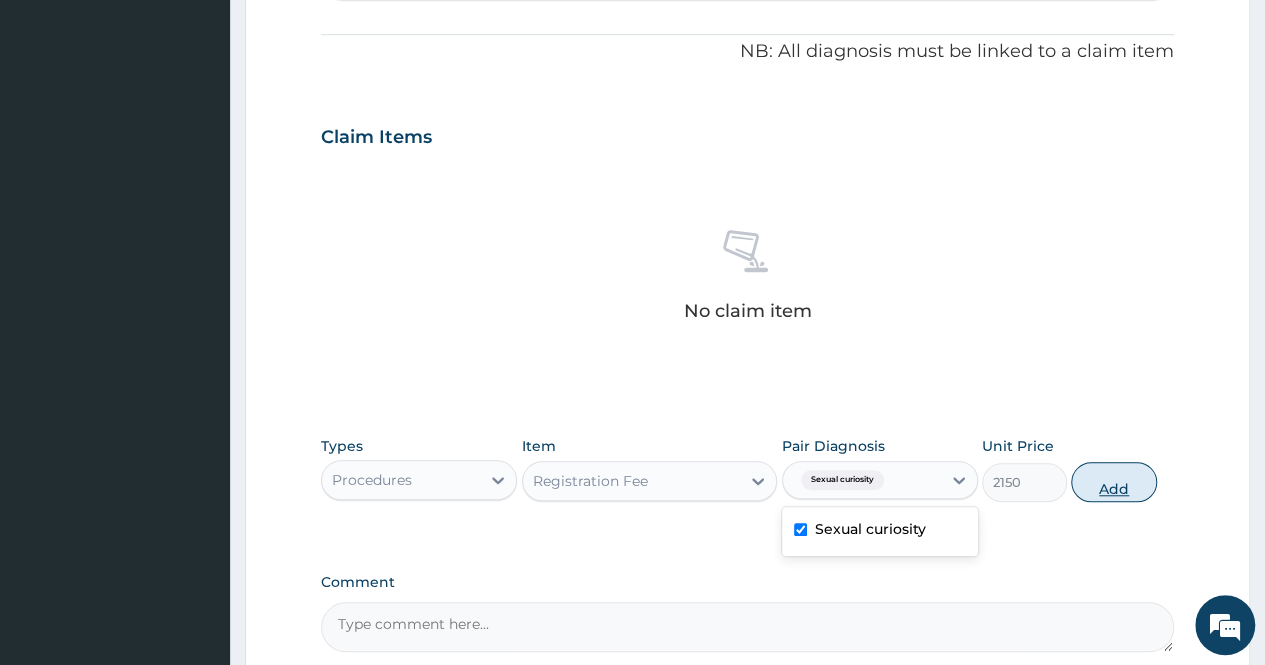 click on "Add" at bounding box center [1113, 482] 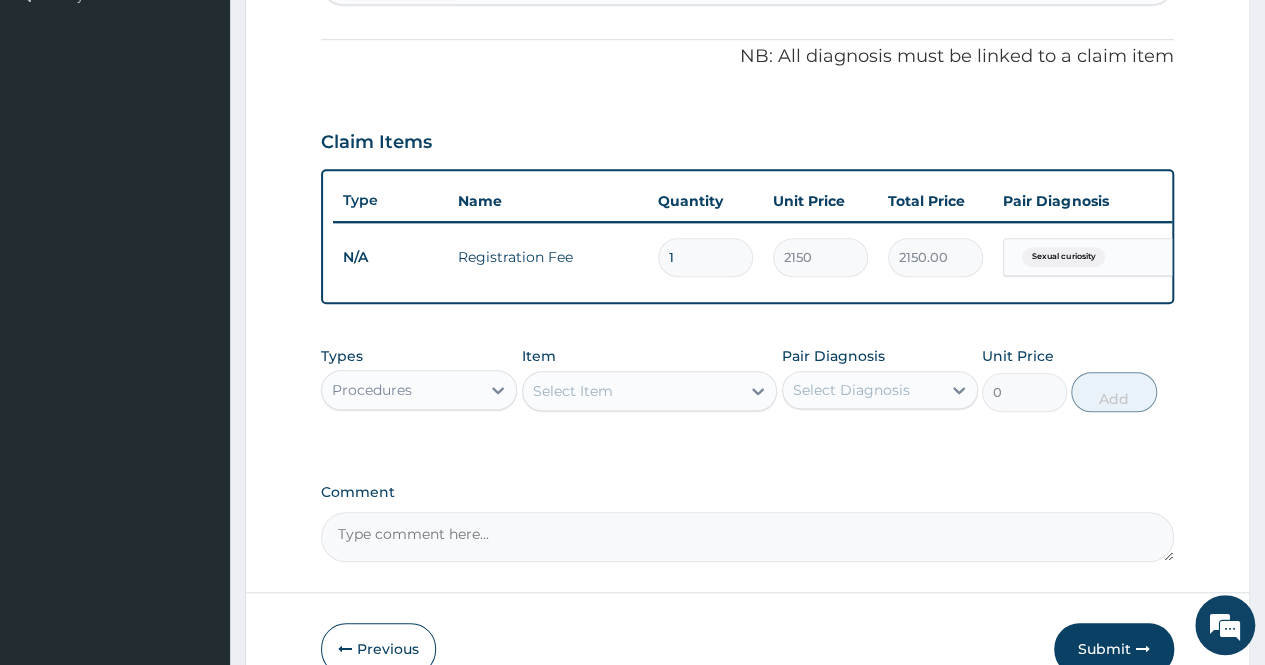scroll, scrollTop: 580, scrollLeft: 0, axis: vertical 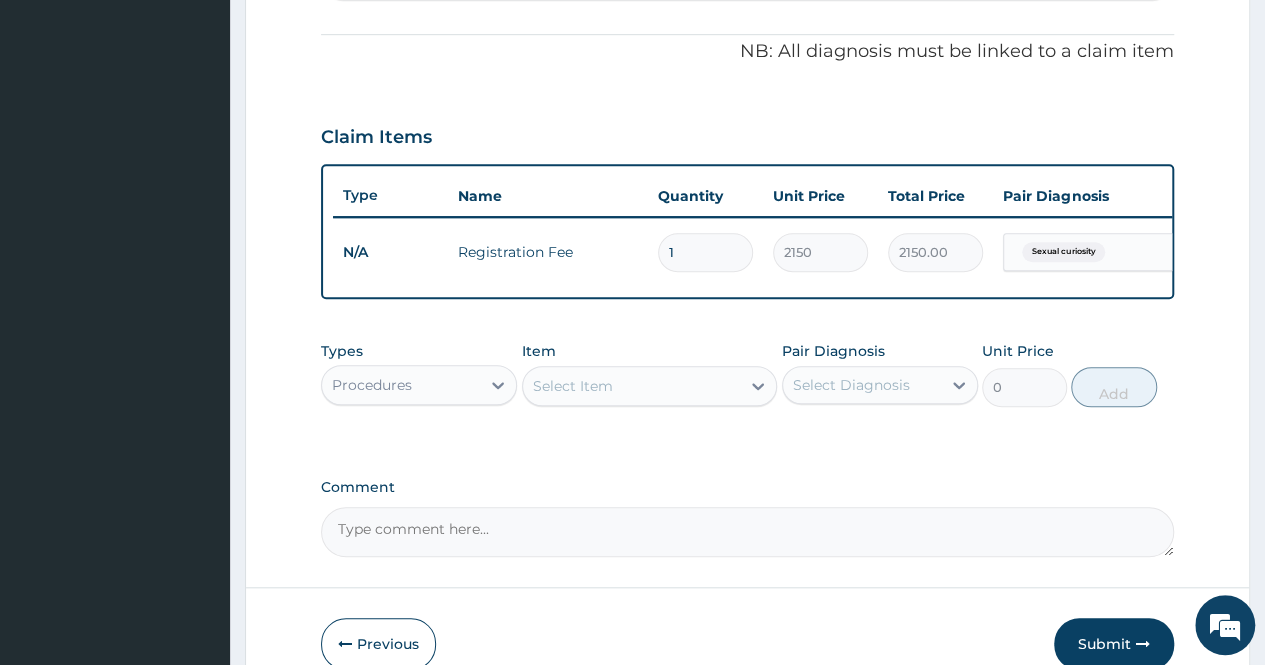 click on "Select Item" at bounding box center (573, 386) 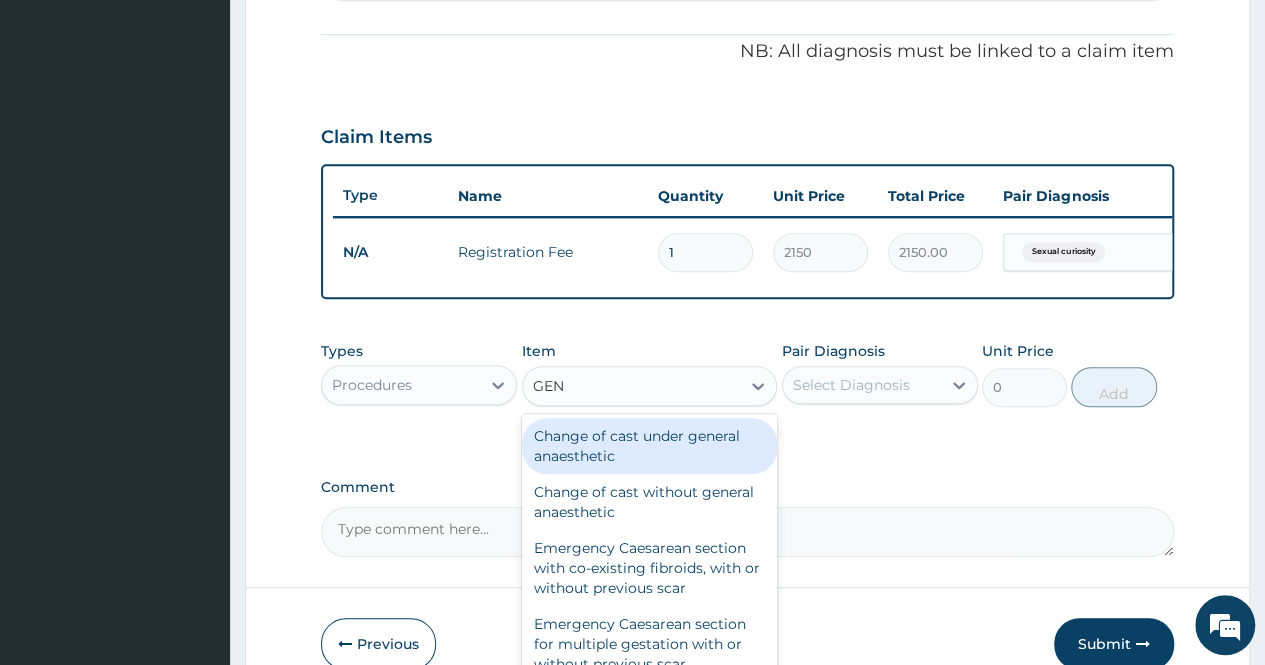 type on "GENE" 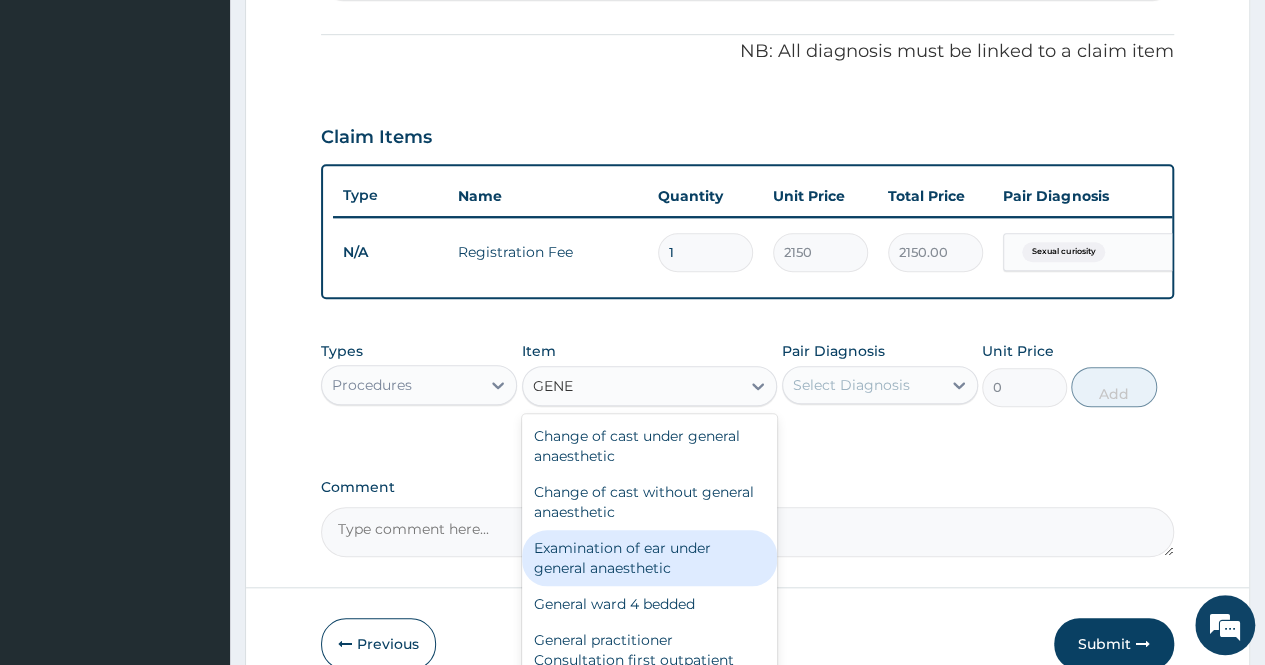 scroll, scrollTop: 100, scrollLeft: 0, axis: vertical 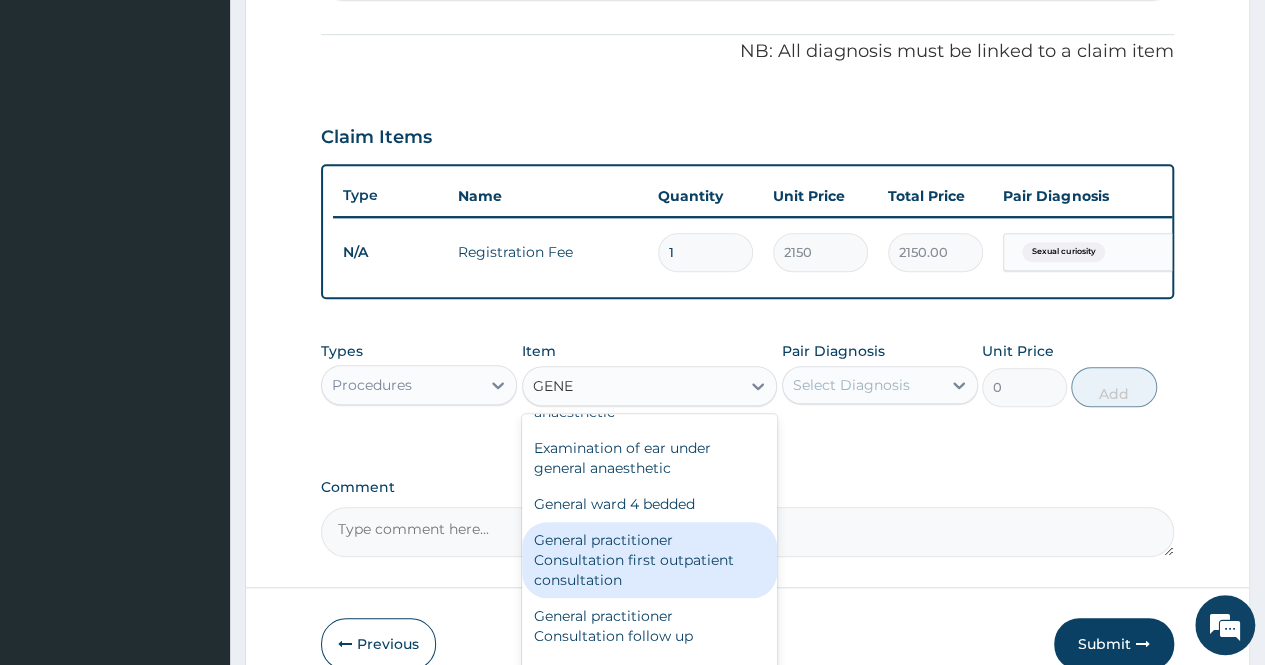 drag, startPoint x: 673, startPoint y: 577, endPoint x: 802, endPoint y: 471, distance: 166.96407 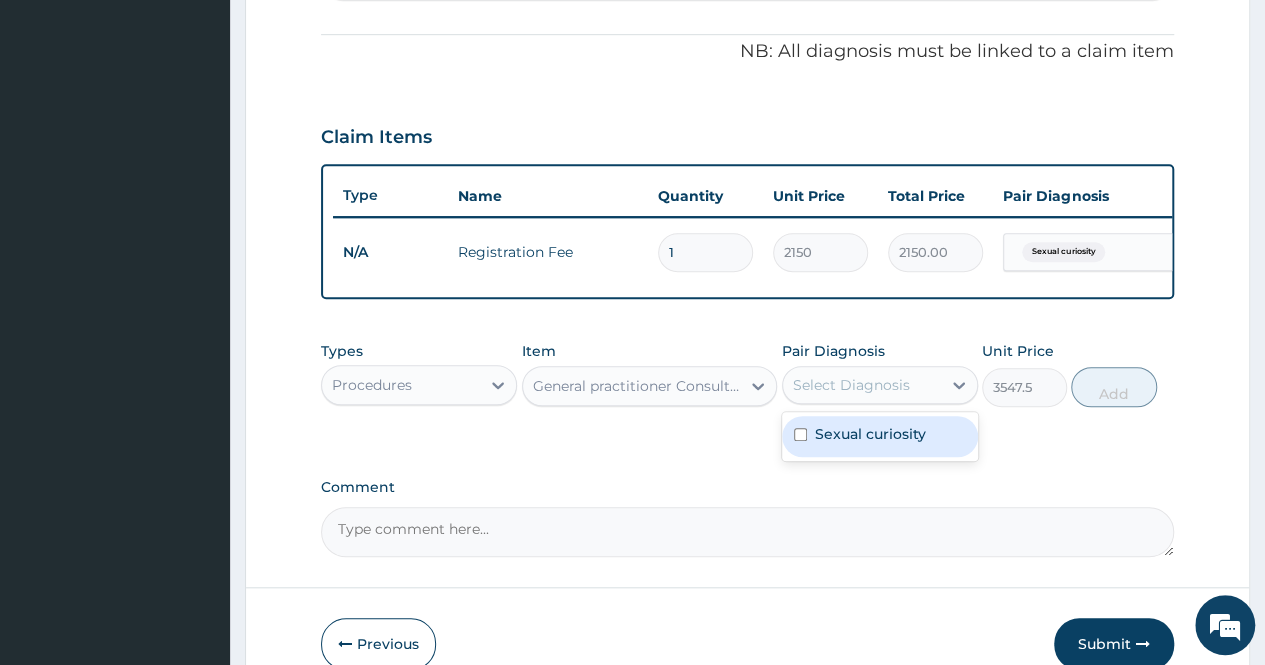 click on "Select Diagnosis" at bounding box center (851, 385) 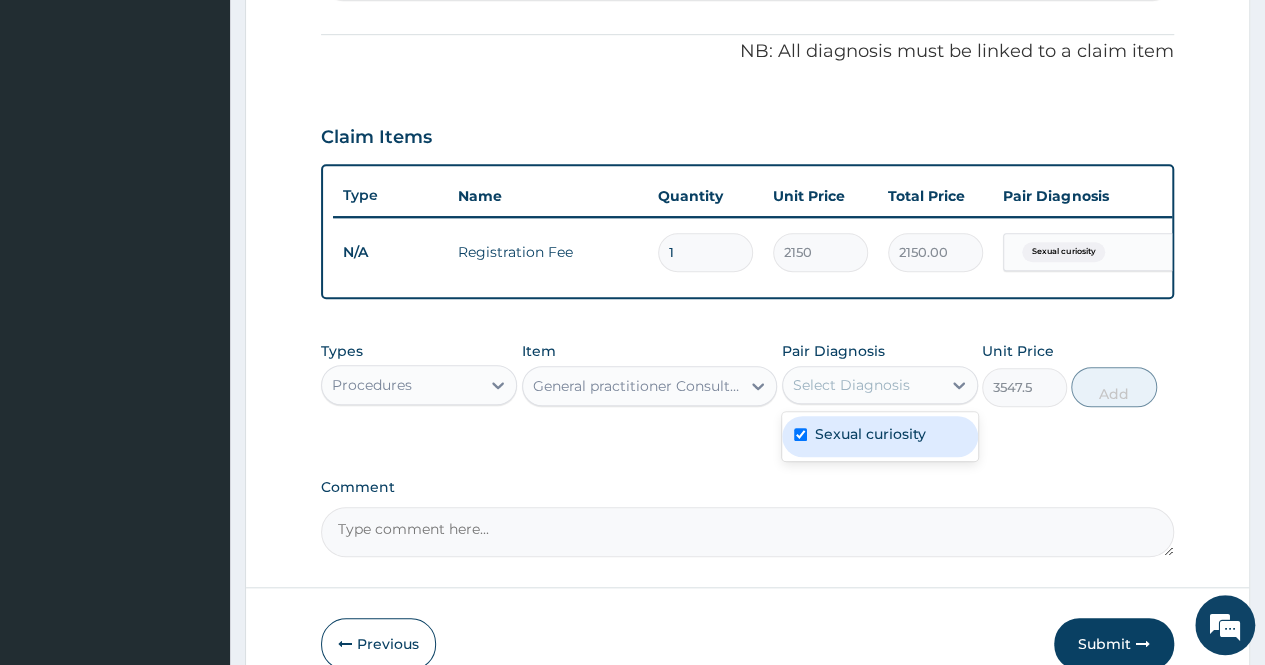 checkbox on "true" 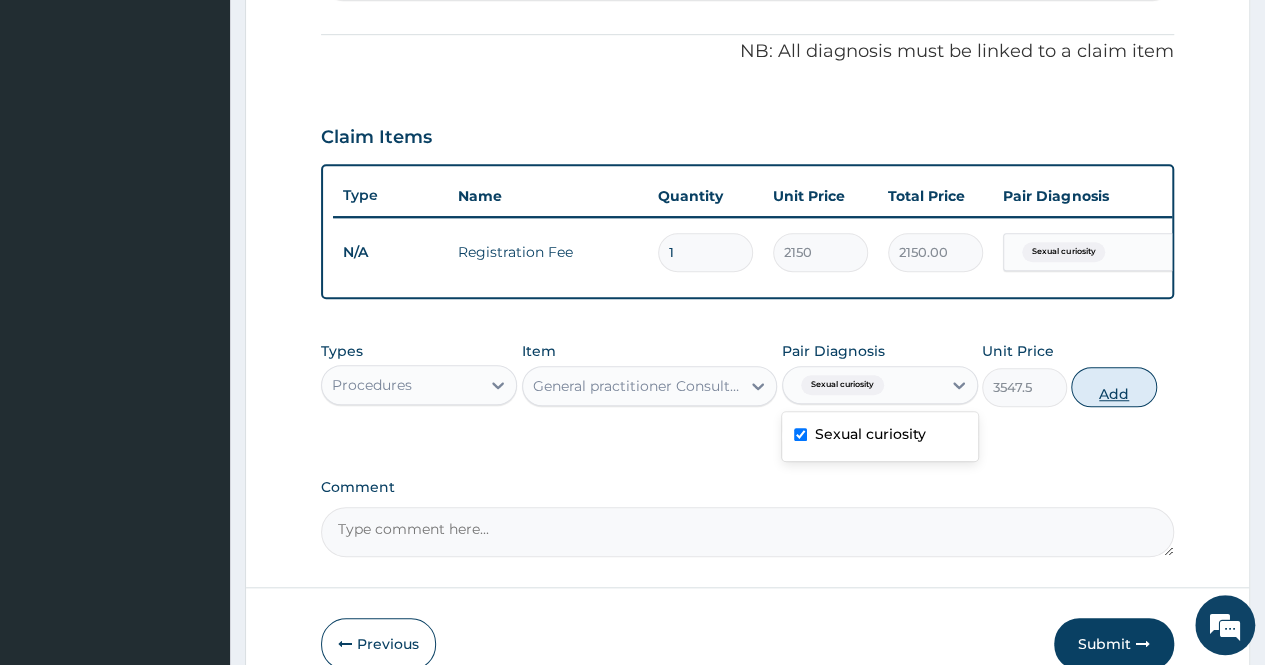 click on "Add" at bounding box center [1113, 387] 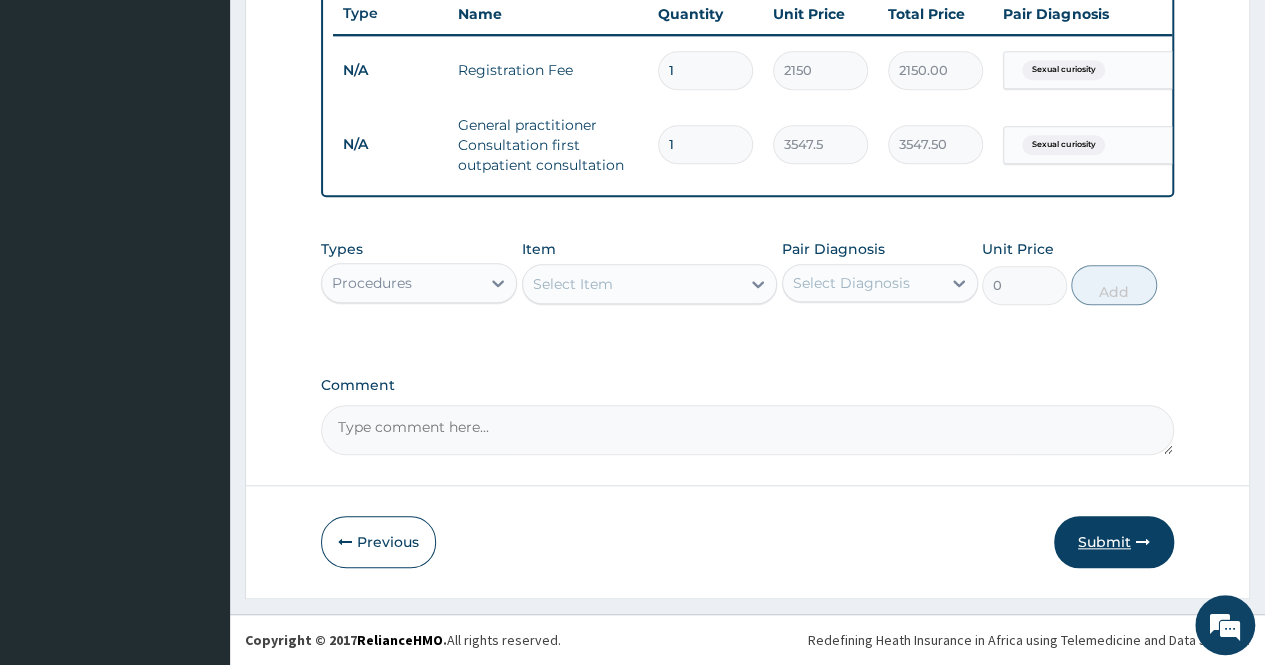 click on "Submit" at bounding box center (1114, 542) 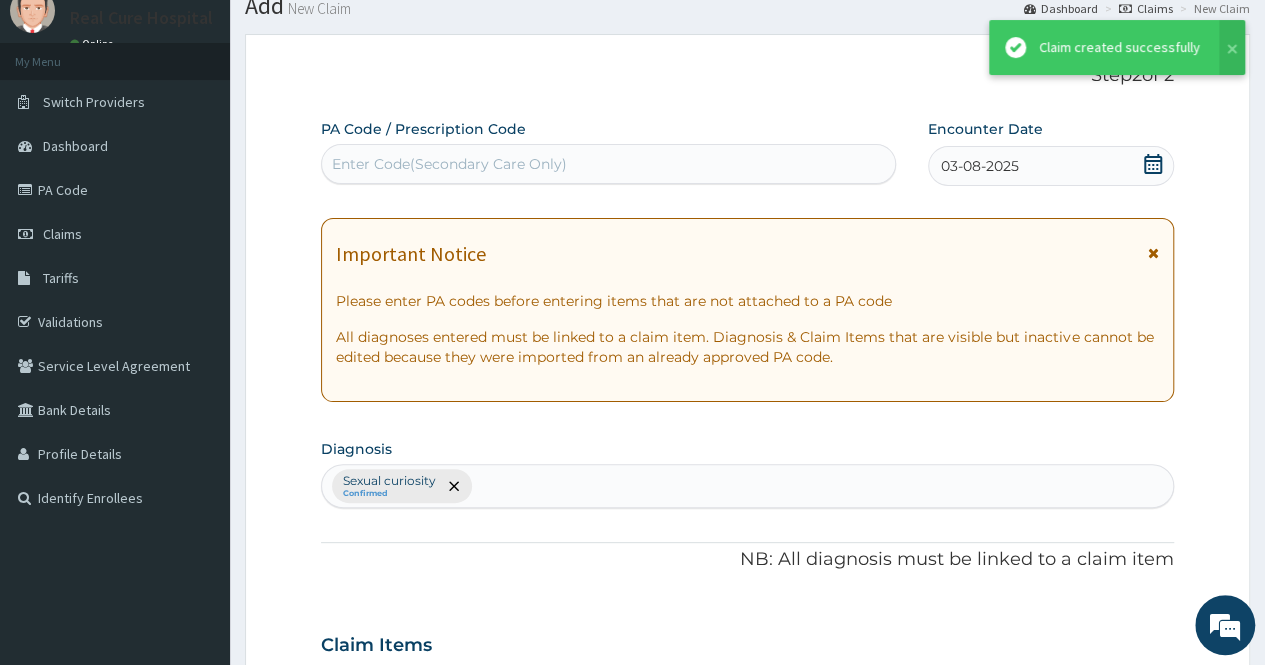 scroll, scrollTop: 774, scrollLeft: 0, axis: vertical 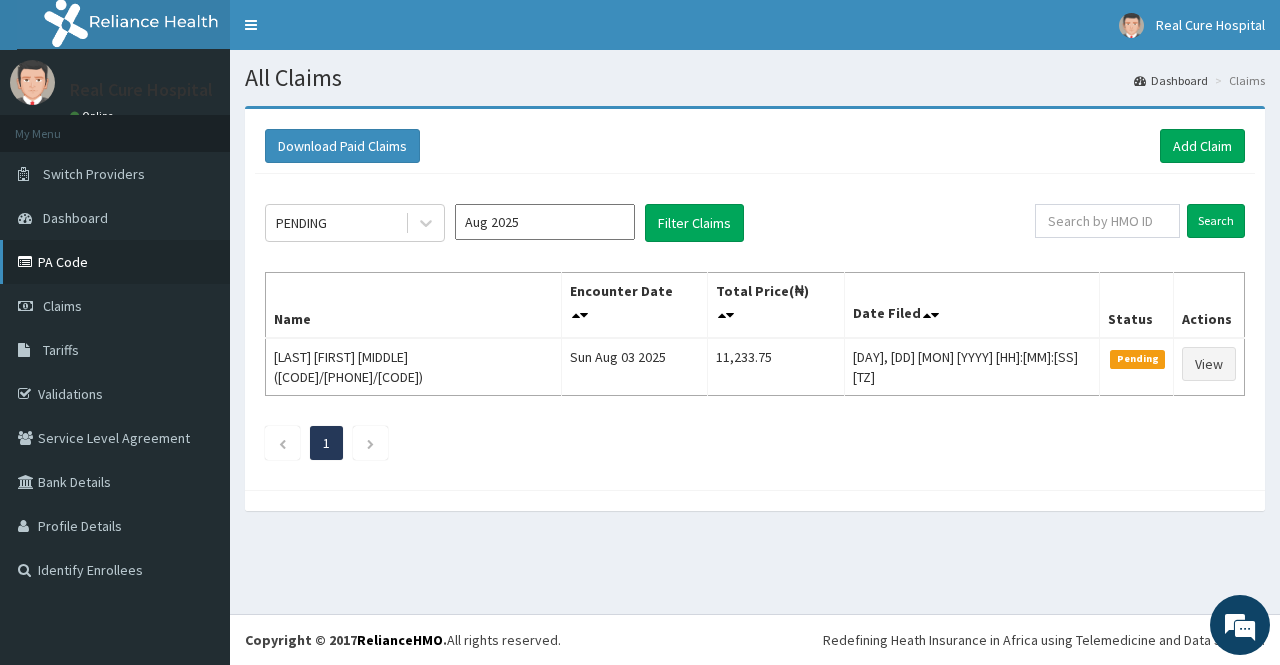 click on "PA Code" at bounding box center (115, 262) 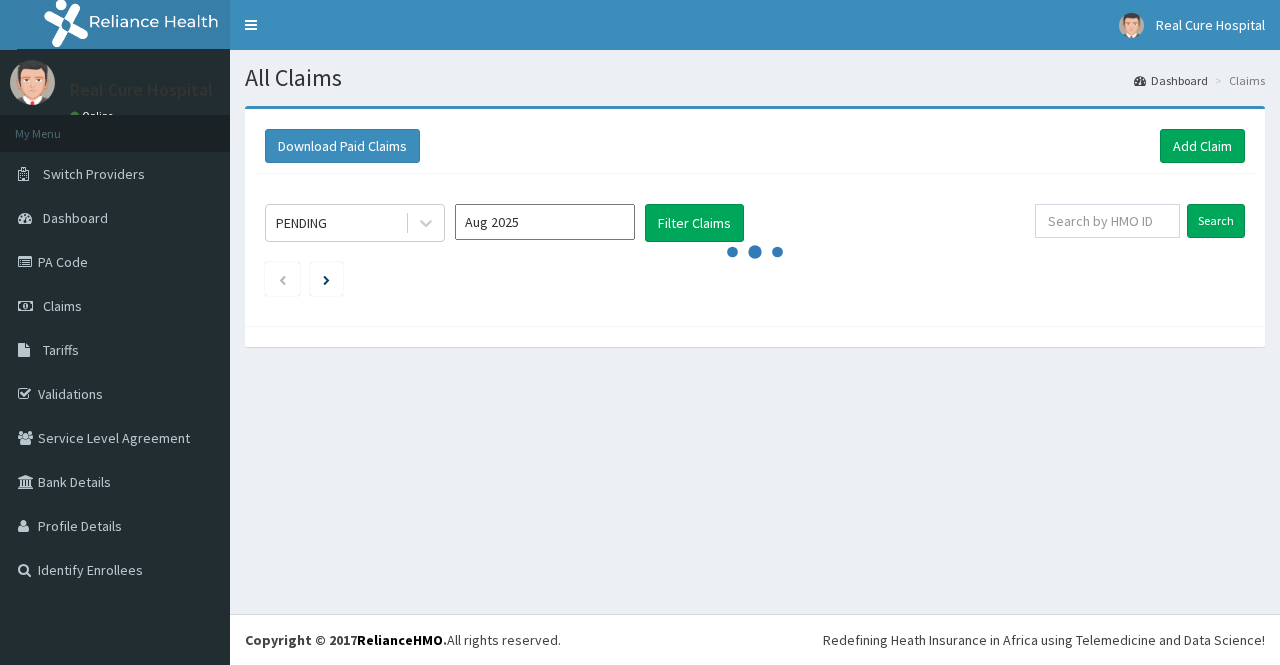 scroll, scrollTop: 0, scrollLeft: 0, axis: both 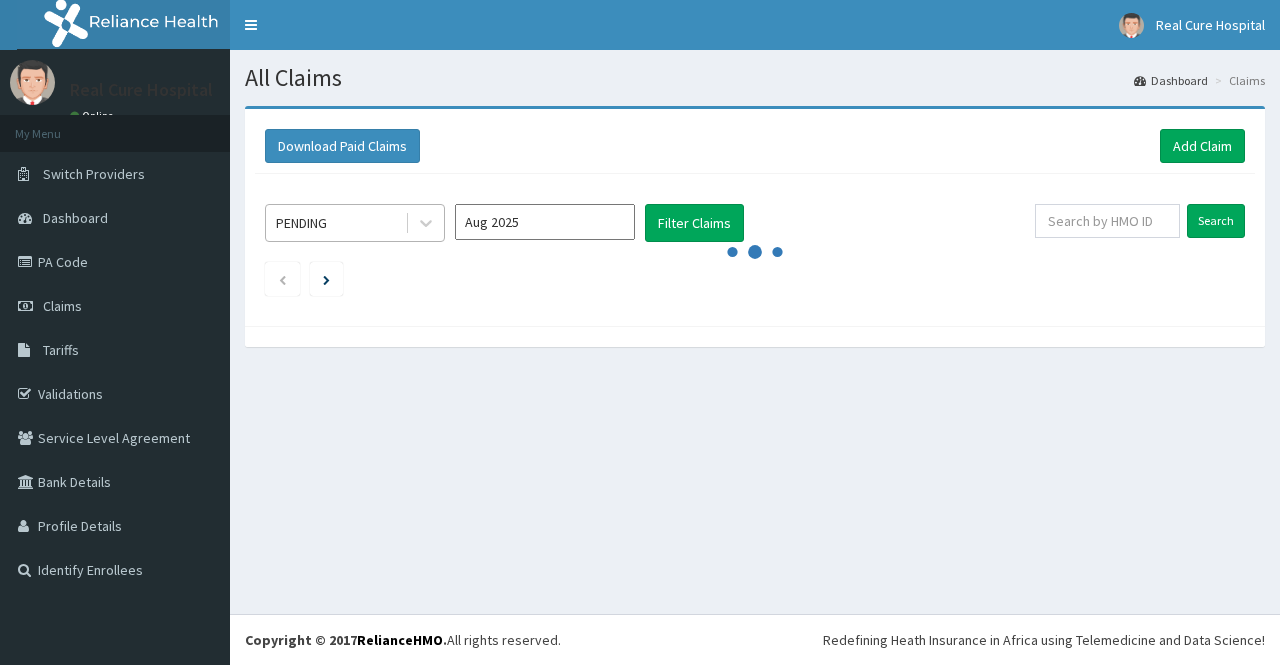click on "PENDING" at bounding box center [335, 223] 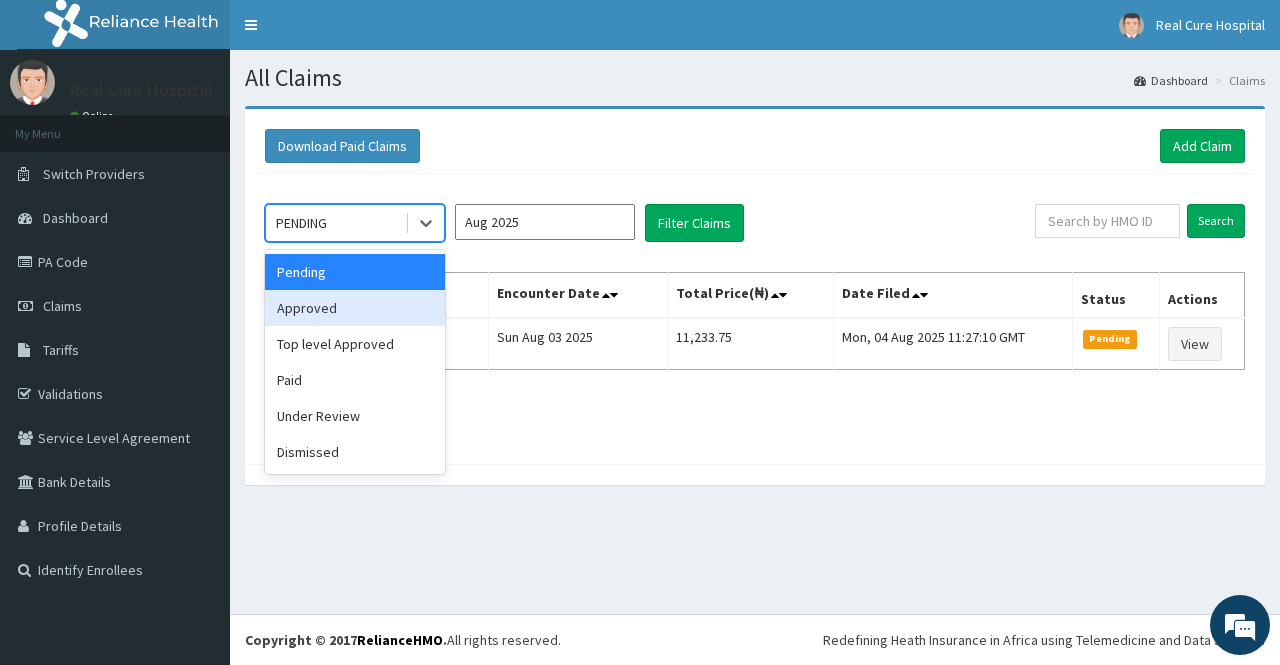 click on "Approved" at bounding box center [355, 308] 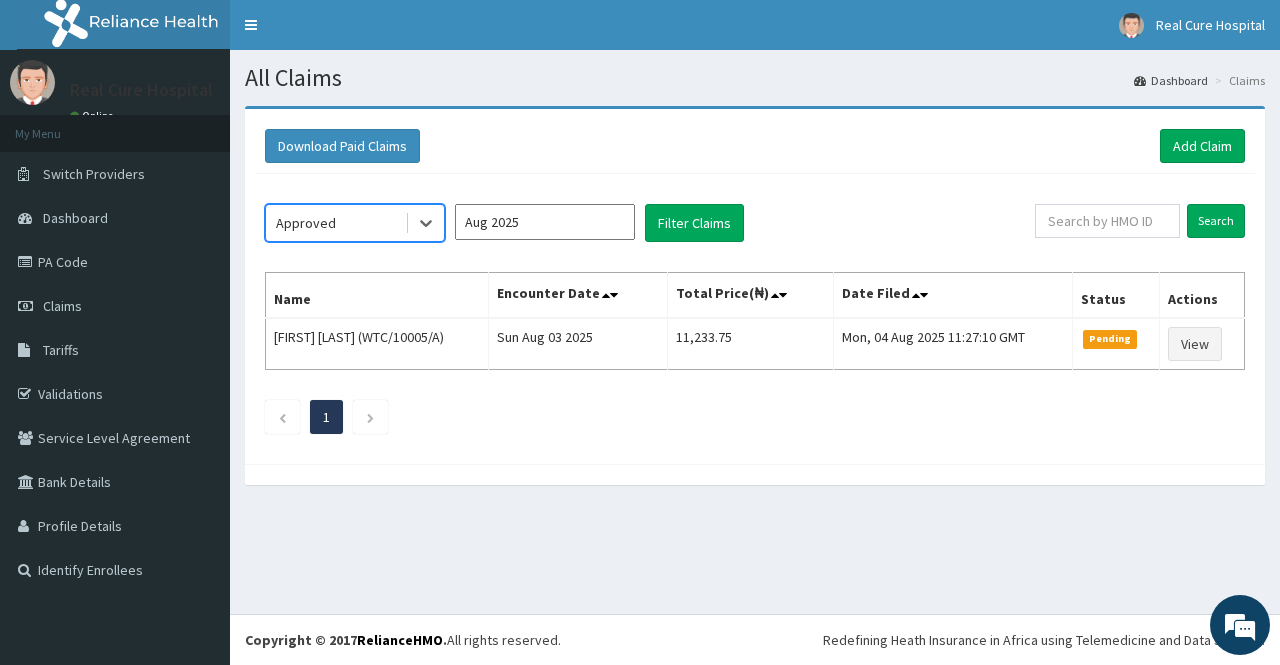 click on "Aug 2025" at bounding box center [545, 222] 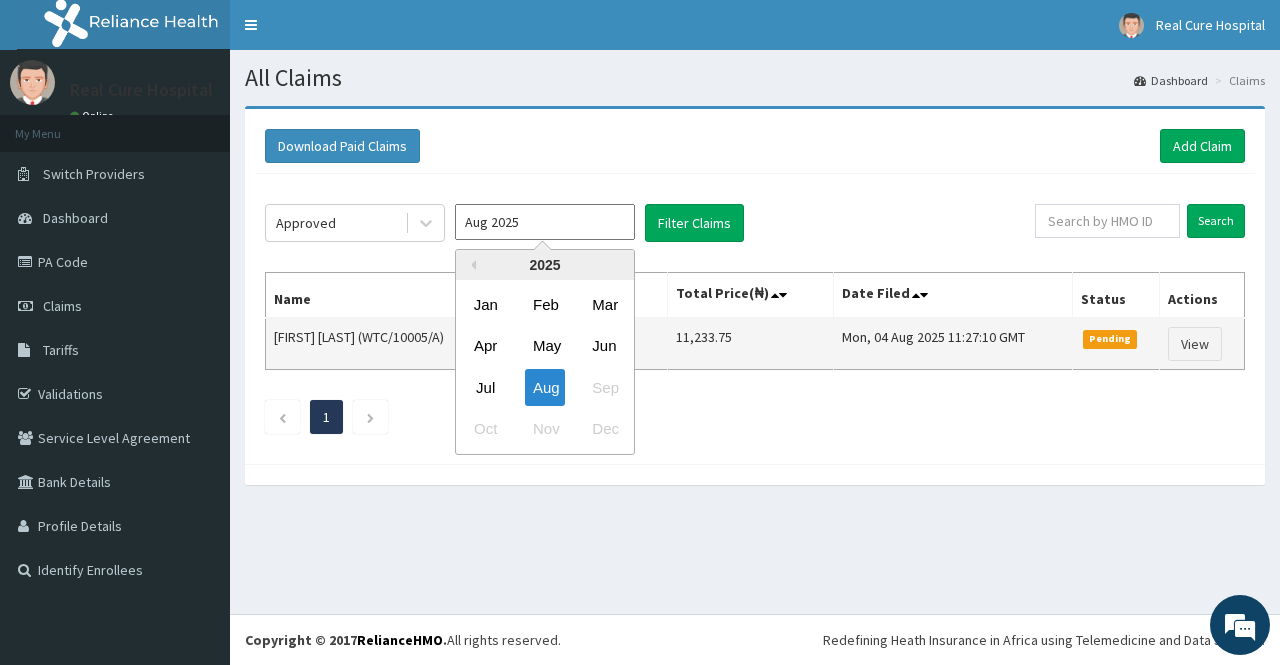 drag, startPoint x: 478, startPoint y: 392, endPoint x: 561, endPoint y: 323, distance: 107.935165 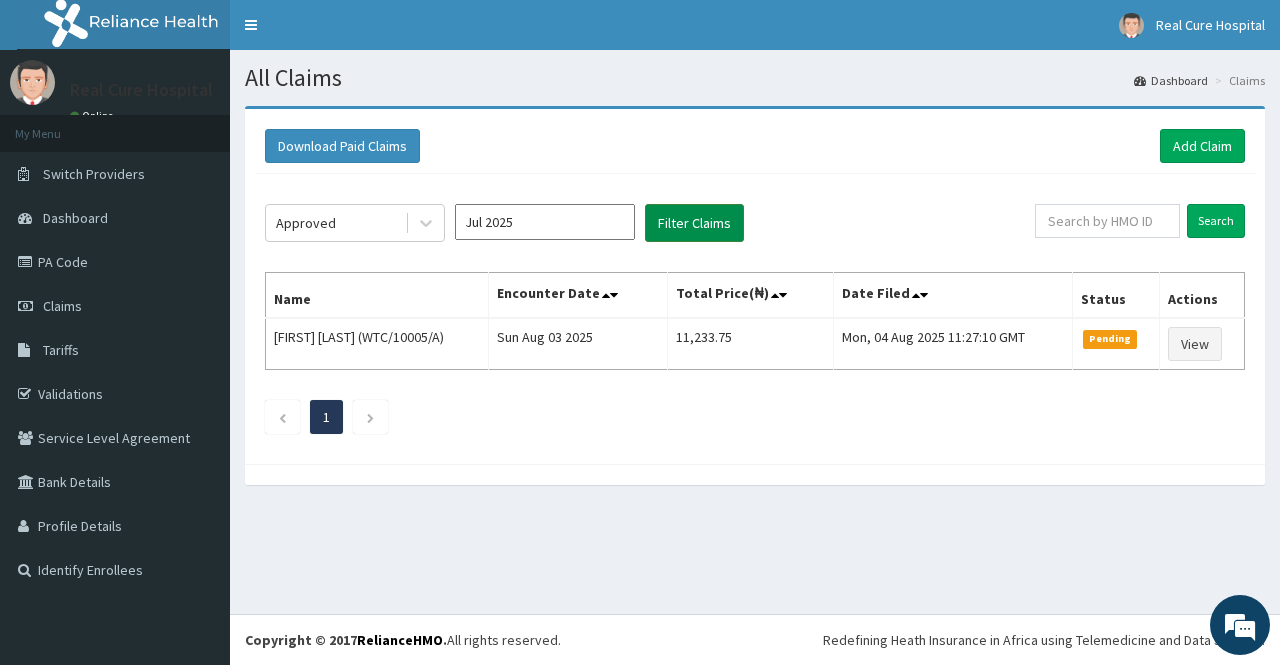click on "Filter Claims" at bounding box center [694, 223] 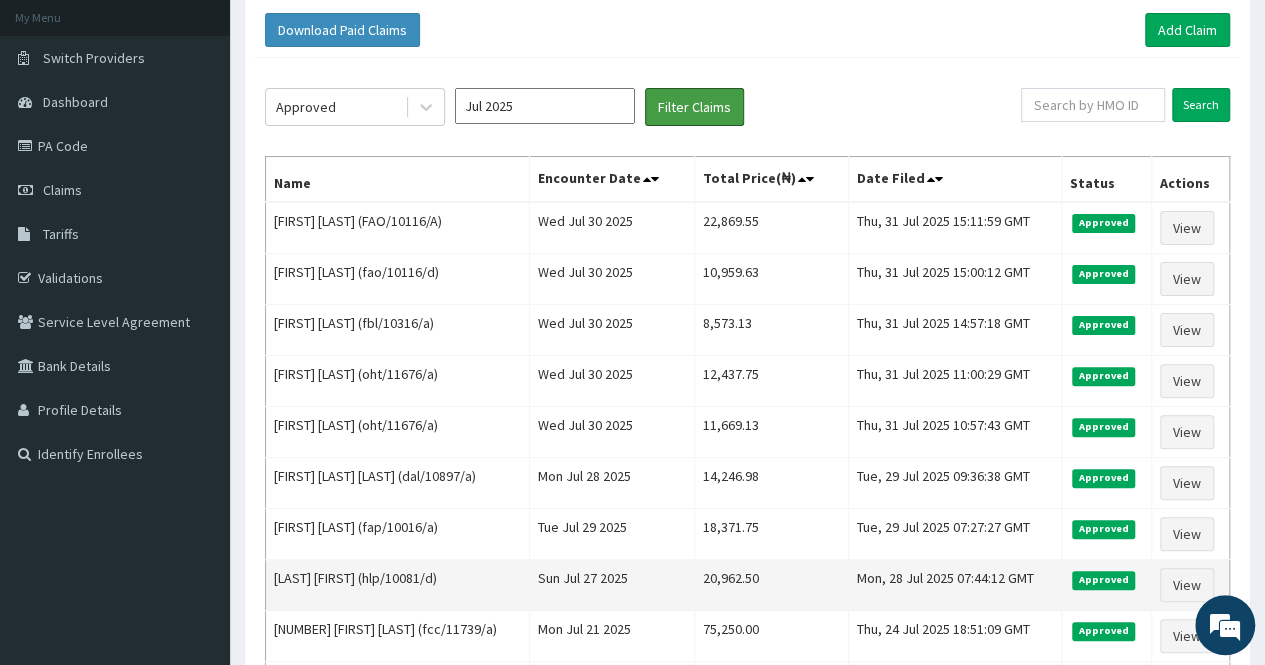 scroll, scrollTop: 100, scrollLeft: 0, axis: vertical 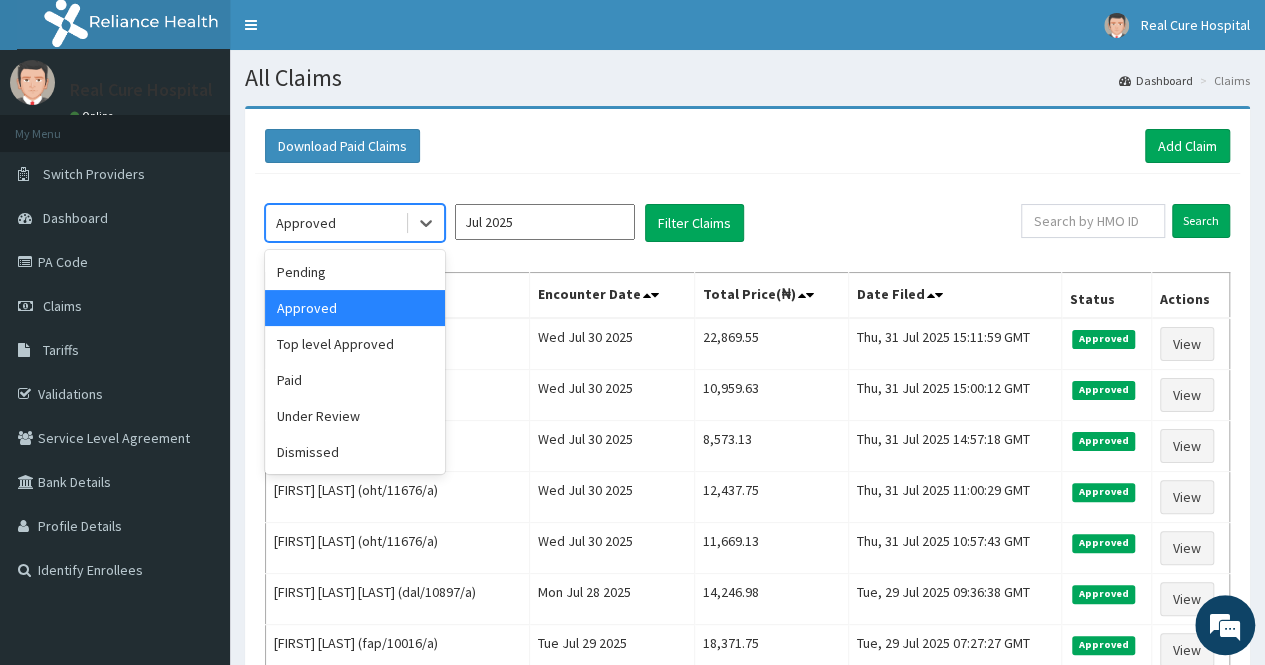 click on "Approved" at bounding box center (335, 223) 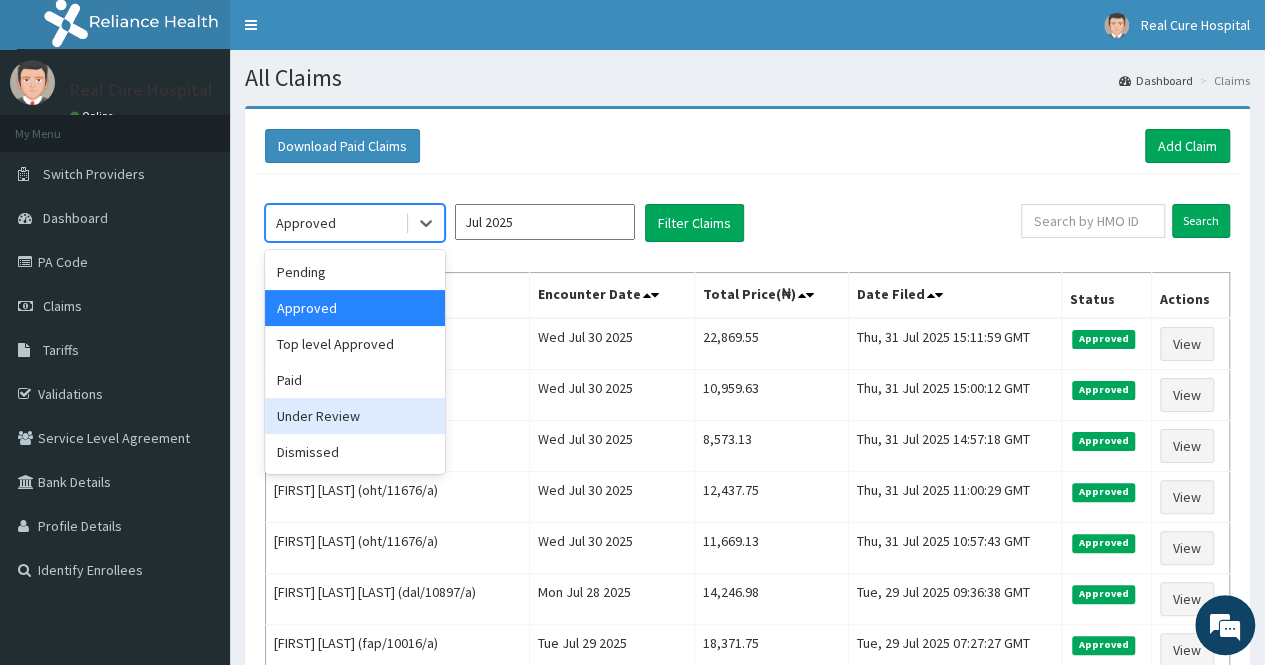 click on "Under Review" at bounding box center (355, 416) 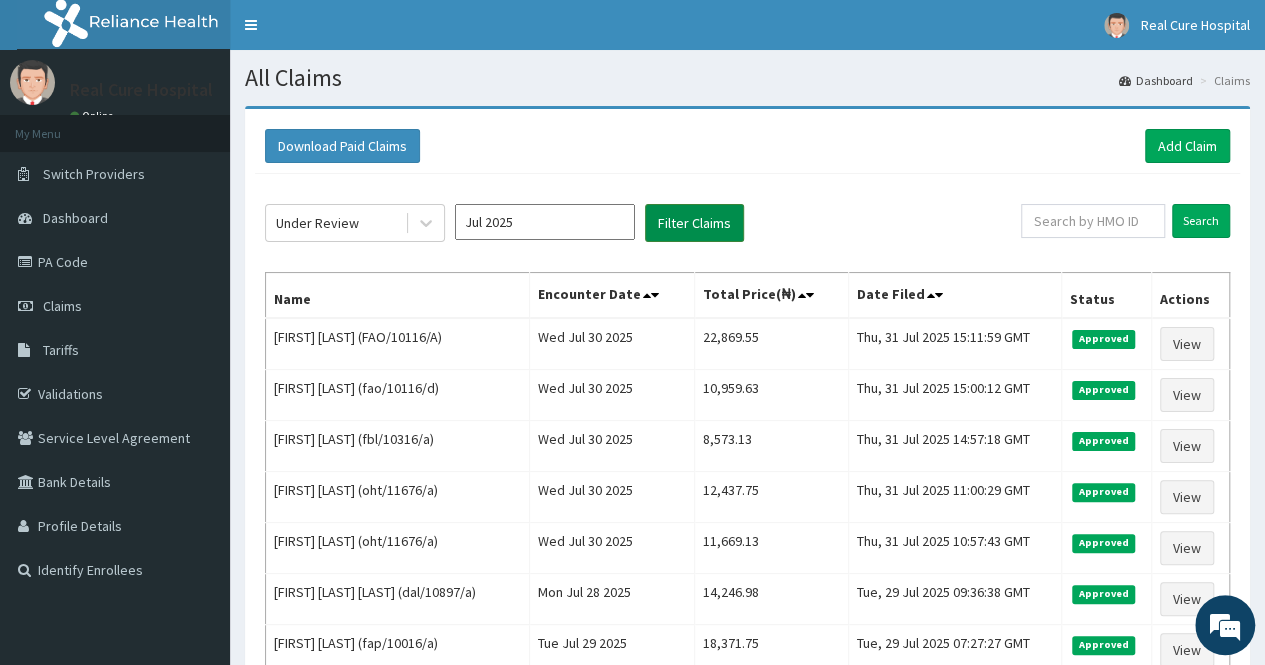 click on "Filter Claims" at bounding box center (694, 223) 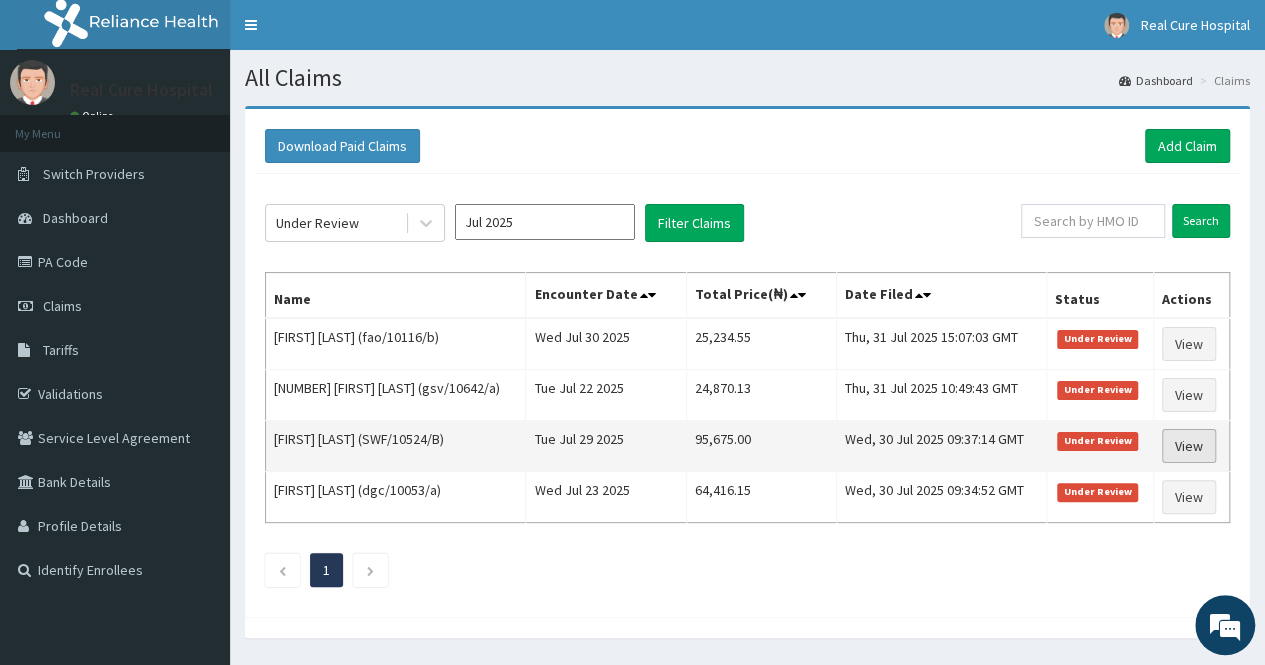 click on "View" at bounding box center (1189, 446) 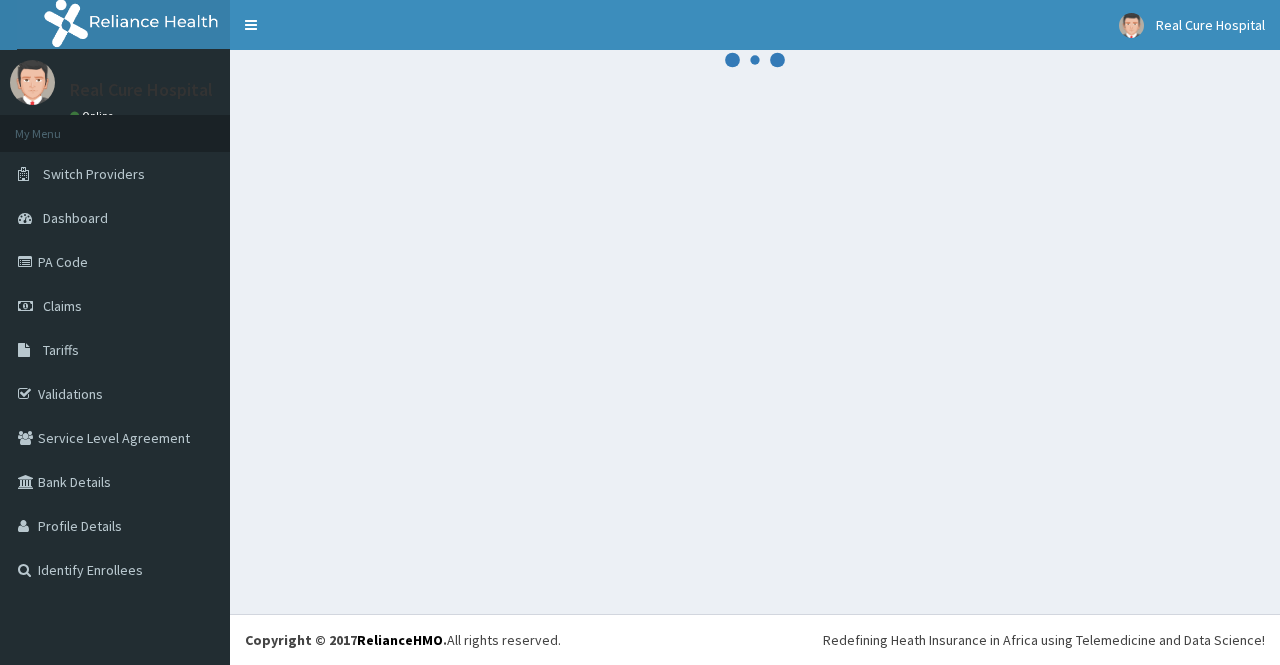scroll, scrollTop: 0, scrollLeft: 0, axis: both 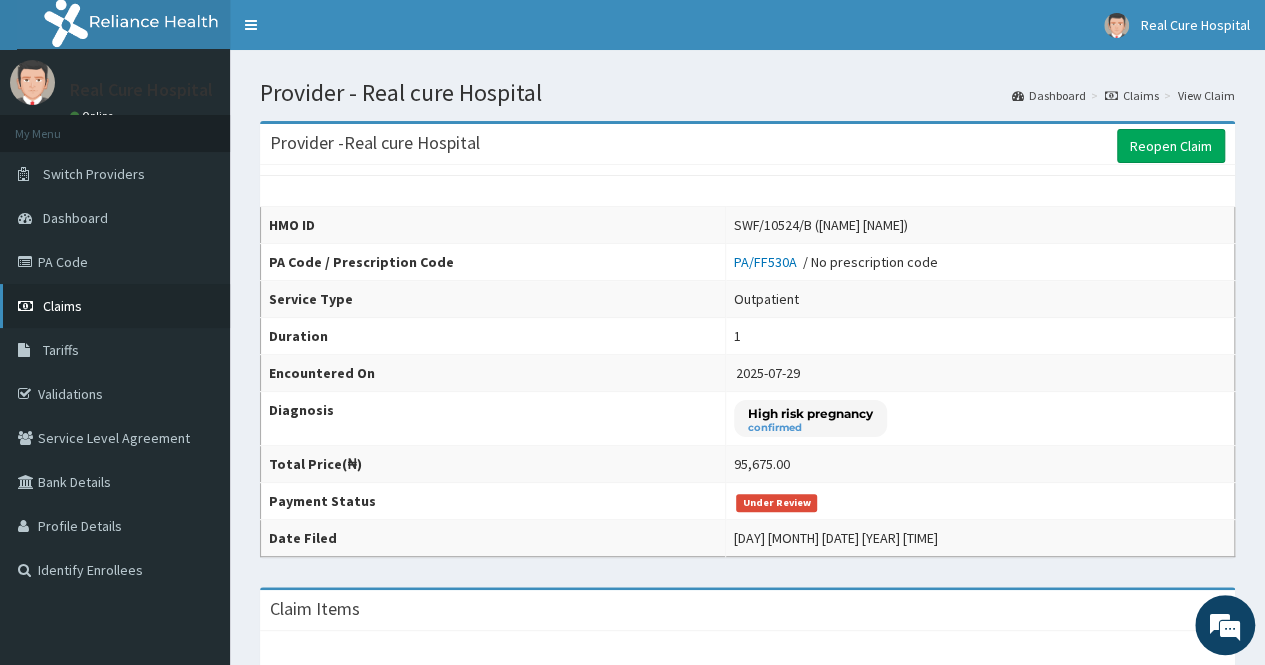click on "Claims" at bounding box center (62, 306) 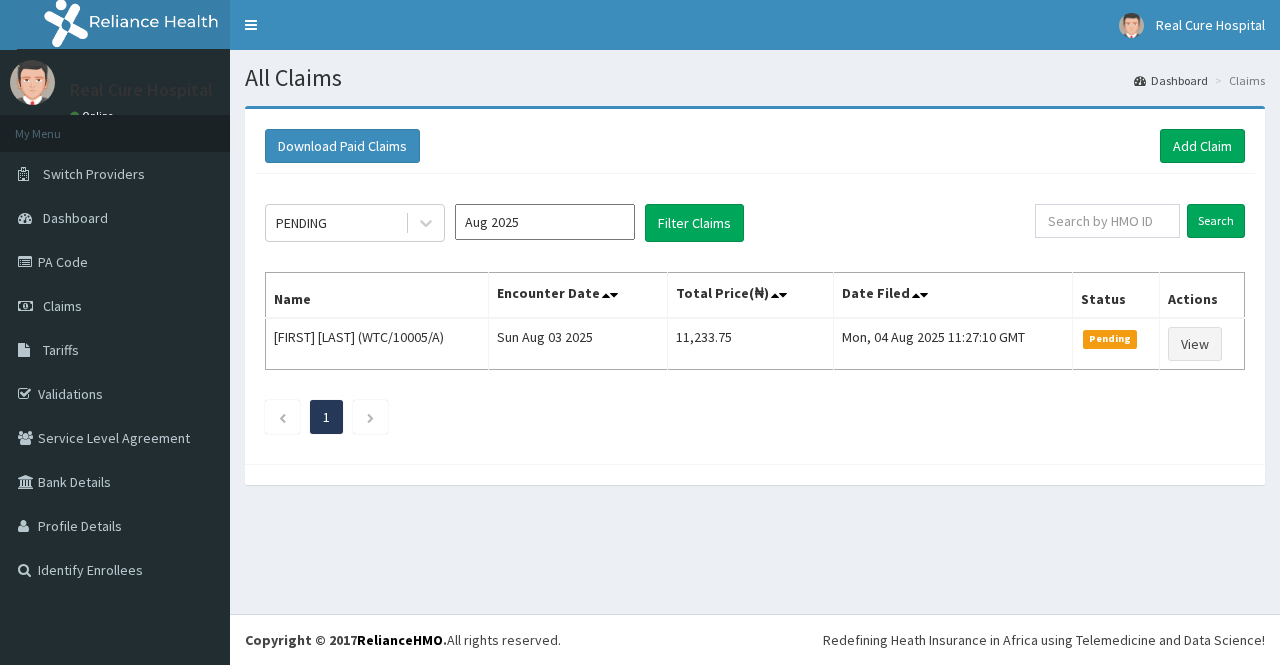 scroll, scrollTop: 0, scrollLeft: 0, axis: both 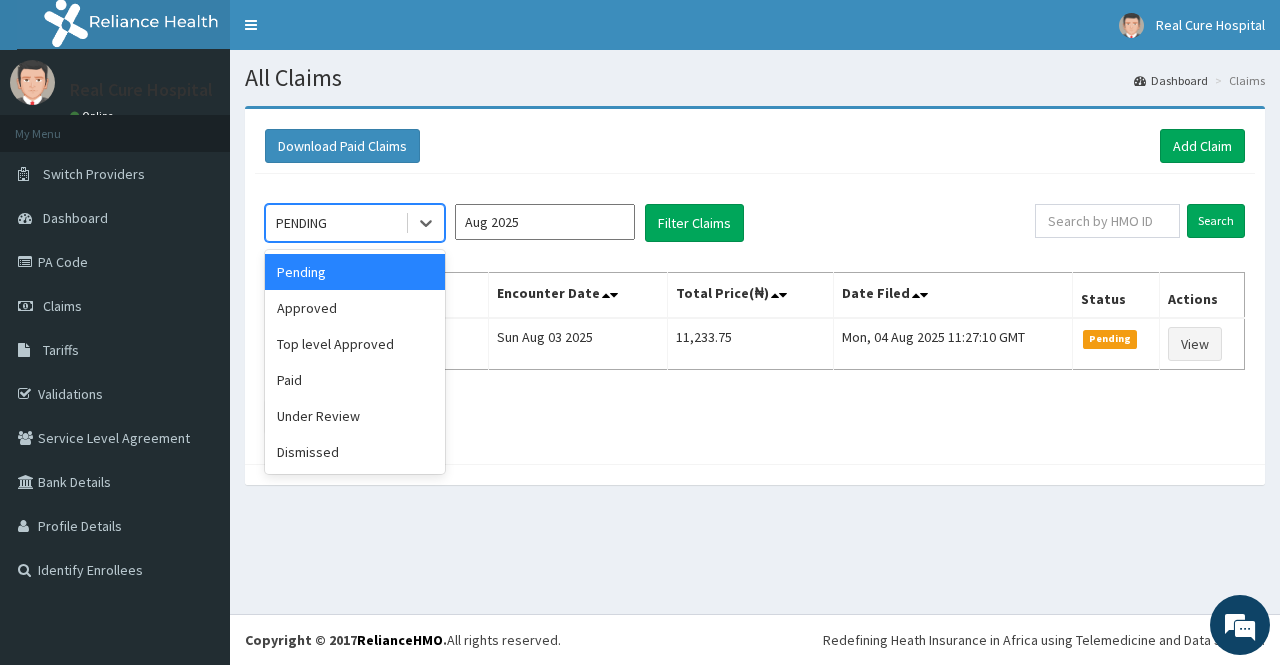click on "PENDING" at bounding box center [335, 223] 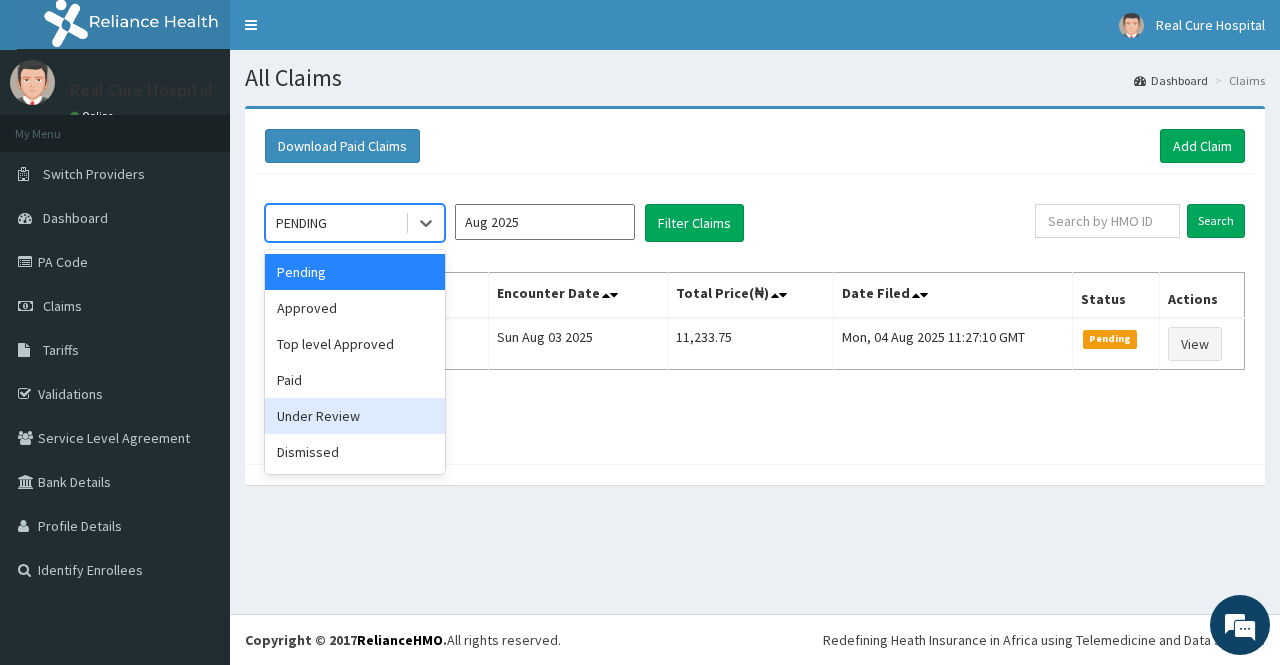 click on "Under Review" at bounding box center (355, 416) 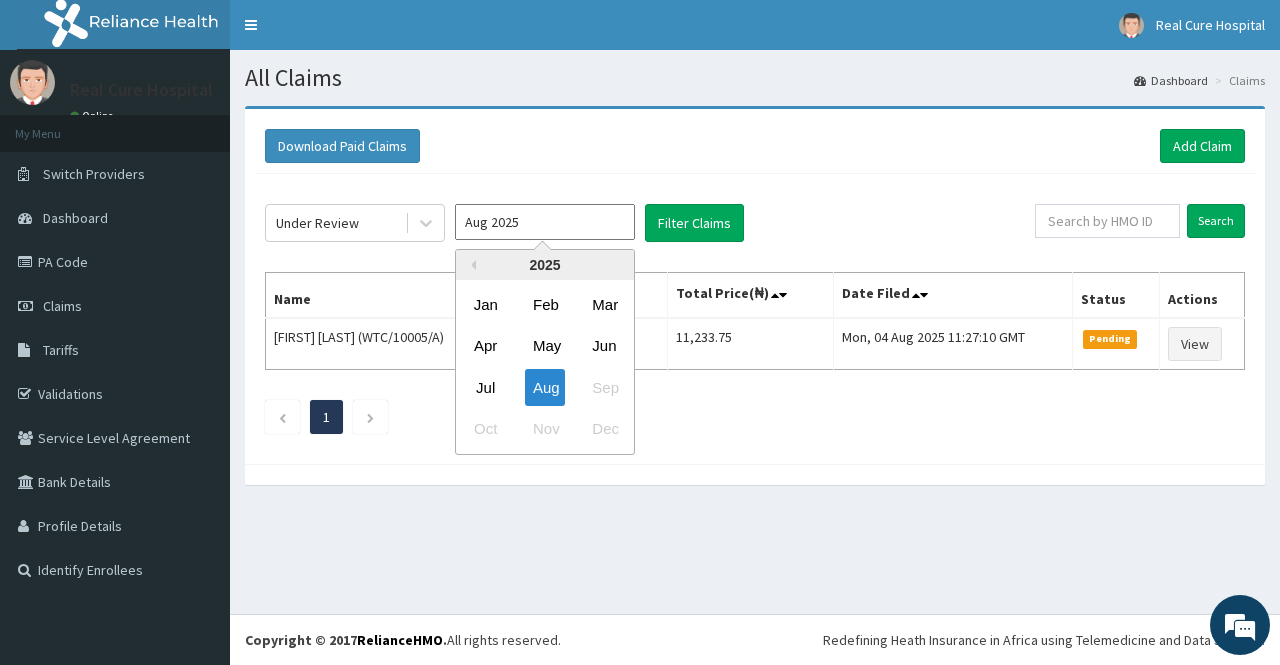 click on "Aug 2025" at bounding box center (545, 222) 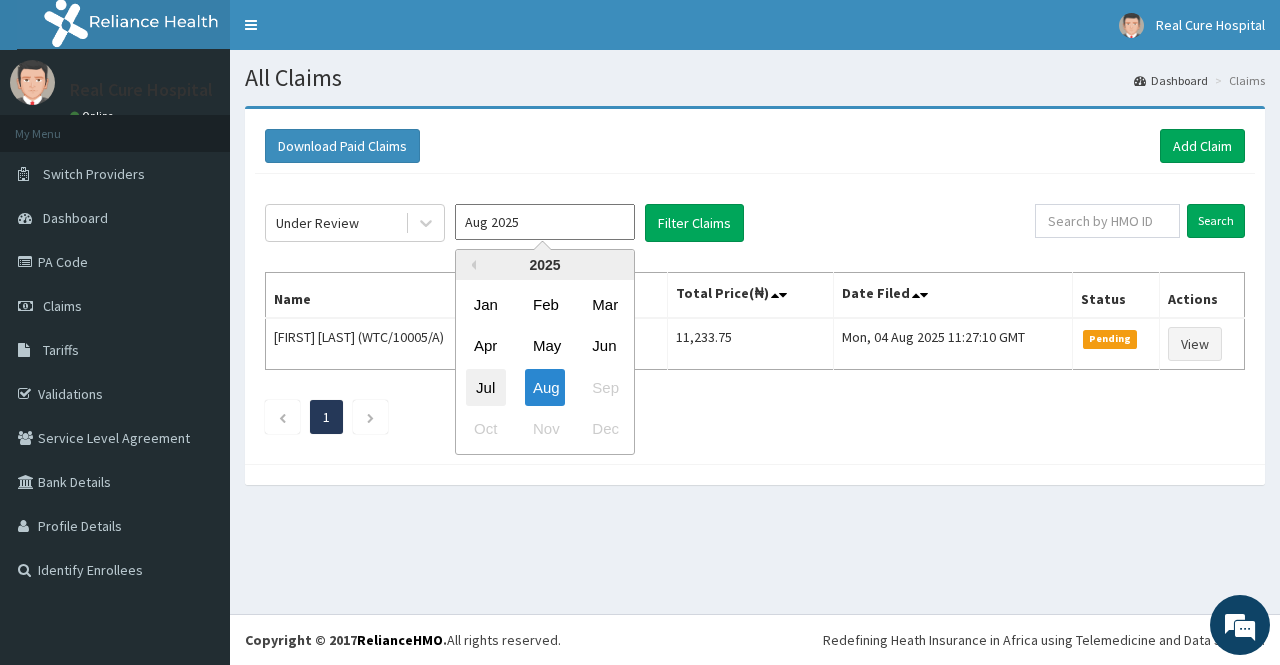click on "Jul" at bounding box center (486, 387) 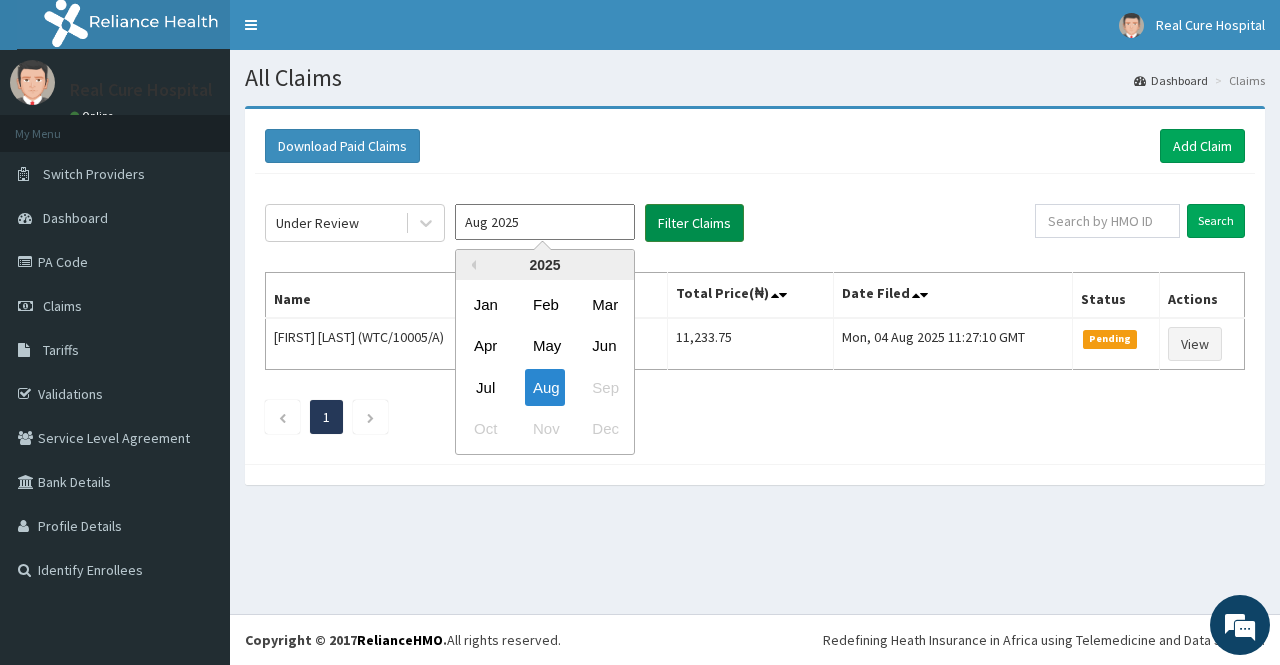 type on "Jul 2025" 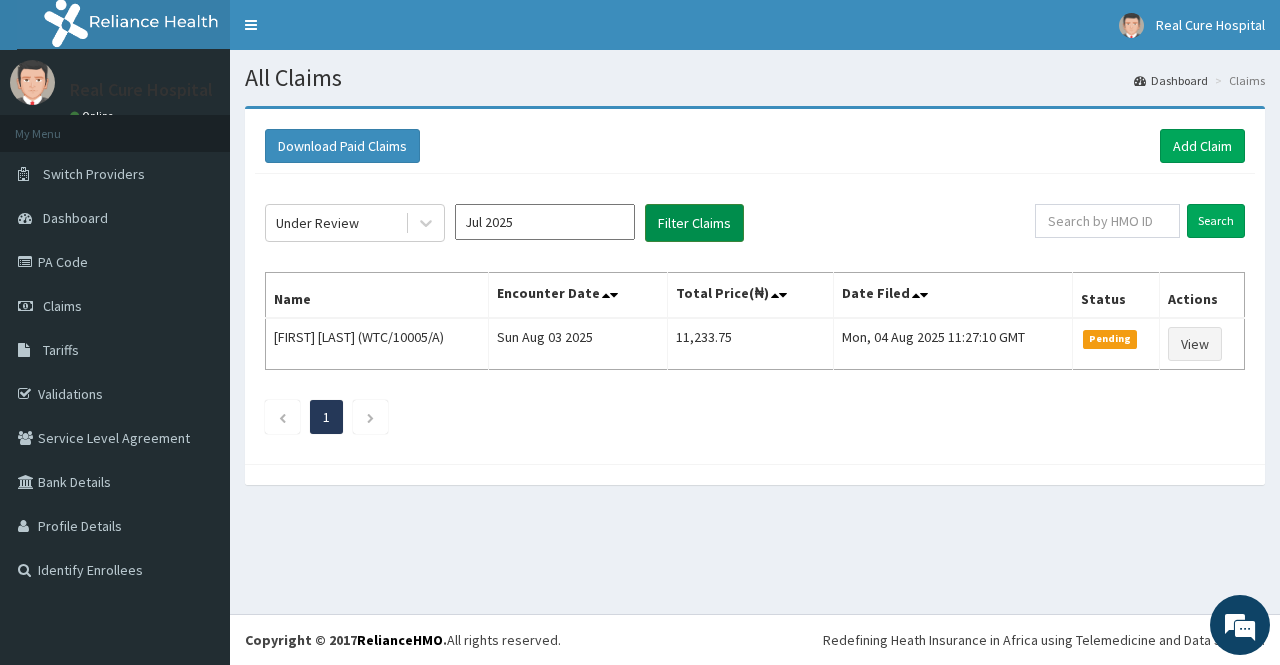 click on "Filter Claims" at bounding box center (694, 223) 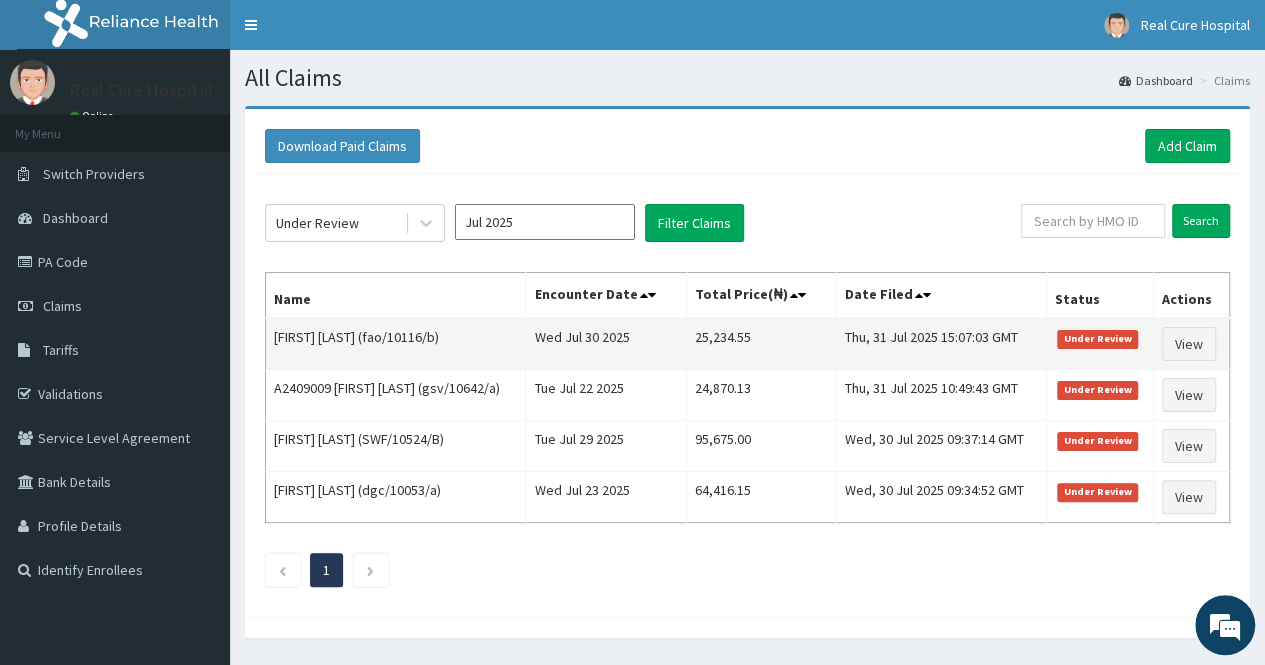 click on "Under Review" at bounding box center [1097, 339] 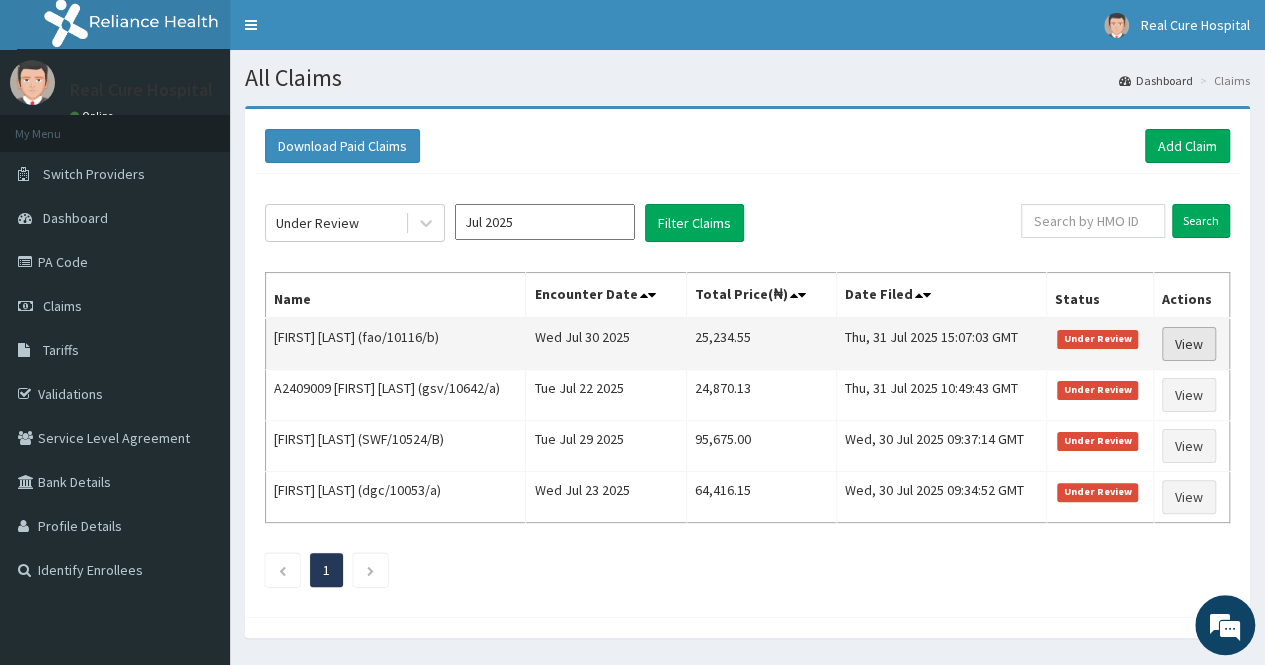 click on "View" at bounding box center (1189, 344) 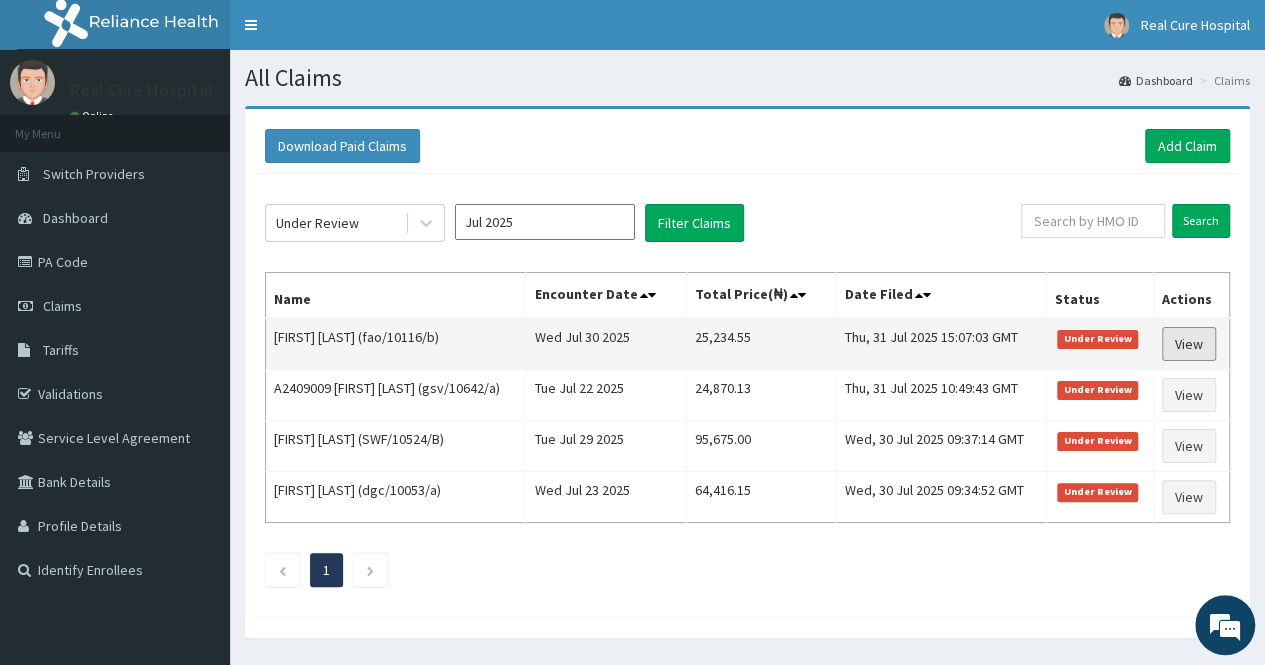 scroll, scrollTop: 0, scrollLeft: 0, axis: both 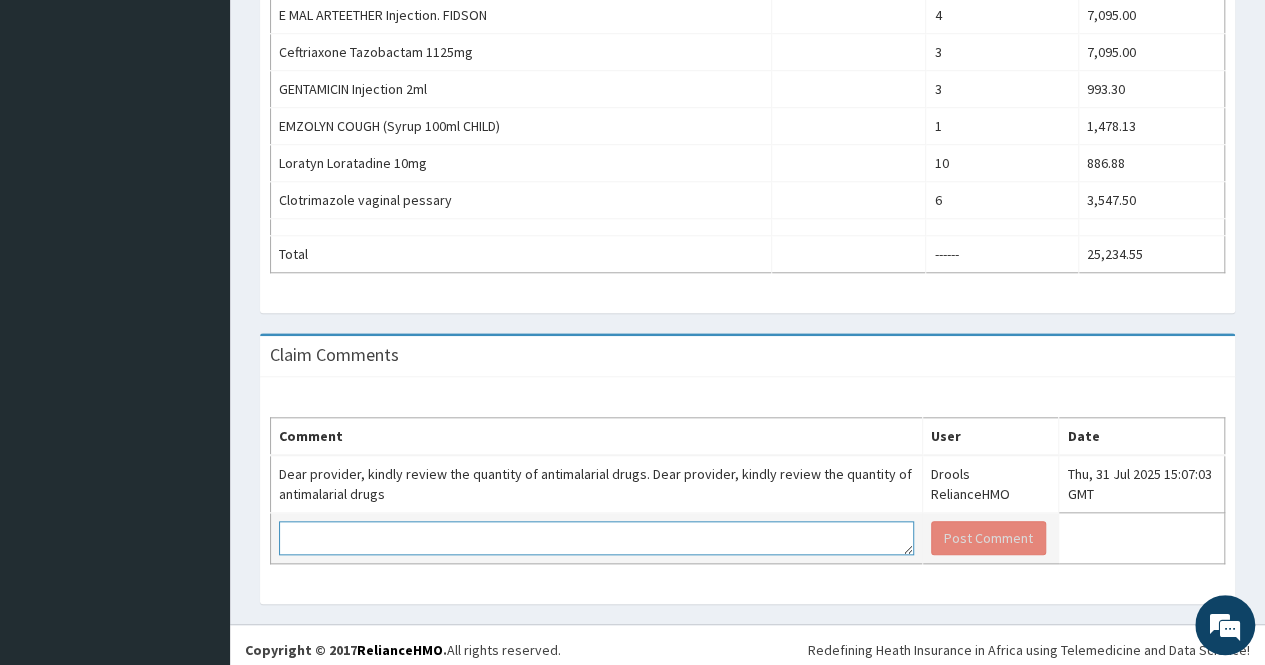 click at bounding box center (596, 538) 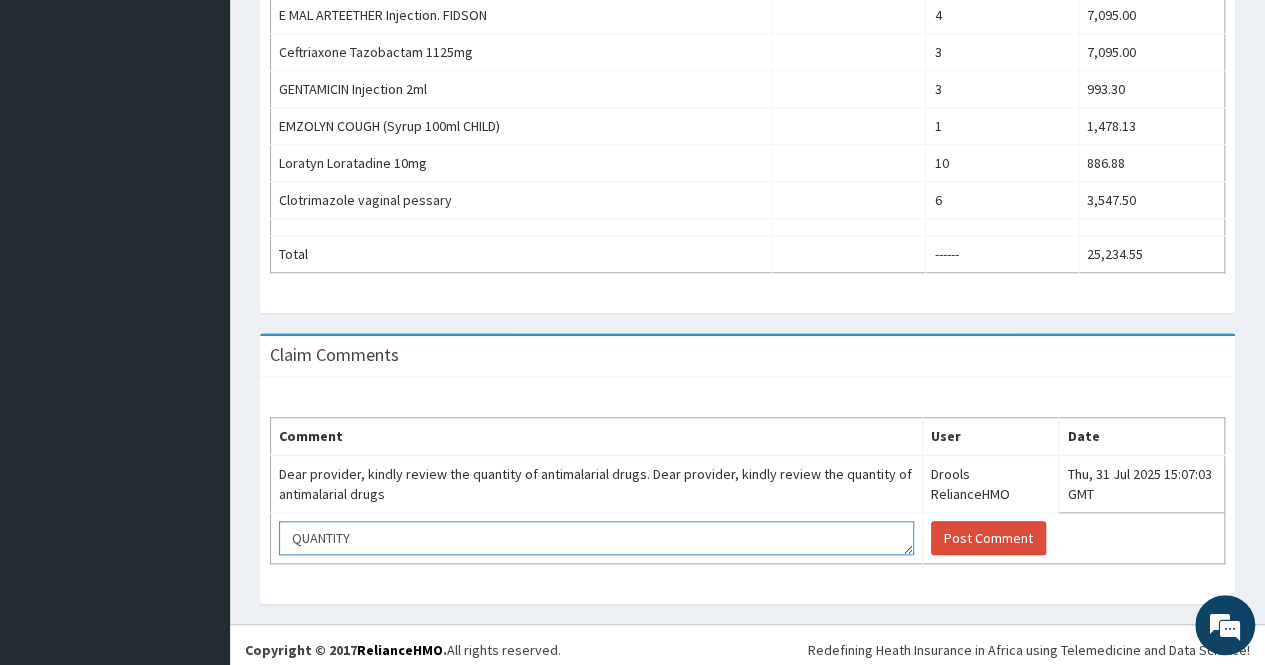 scroll, scrollTop: 0, scrollLeft: 0, axis: both 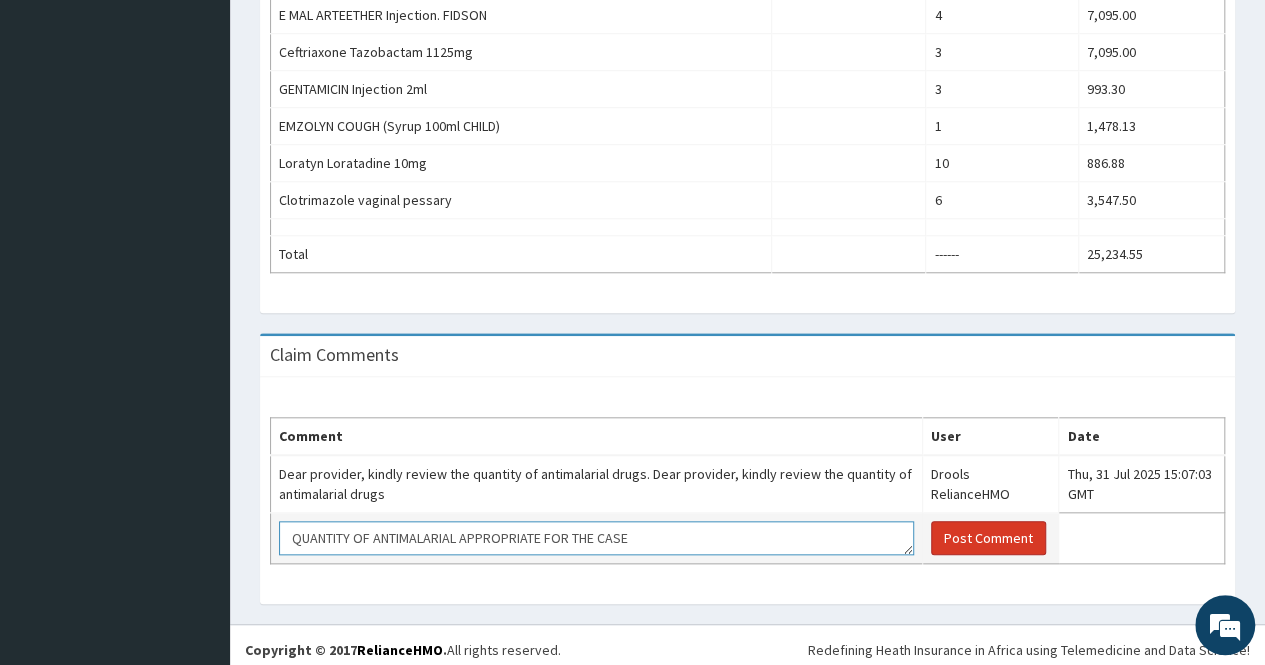 type on "QUANTITY OF ANTIMALARIAL APPROPRIATE FOR THE CASE" 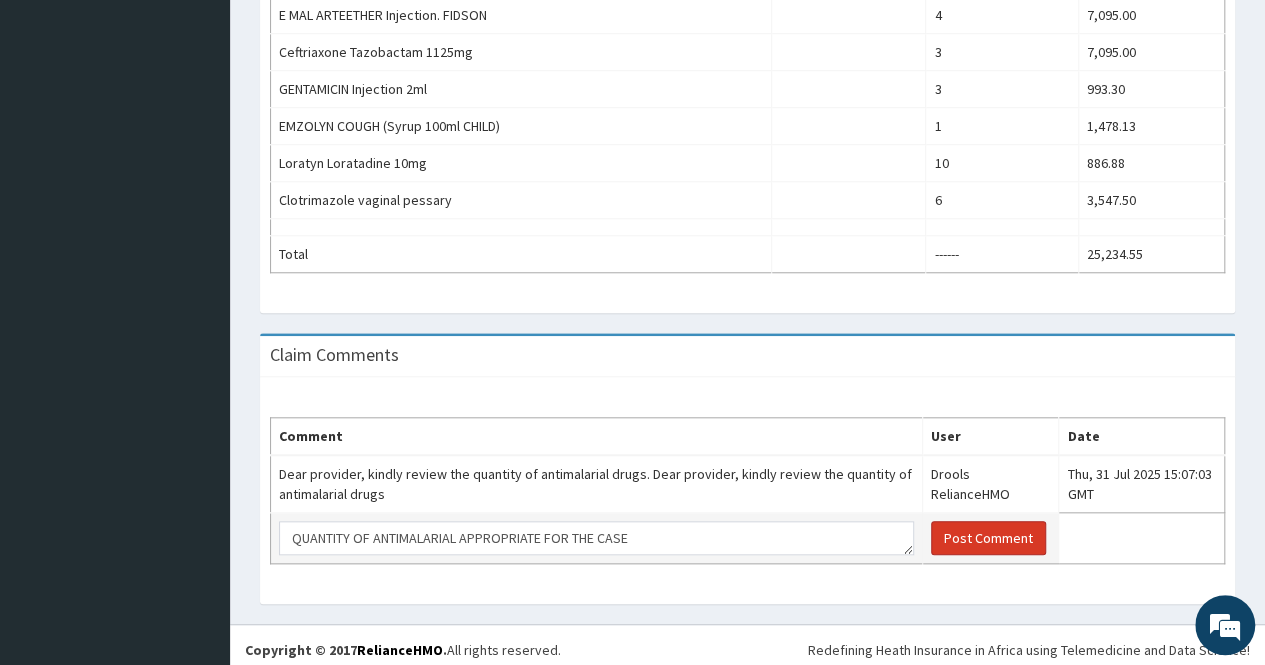 click on "Post Comment" at bounding box center [988, 538] 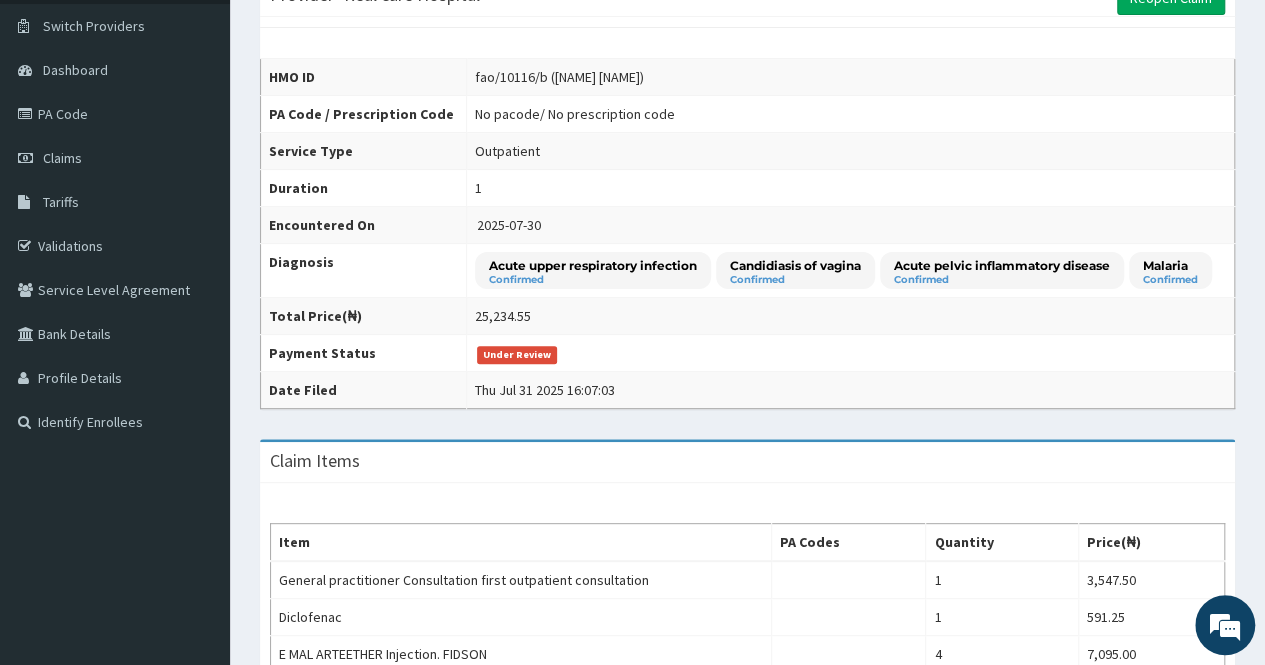 scroll, scrollTop: 144, scrollLeft: 0, axis: vertical 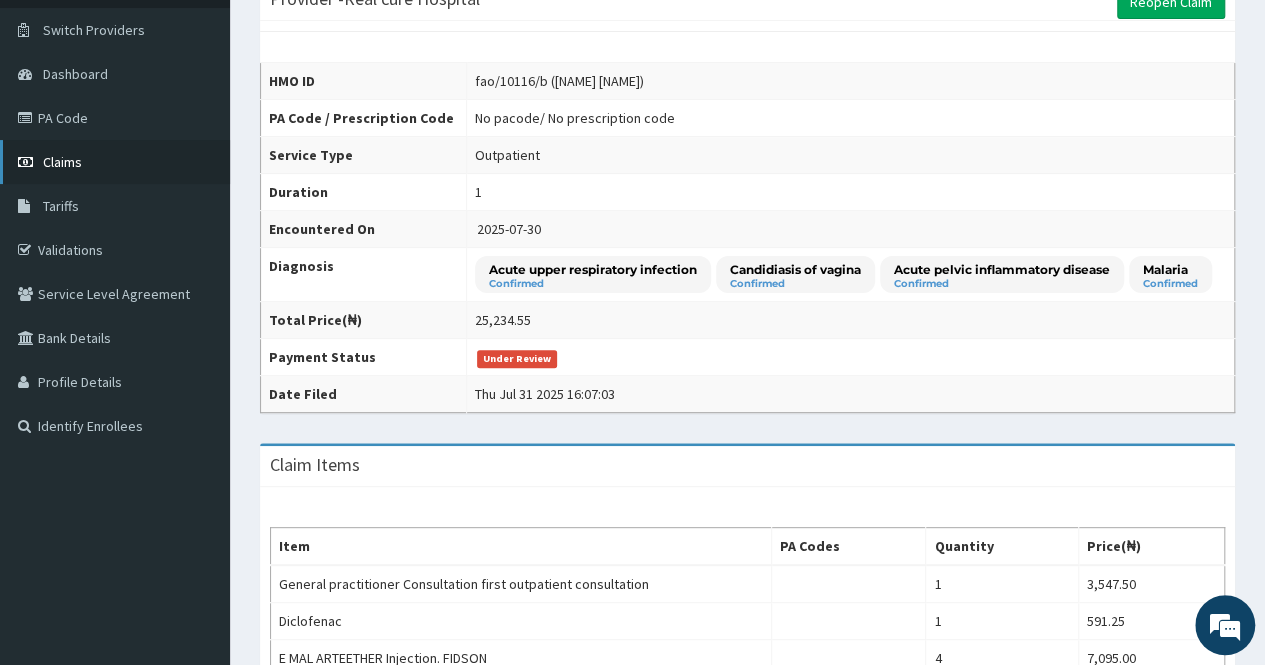 click on "Claims" at bounding box center (62, 162) 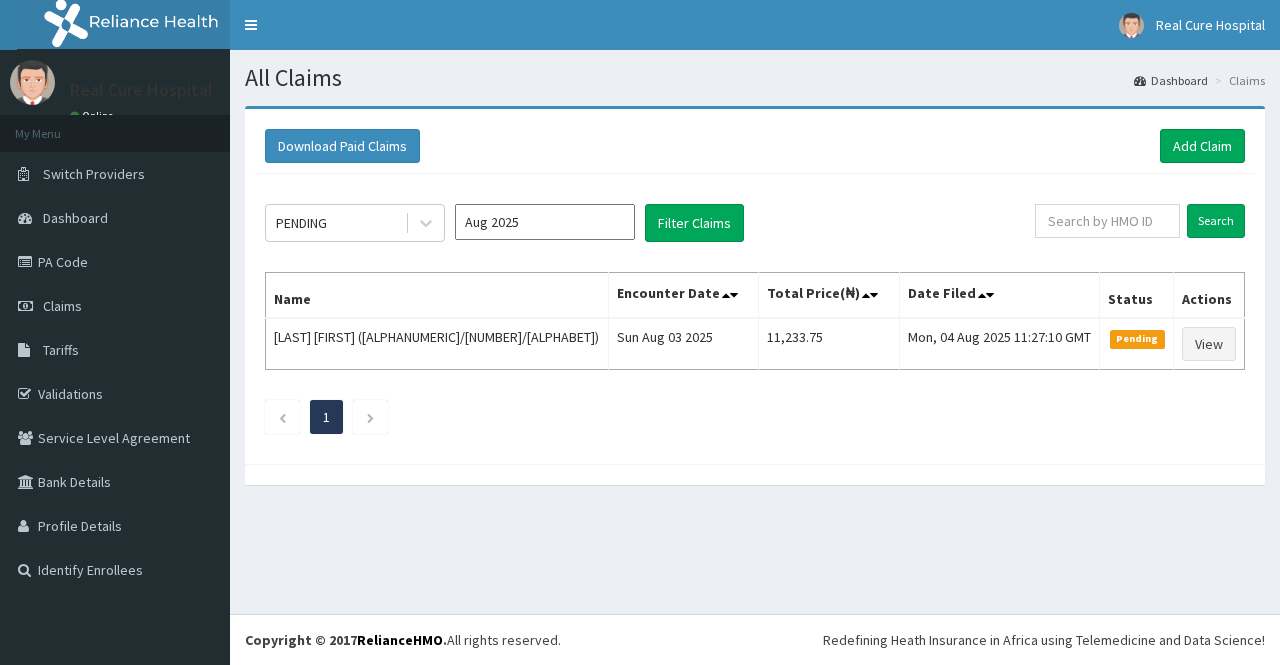 scroll, scrollTop: 0, scrollLeft: 0, axis: both 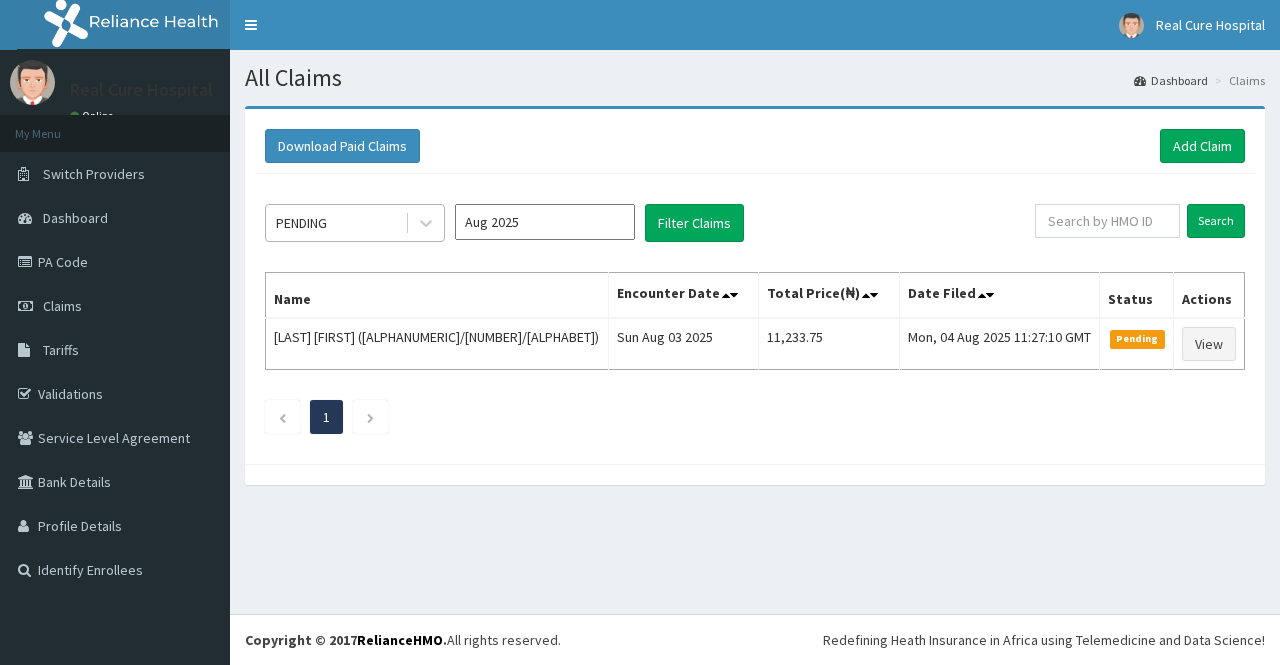 click on "PENDING" at bounding box center [335, 223] 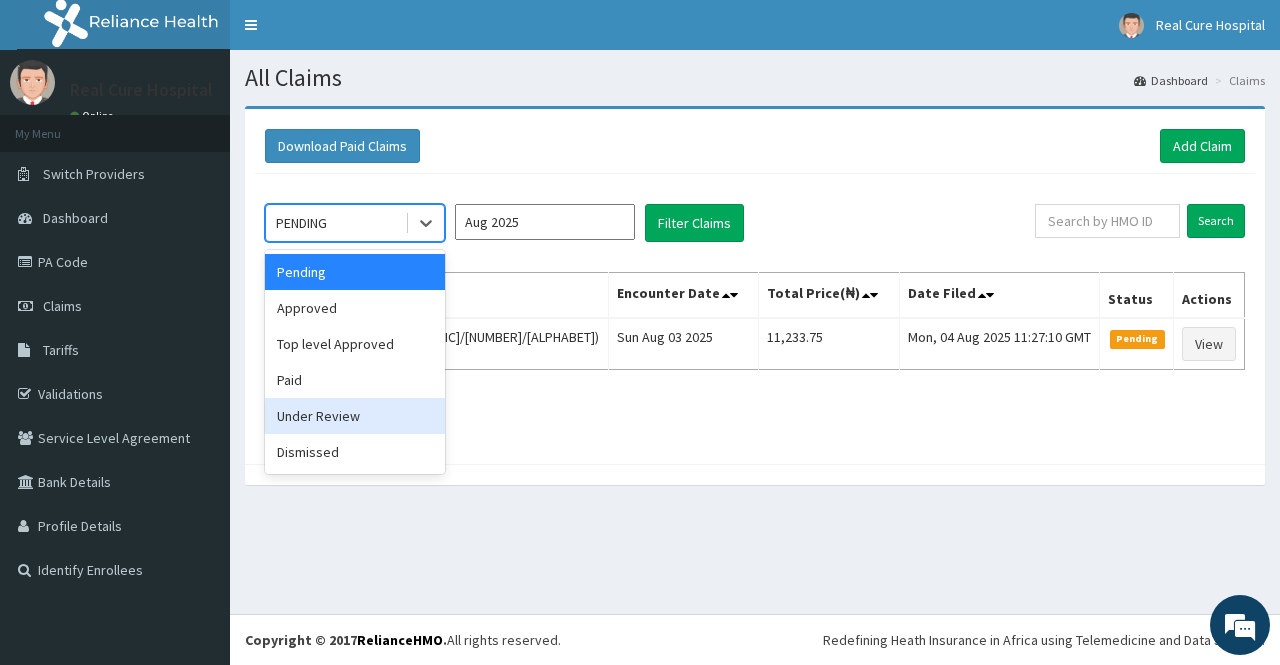 click on "Under Review" at bounding box center [355, 416] 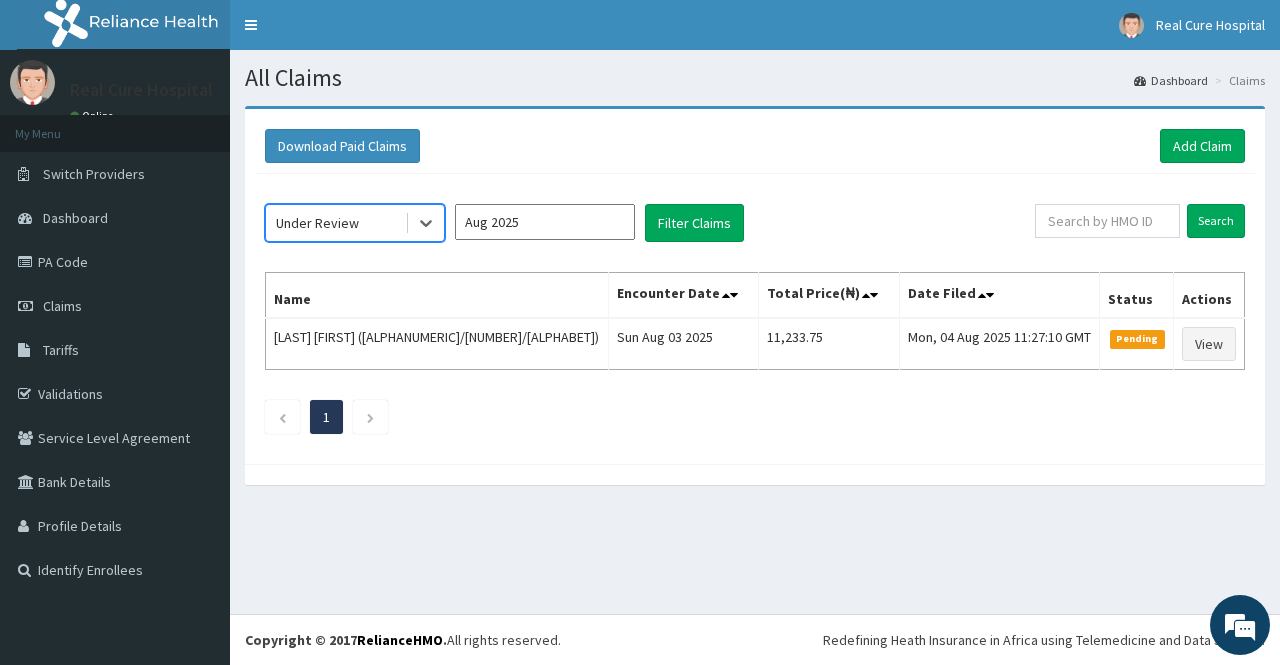 click on "Aug 2025" at bounding box center [545, 222] 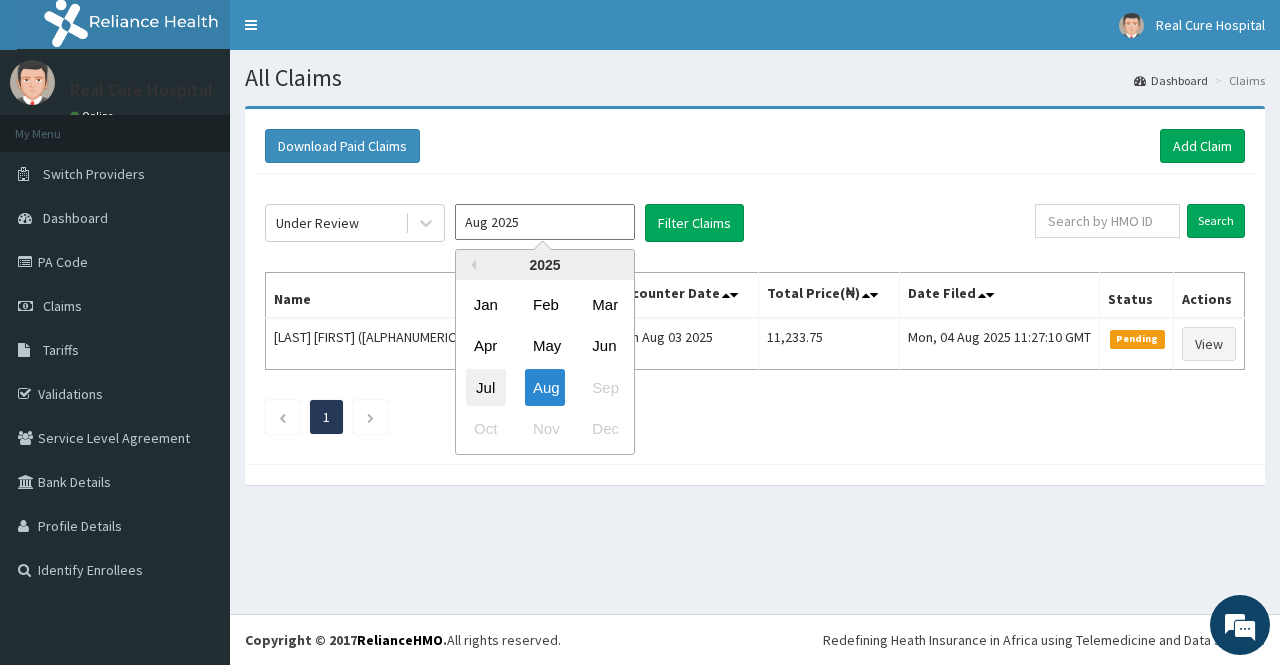 click on "Jul" at bounding box center [486, 387] 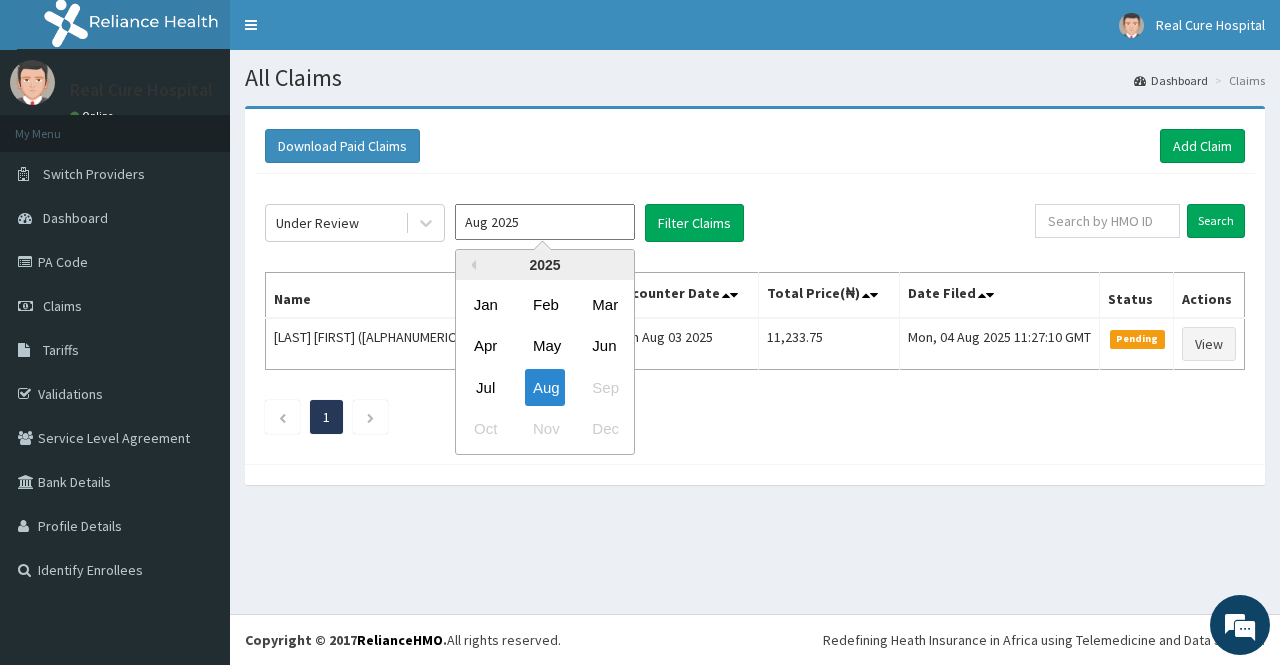 type on "Jul 2025" 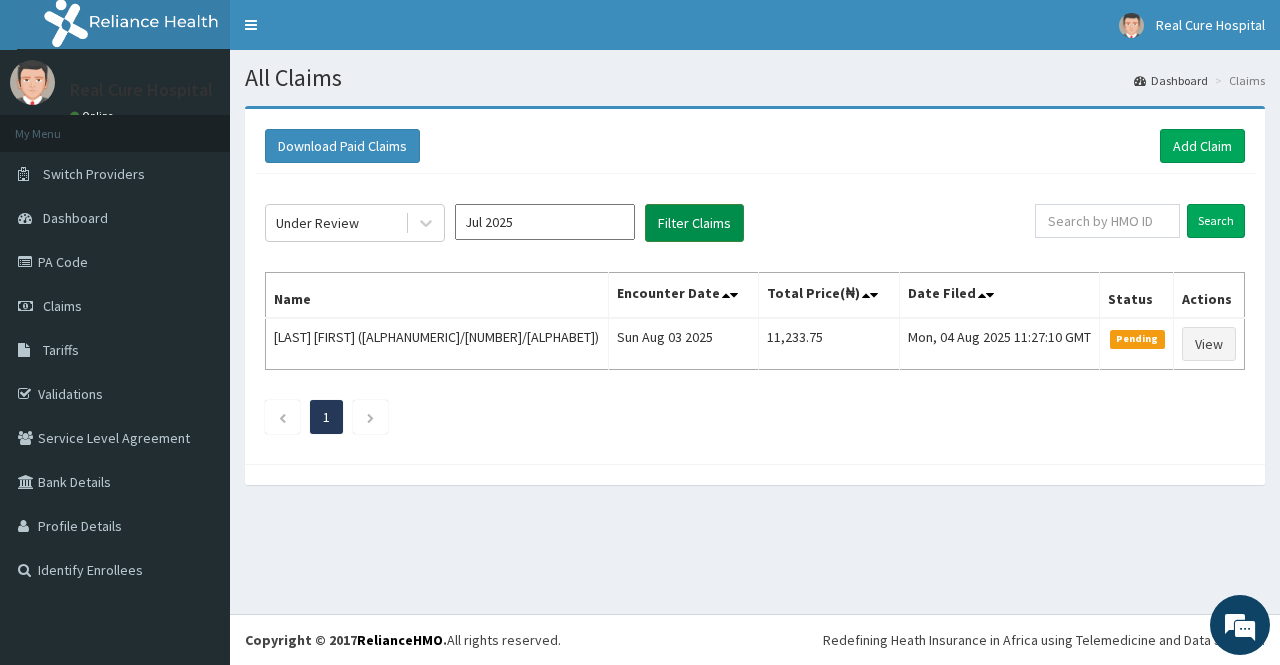 click on "Filter Claims" at bounding box center [694, 223] 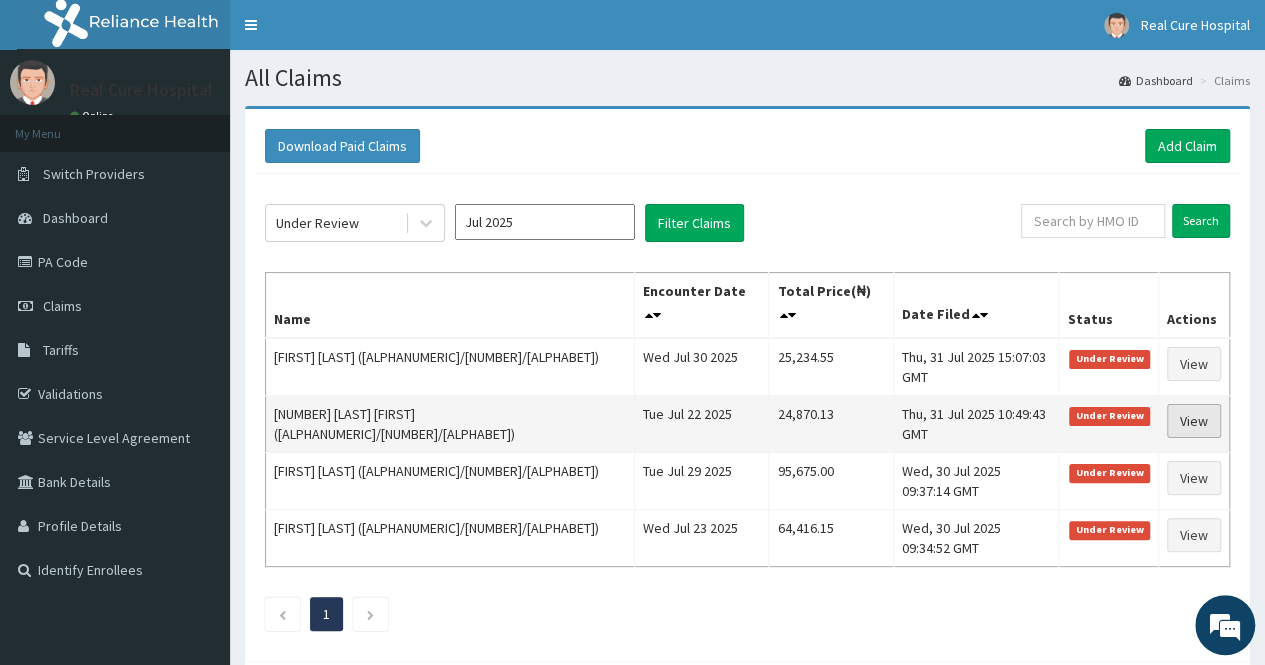 click on "View" at bounding box center [1194, 421] 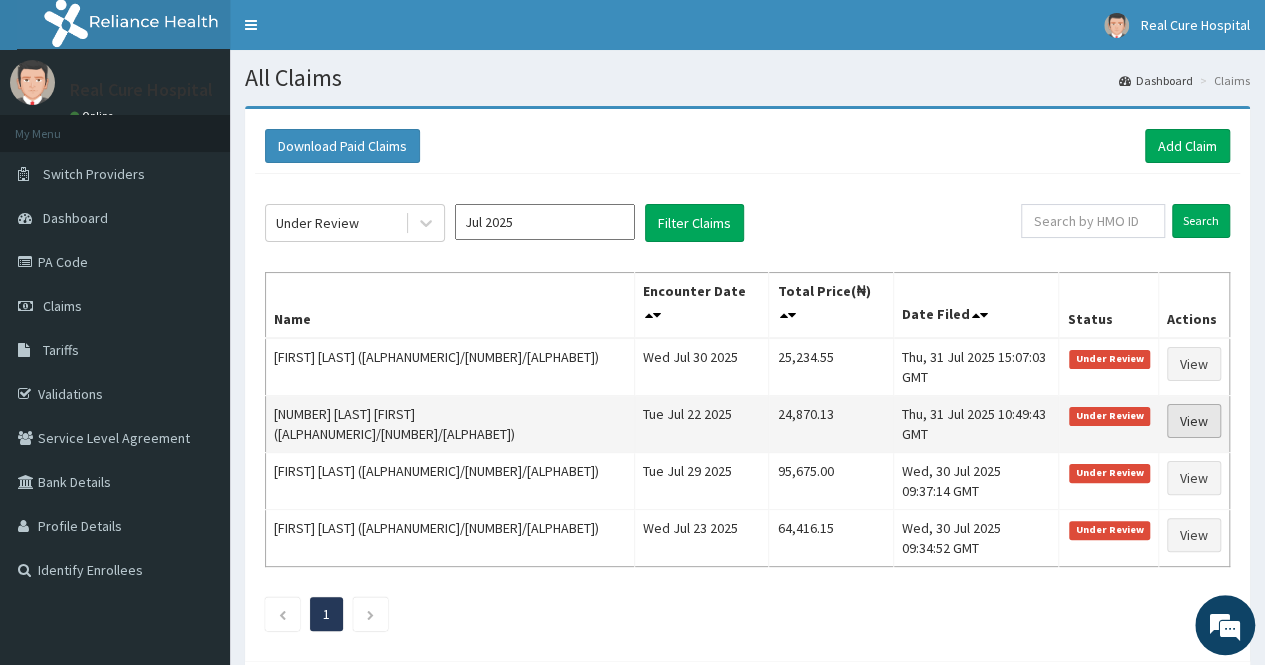 scroll, scrollTop: 0, scrollLeft: 0, axis: both 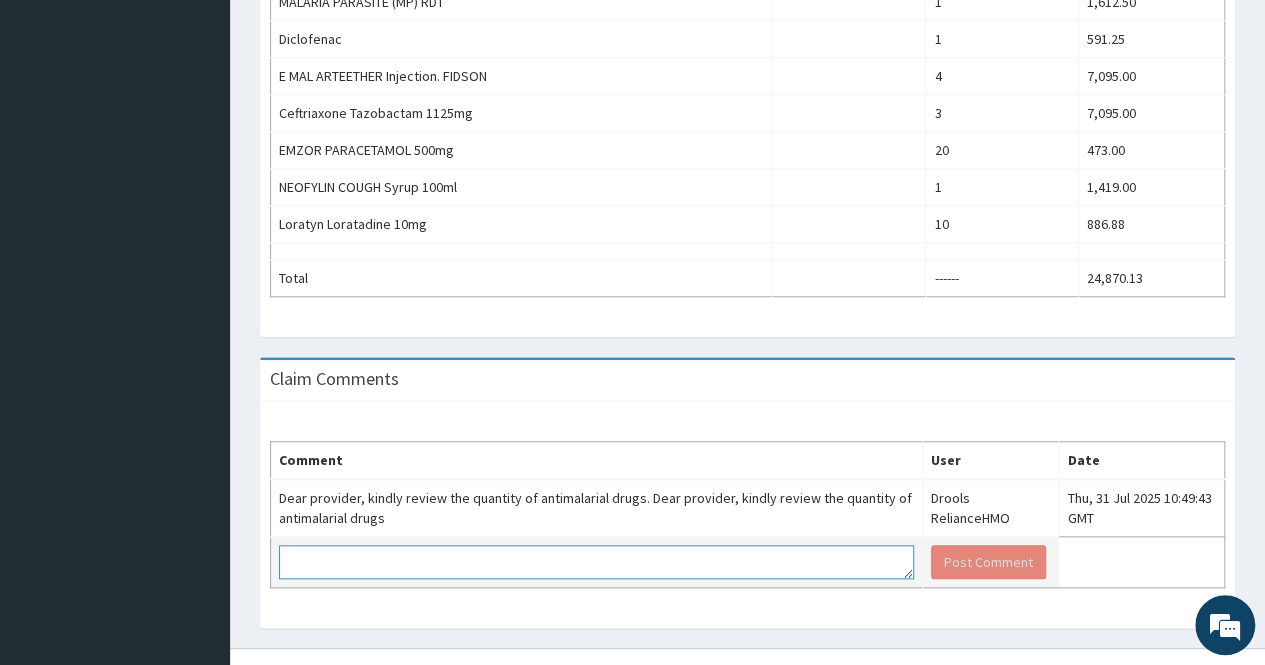 click at bounding box center (596, 562) 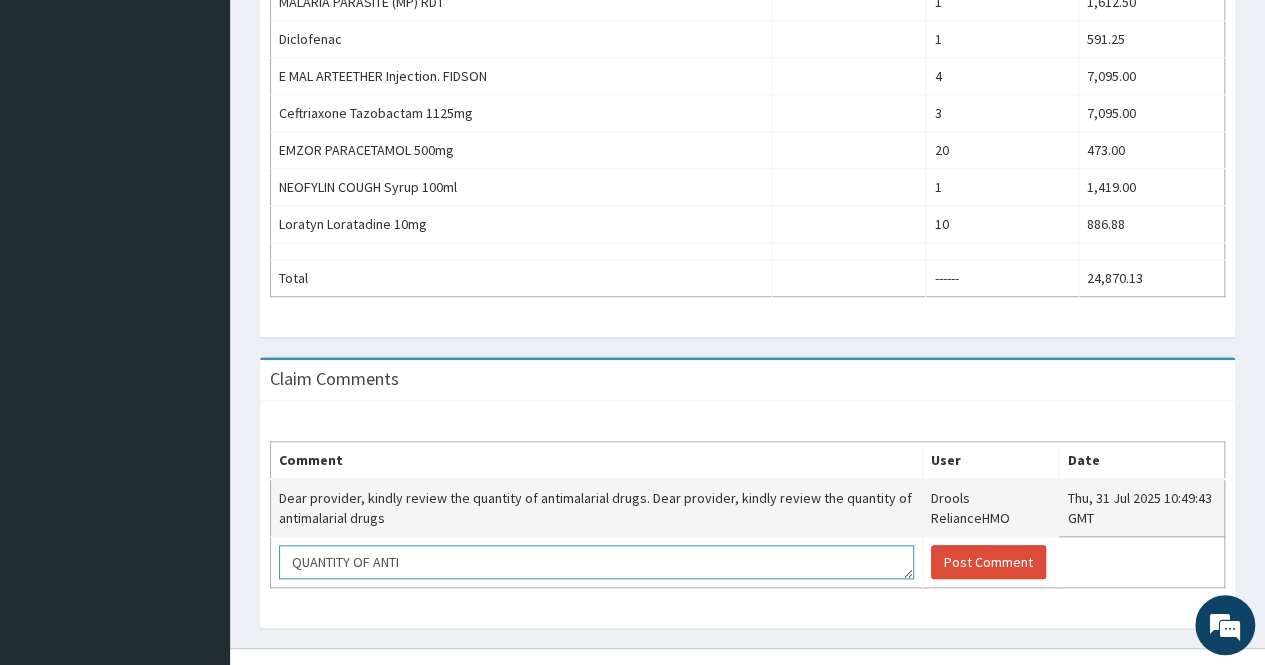 scroll, scrollTop: 0, scrollLeft: 0, axis: both 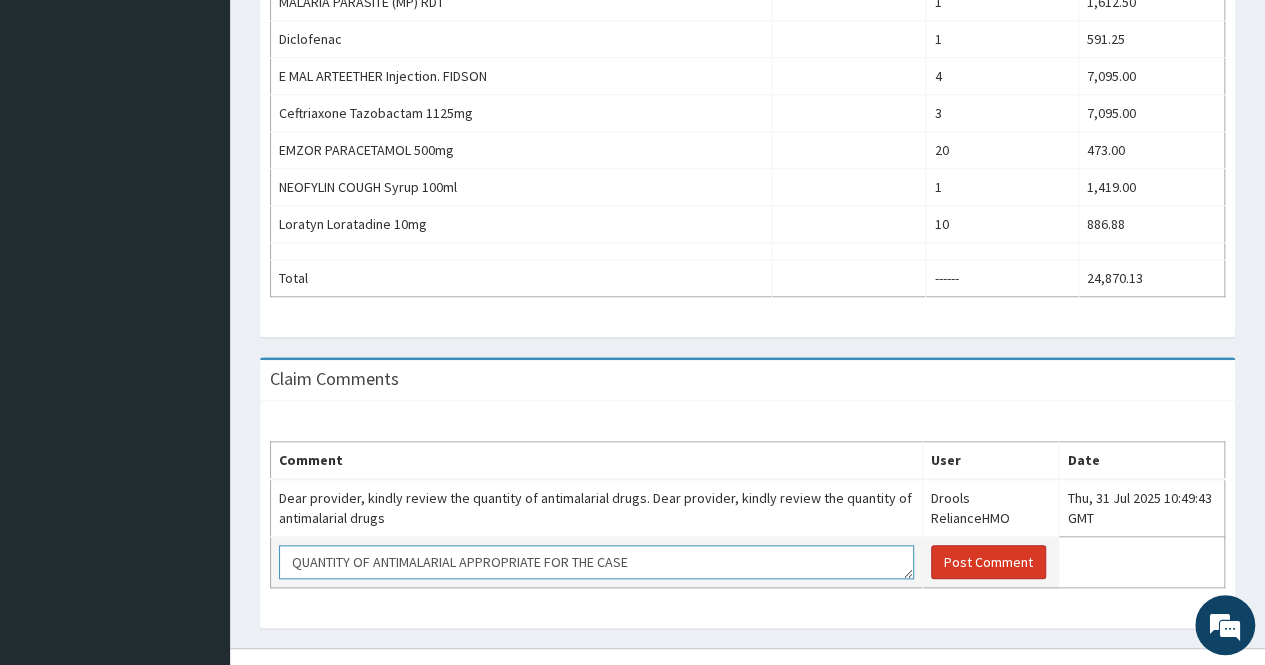 type on "QUANTITY OF ANTIMALARIAL APPROPRIATE FOR THE CASE" 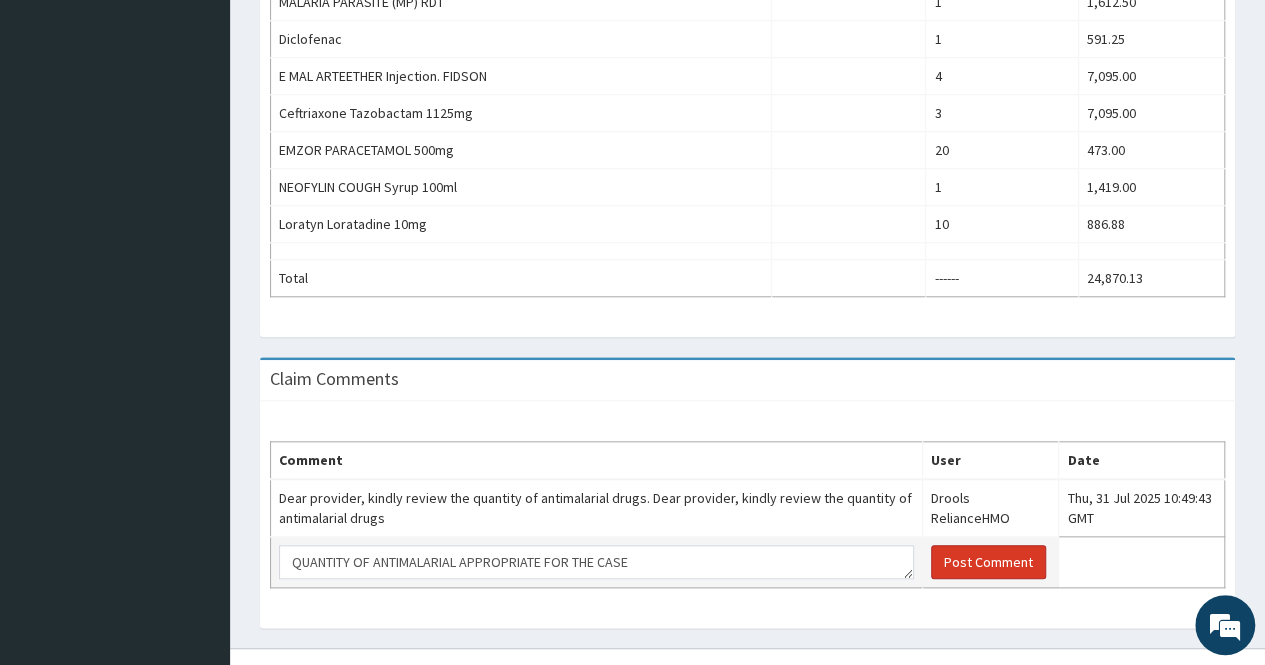 click on "Post Comment" at bounding box center [988, 562] 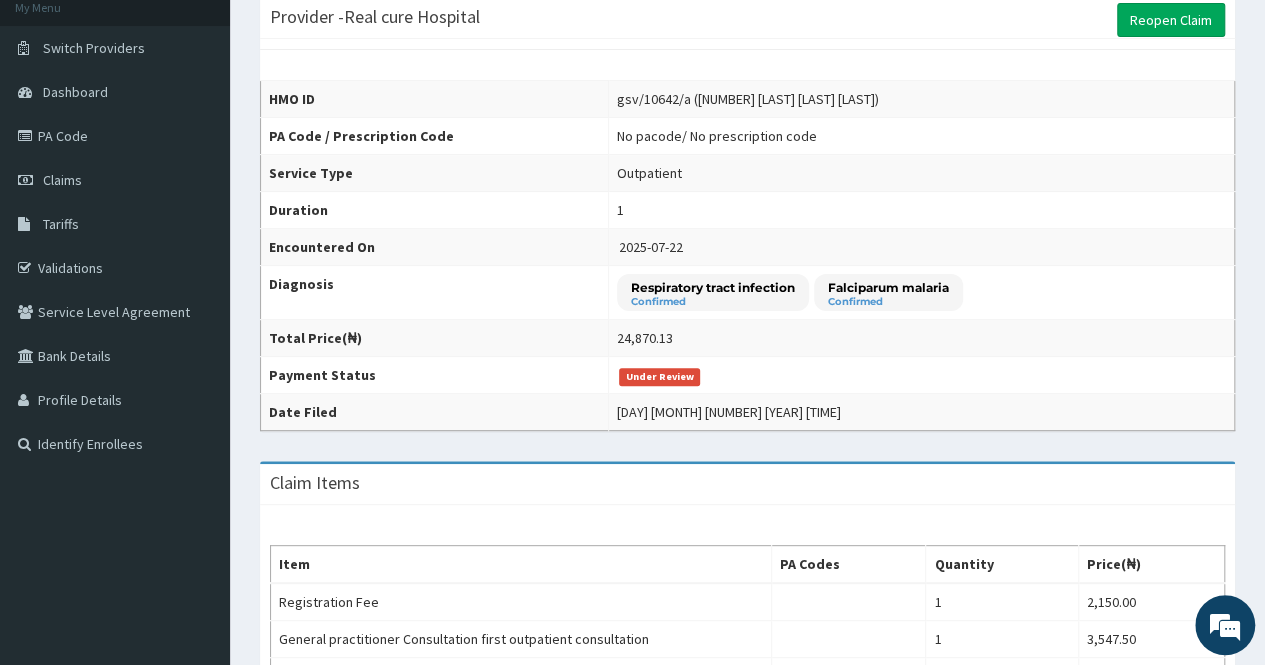 scroll, scrollTop: 100, scrollLeft: 0, axis: vertical 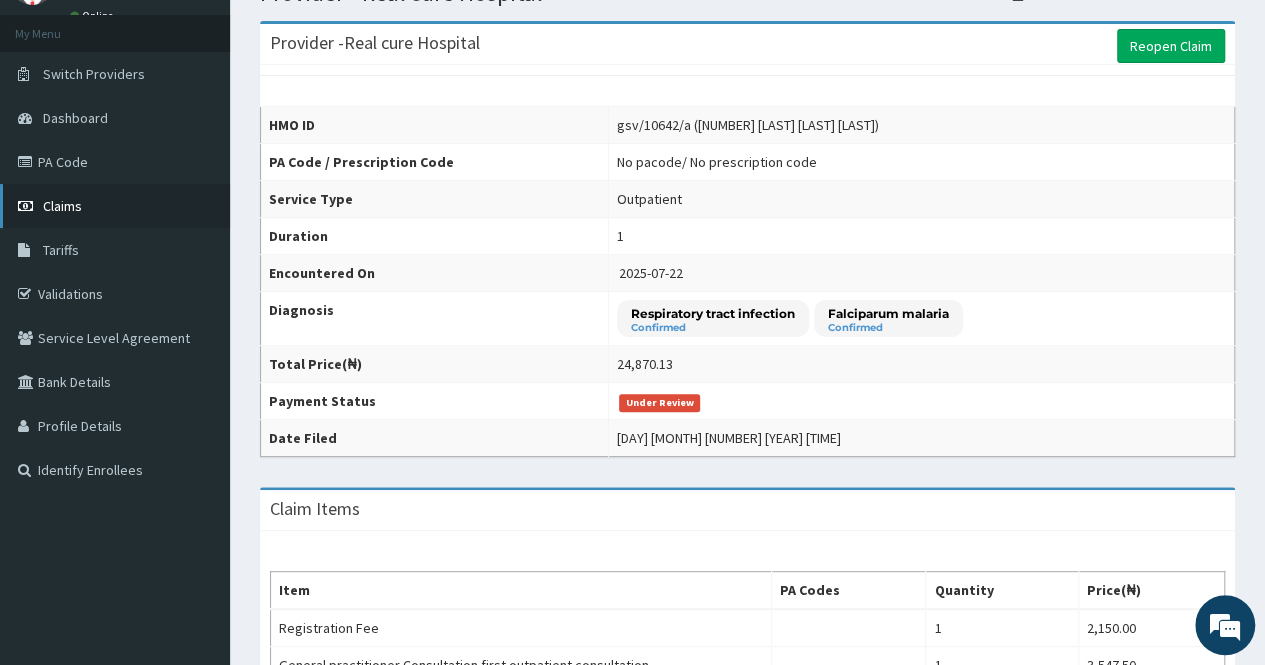 click on "Claims" at bounding box center (115, 206) 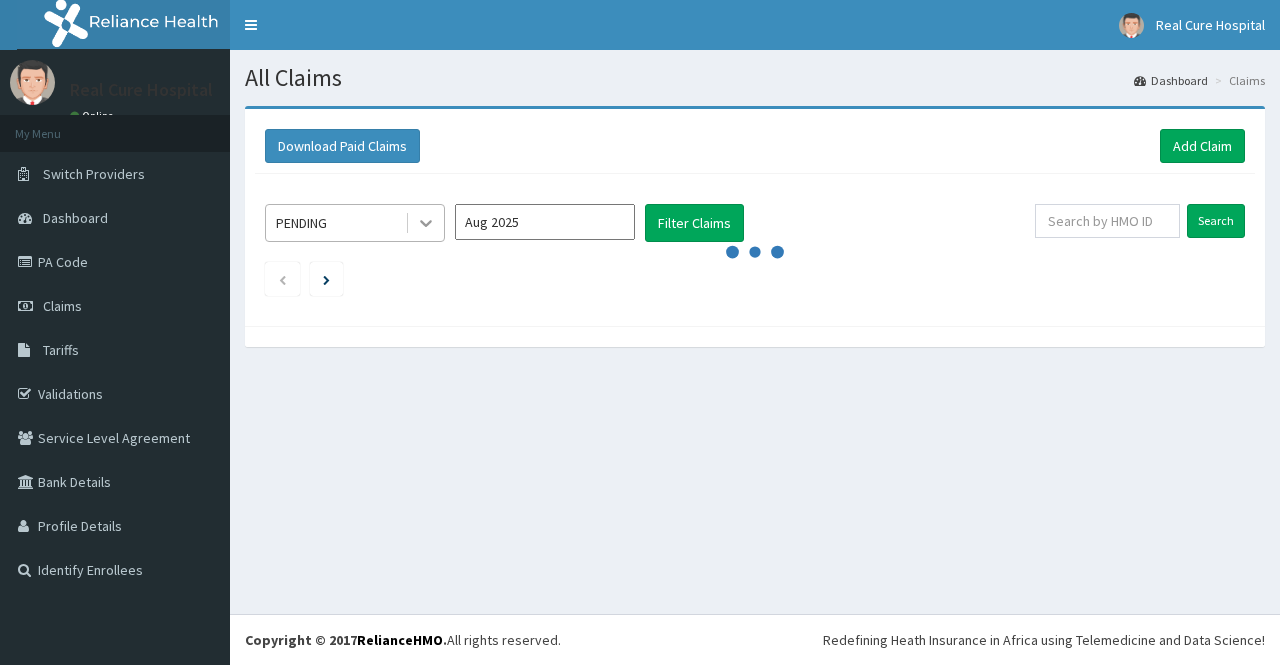 scroll, scrollTop: 0, scrollLeft: 0, axis: both 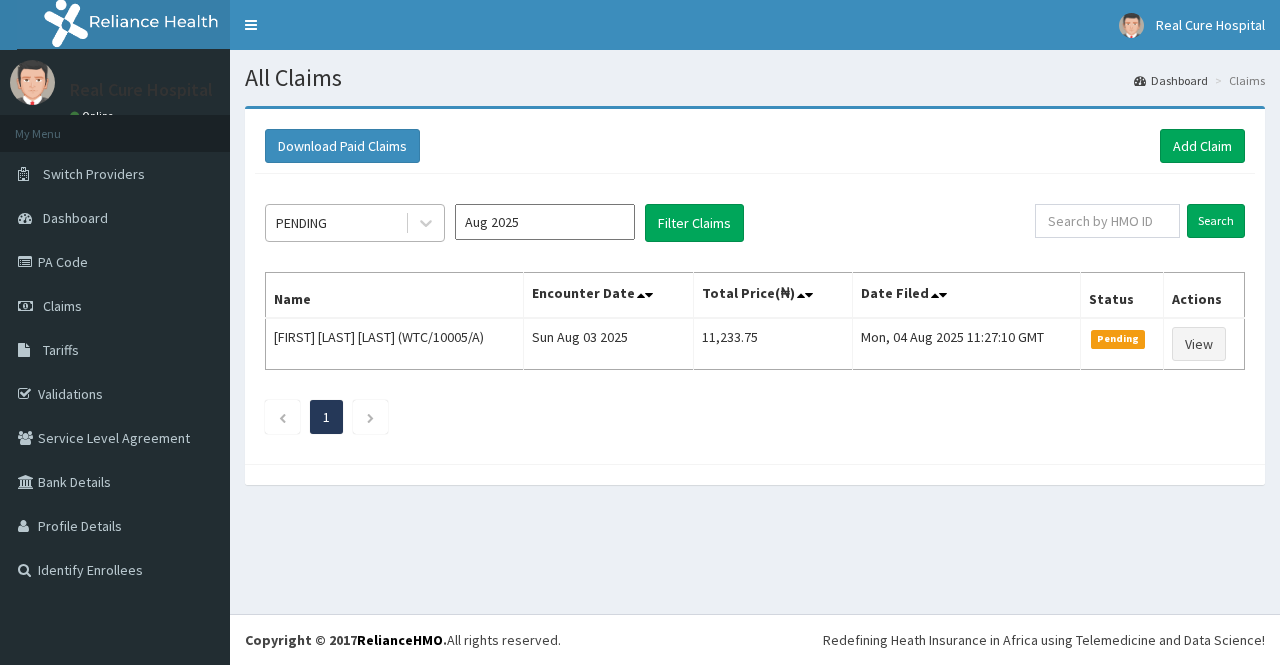 click on "PENDING" at bounding box center [335, 223] 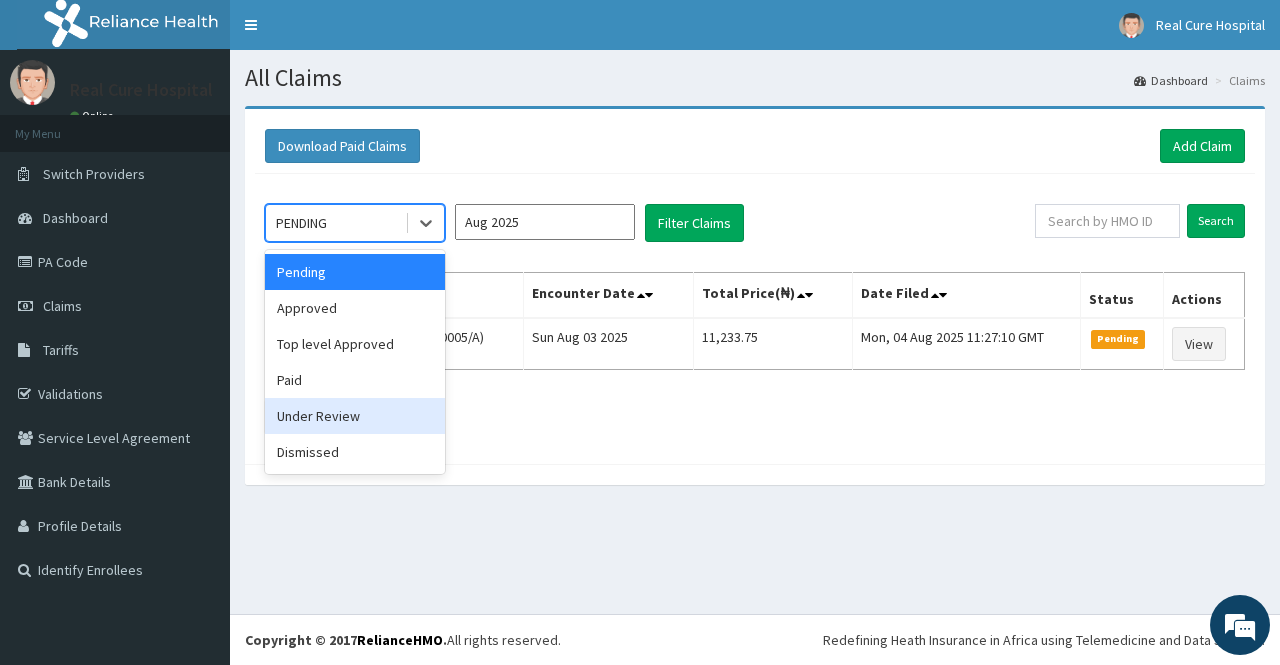 click on "Under Review" at bounding box center [355, 416] 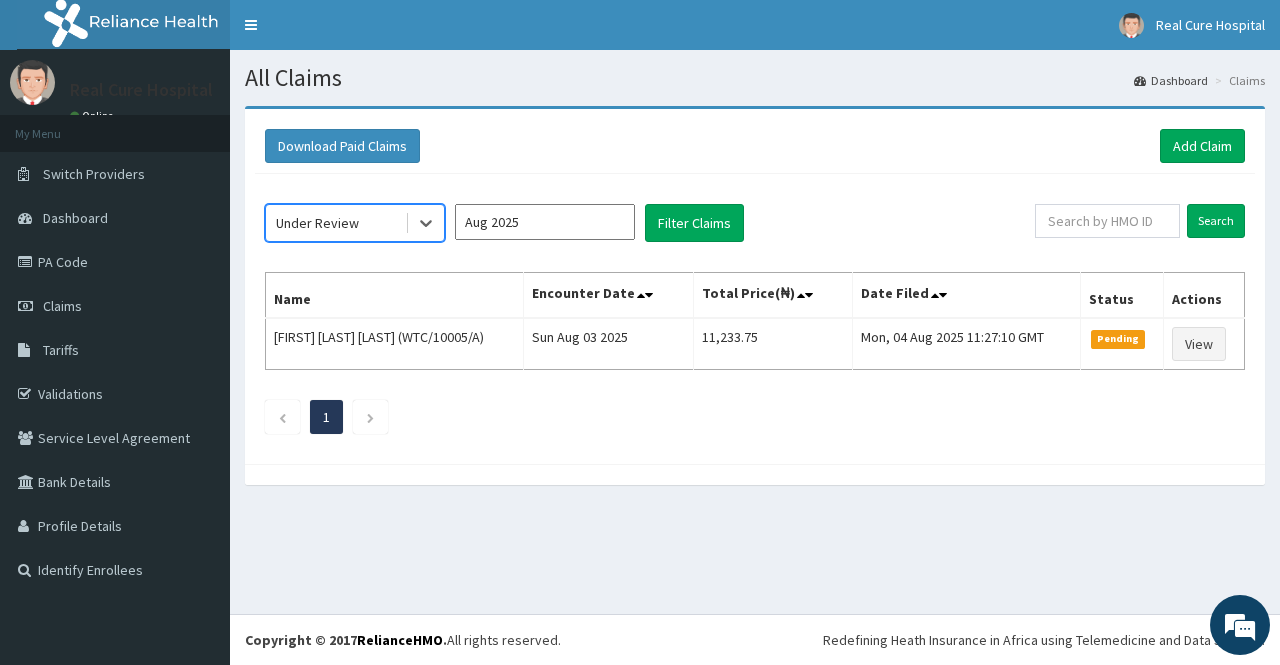 drag, startPoint x: 605, startPoint y: 227, endPoint x: 604, endPoint y: 247, distance: 20.024984 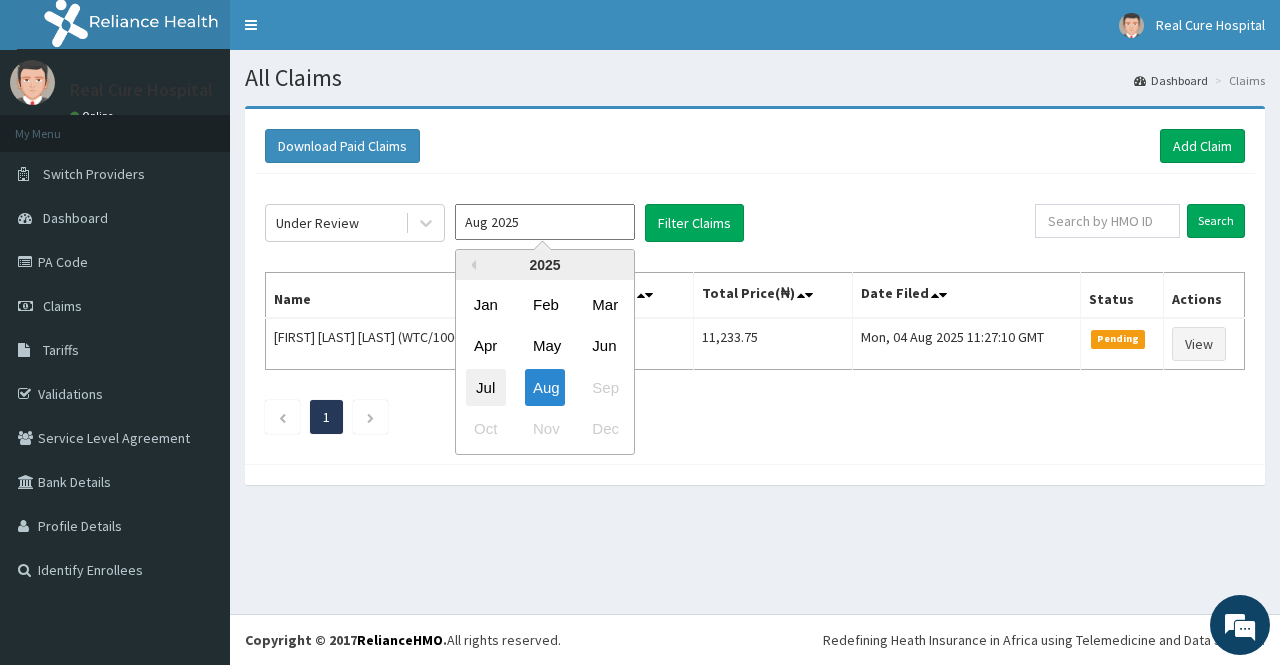 click on "Jul" at bounding box center [486, 387] 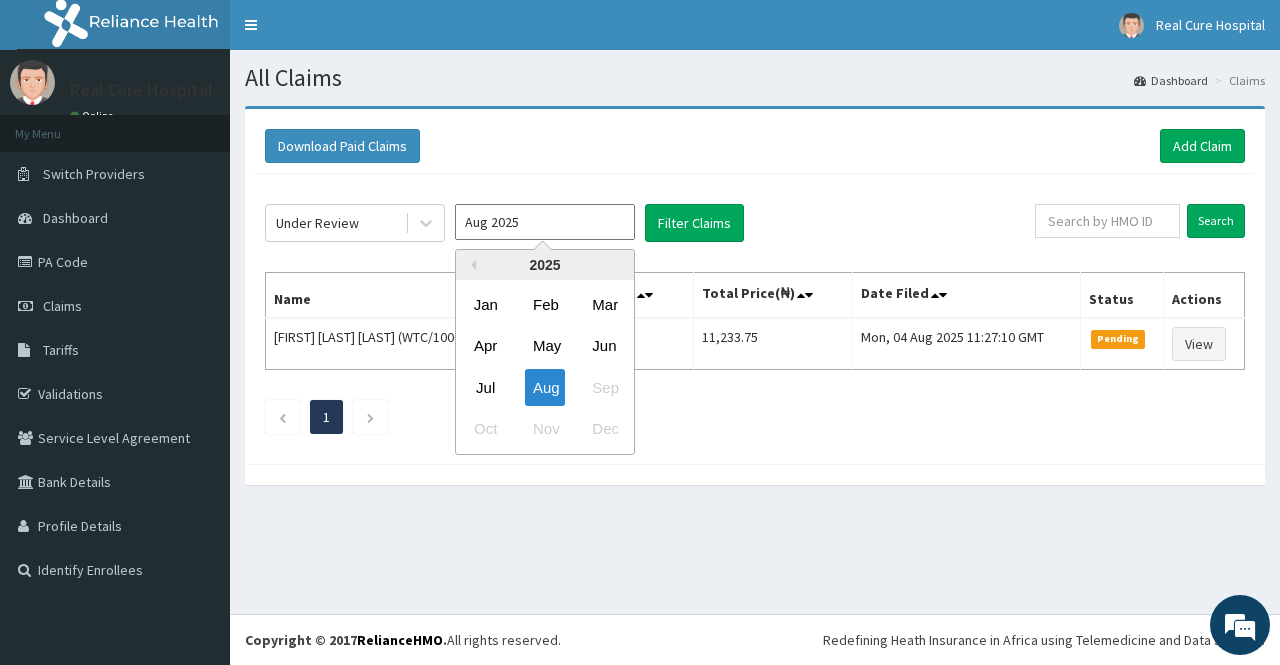 type on "Jul 2025" 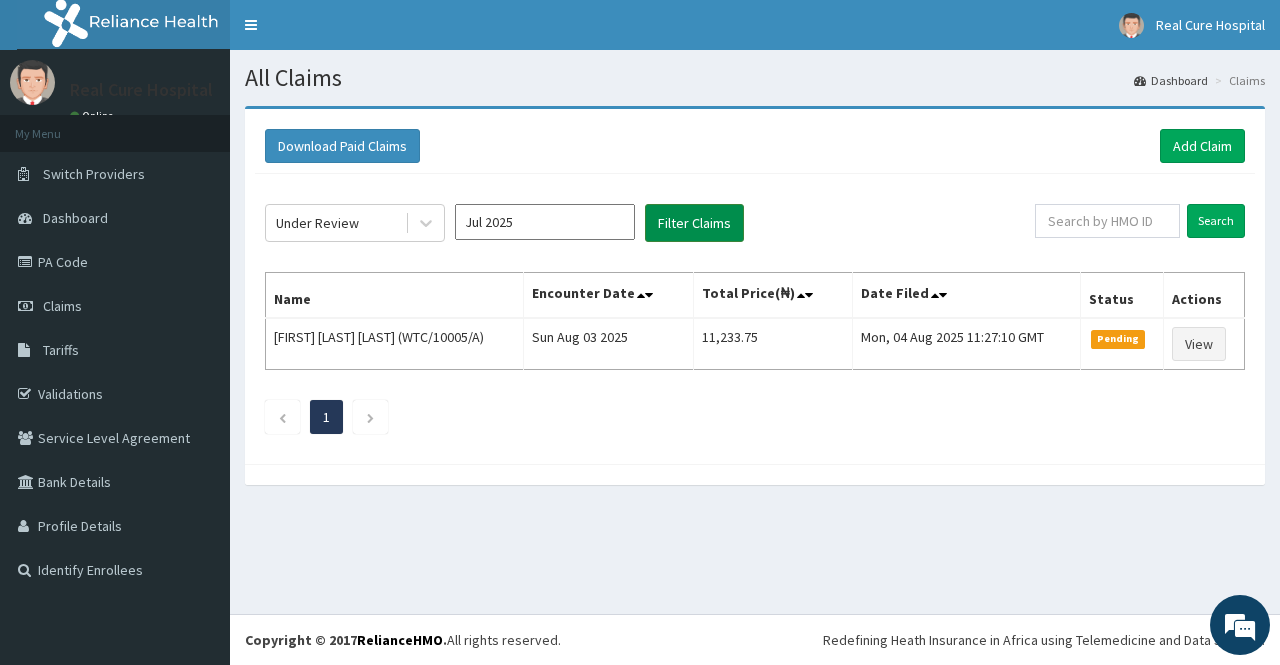 click on "Filter Claims" at bounding box center [694, 223] 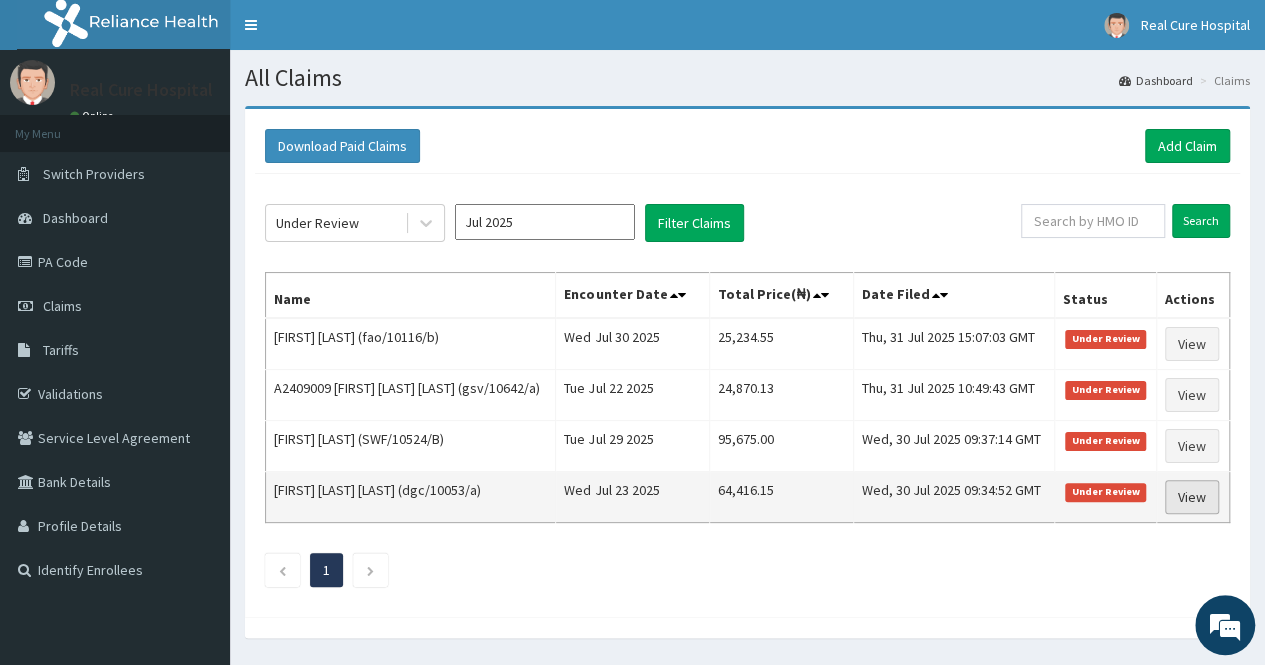 click on "View" at bounding box center [1192, 497] 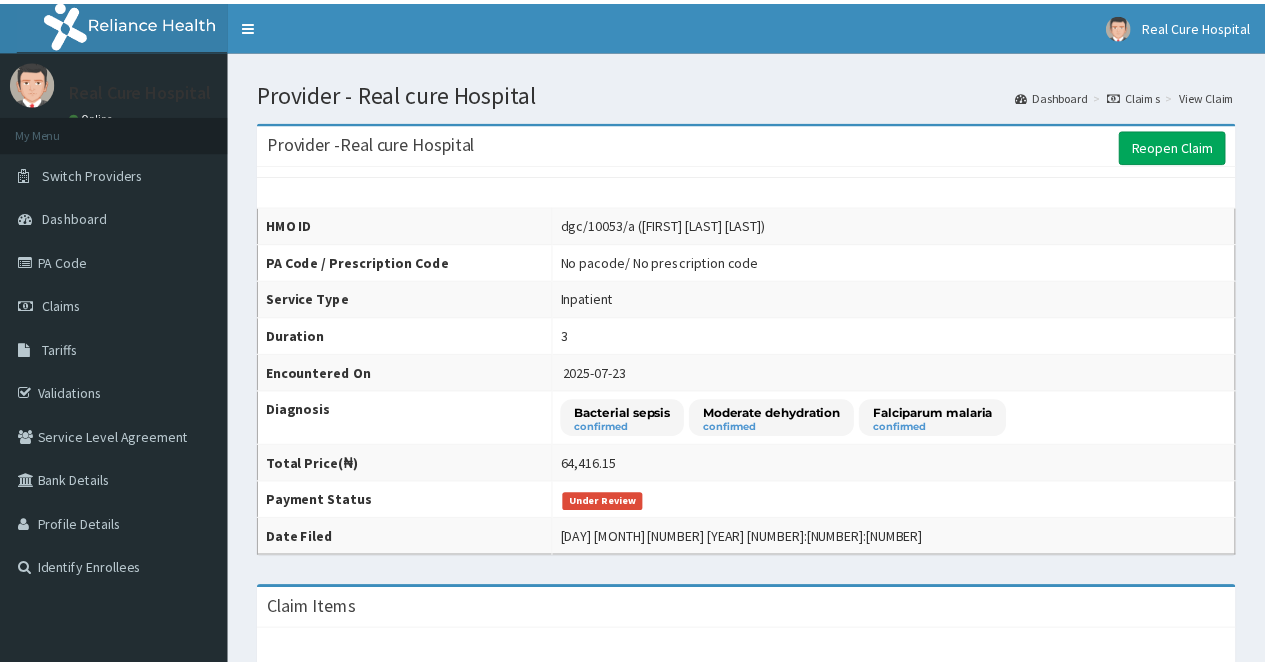 scroll, scrollTop: 0, scrollLeft: 0, axis: both 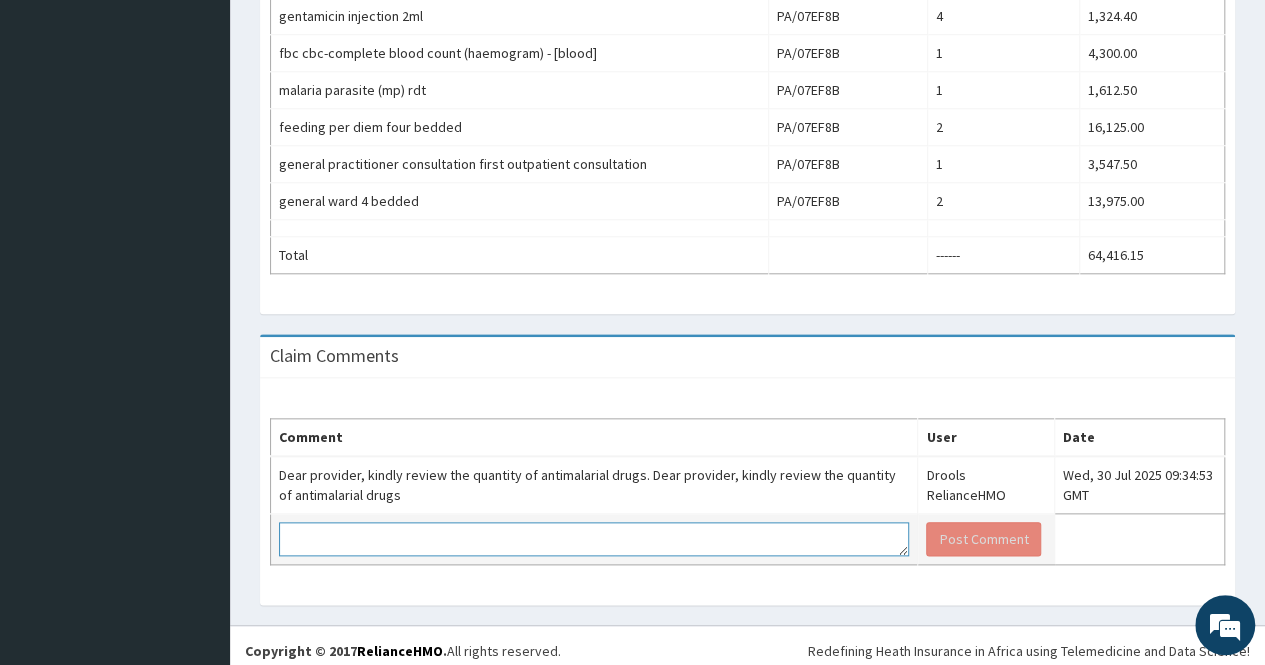 click at bounding box center [594, 539] 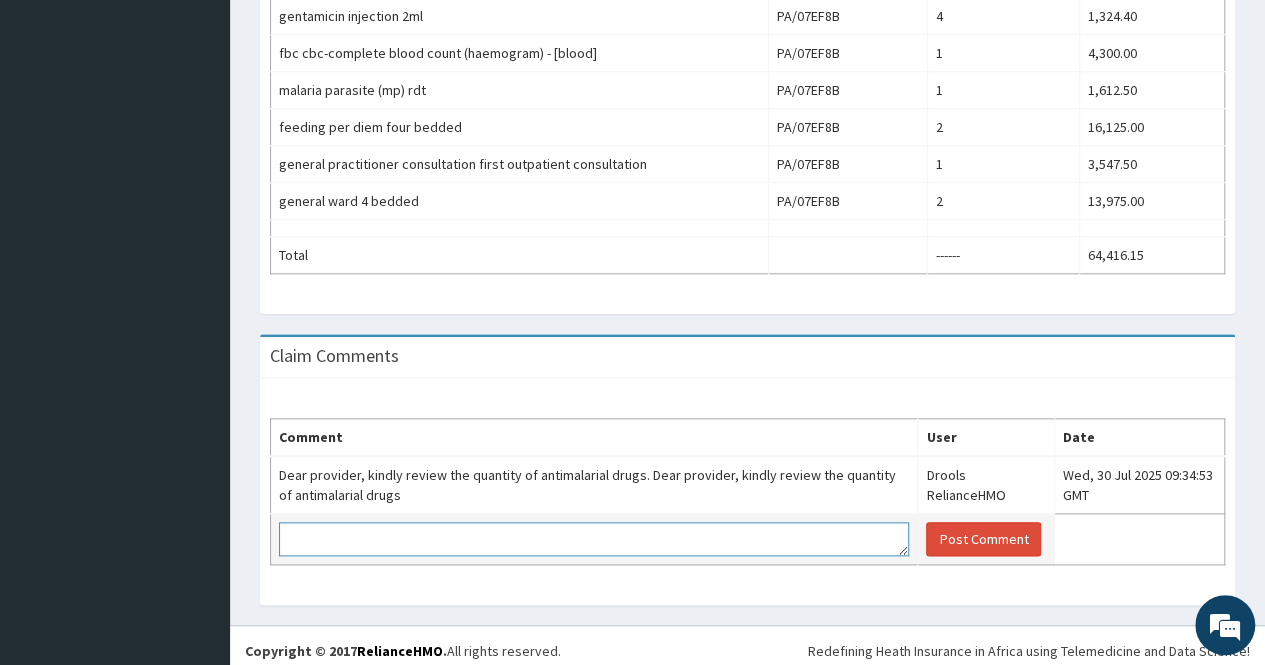 click at bounding box center [594, 539] 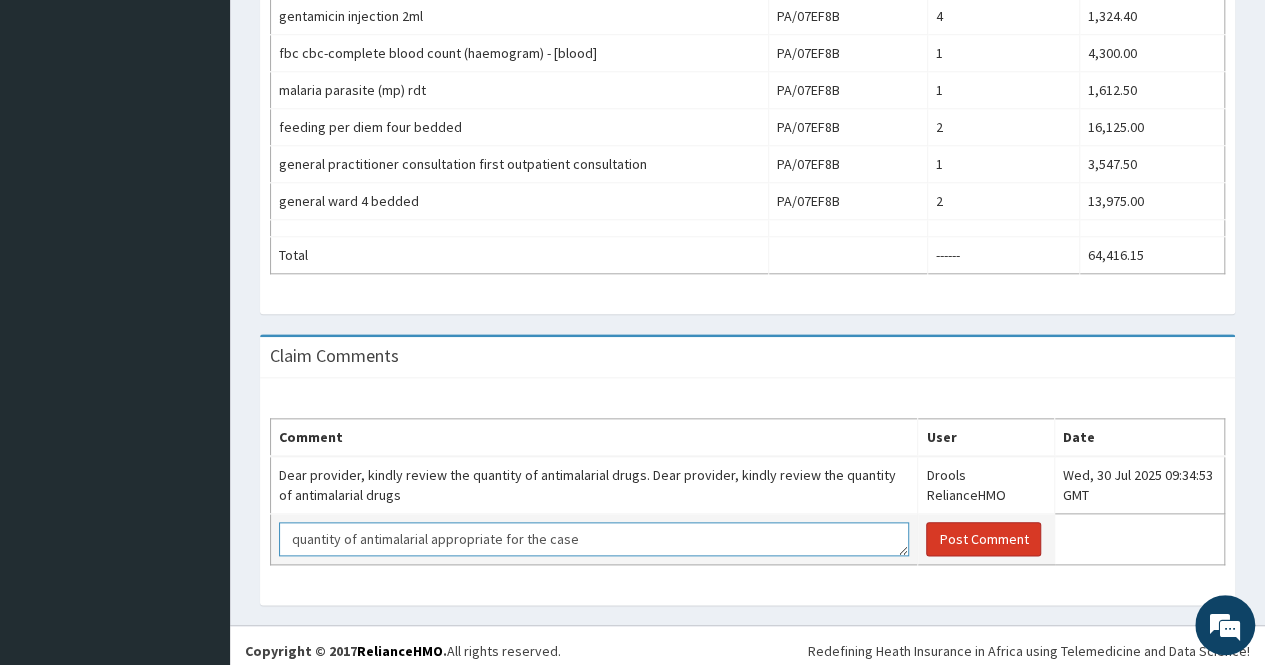 type on "quantity of antimalarial appropriate for the case" 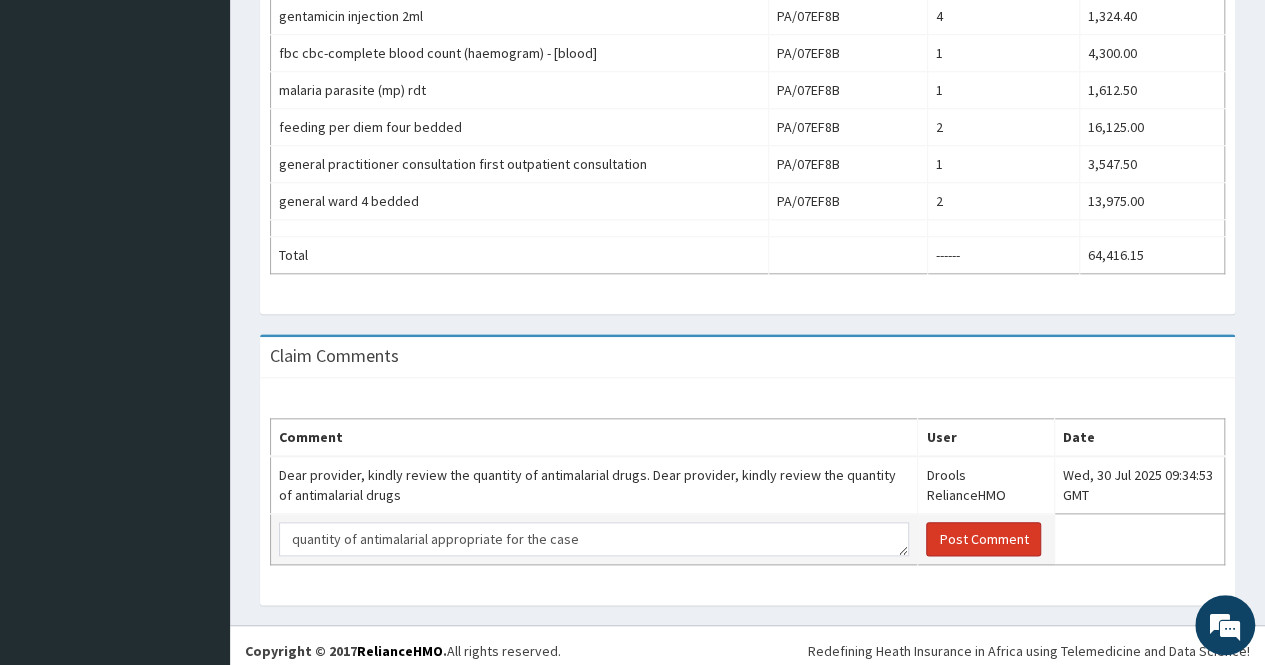 click on "Post Comment" at bounding box center [983, 539] 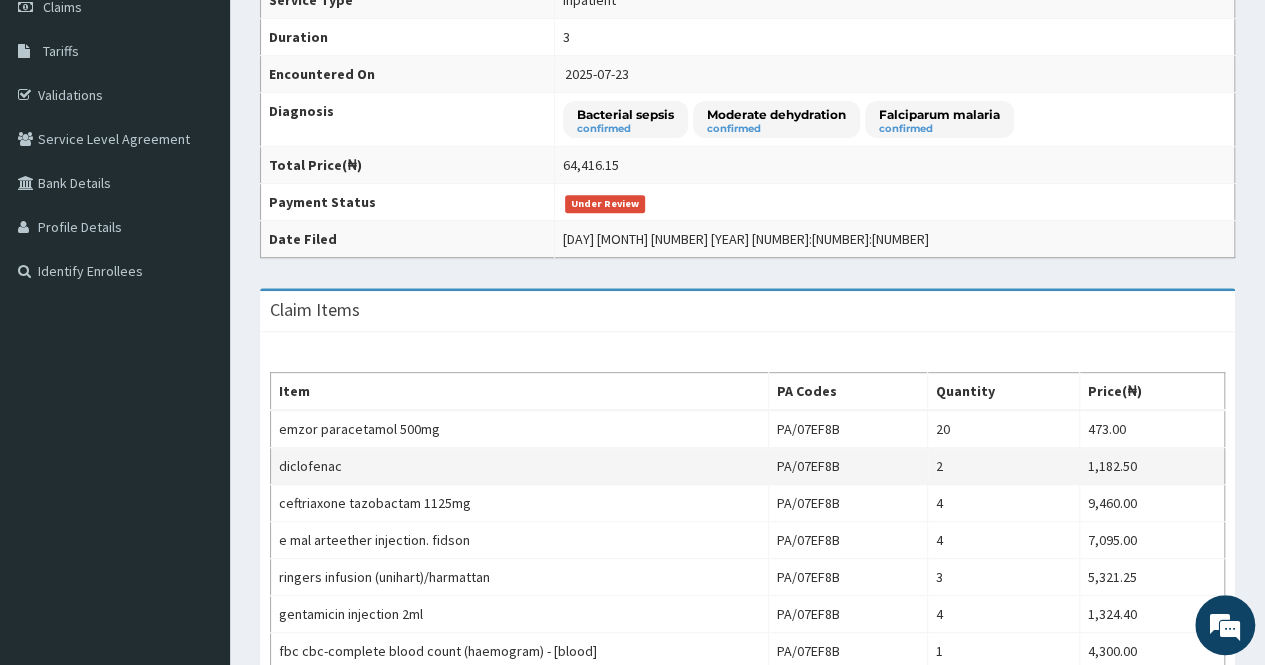 scroll, scrollTop: 54, scrollLeft: 0, axis: vertical 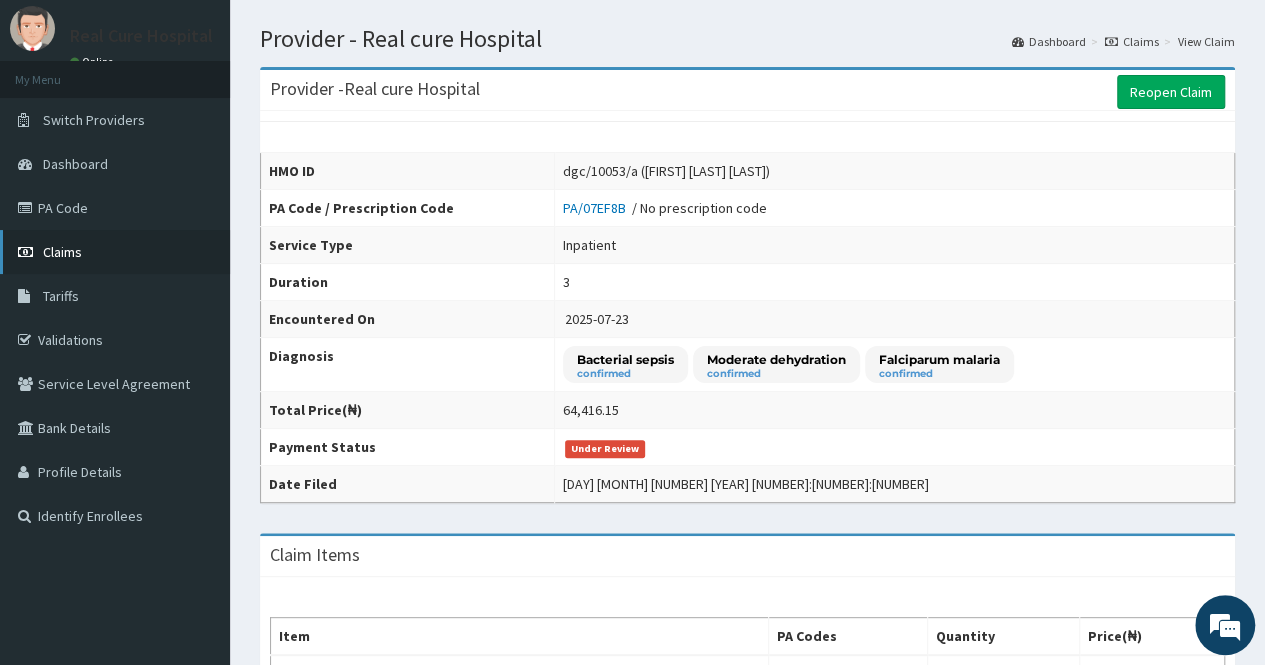 click on "Claims" at bounding box center (62, 252) 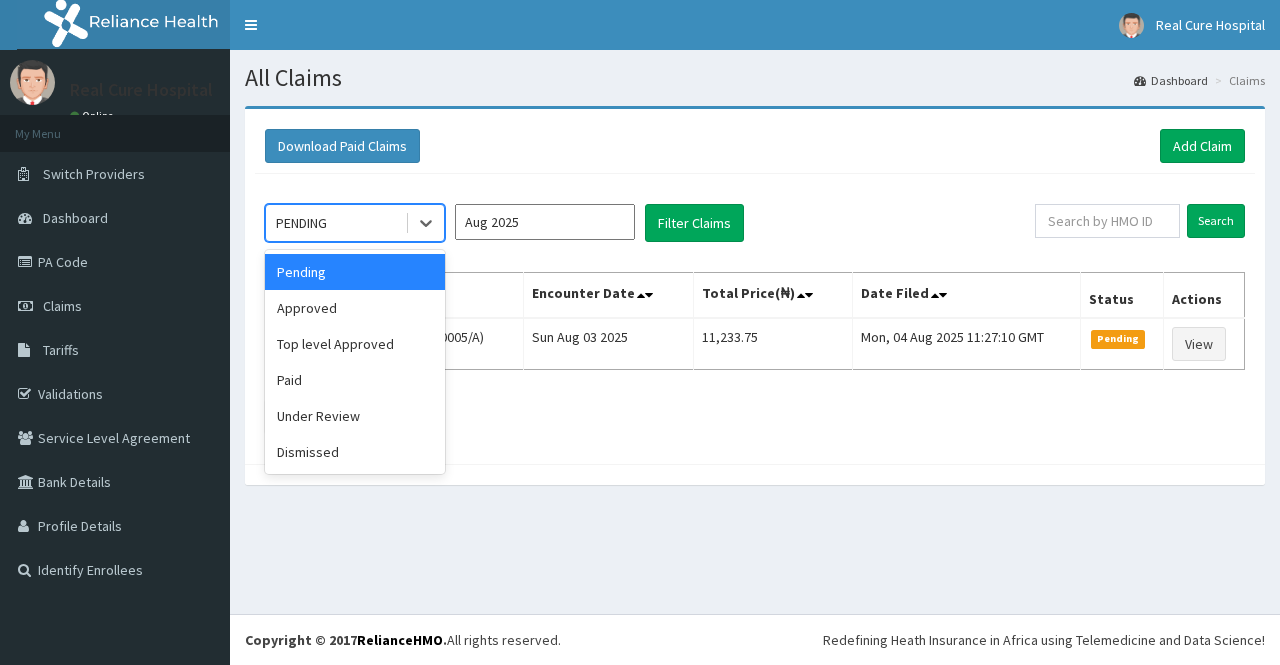 scroll, scrollTop: 0, scrollLeft: 0, axis: both 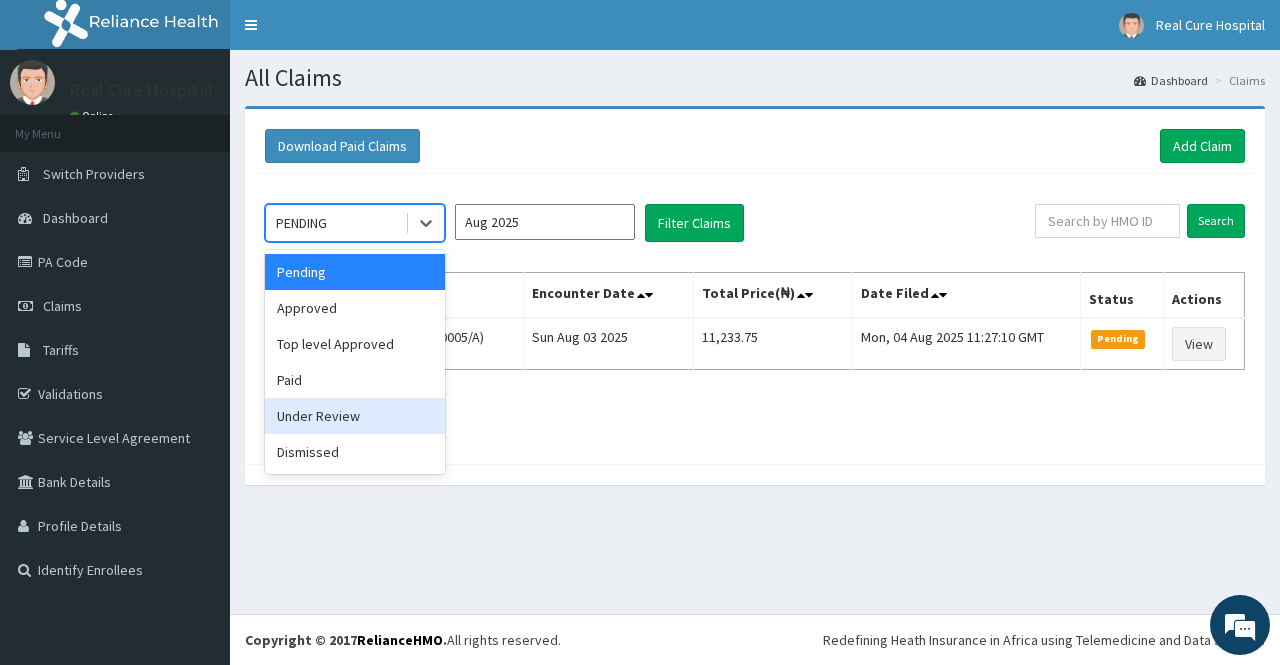 click on "Under Review" at bounding box center [355, 416] 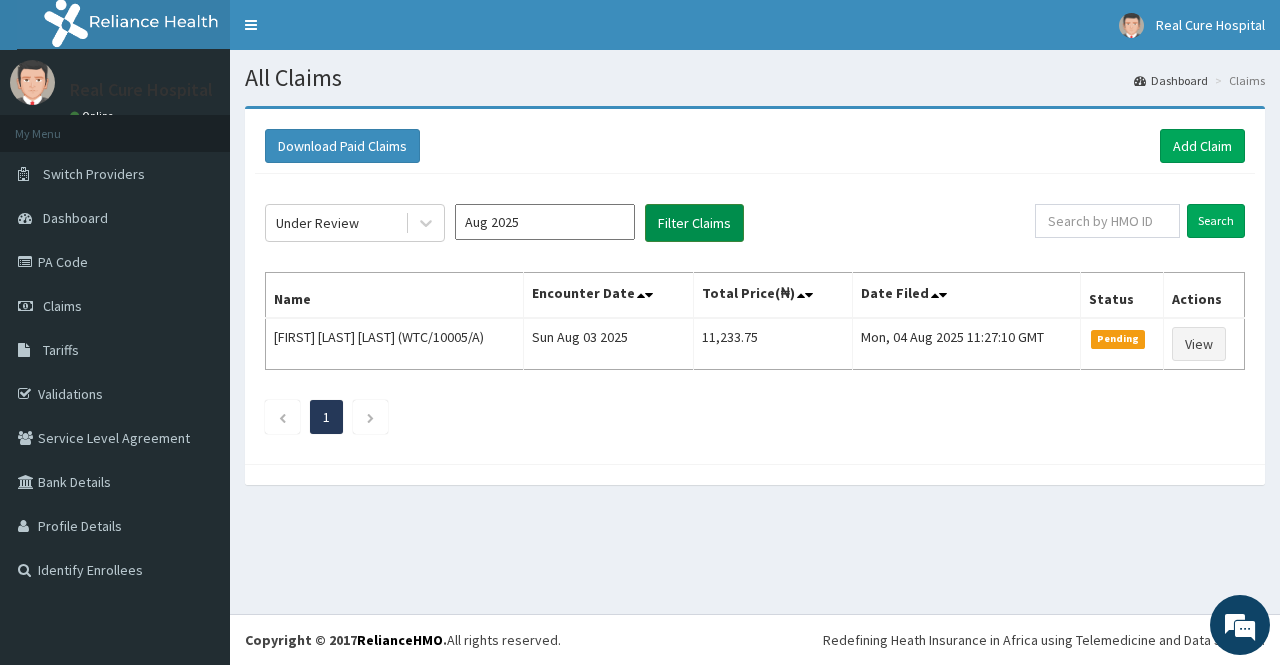 click on "Filter Claims" at bounding box center [694, 223] 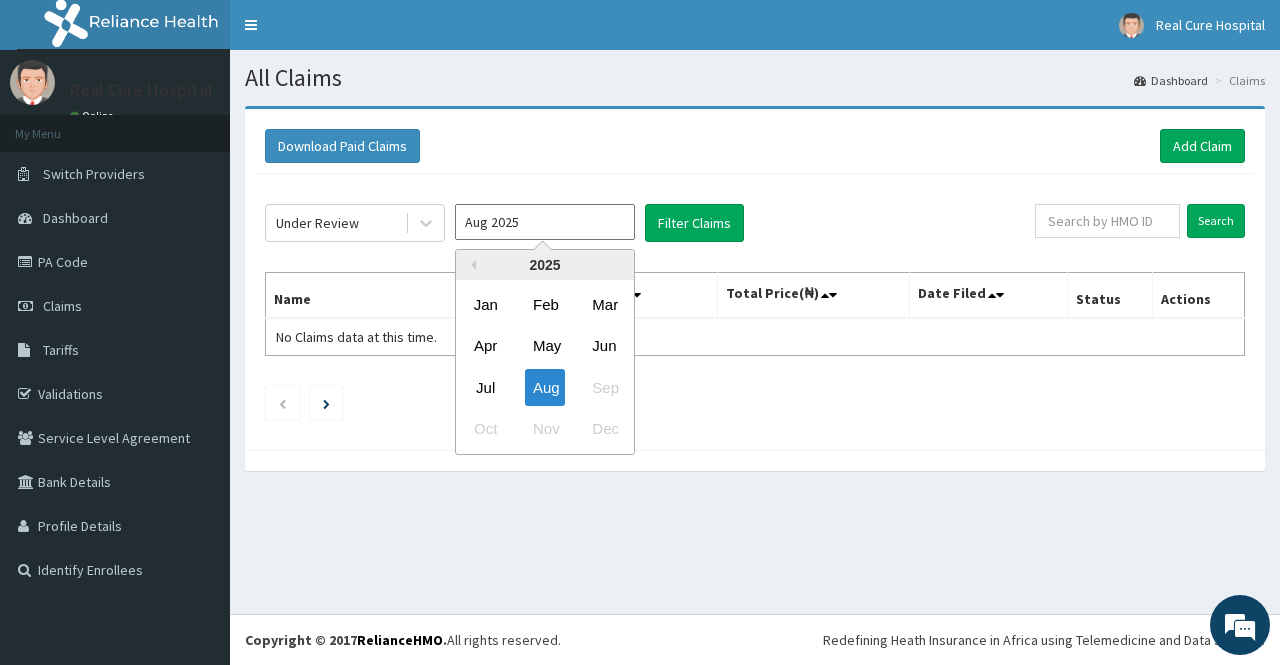 click on "Aug 2025" at bounding box center (545, 222) 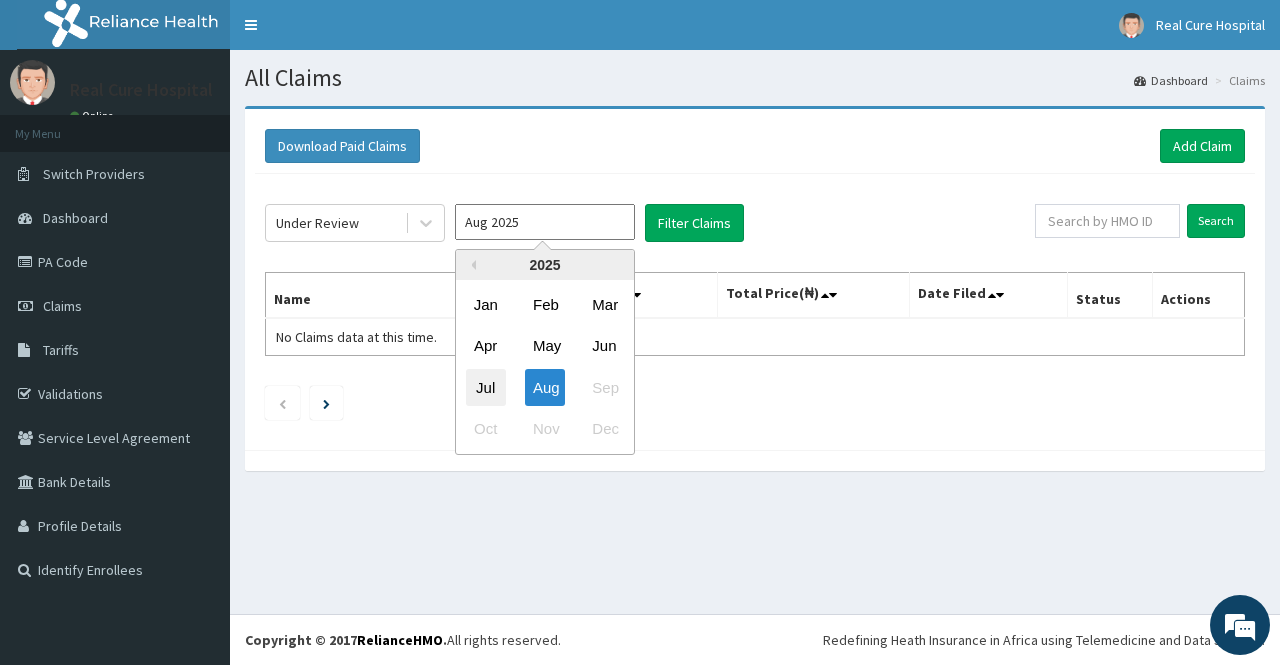 click on "Jul" at bounding box center [486, 387] 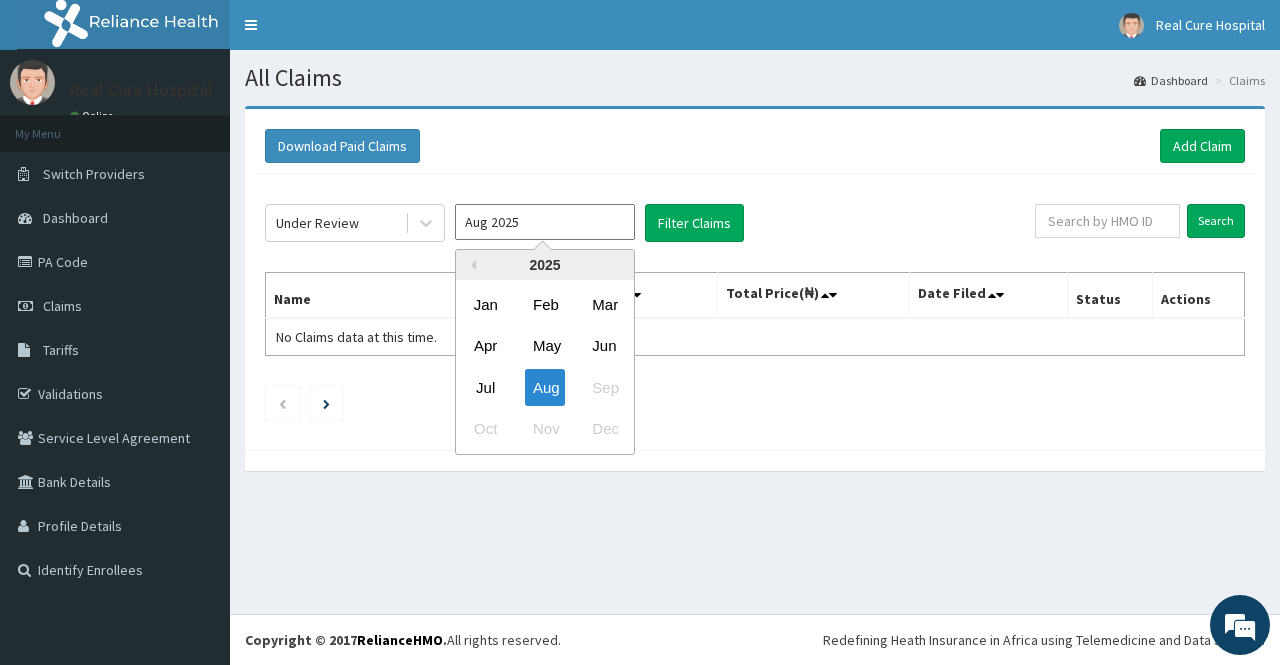 type on "Jul 2025" 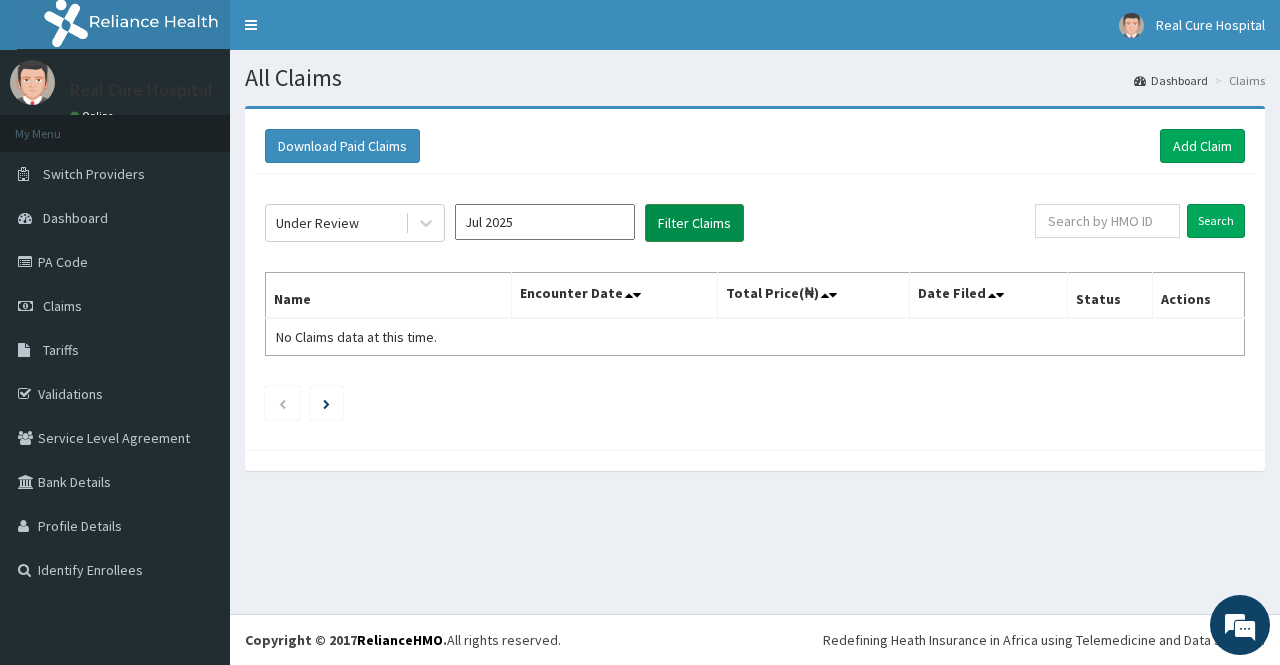 click on "Filter Claims" at bounding box center [694, 223] 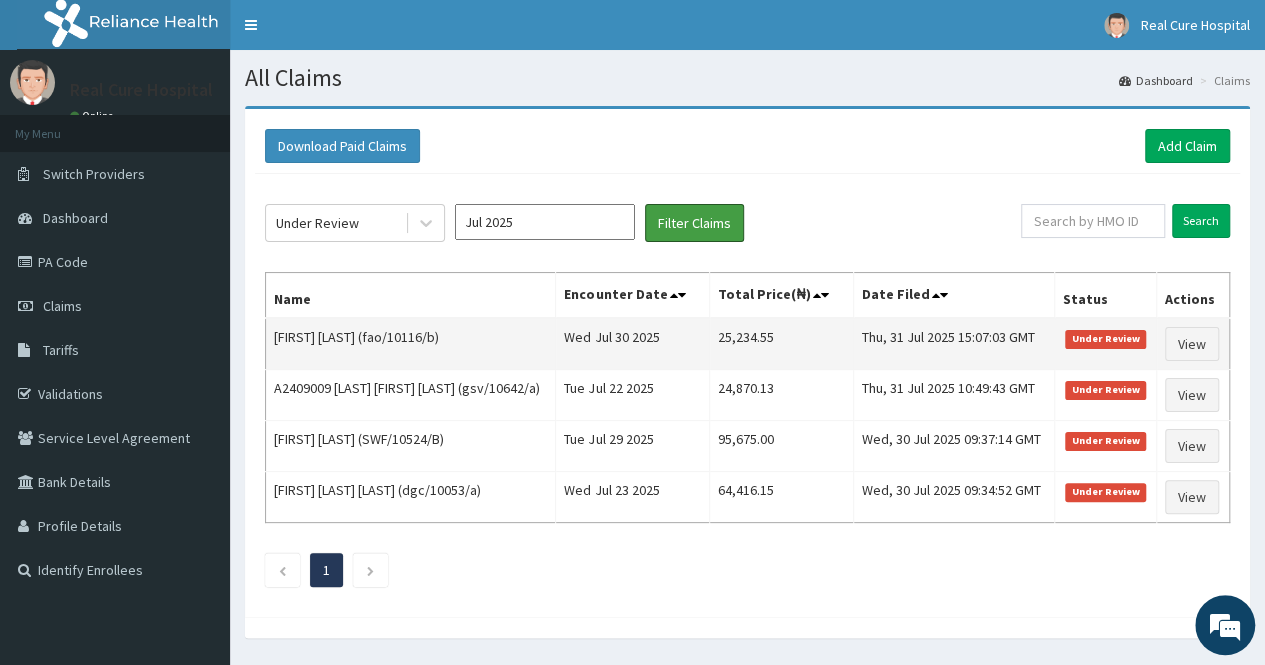 scroll, scrollTop: 53, scrollLeft: 0, axis: vertical 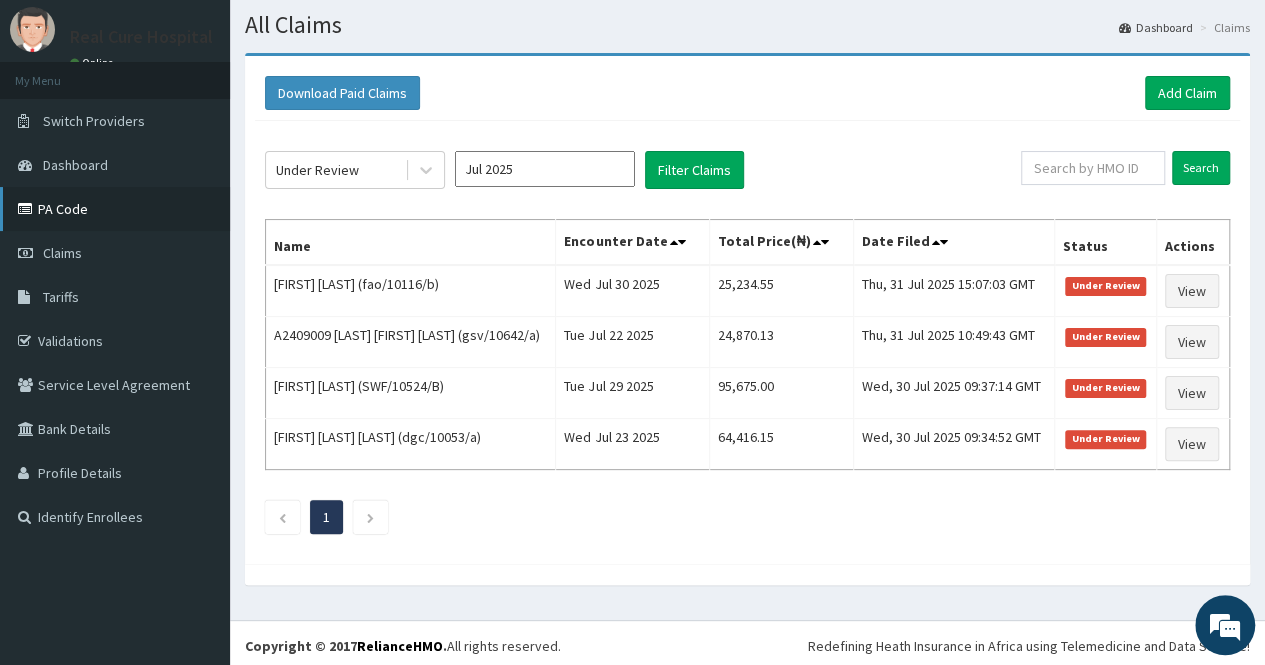 click on "PA Code" at bounding box center (115, 209) 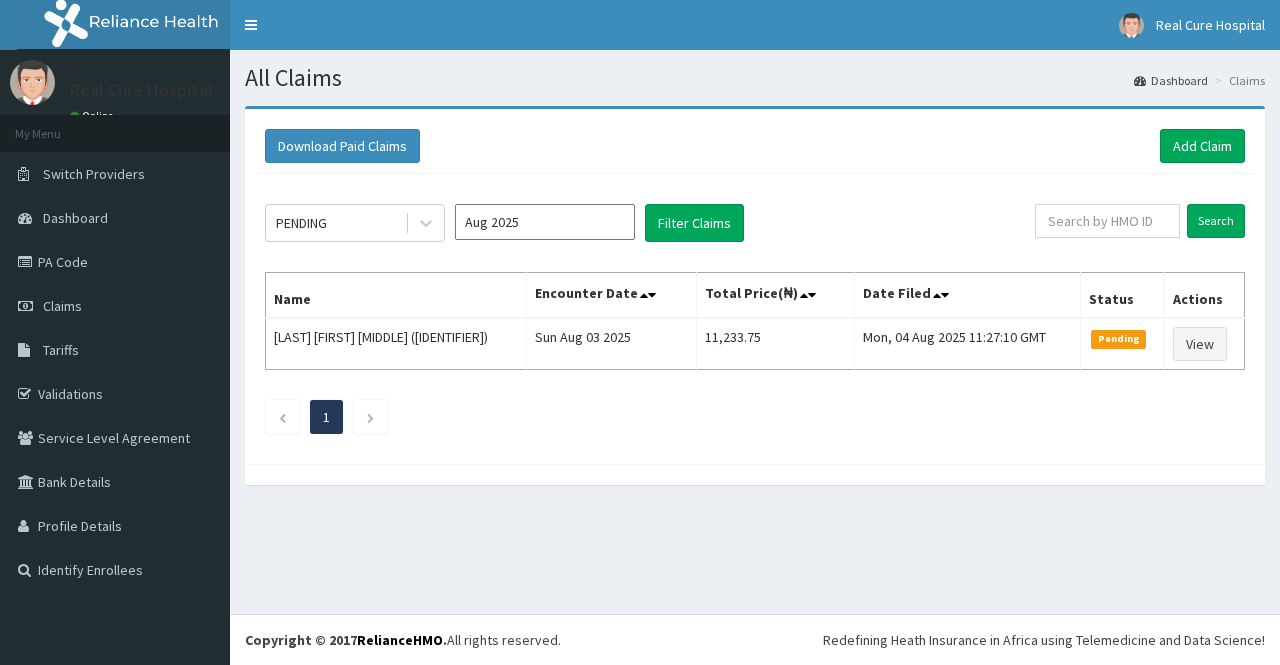 scroll, scrollTop: 0, scrollLeft: 0, axis: both 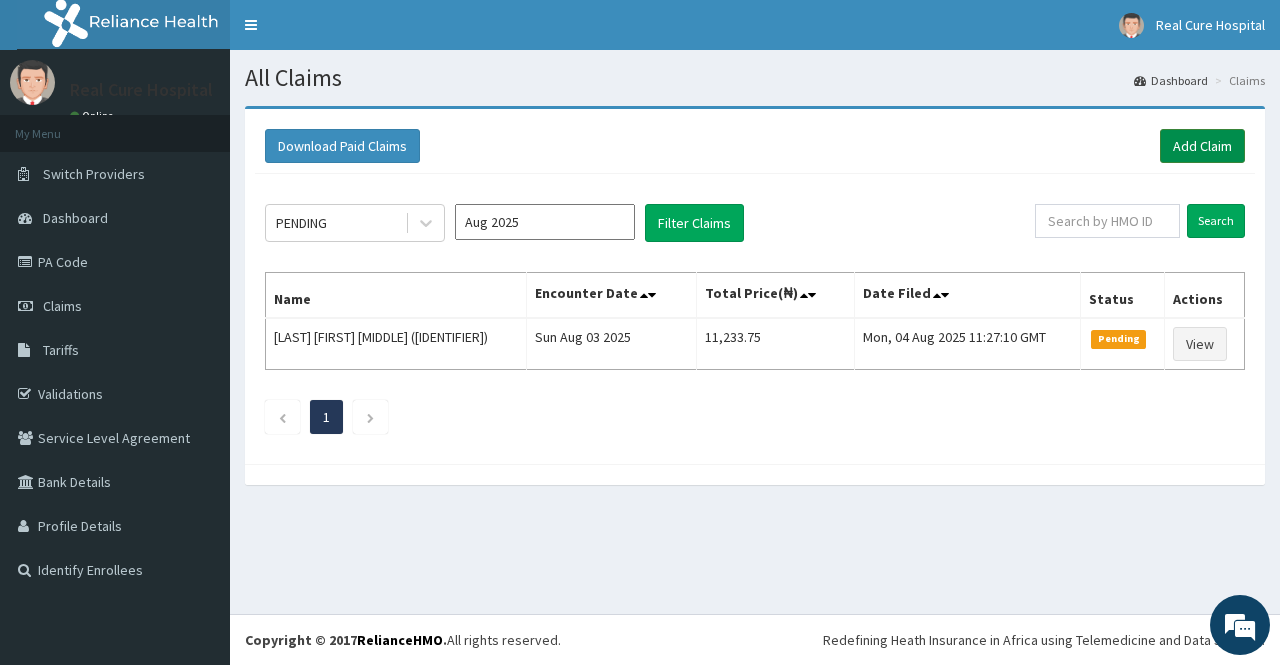 click on "Add Claim" at bounding box center (1202, 146) 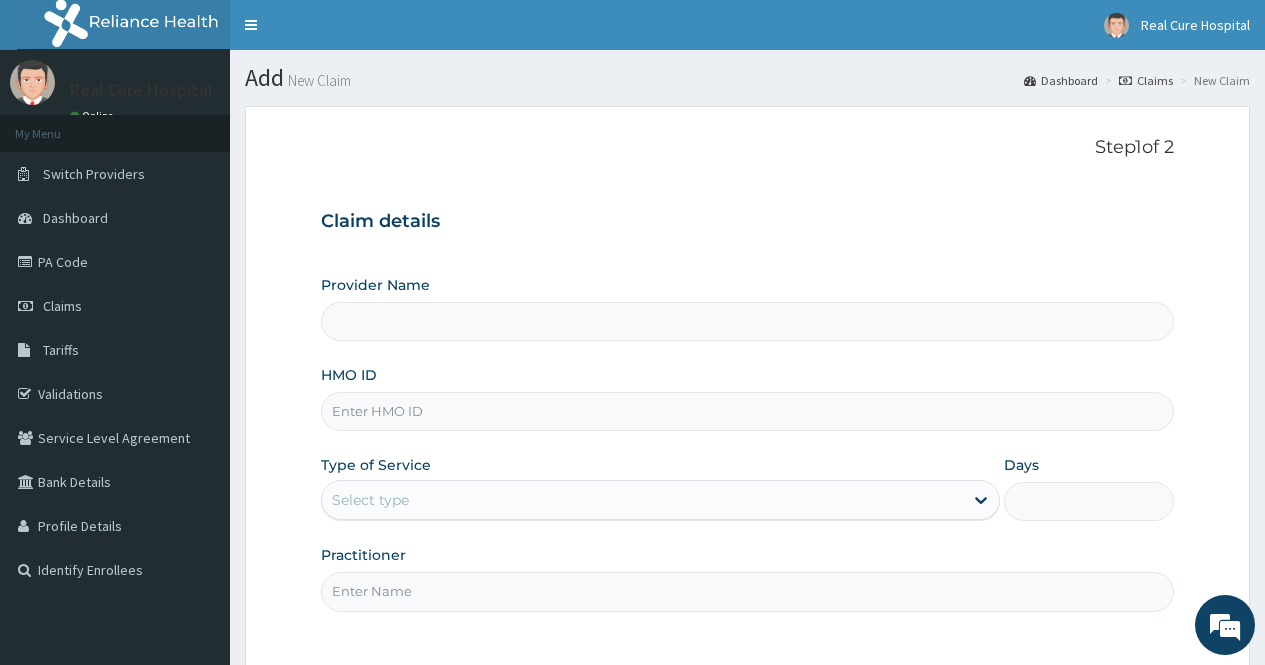 scroll, scrollTop: 0, scrollLeft: 0, axis: both 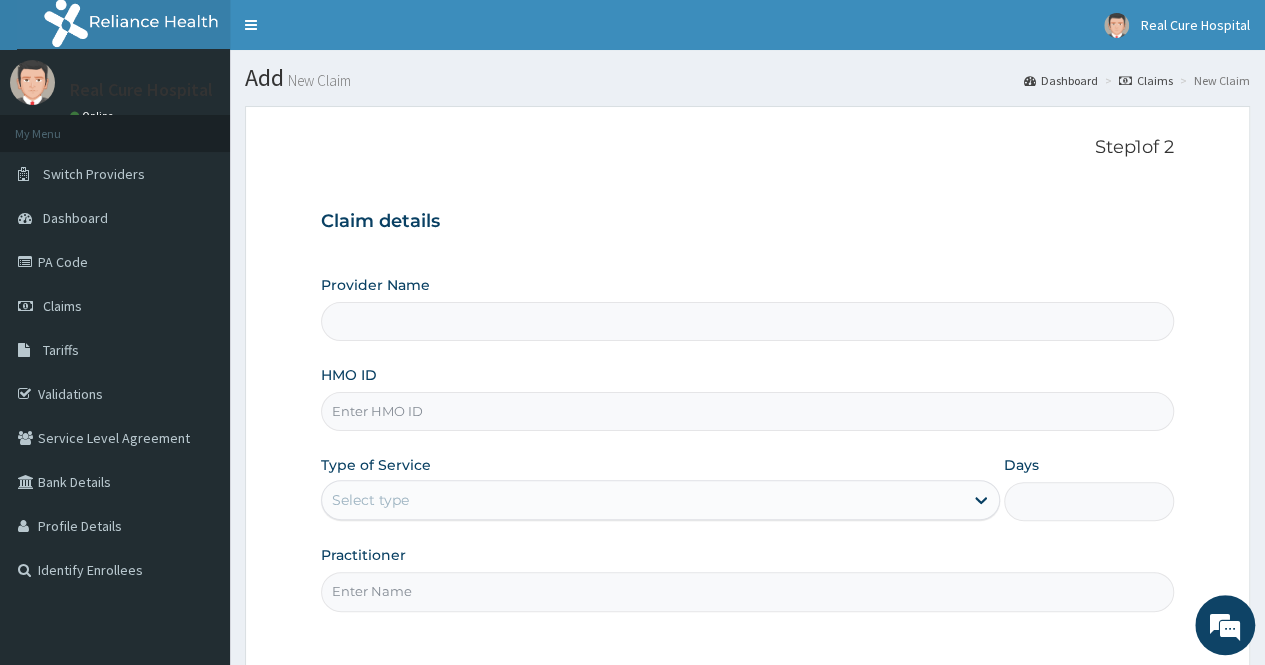 click on "HMO ID" at bounding box center (747, 411) 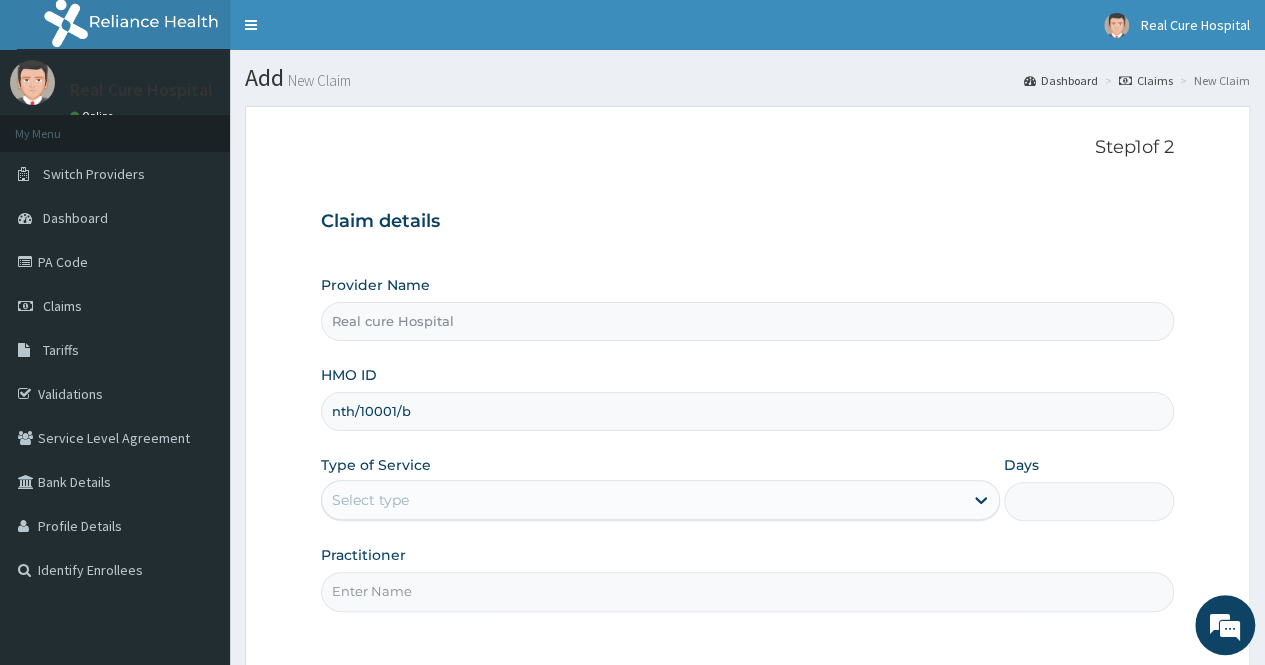 scroll, scrollTop: 0, scrollLeft: 0, axis: both 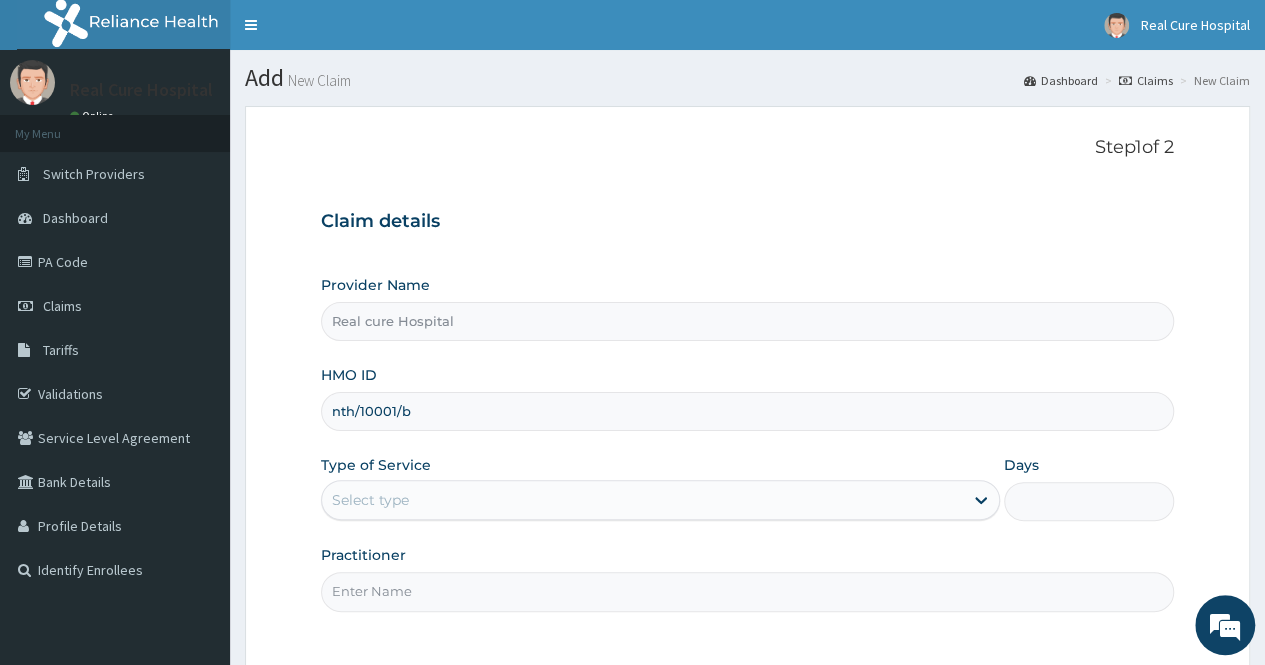 type on "nth/10001/b" 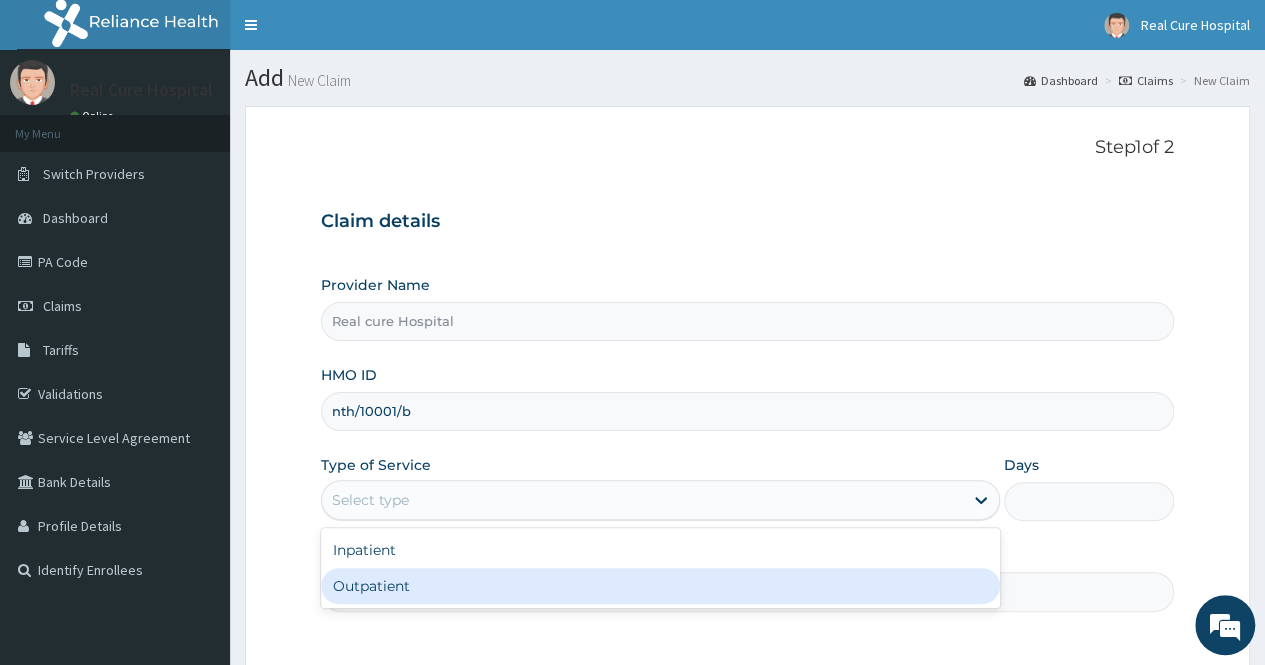 click on "Outpatient" at bounding box center (660, 586) 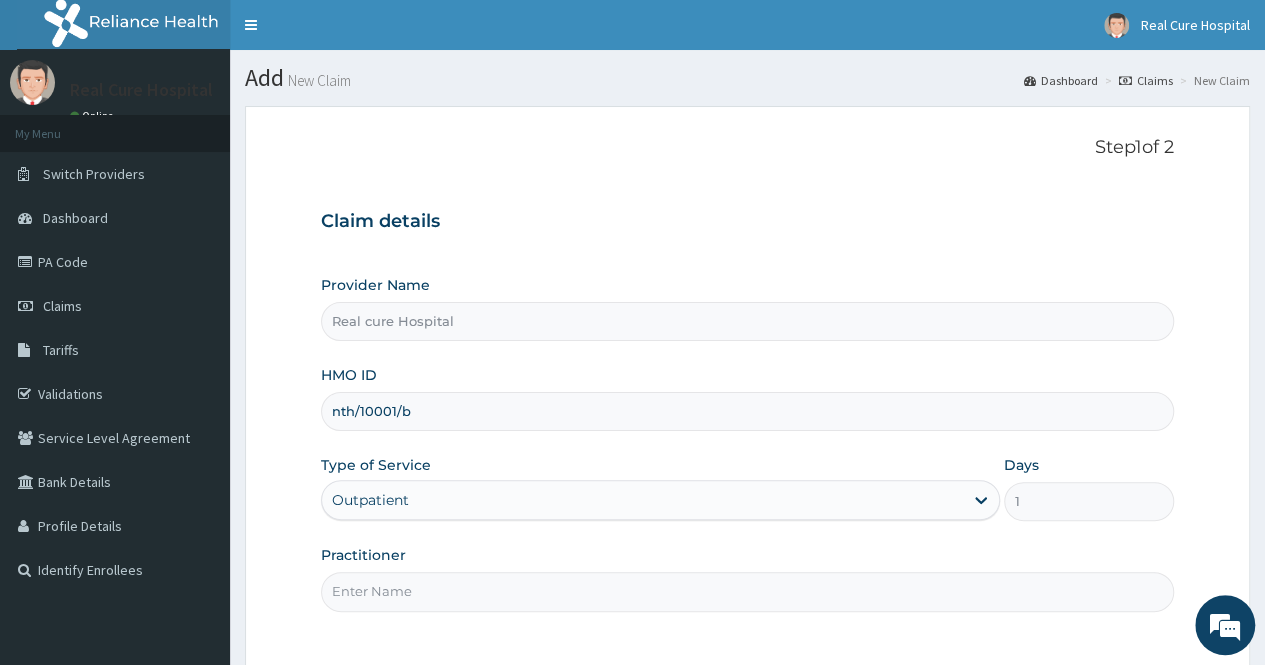 click on "Outpatient" at bounding box center [370, 500] 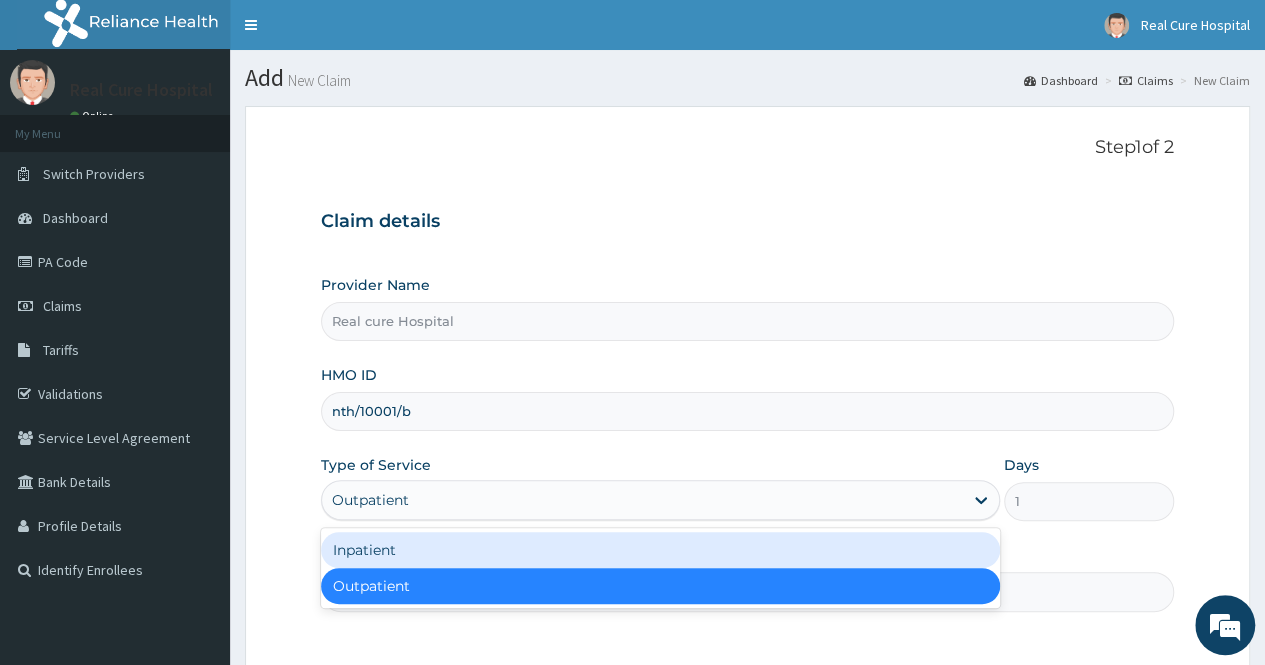 click on "Inpatient" at bounding box center (660, 550) 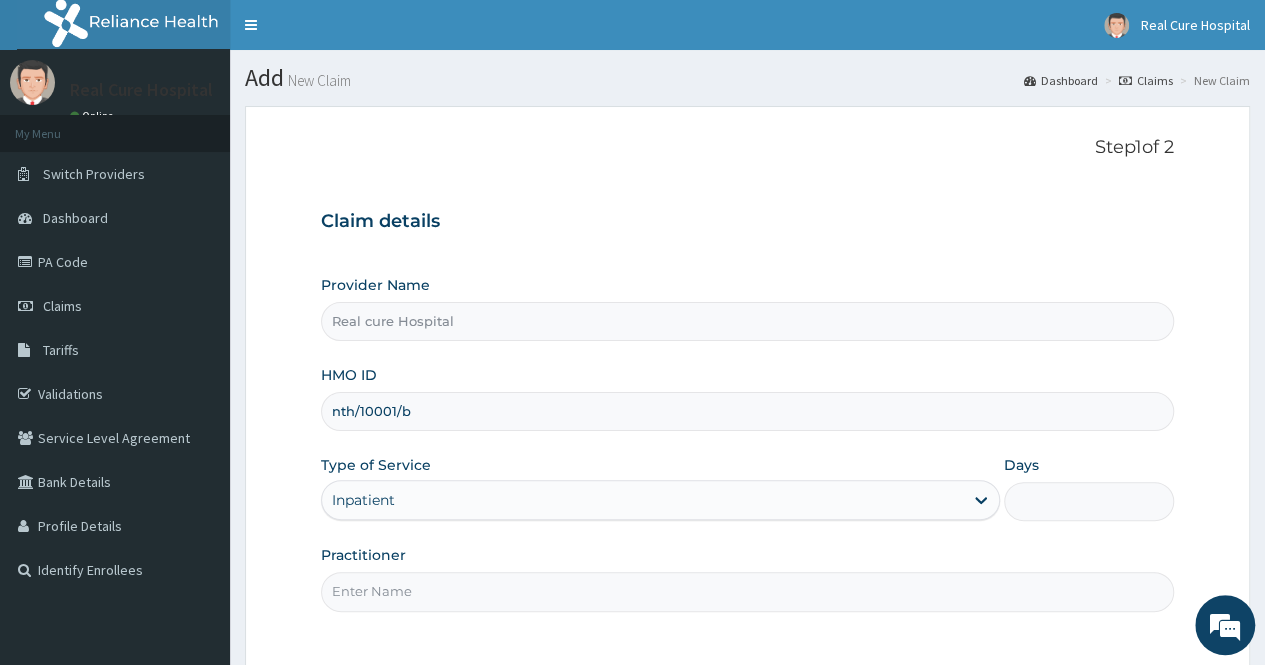 click on "Days" at bounding box center [1089, 501] 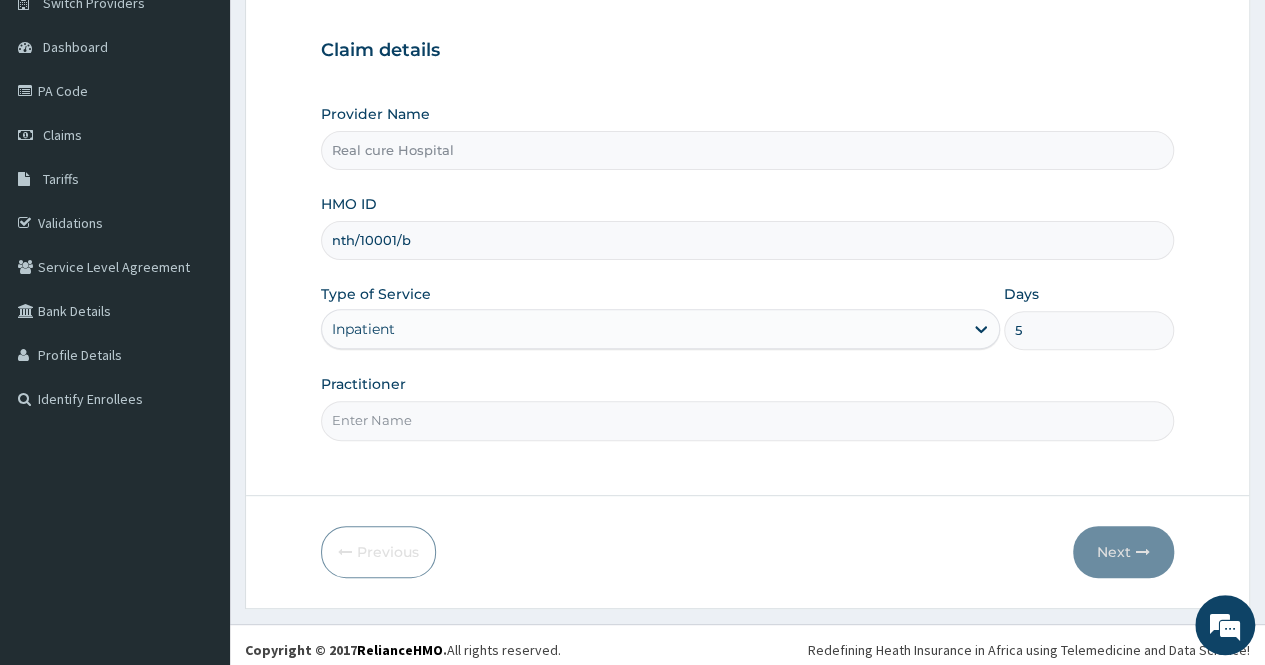 scroll, scrollTop: 180, scrollLeft: 0, axis: vertical 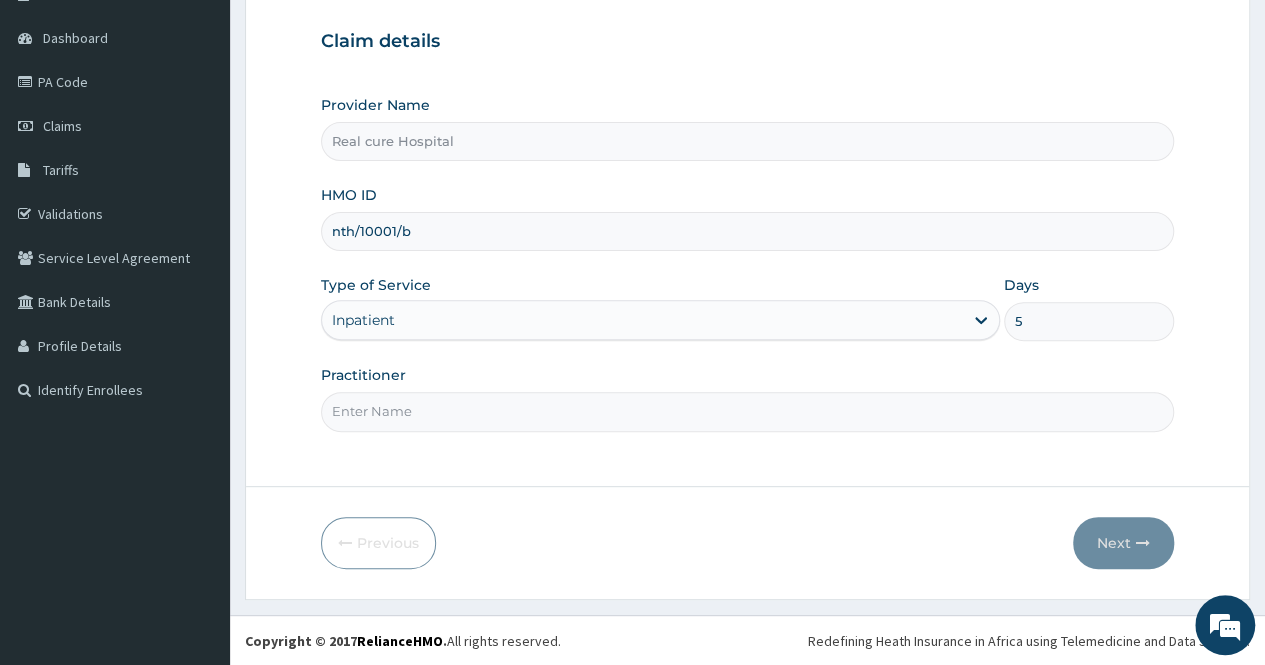 type on "5" 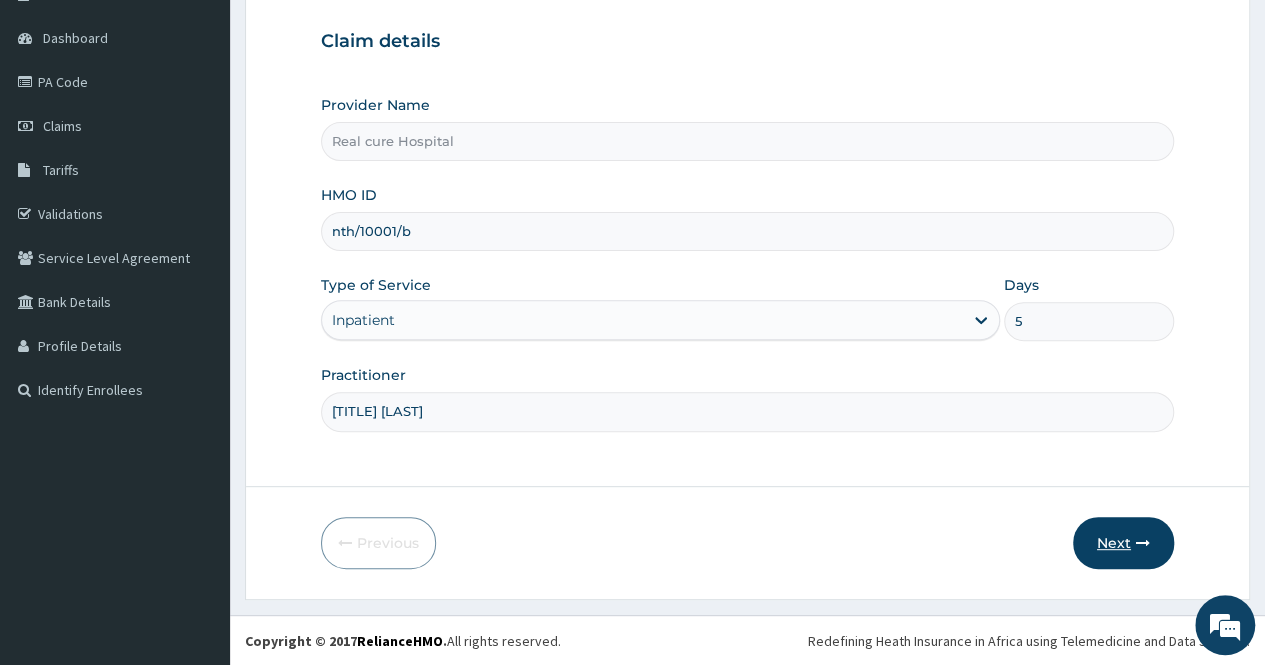 type on "[TITLE] [LAST]" 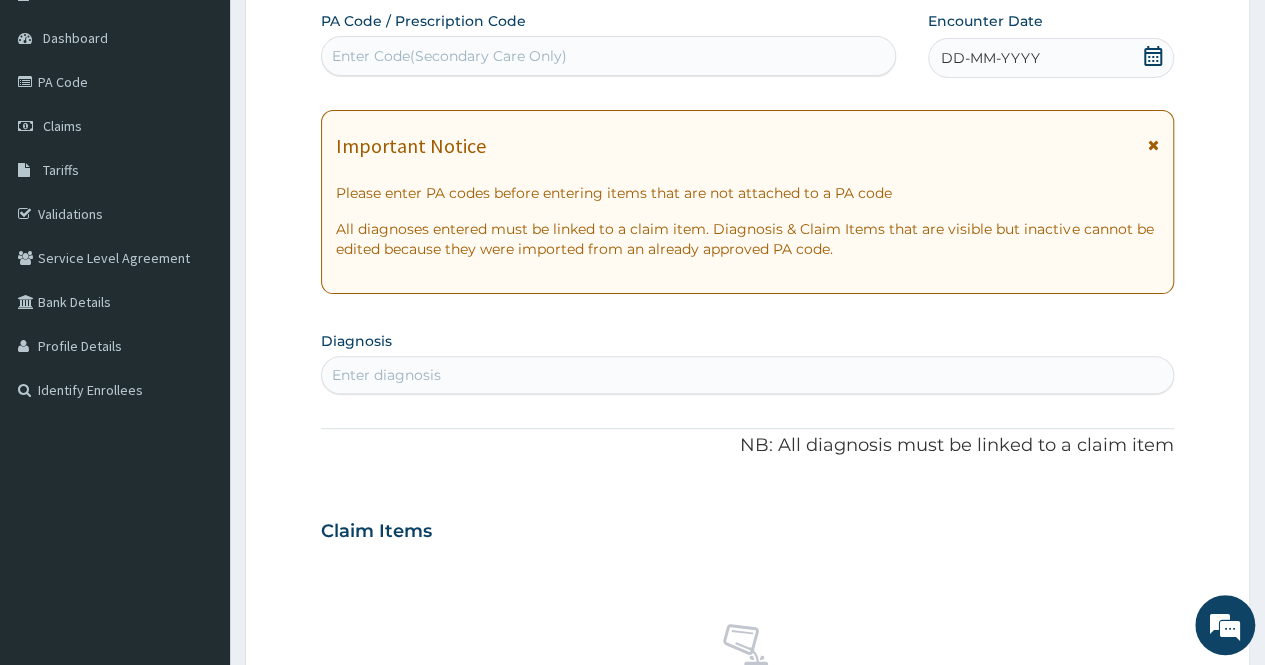 click on "Enter Code(Secondary Care Only)" at bounding box center (449, 56) 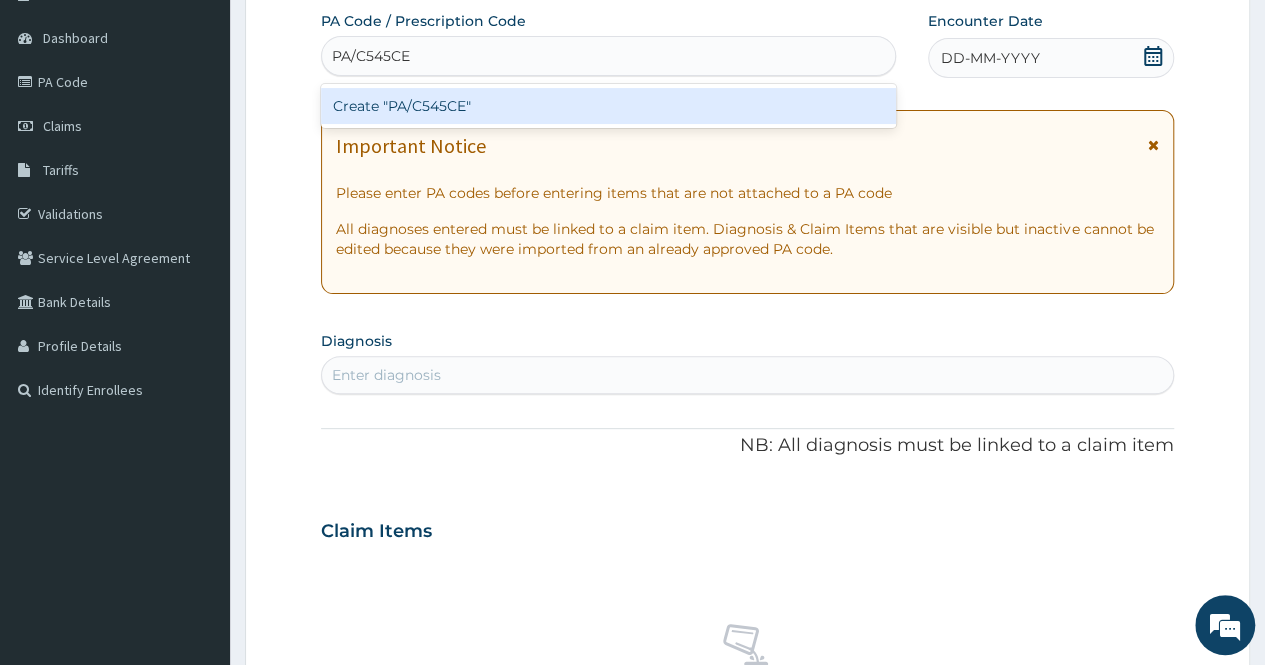 click on "Create "PA/C545CE"" at bounding box center (608, 106) 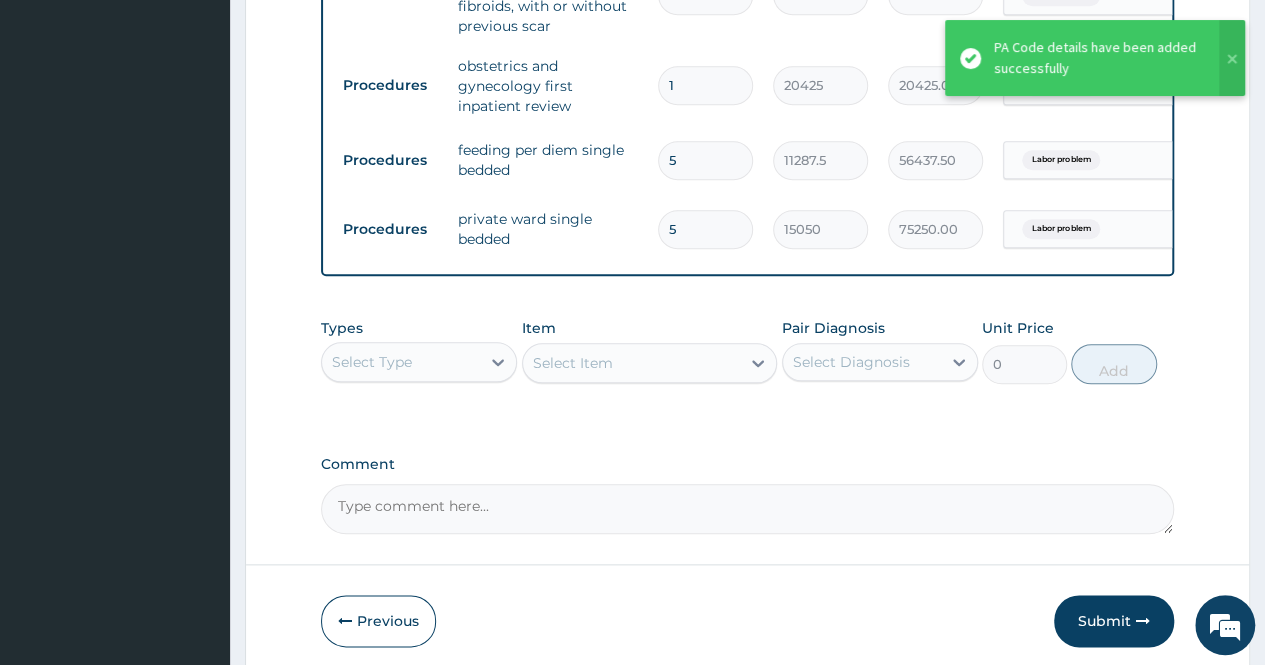 scroll, scrollTop: 943, scrollLeft: 0, axis: vertical 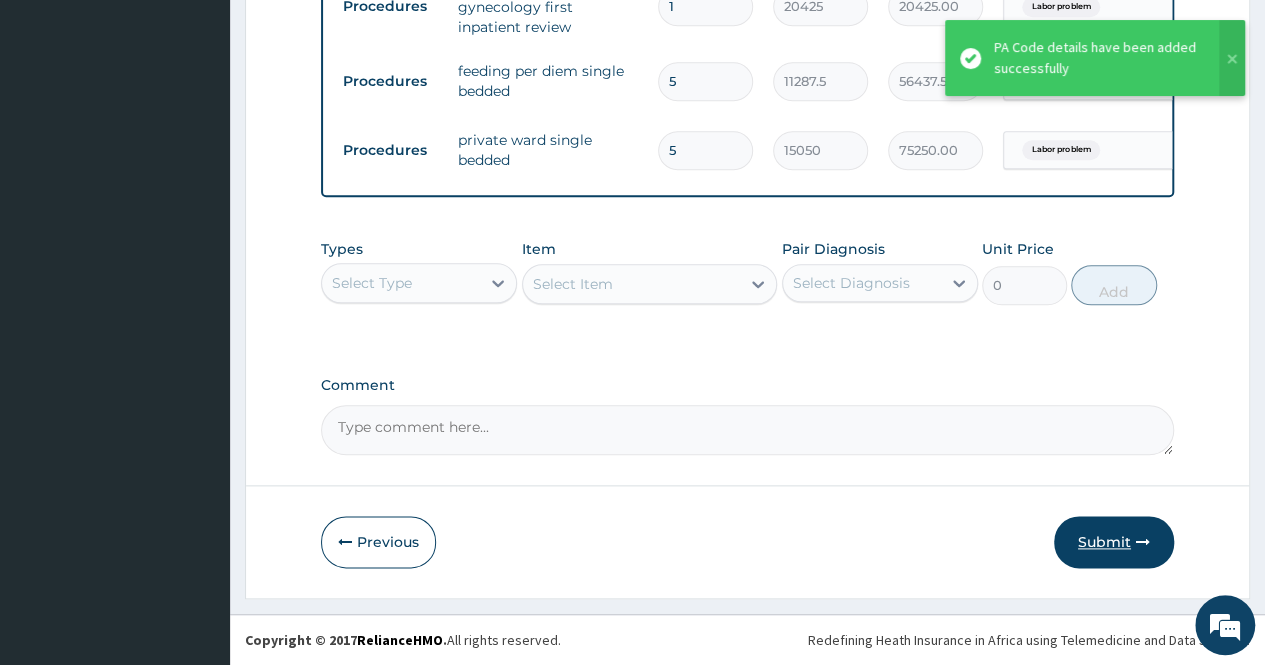 click on "Submit" at bounding box center [1114, 542] 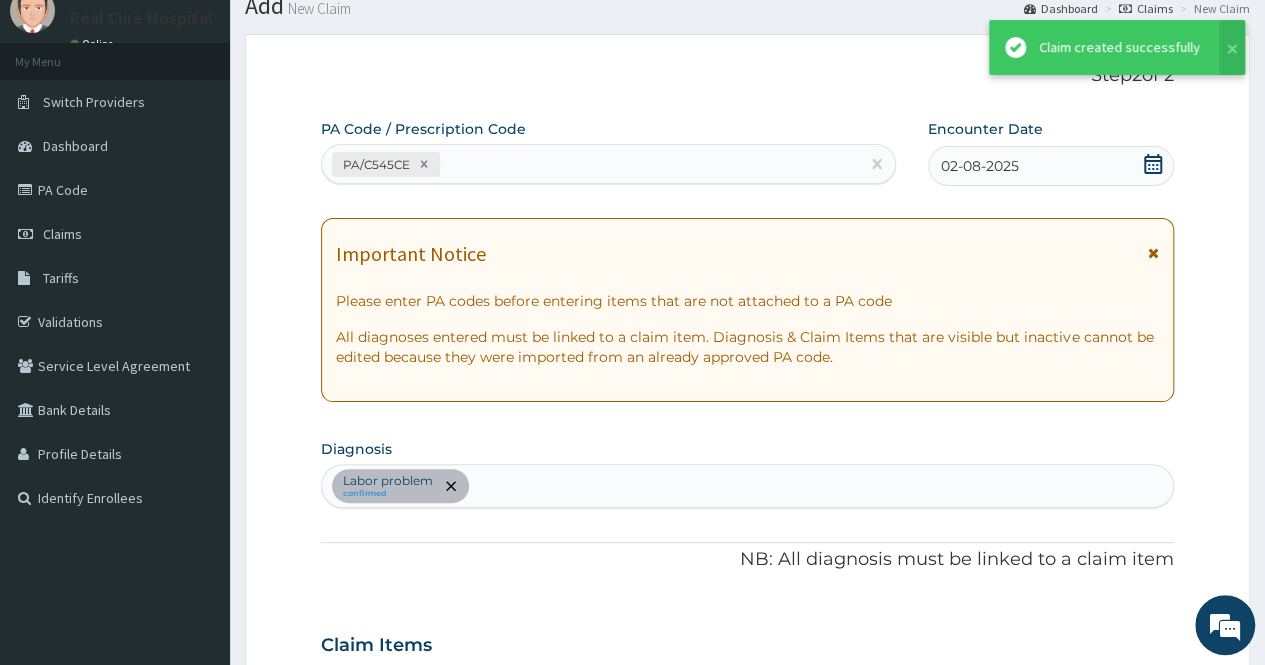scroll, scrollTop: 943, scrollLeft: 0, axis: vertical 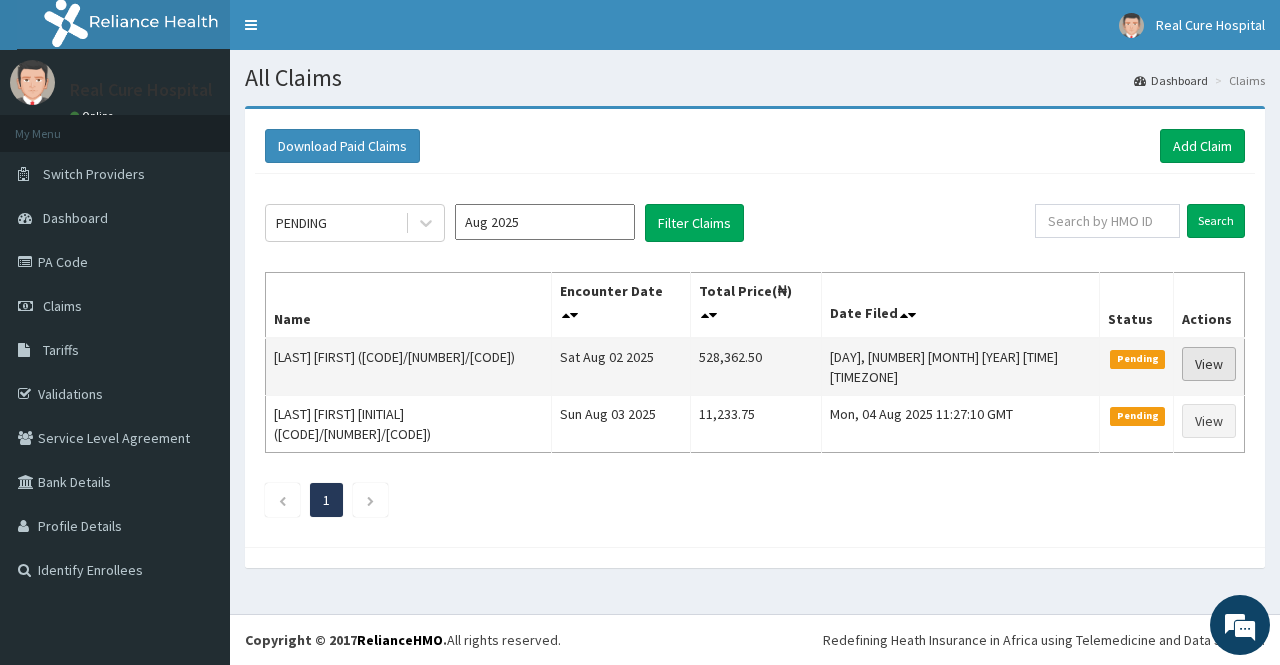 click on "View" at bounding box center (1209, 364) 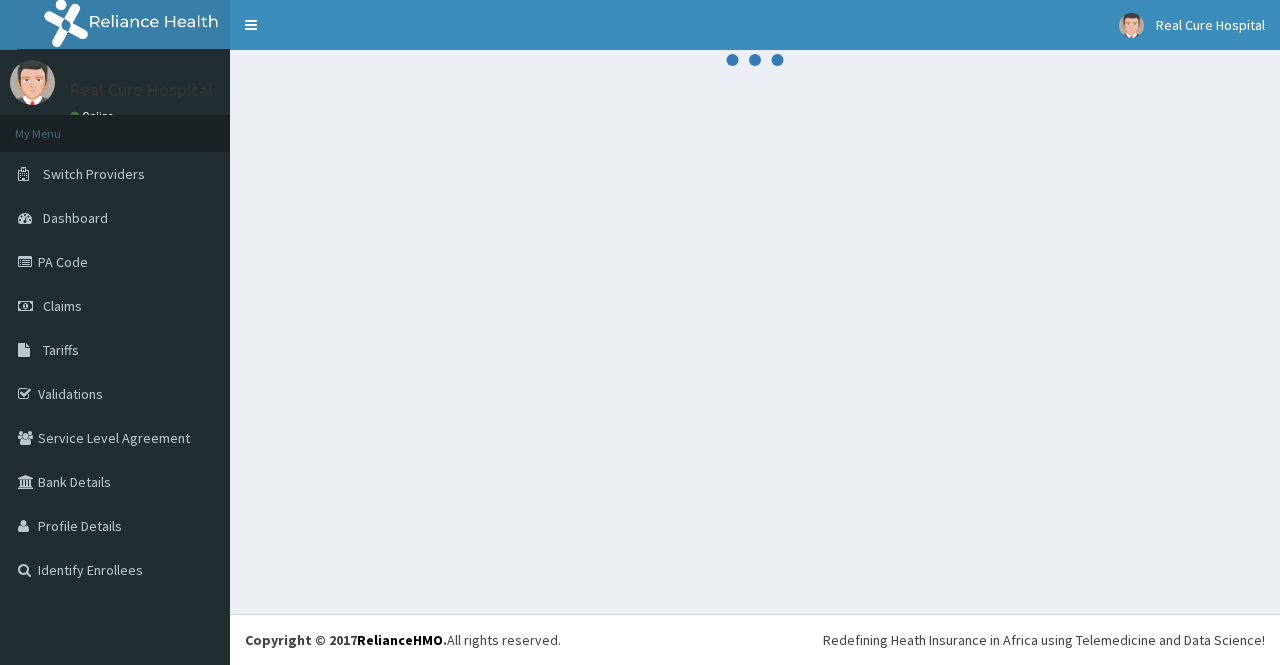 scroll, scrollTop: 0, scrollLeft: 0, axis: both 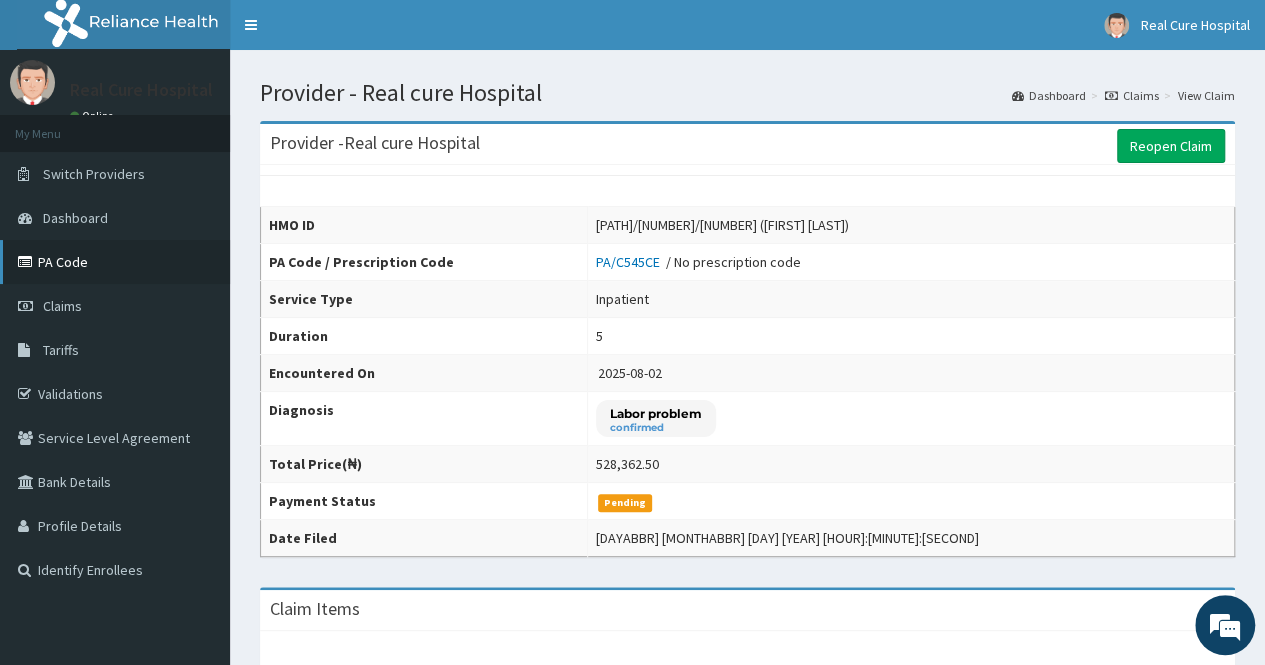 click on "PA Code" at bounding box center [115, 262] 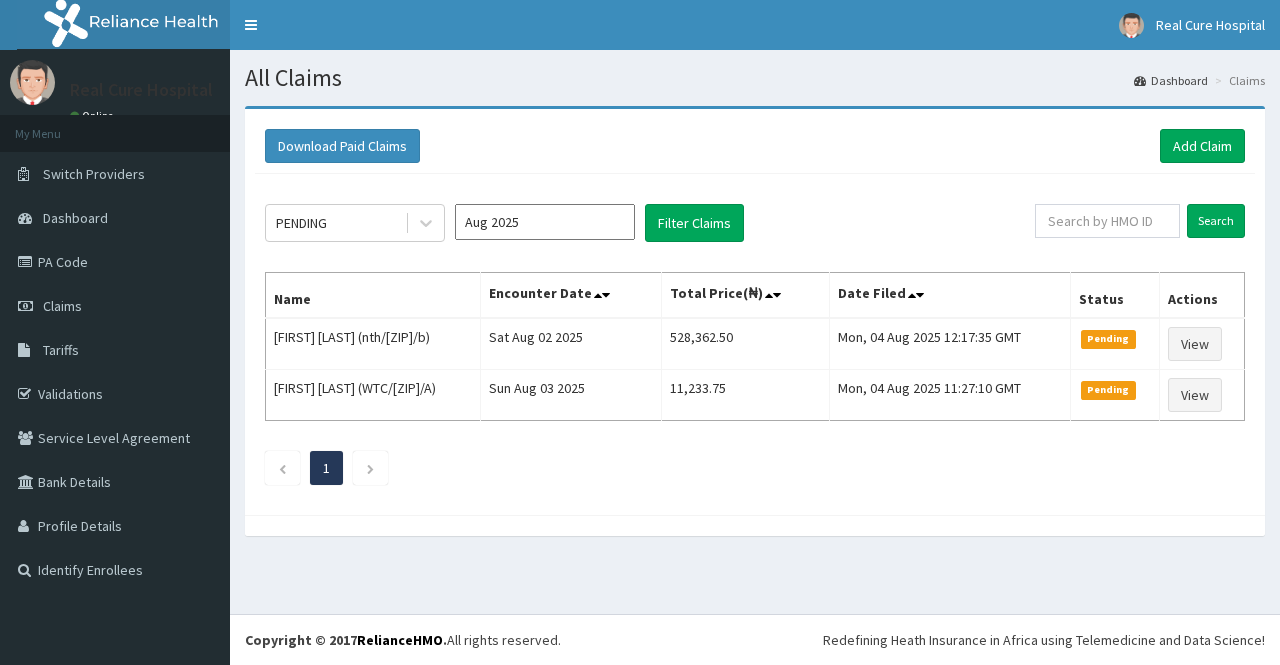 scroll, scrollTop: 0, scrollLeft: 0, axis: both 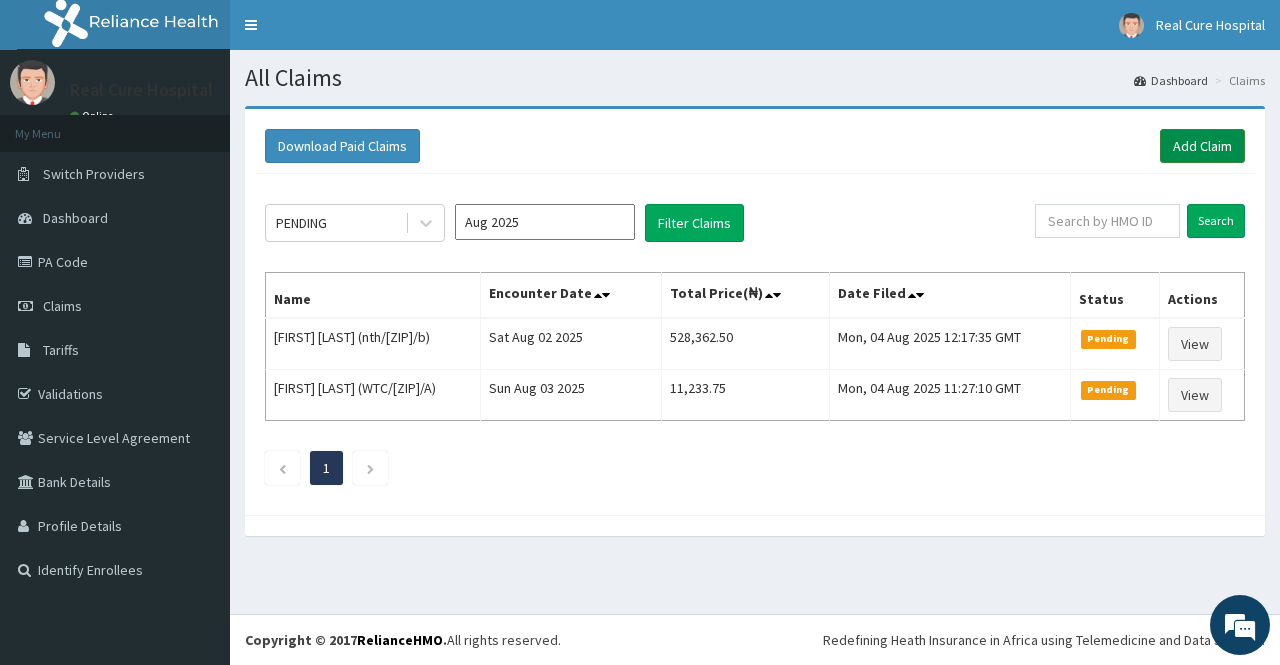 click on "Add Claim" at bounding box center (1202, 146) 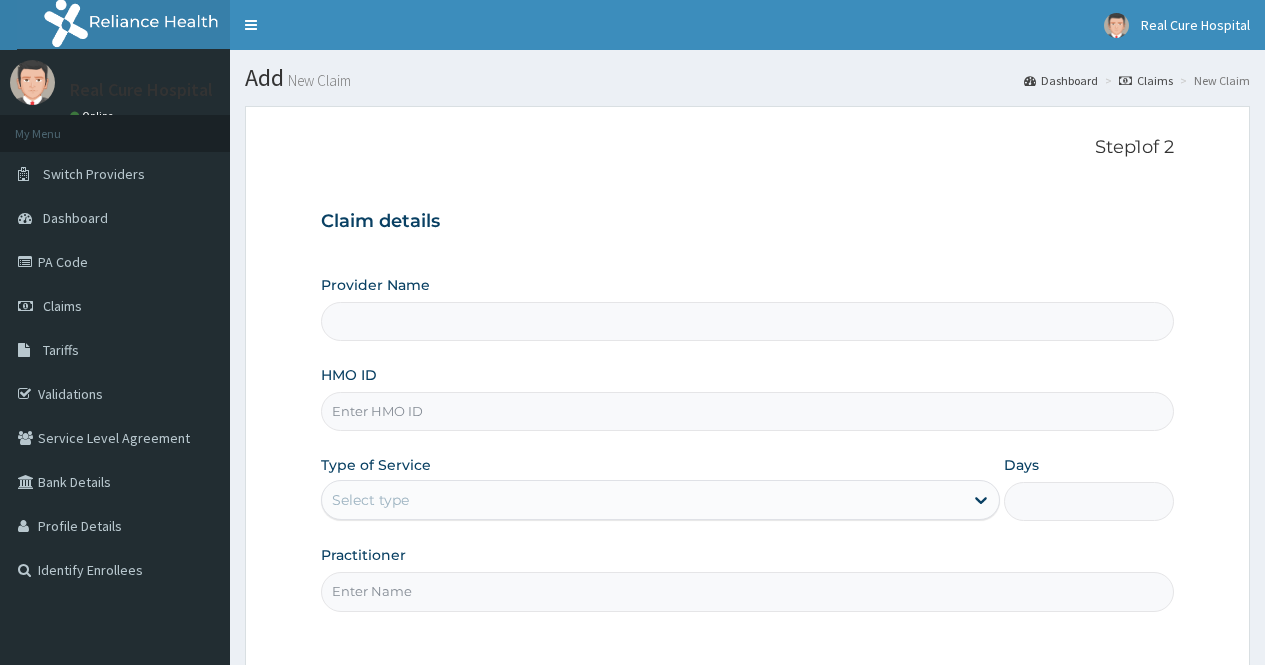 scroll, scrollTop: 0, scrollLeft: 0, axis: both 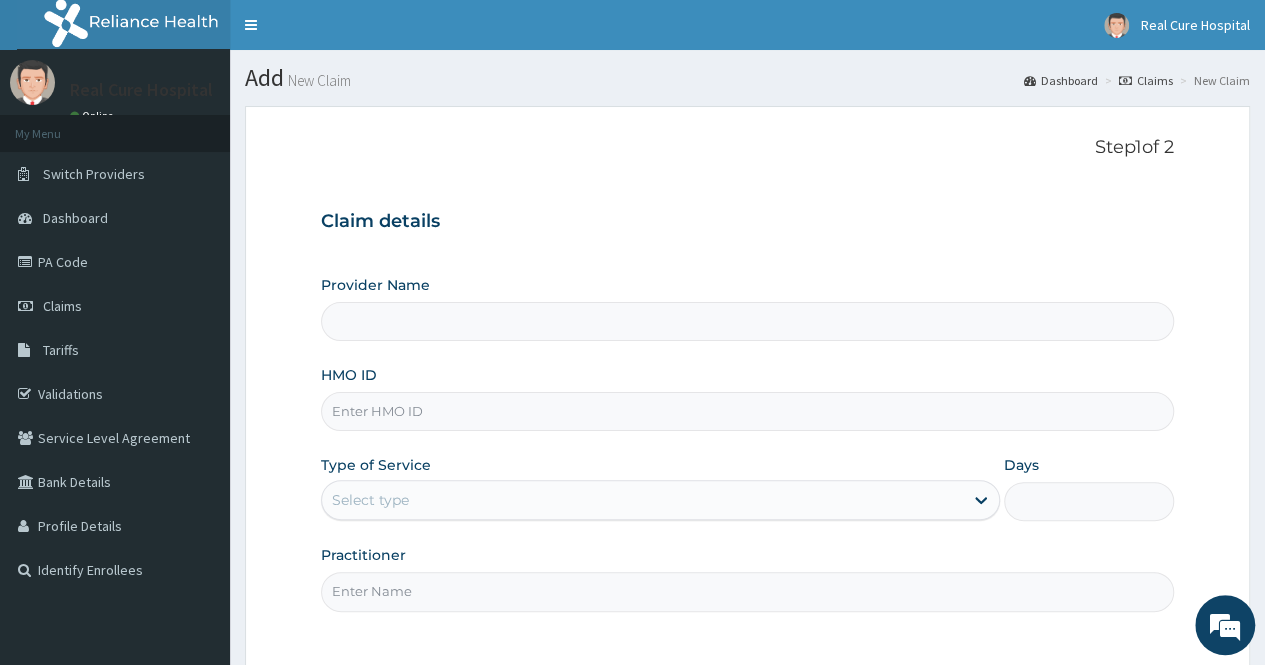 click on "HMO ID" at bounding box center (747, 411) 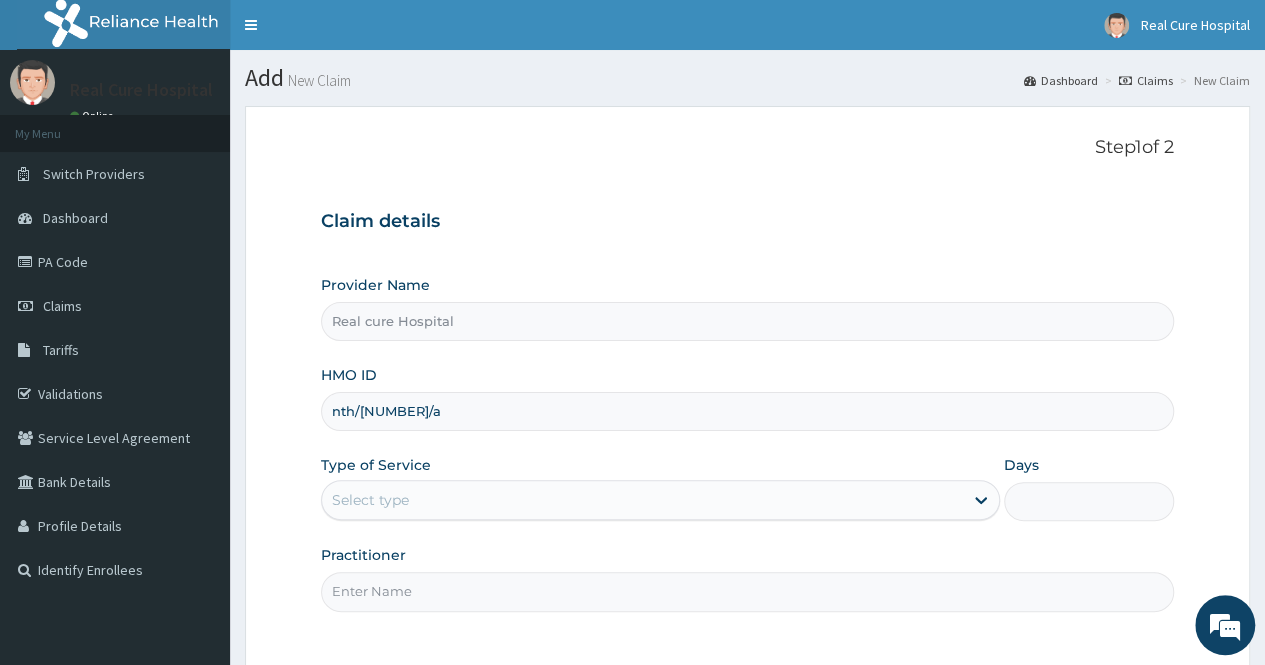 type on "nth/10029/a" 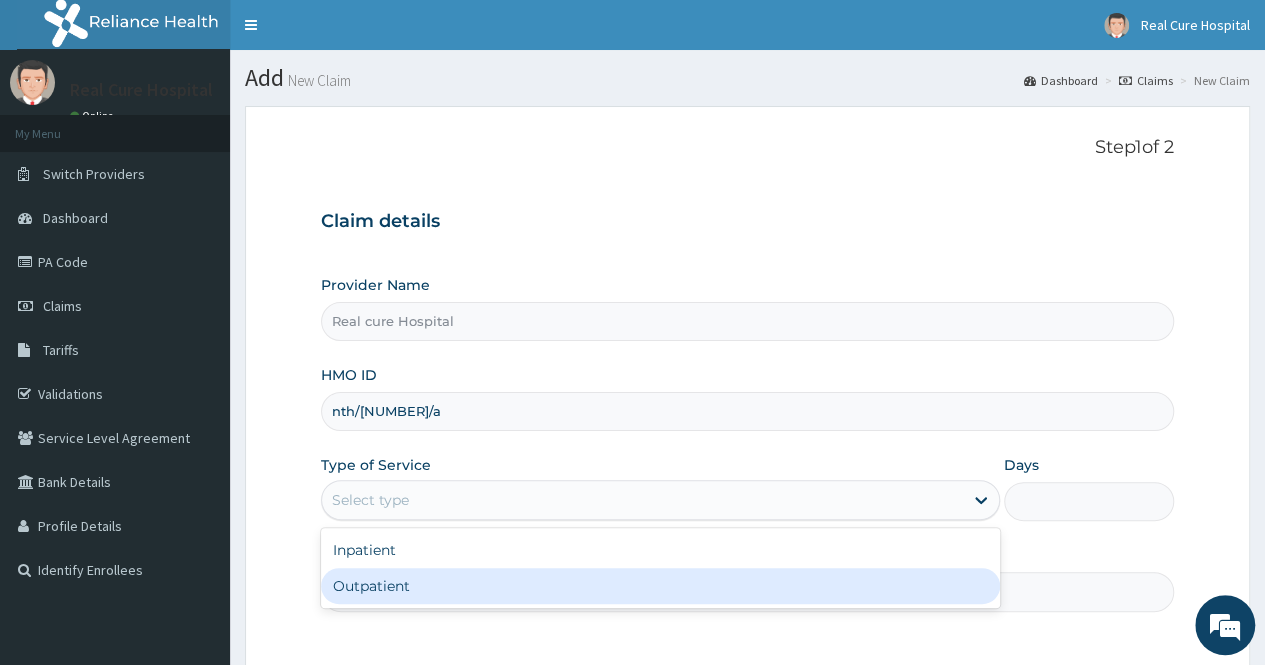 click on "Outpatient" at bounding box center [660, 586] 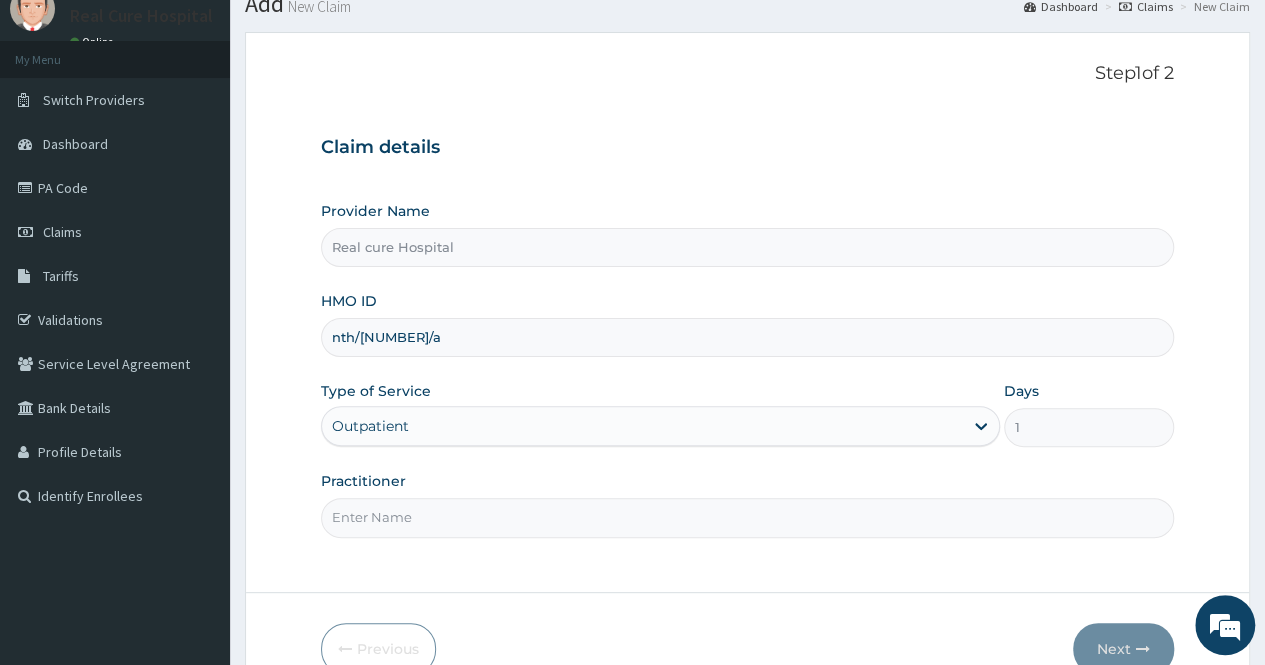 scroll, scrollTop: 180, scrollLeft: 0, axis: vertical 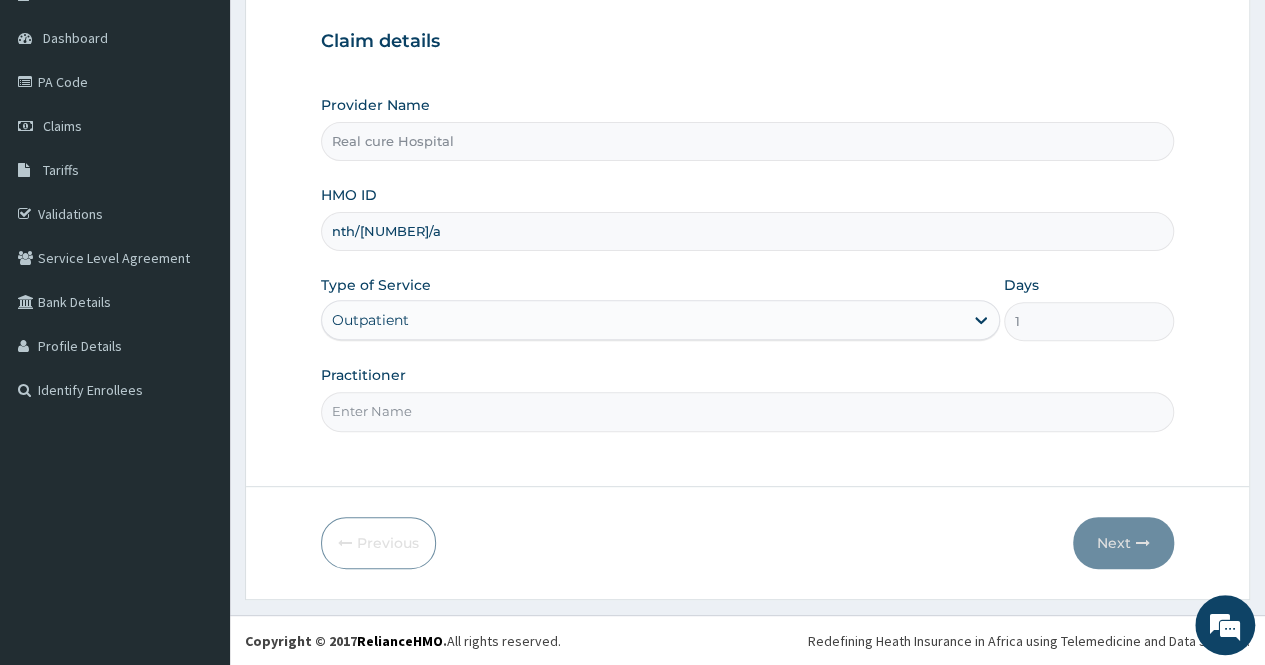 click on "Practitioner" at bounding box center [747, 411] 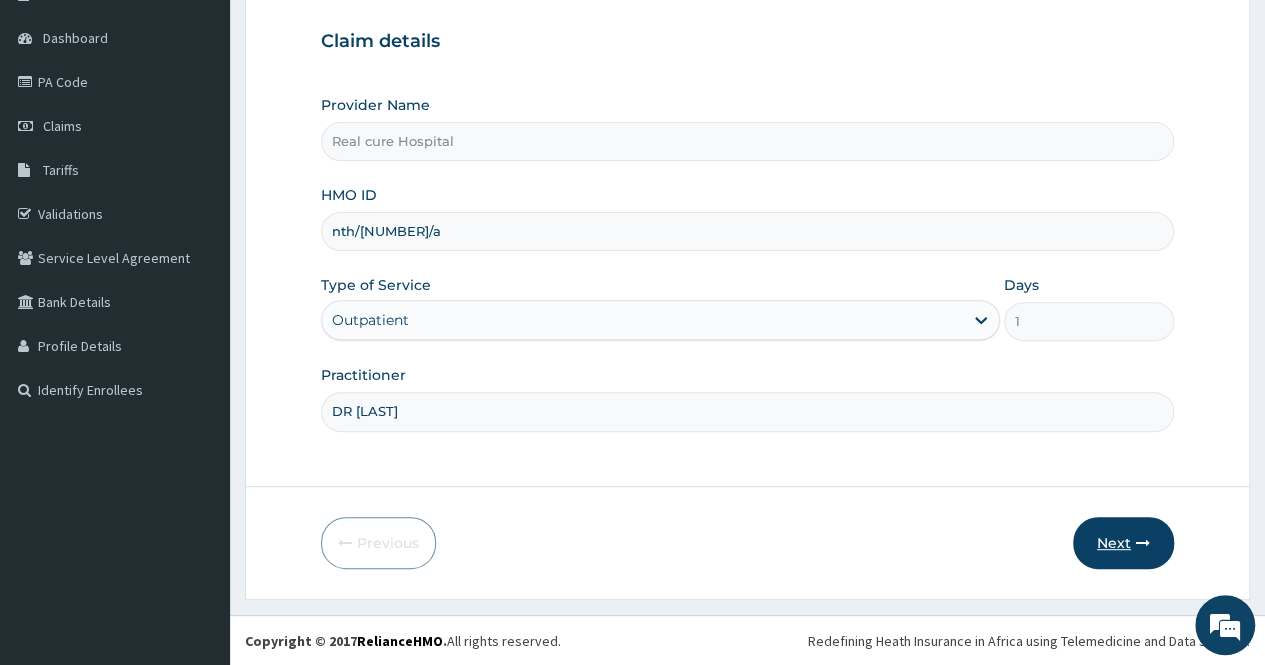 type on "DR OPAWOYE" 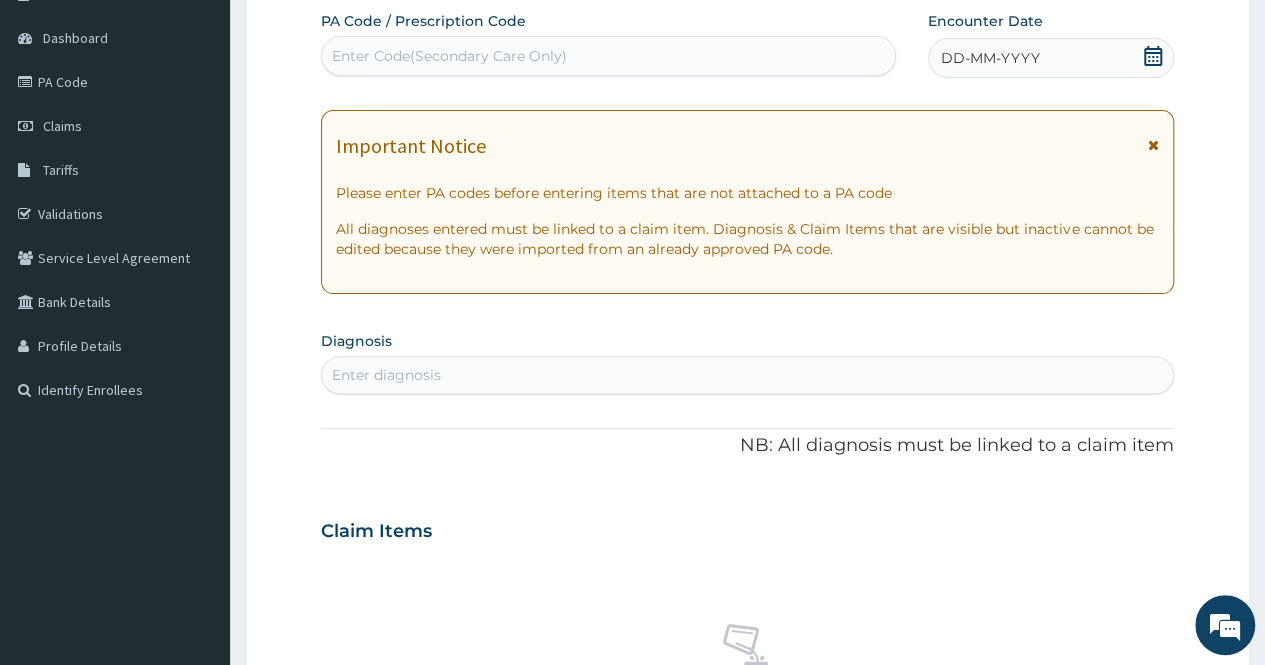 click on "Enter Code(Secondary Care Only)" at bounding box center (608, 56) 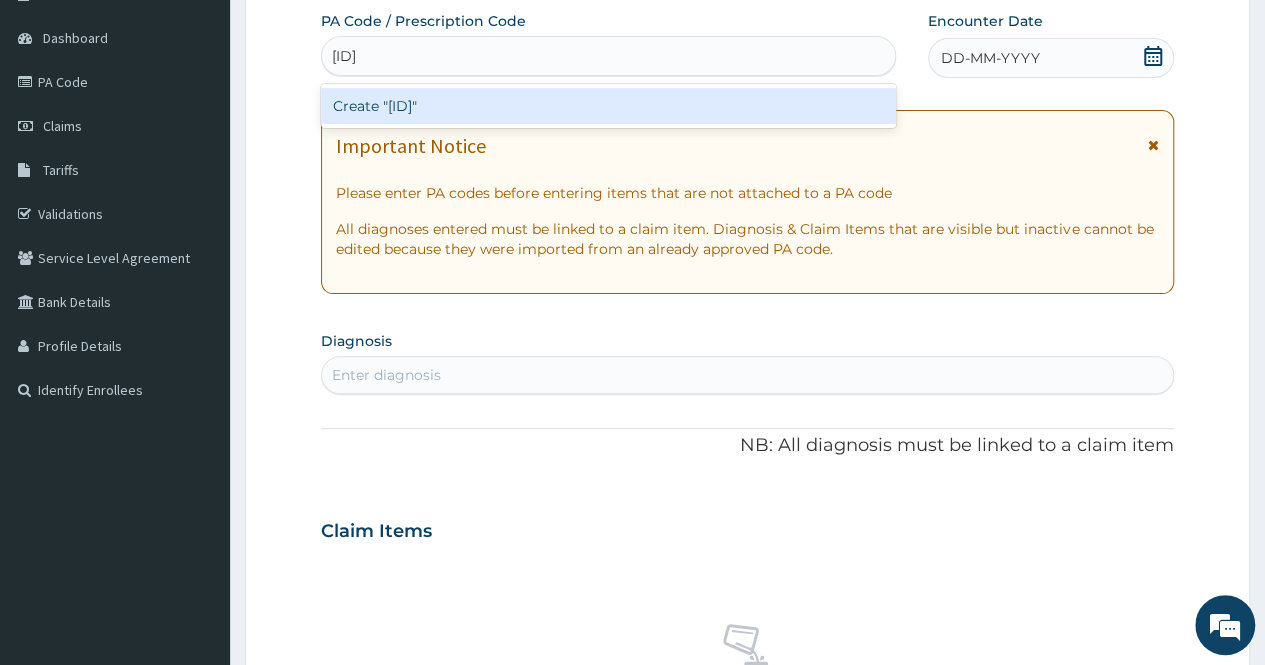 click on "Create "PA/5BC893"" at bounding box center [608, 106] 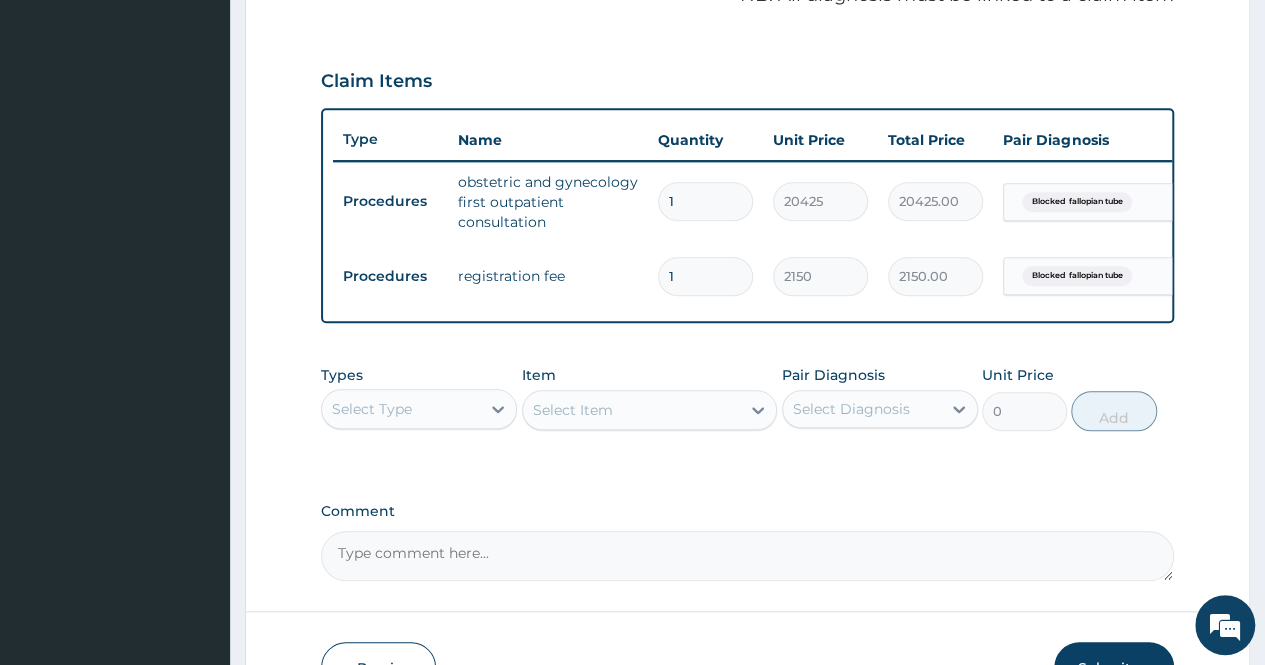 scroll, scrollTop: 678, scrollLeft: 0, axis: vertical 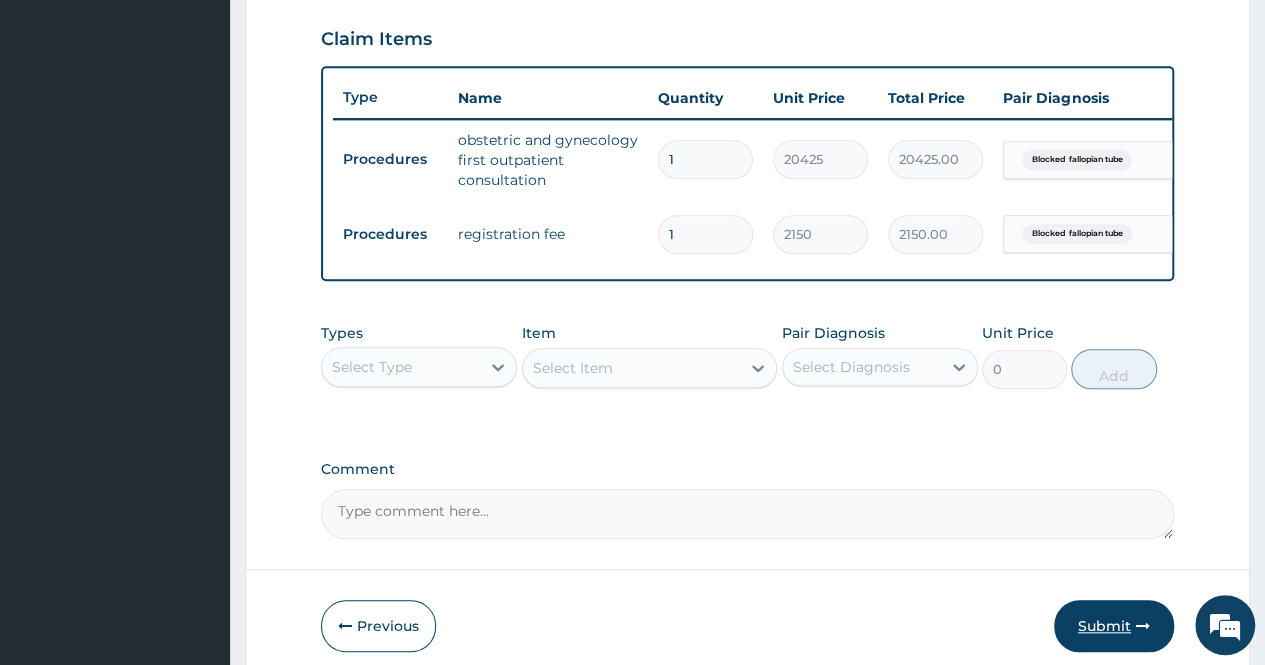 click on "Submit" at bounding box center [1114, 626] 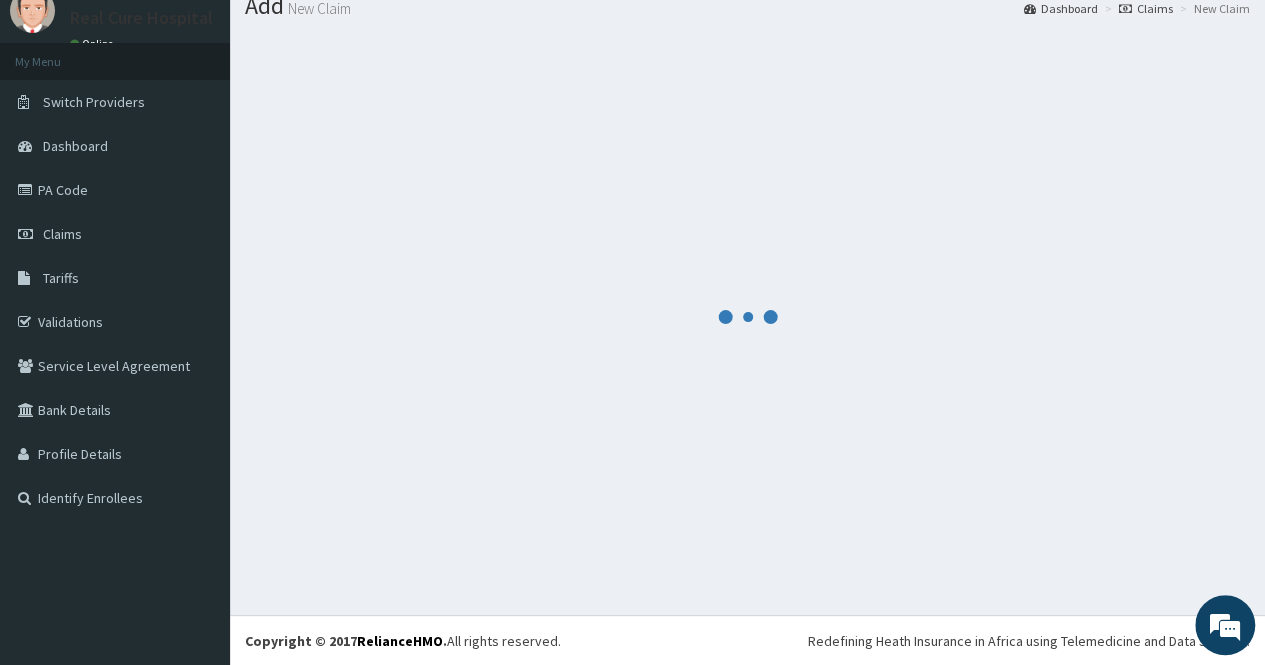 scroll, scrollTop: 678, scrollLeft: 0, axis: vertical 